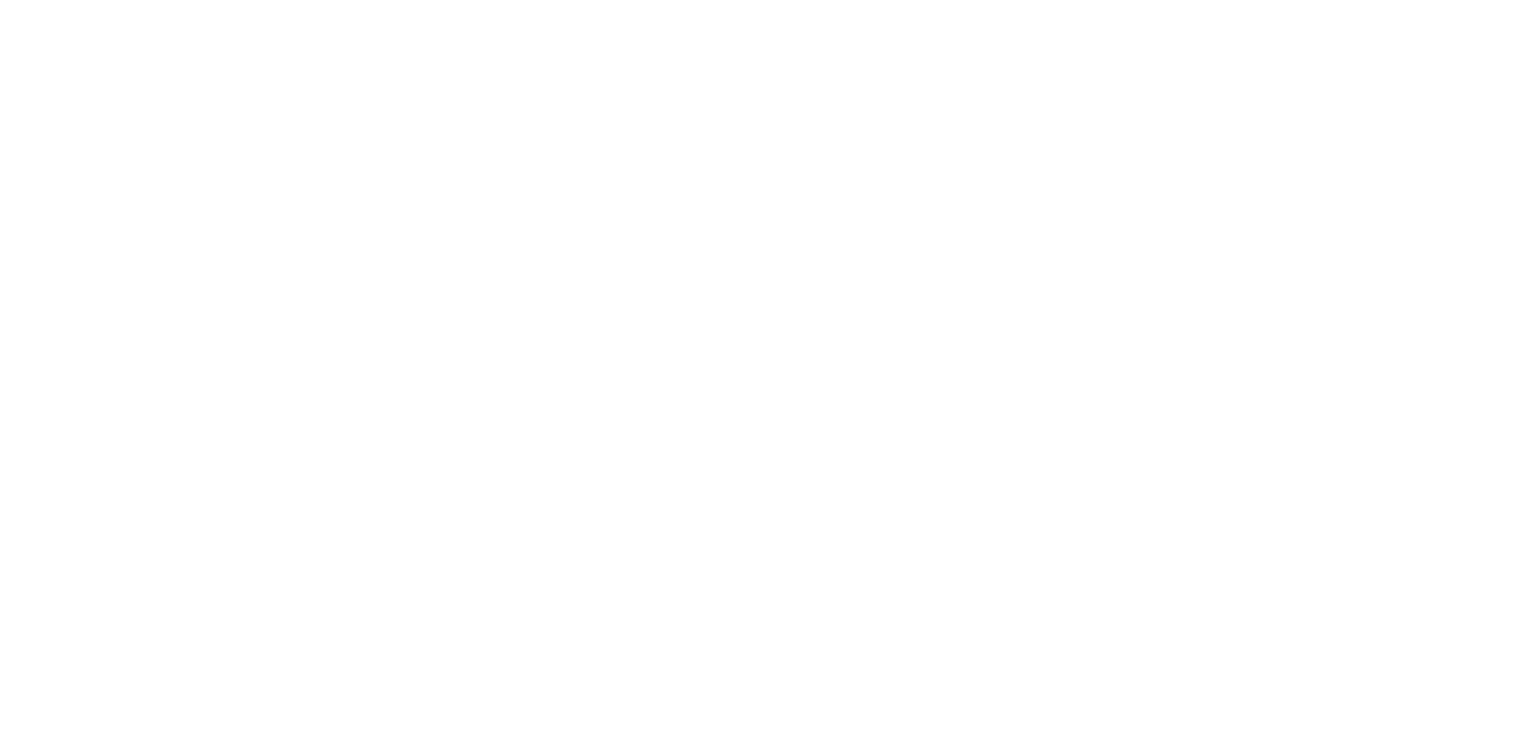 scroll, scrollTop: 0, scrollLeft: 0, axis: both 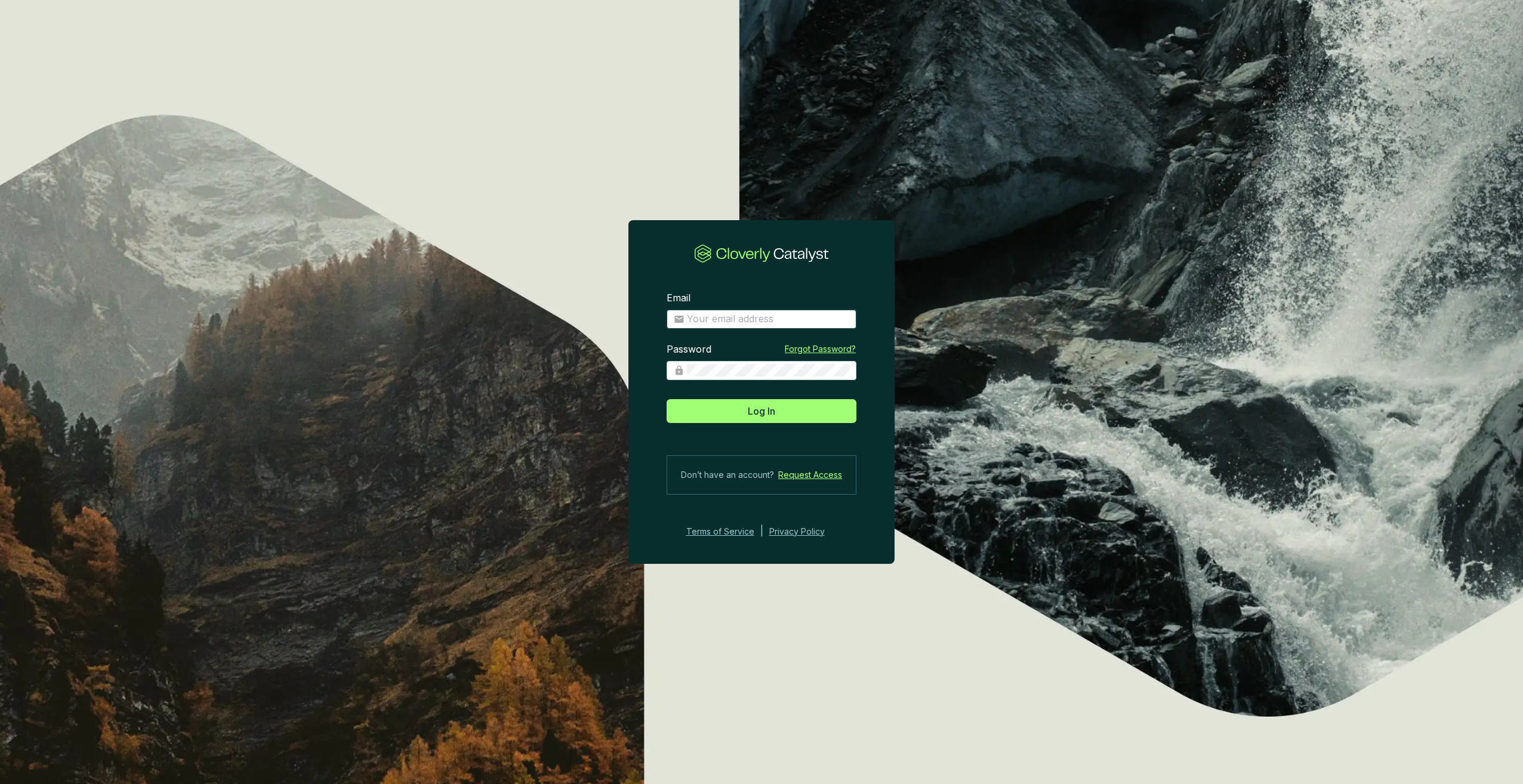 type on "Email [EMAIL] Password Forgot Password? Log In Don’t have an account? Request Access Terms of Service | Privacy Policy" 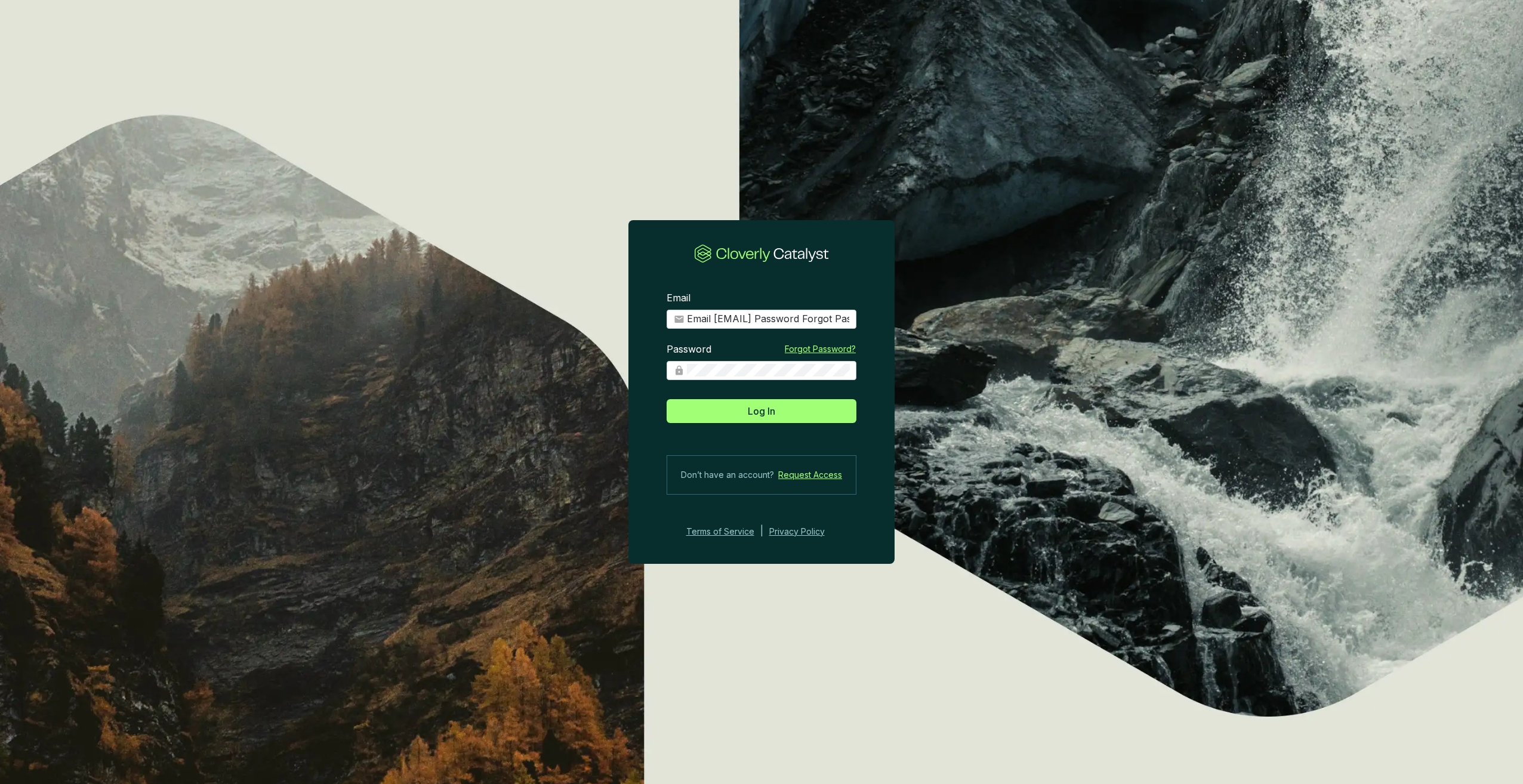 click on "Email [EMAIL] Password Forgot Password? Log In Don’t have an account? Request Access Terms of Service | Privacy Policy" at bounding box center [762, 415] 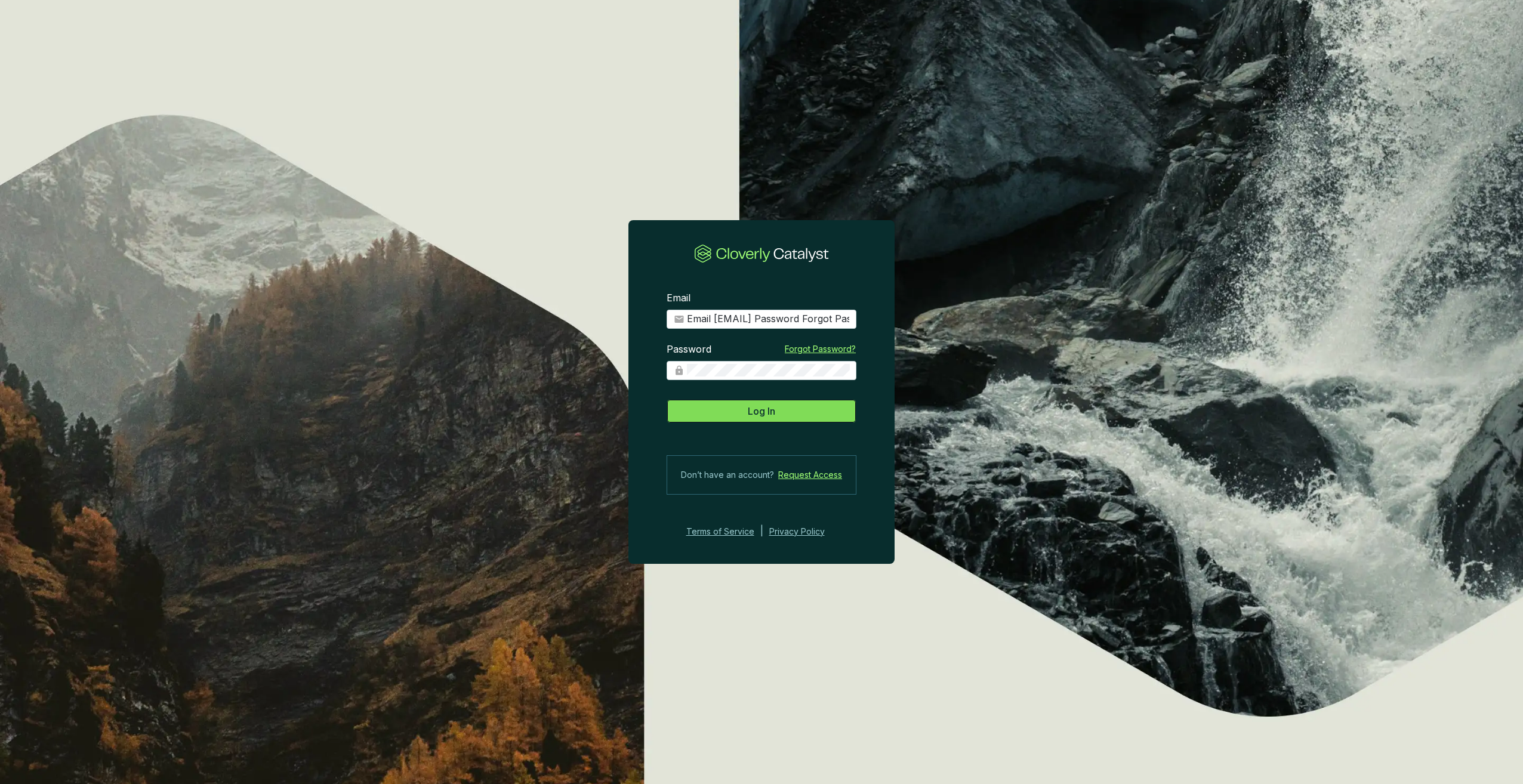 click on "Log In" at bounding box center [762, 411] 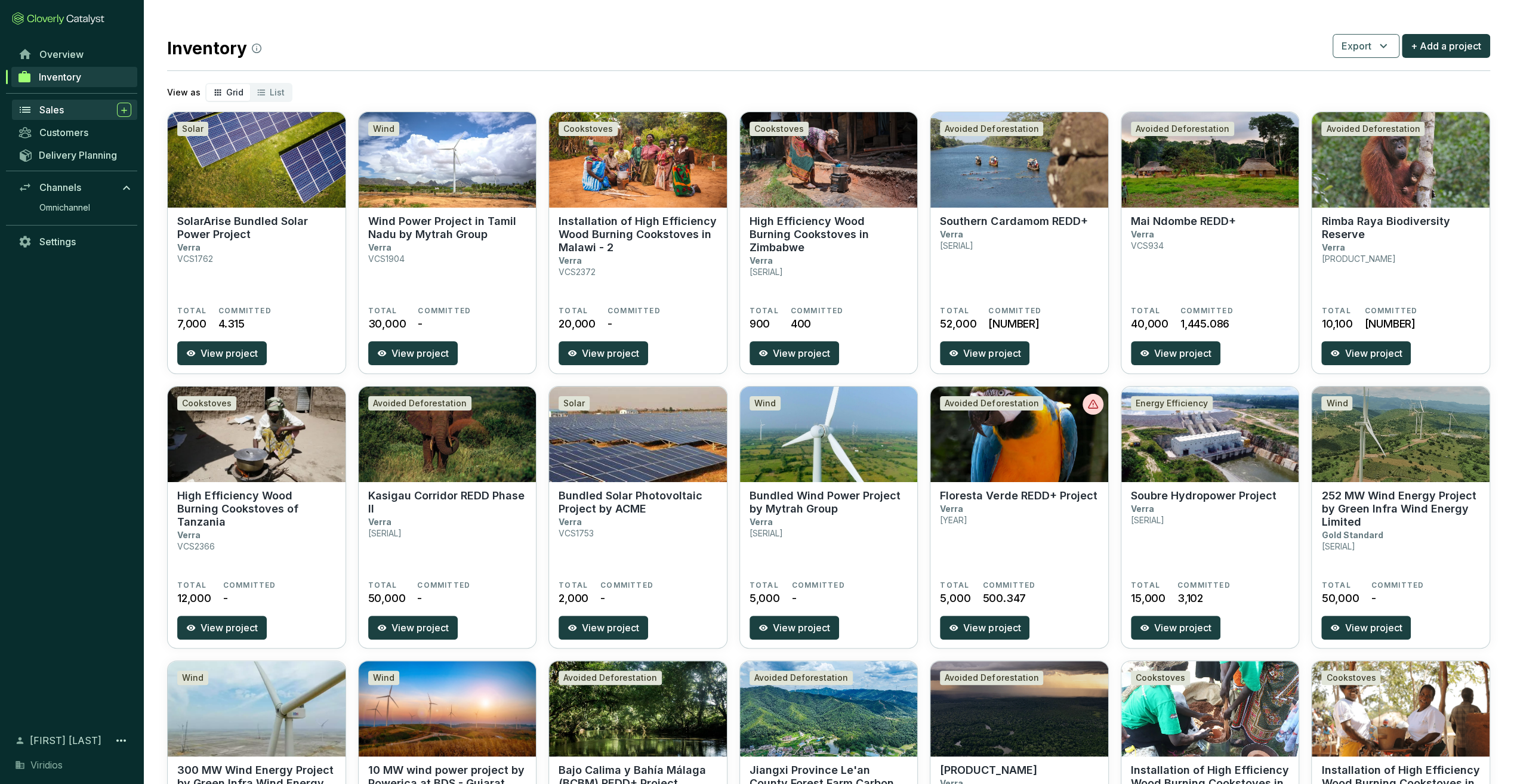 click on "Sales" at bounding box center (51, 110) 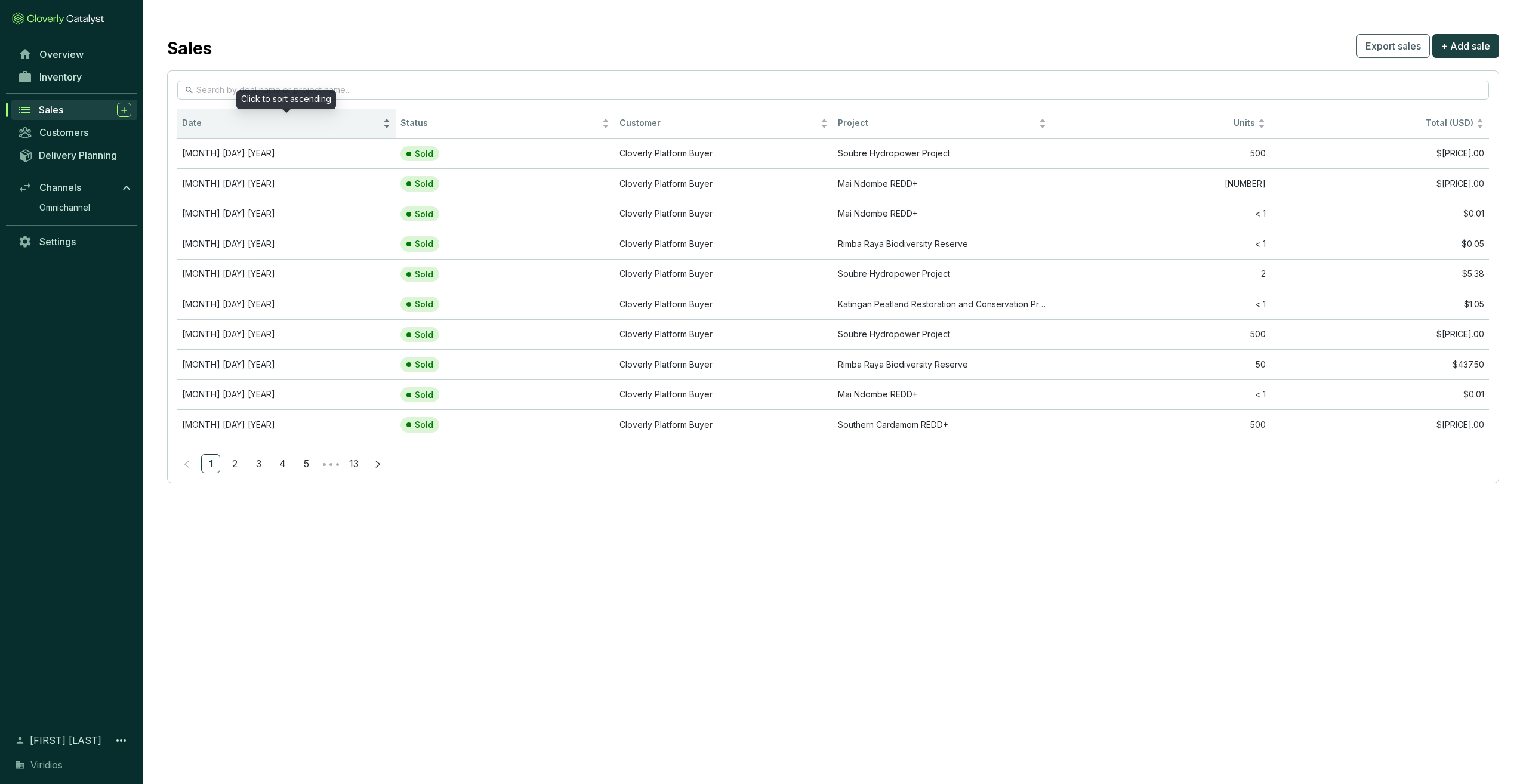 click on "Date" at bounding box center (281, 123) 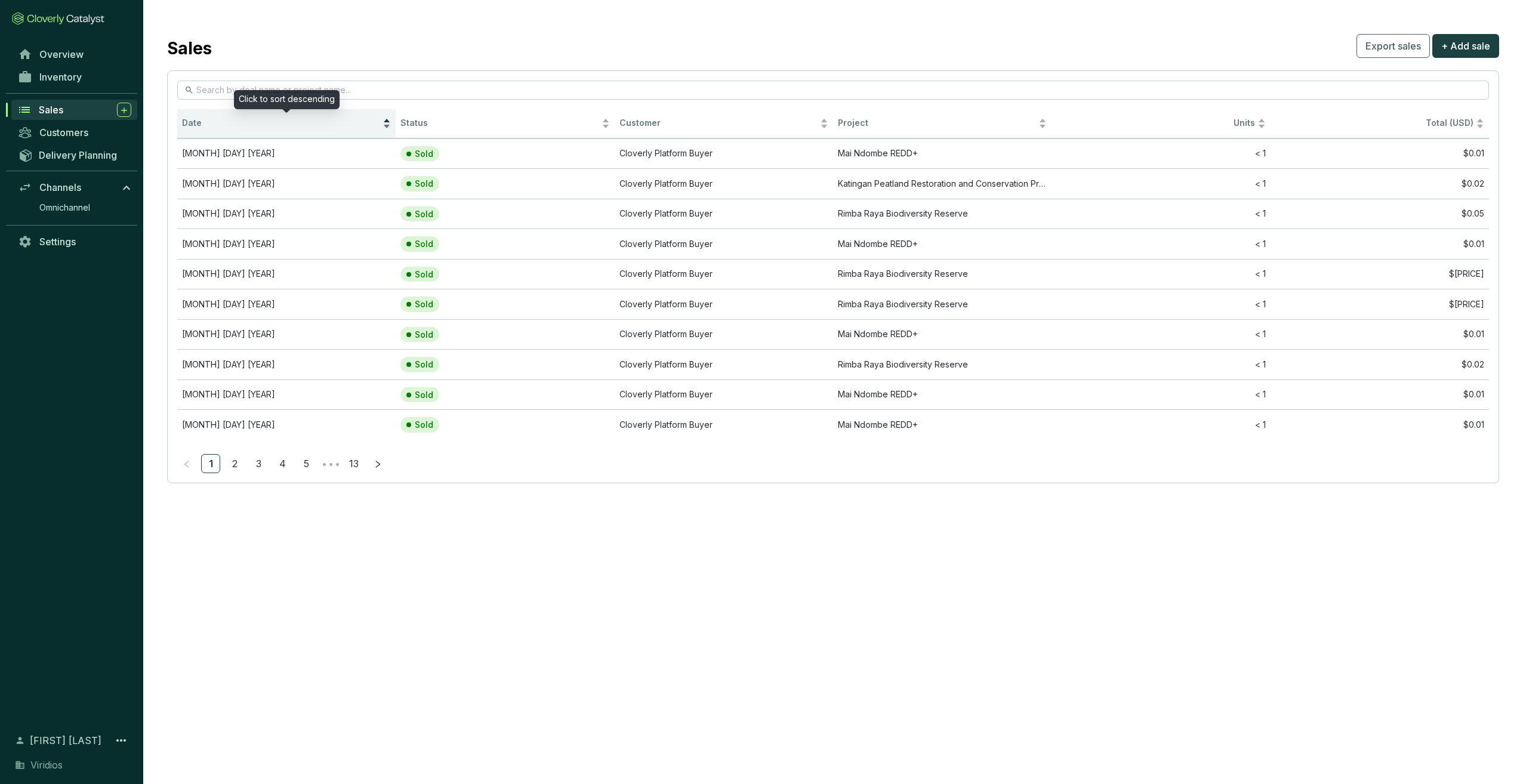 click on "Date" at bounding box center [281, 123] 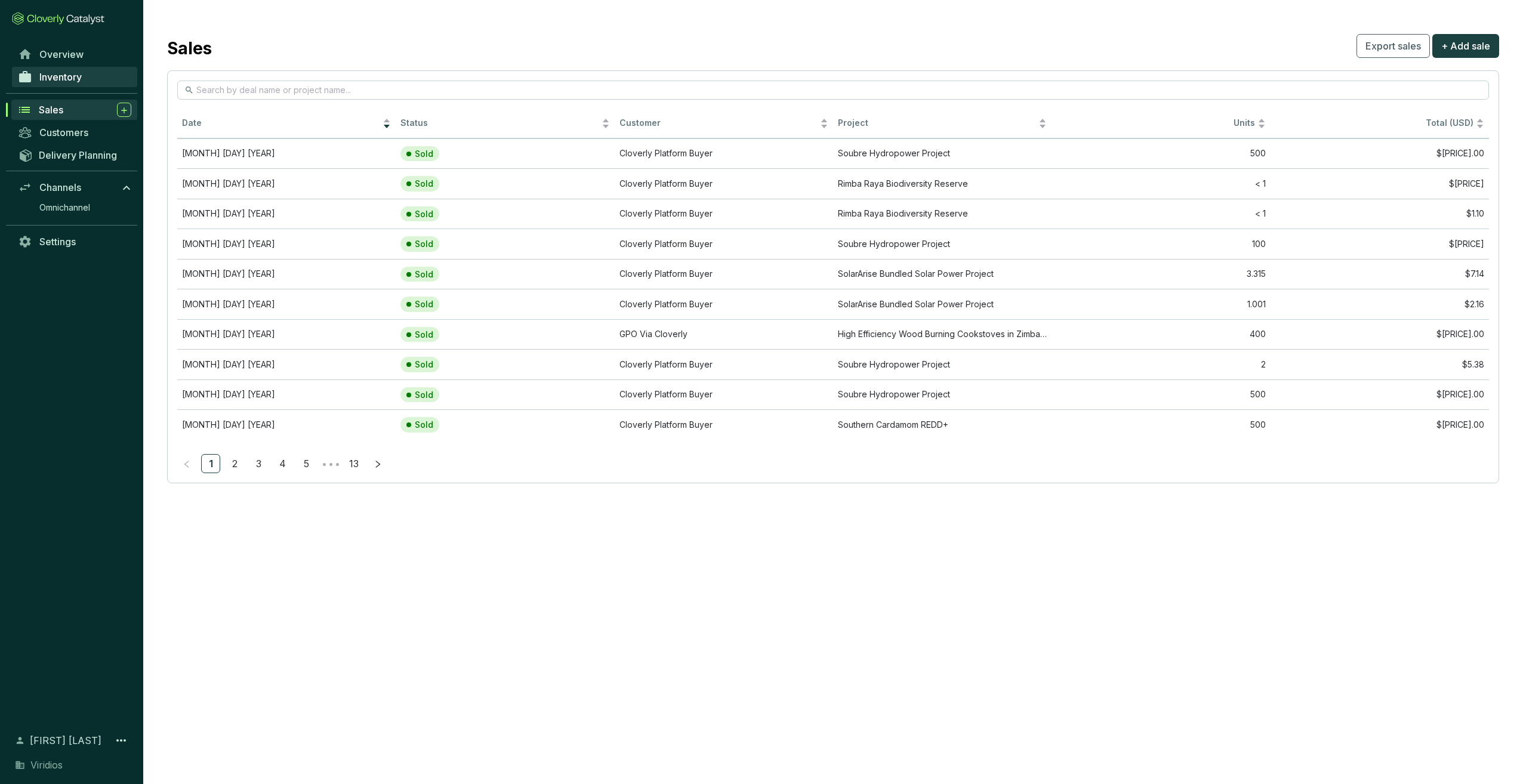 click on "Inventory" at bounding box center (75, 77) 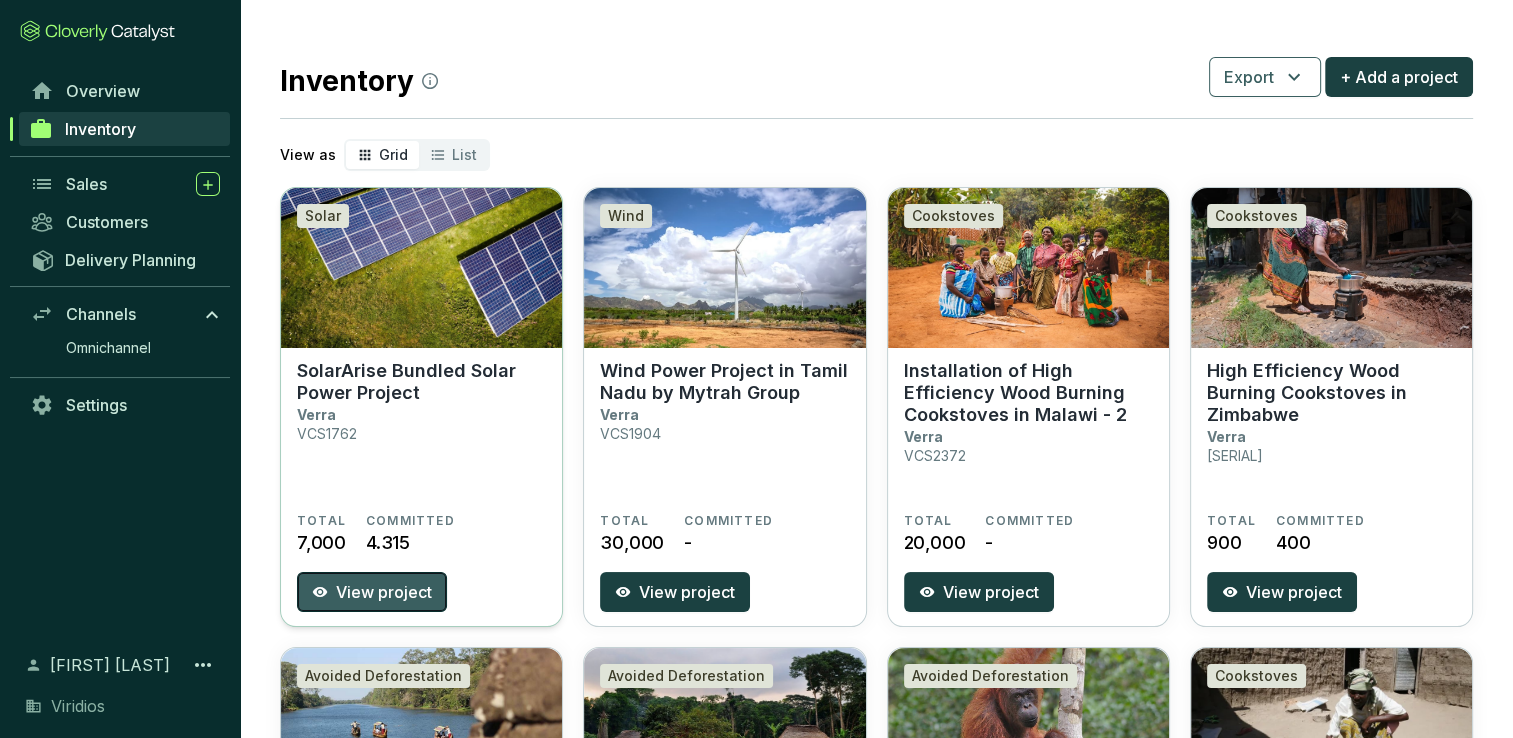 click on "View project" at bounding box center [384, 592] 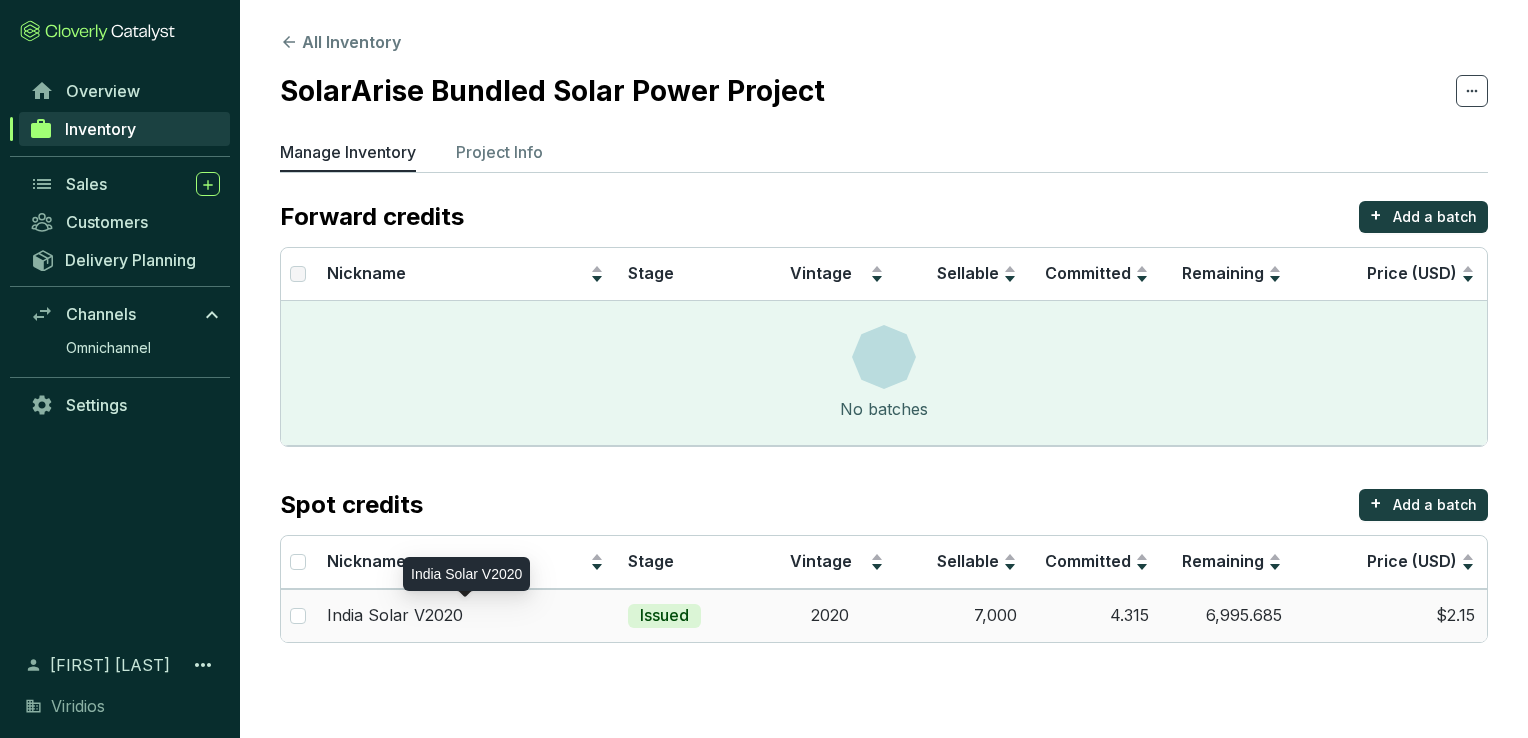 click on "India Solar V2020" at bounding box center (466, 616) 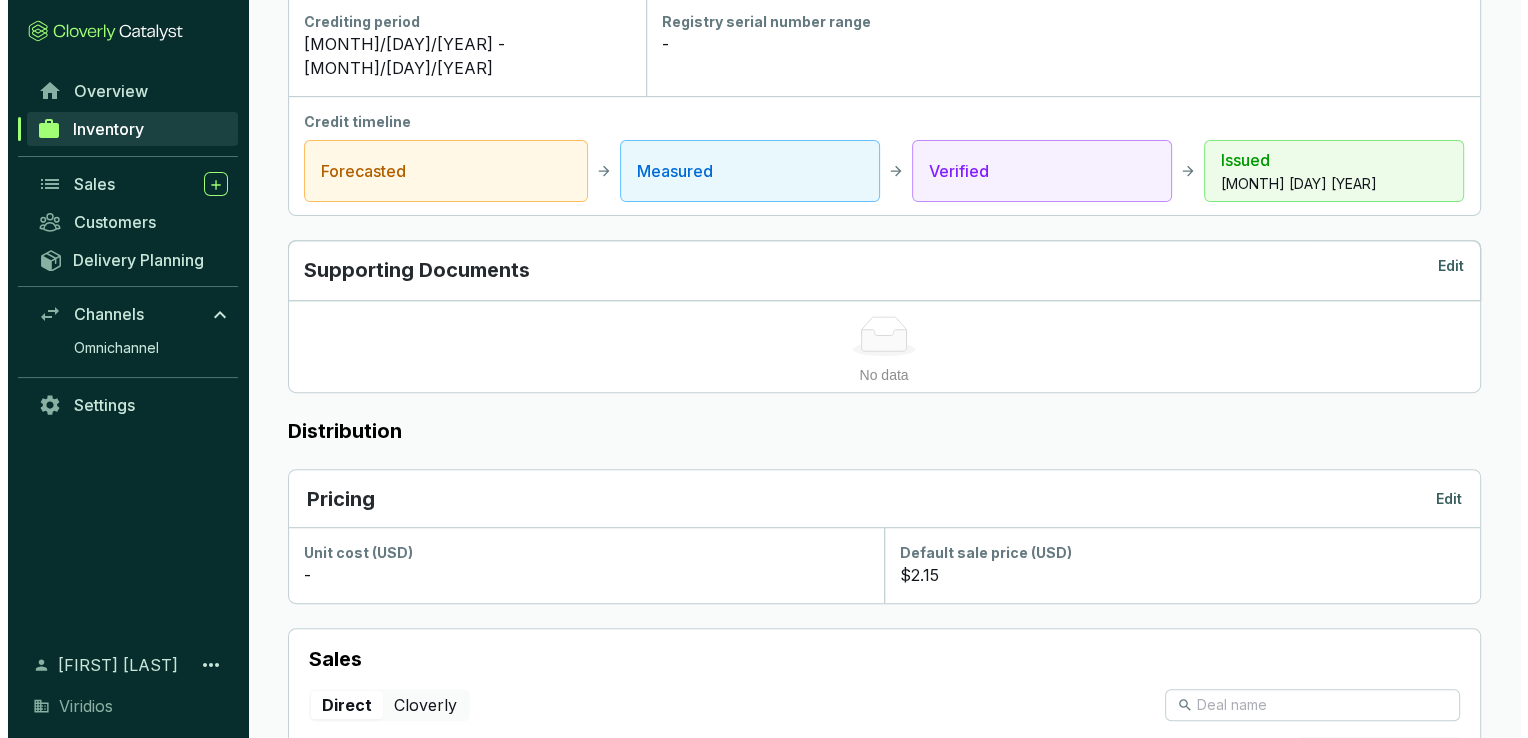 scroll, scrollTop: 974, scrollLeft: 0, axis: vertical 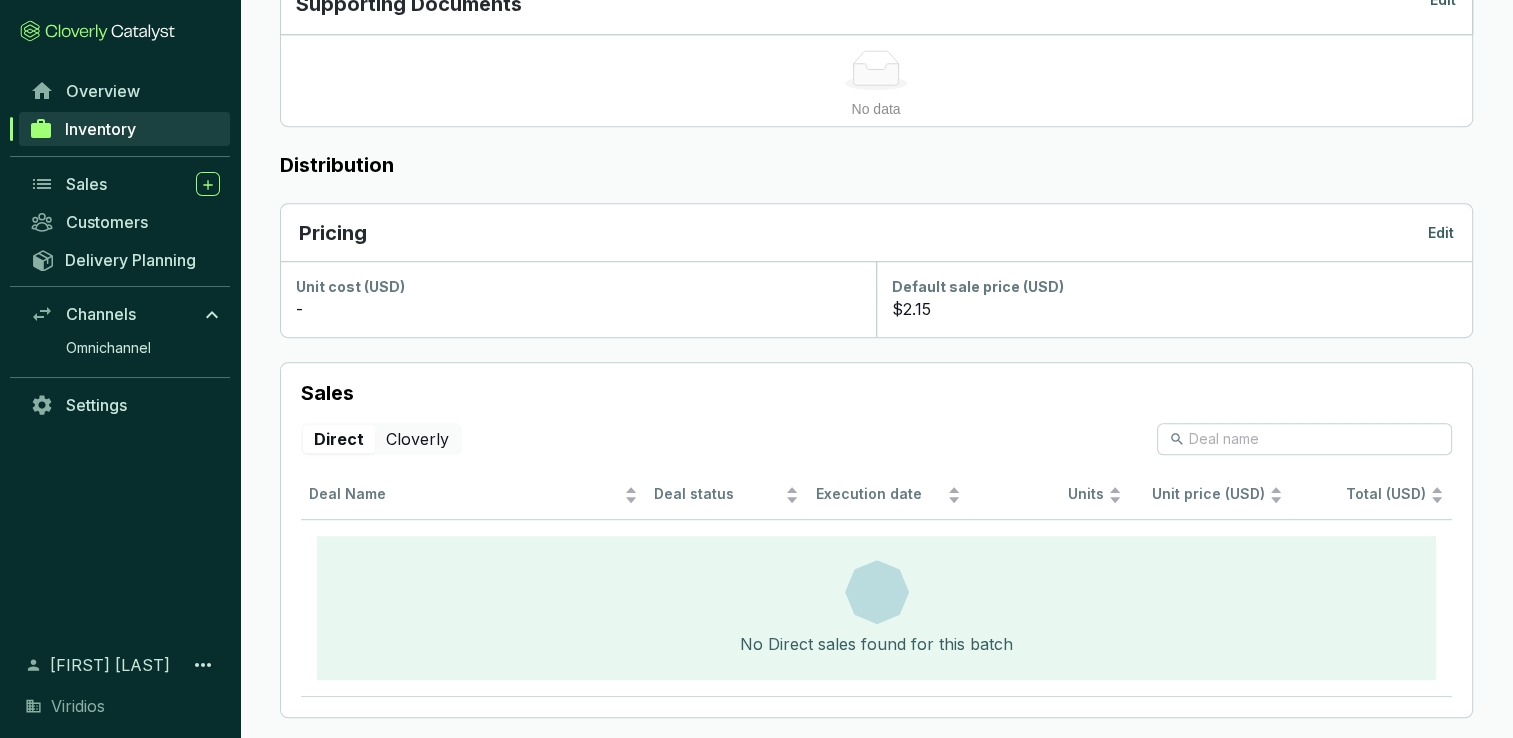 click on "Edit" at bounding box center (1441, 233) 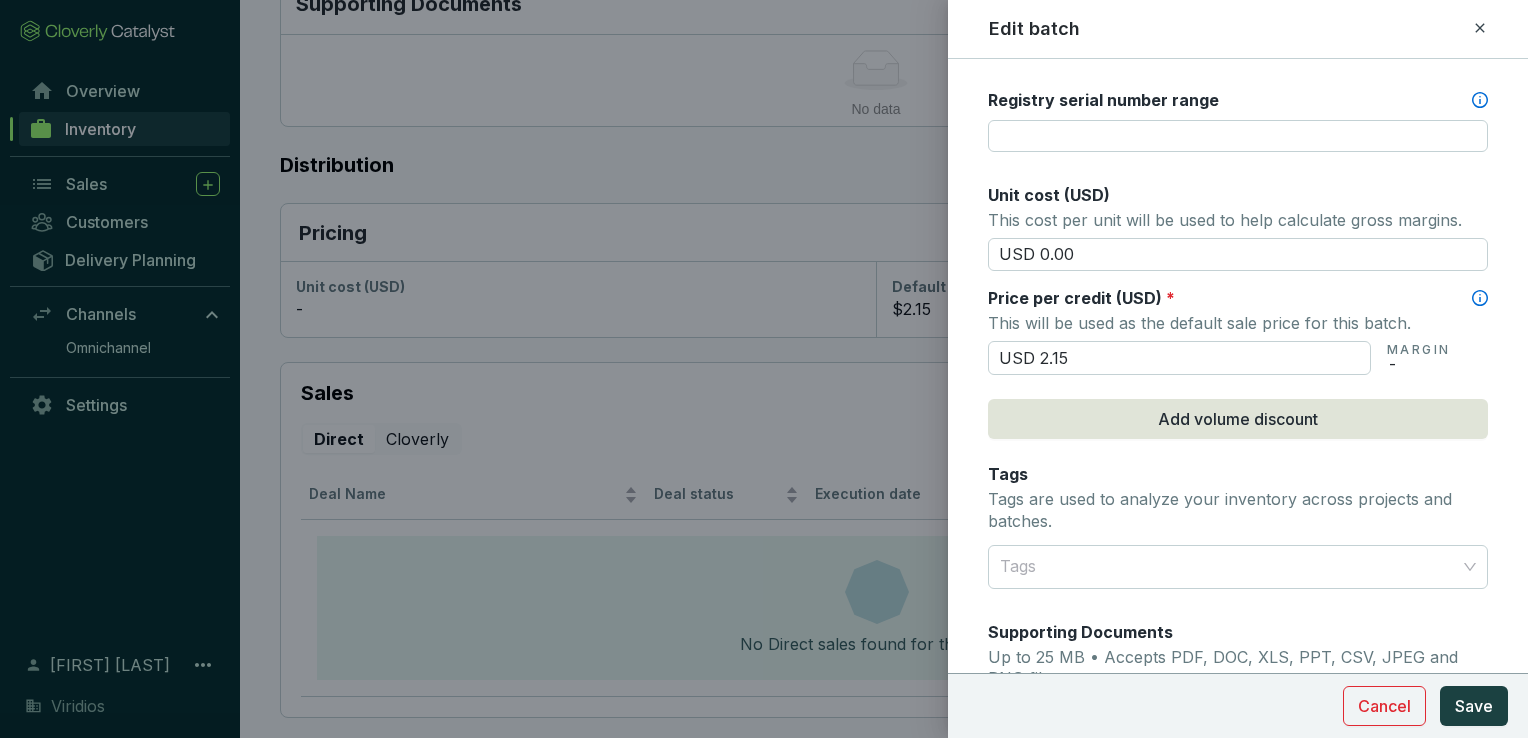 scroll, scrollTop: 800, scrollLeft: 0, axis: vertical 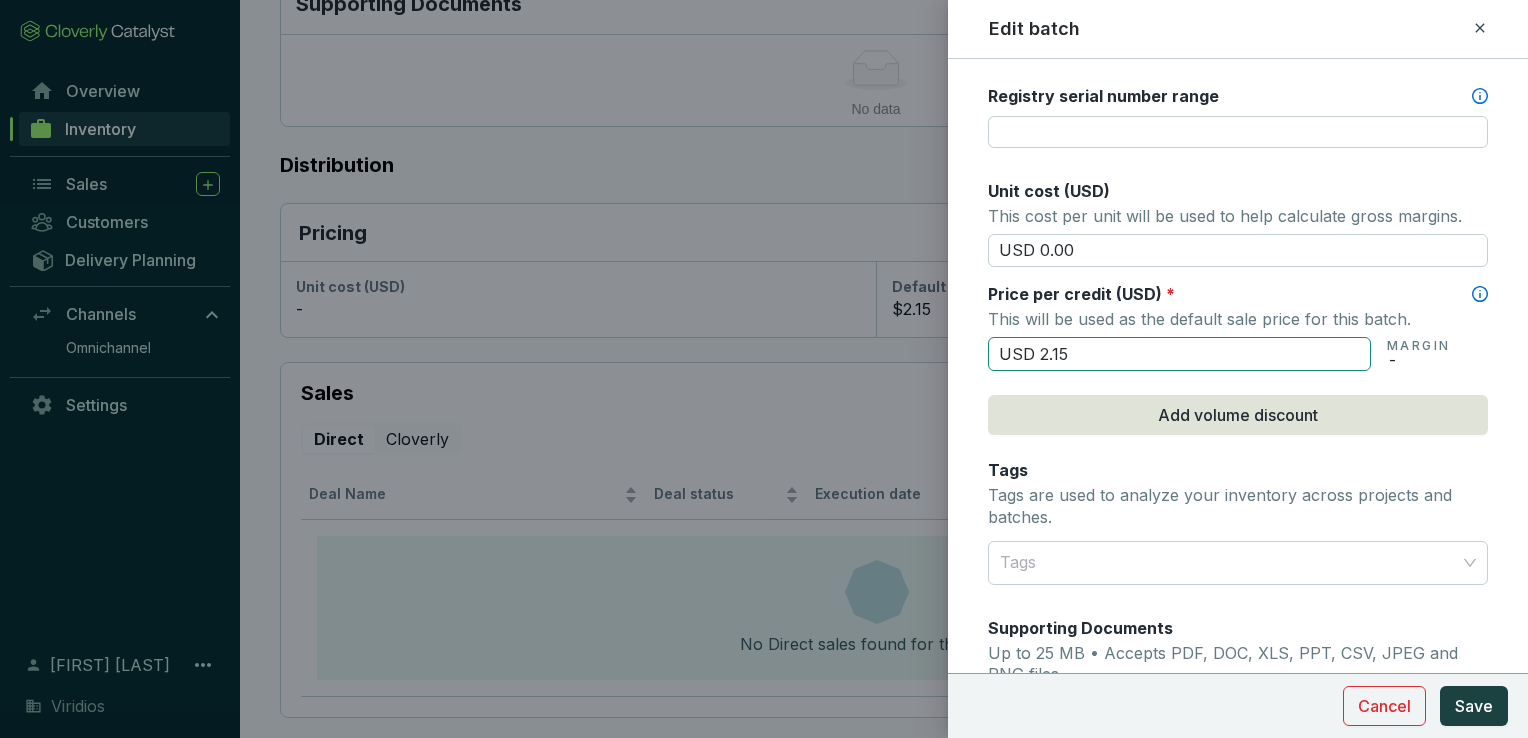 click on "USD 2.15" at bounding box center (1179, 354) 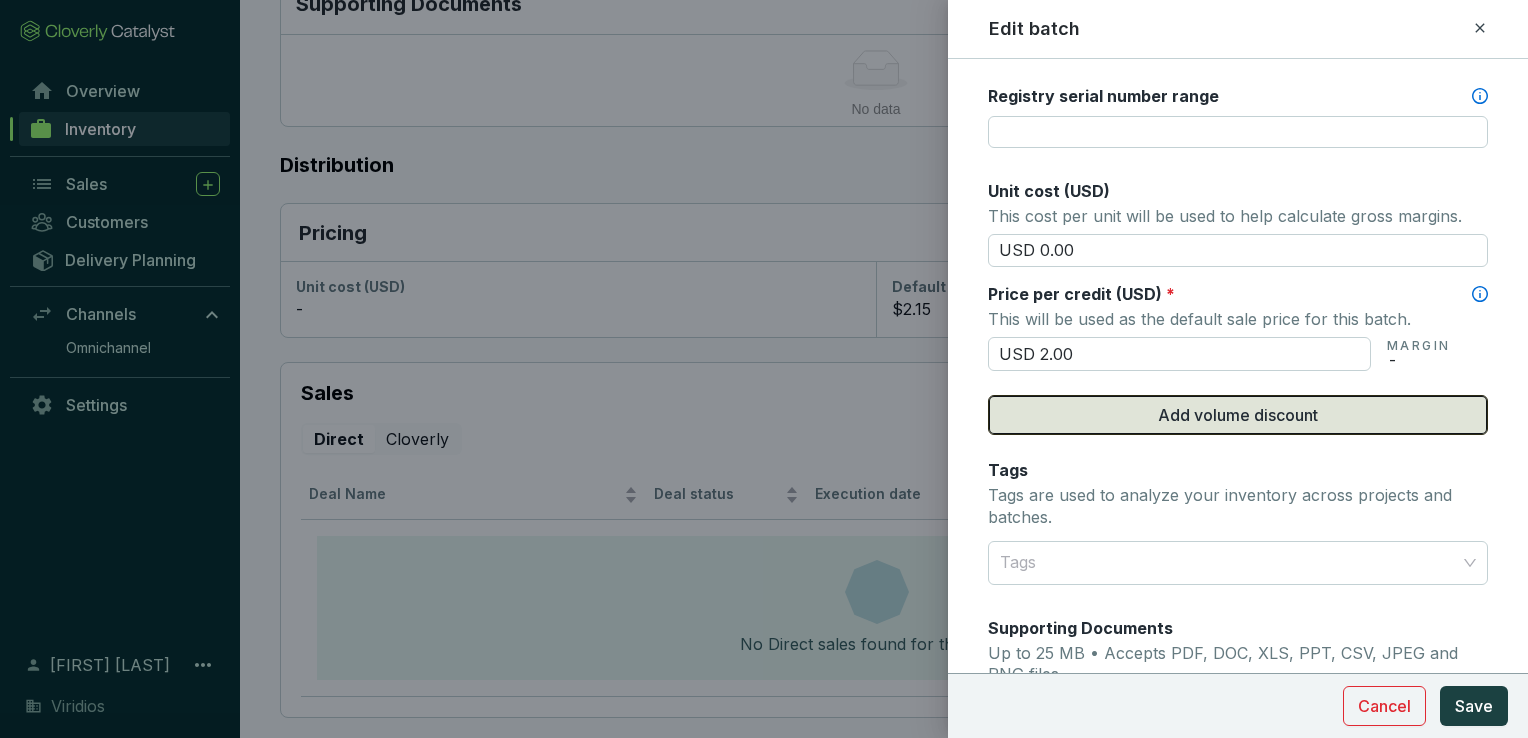type on "USD 2.00" 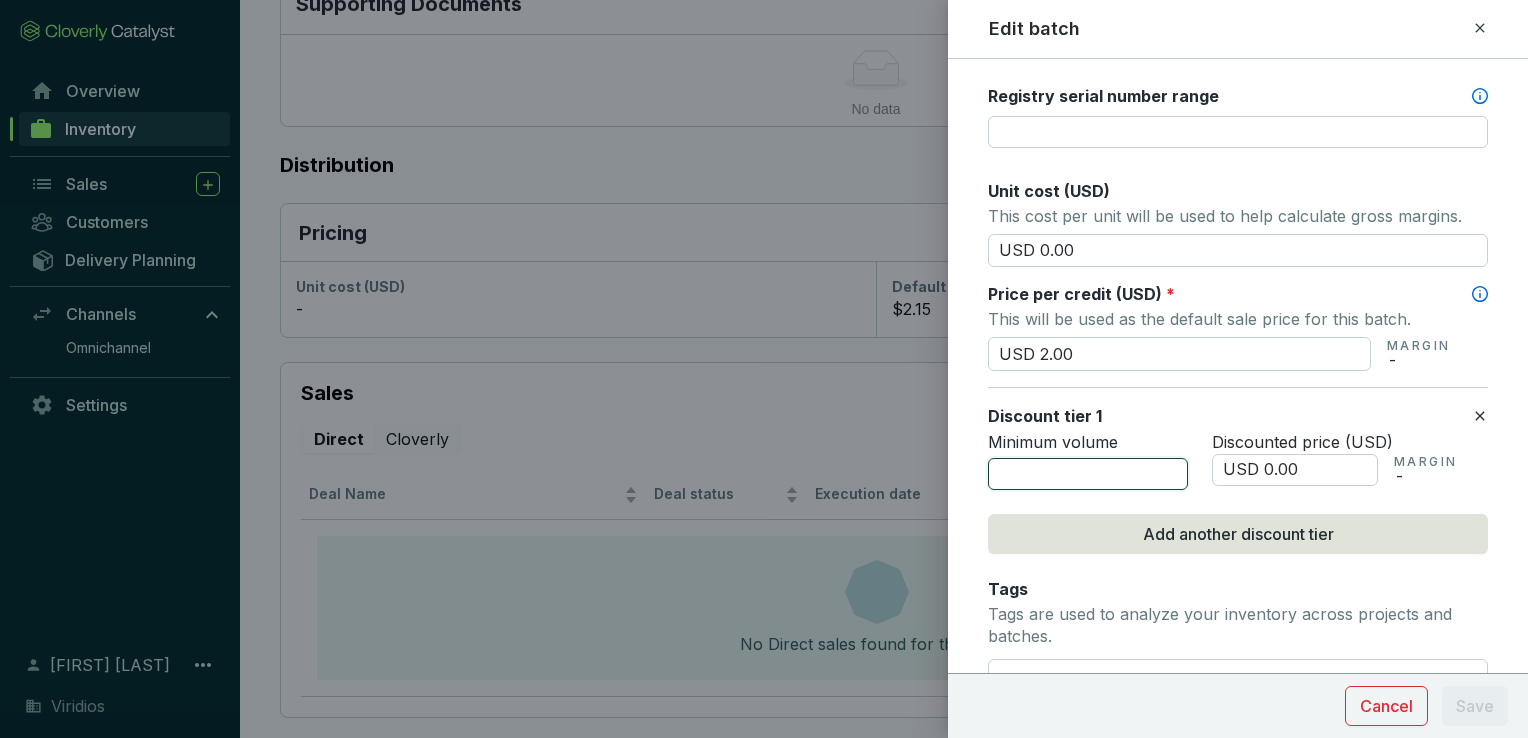 click at bounding box center [1088, 474] 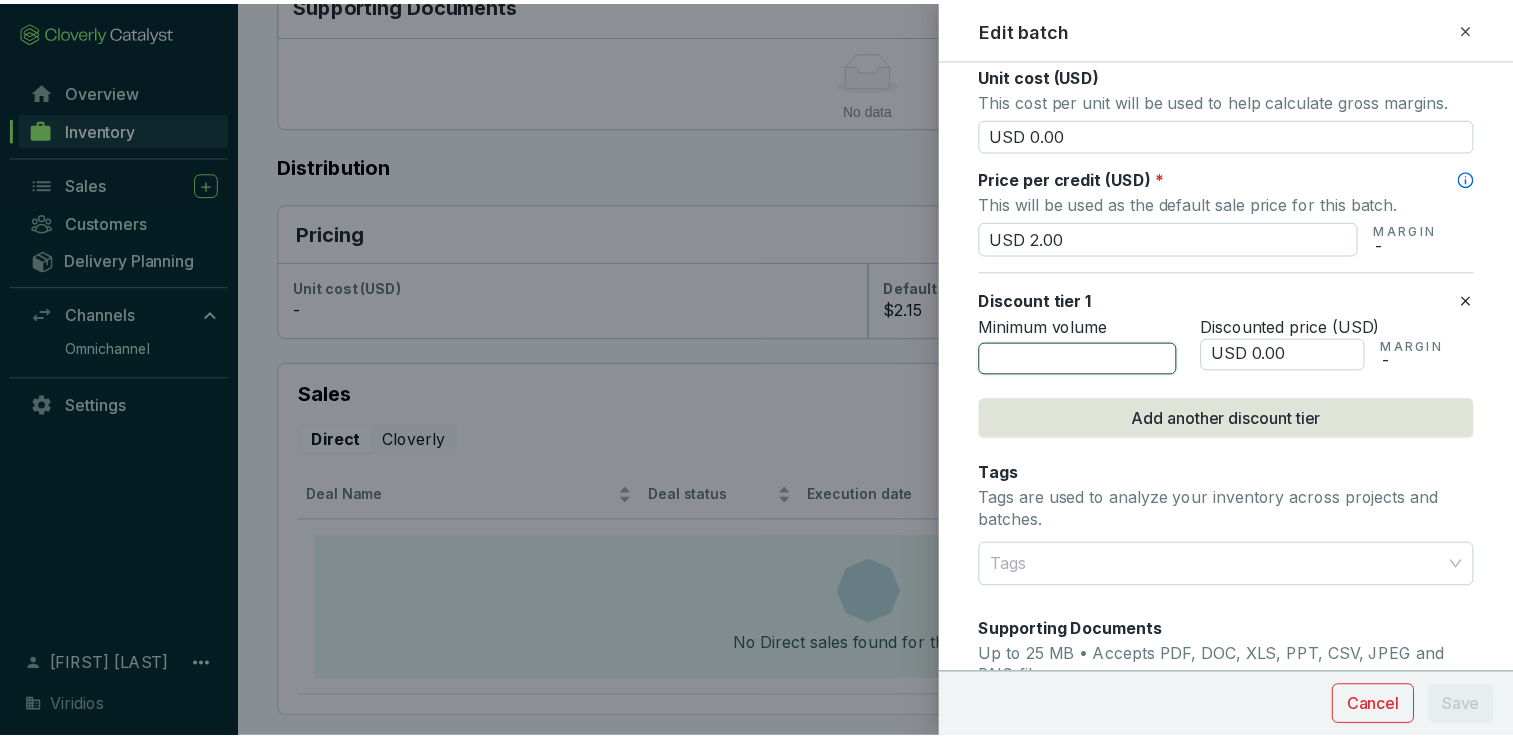 scroll, scrollTop: 700, scrollLeft: 0, axis: vertical 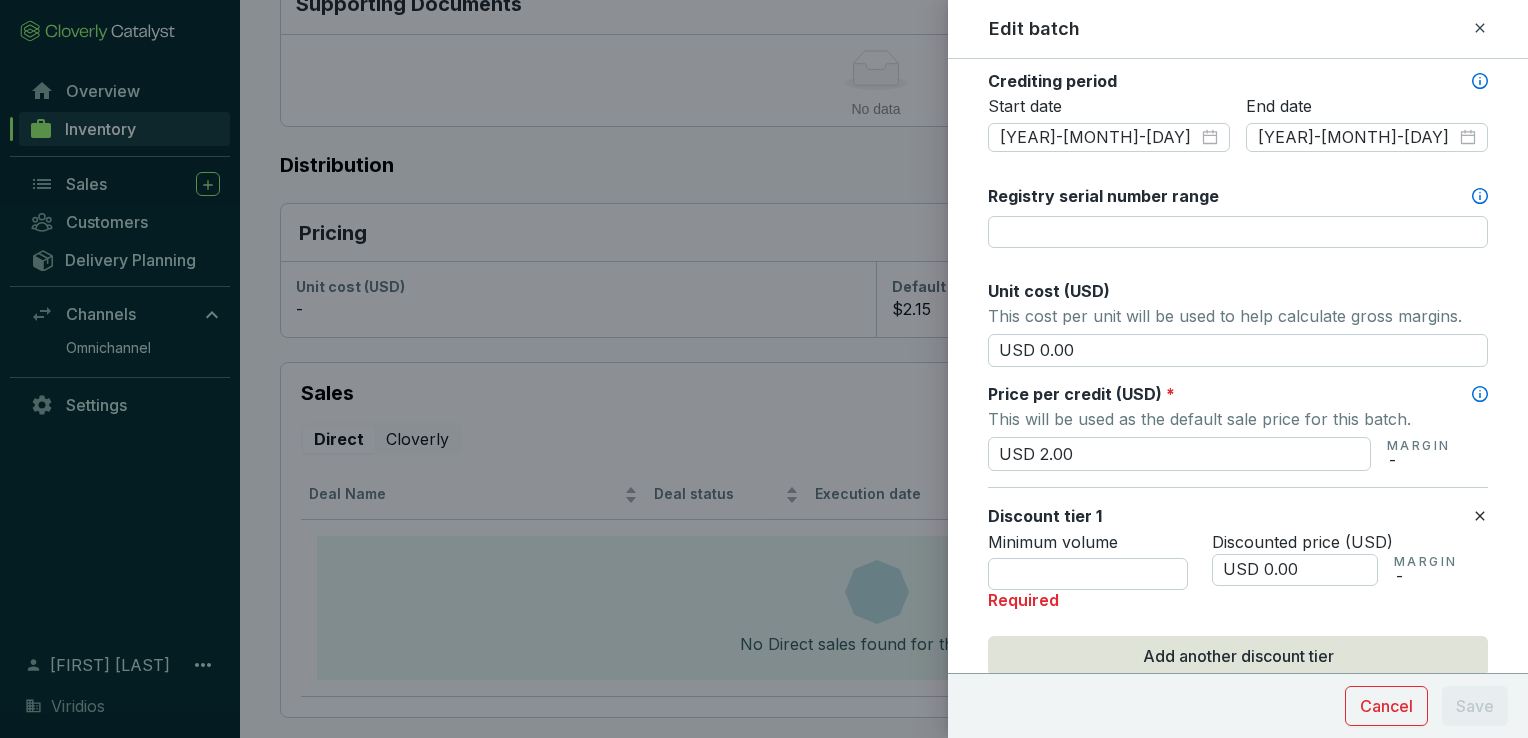 click 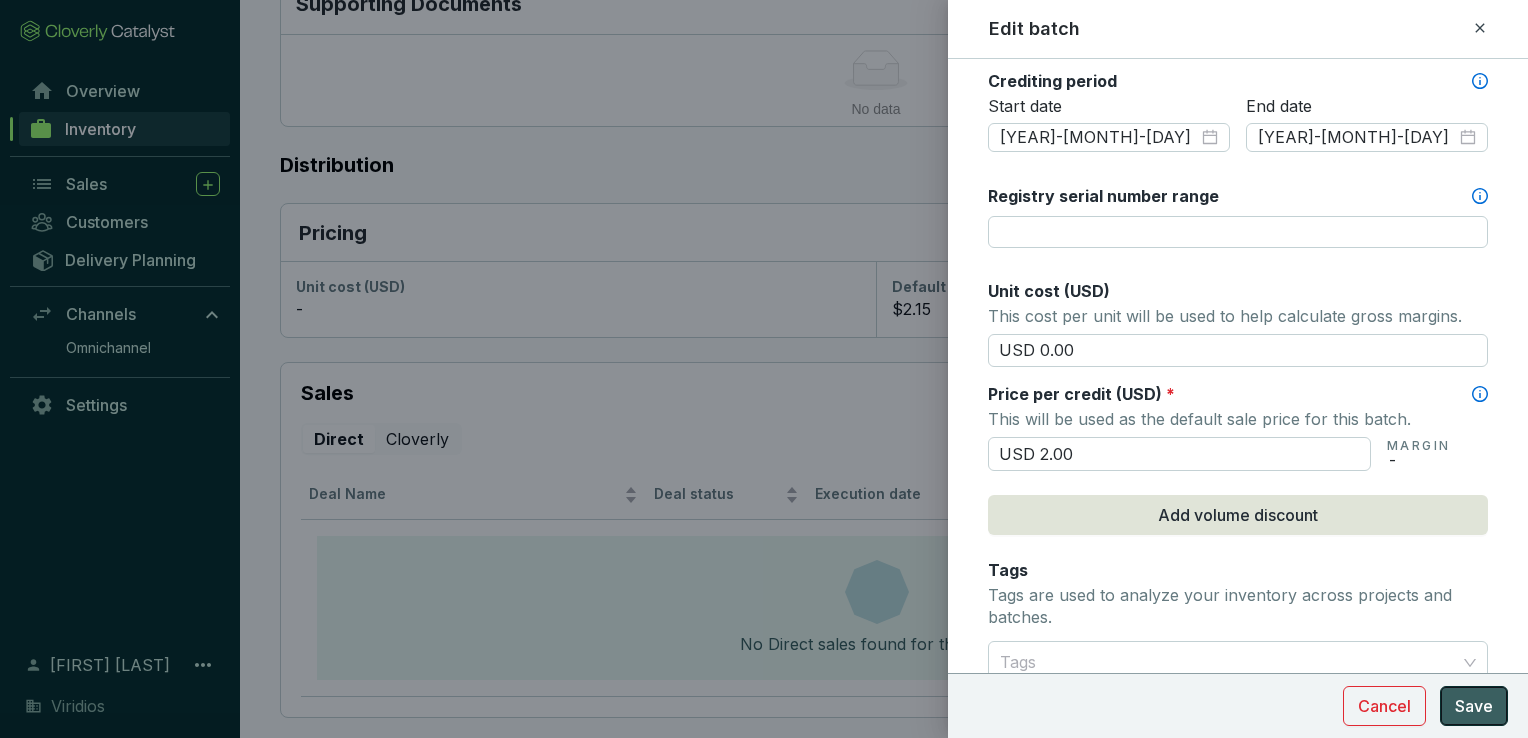 click on "Save" at bounding box center (1474, 706) 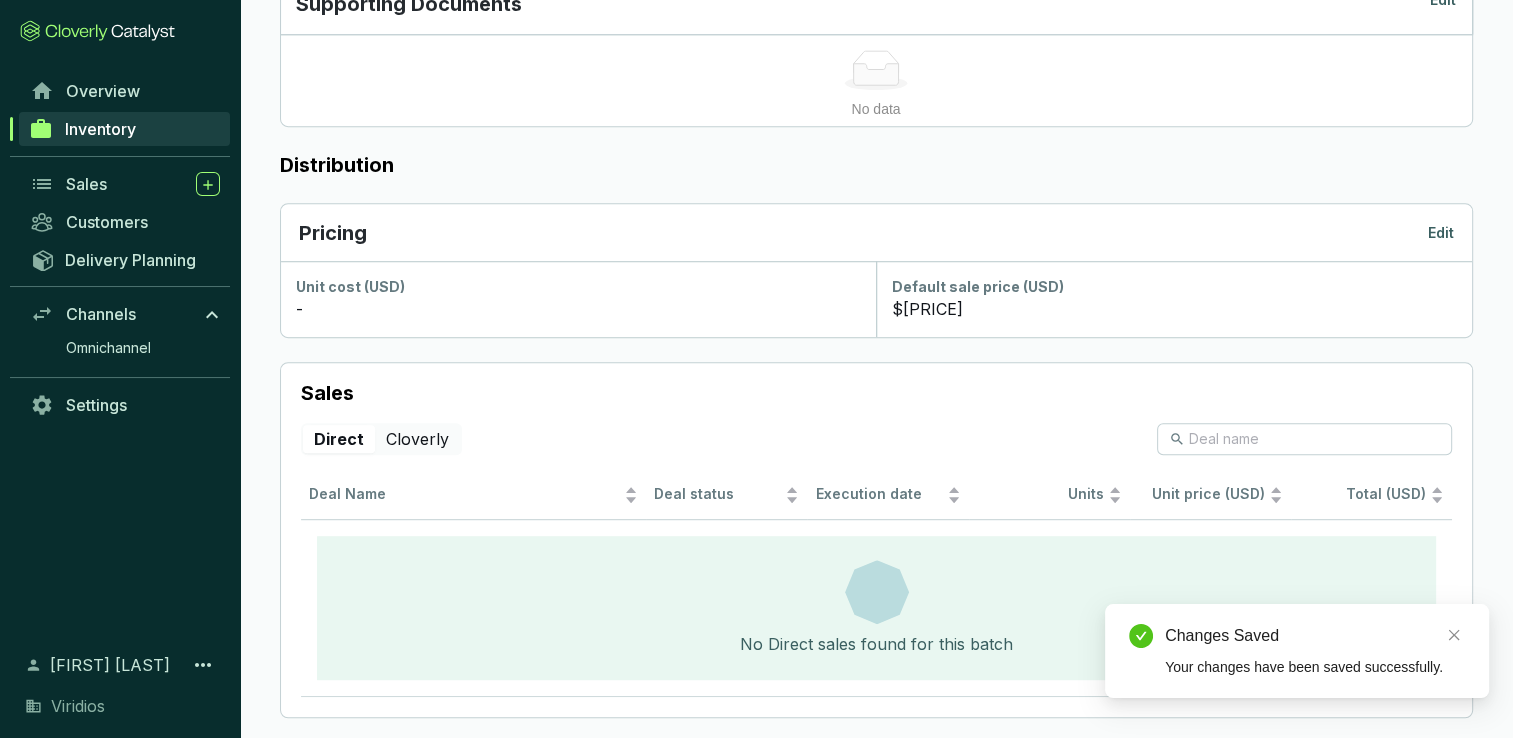 click on "Inventory" at bounding box center (124, 129) 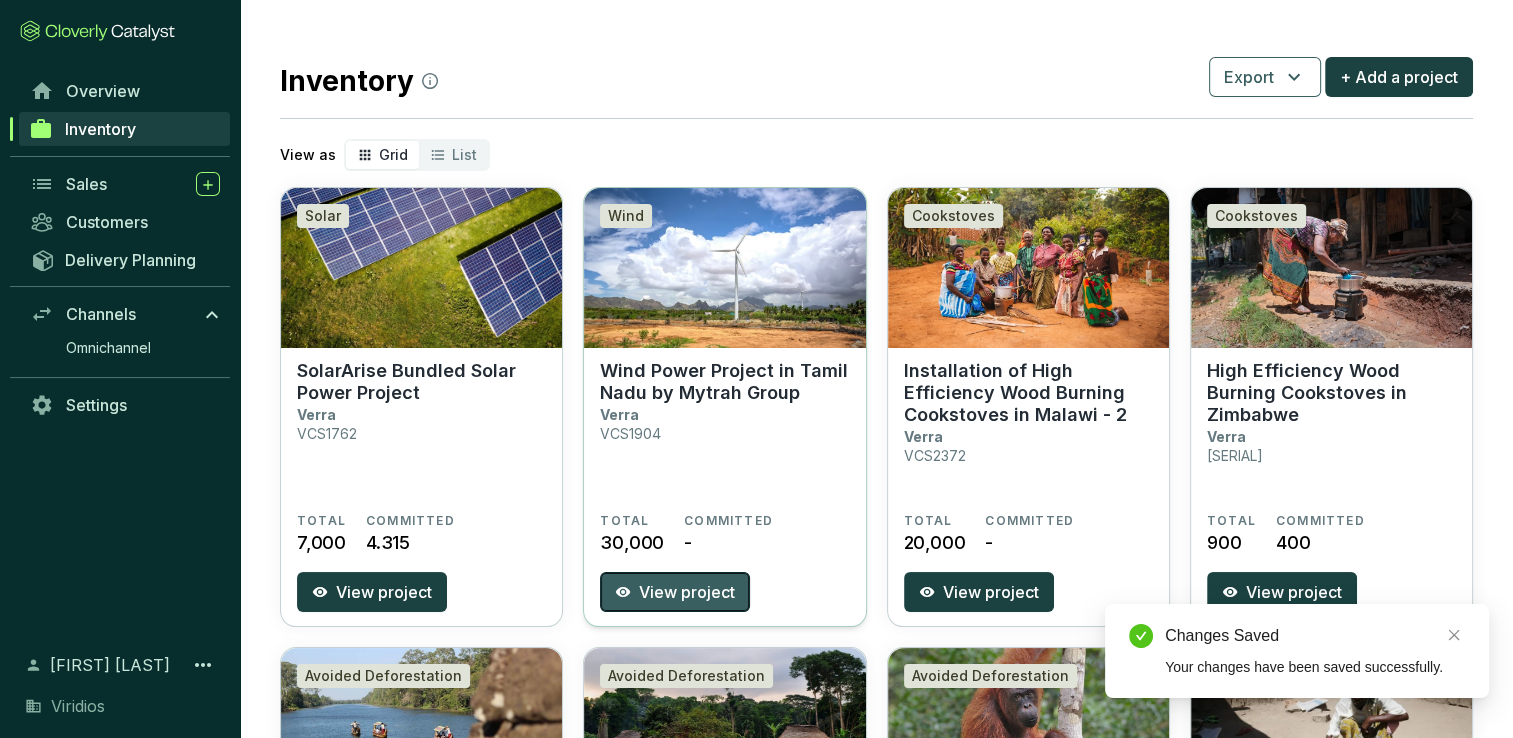 click on "View project" at bounding box center (687, 592) 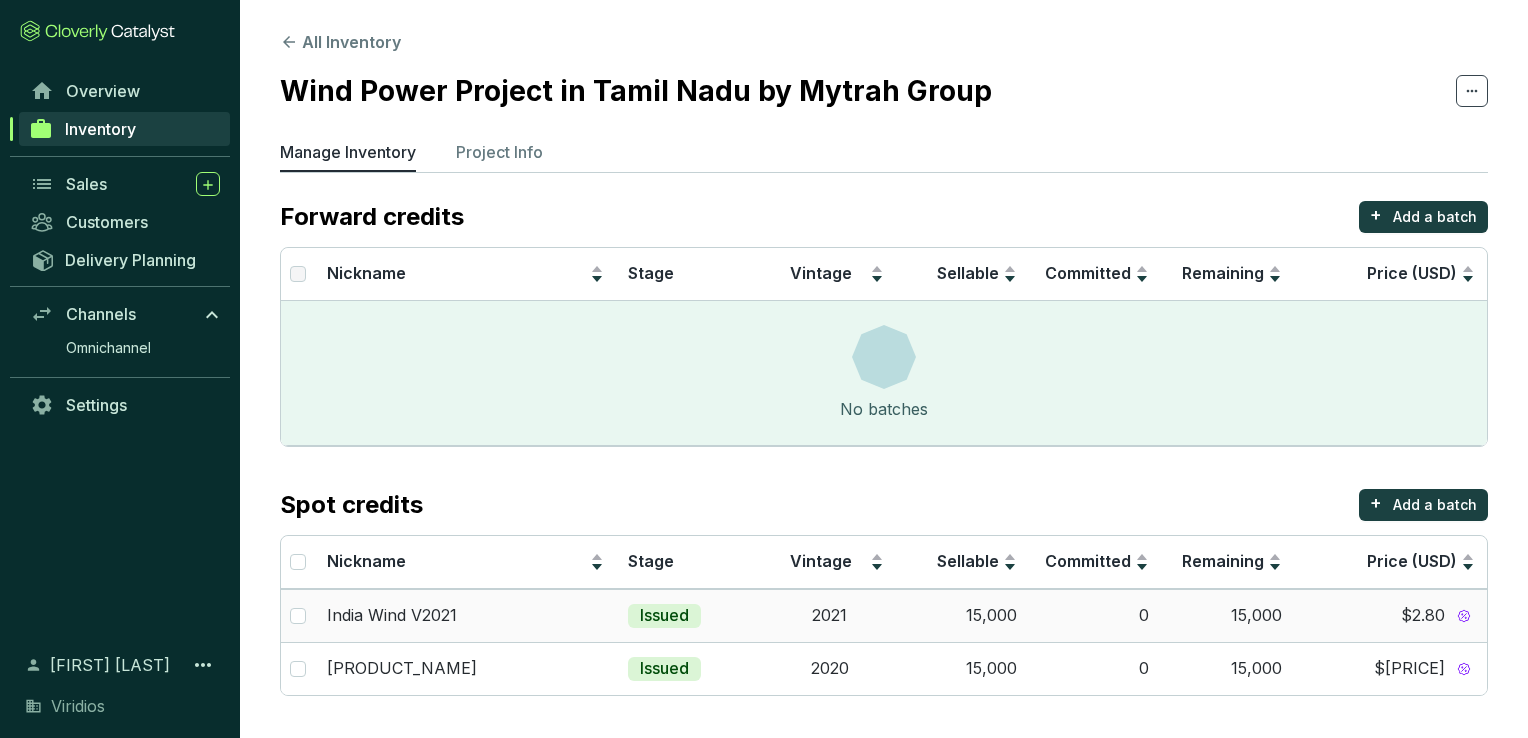 click on "0" at bounding box center [1095, 615] 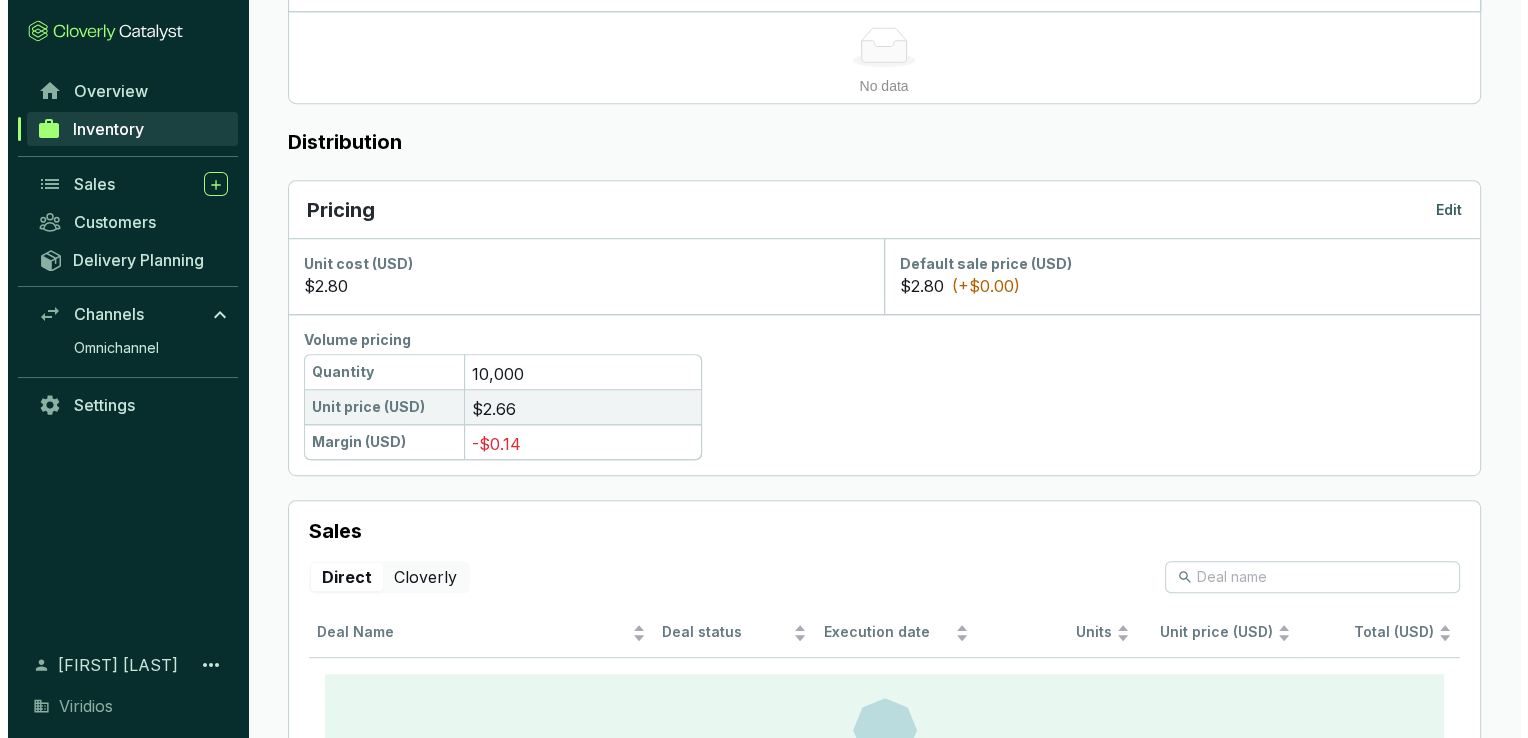 scroll, scrollTop: 1000, scrollLeft: 0, axis: vertical 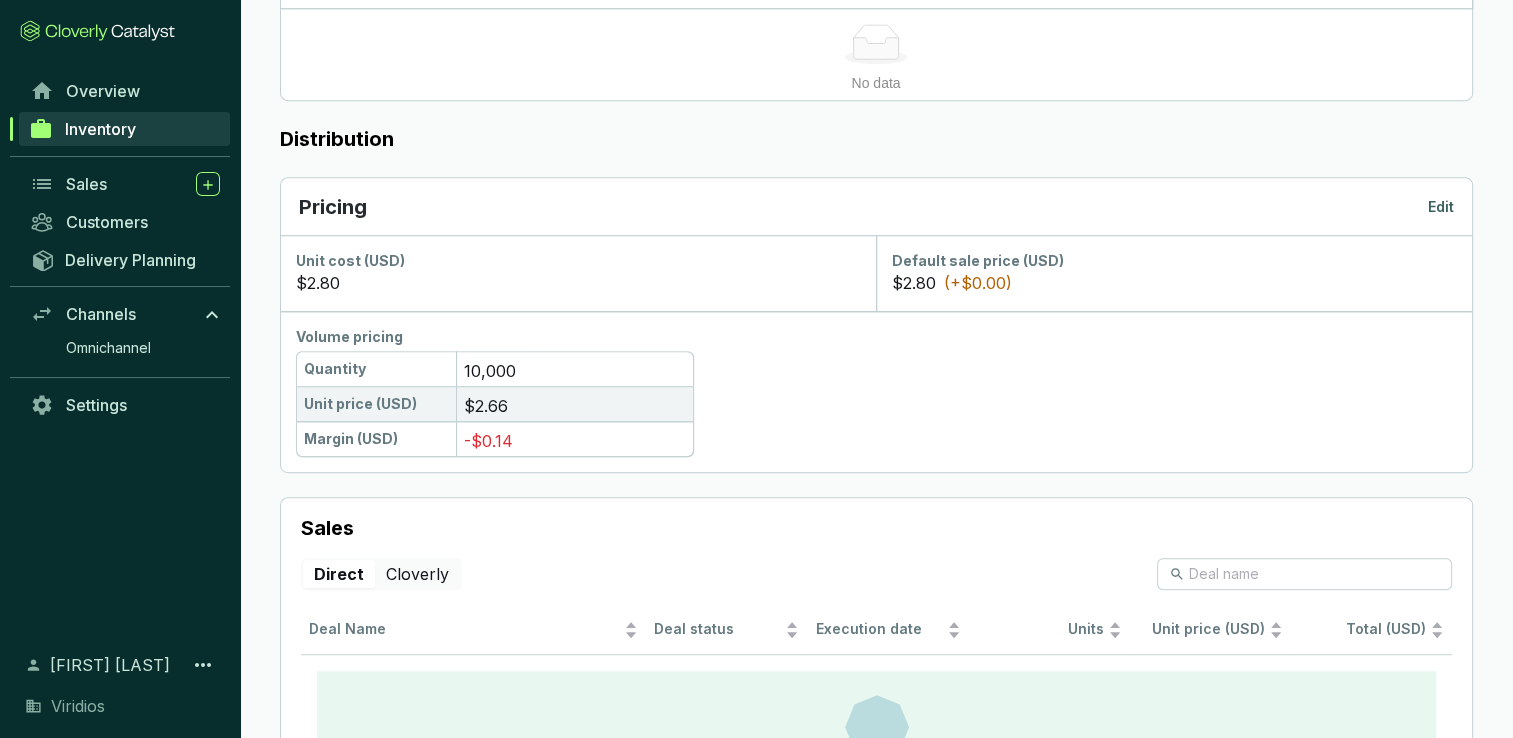click on "Edit" at bounding box center (1441, 207) 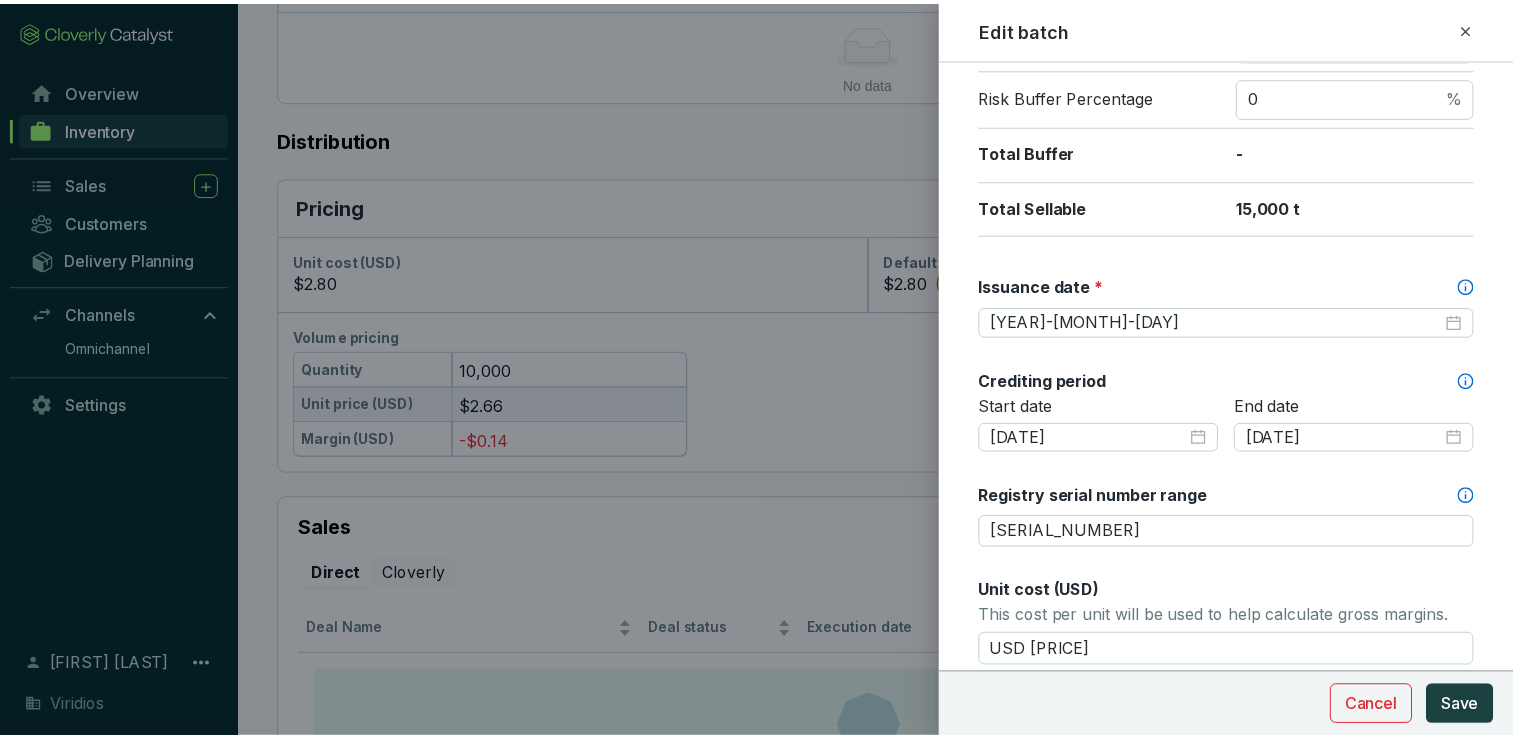 scroll, scrollTop: 700, scrollLeft: 0, axis: vertical 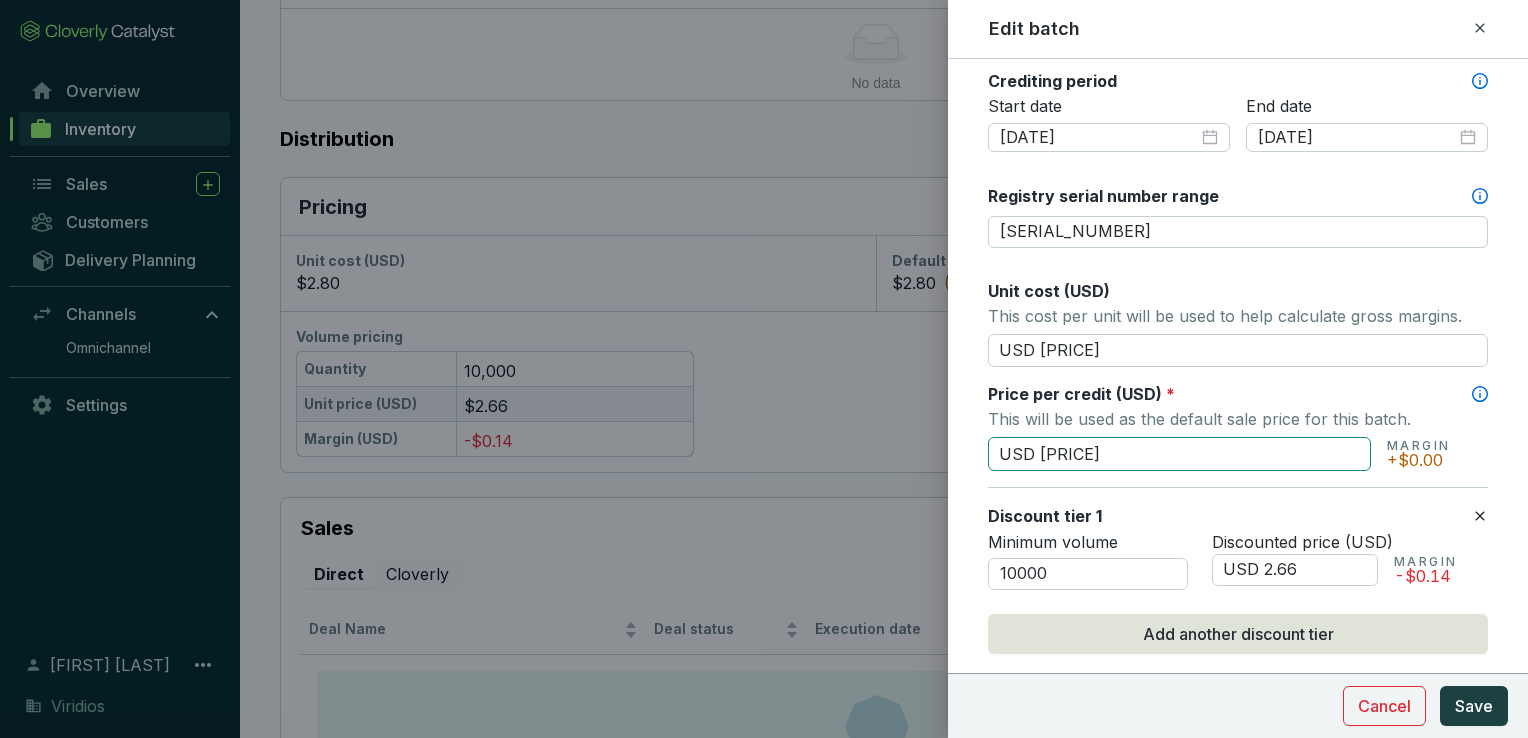 click on "USD [PRICE]" at bounding box center (1179, 454) 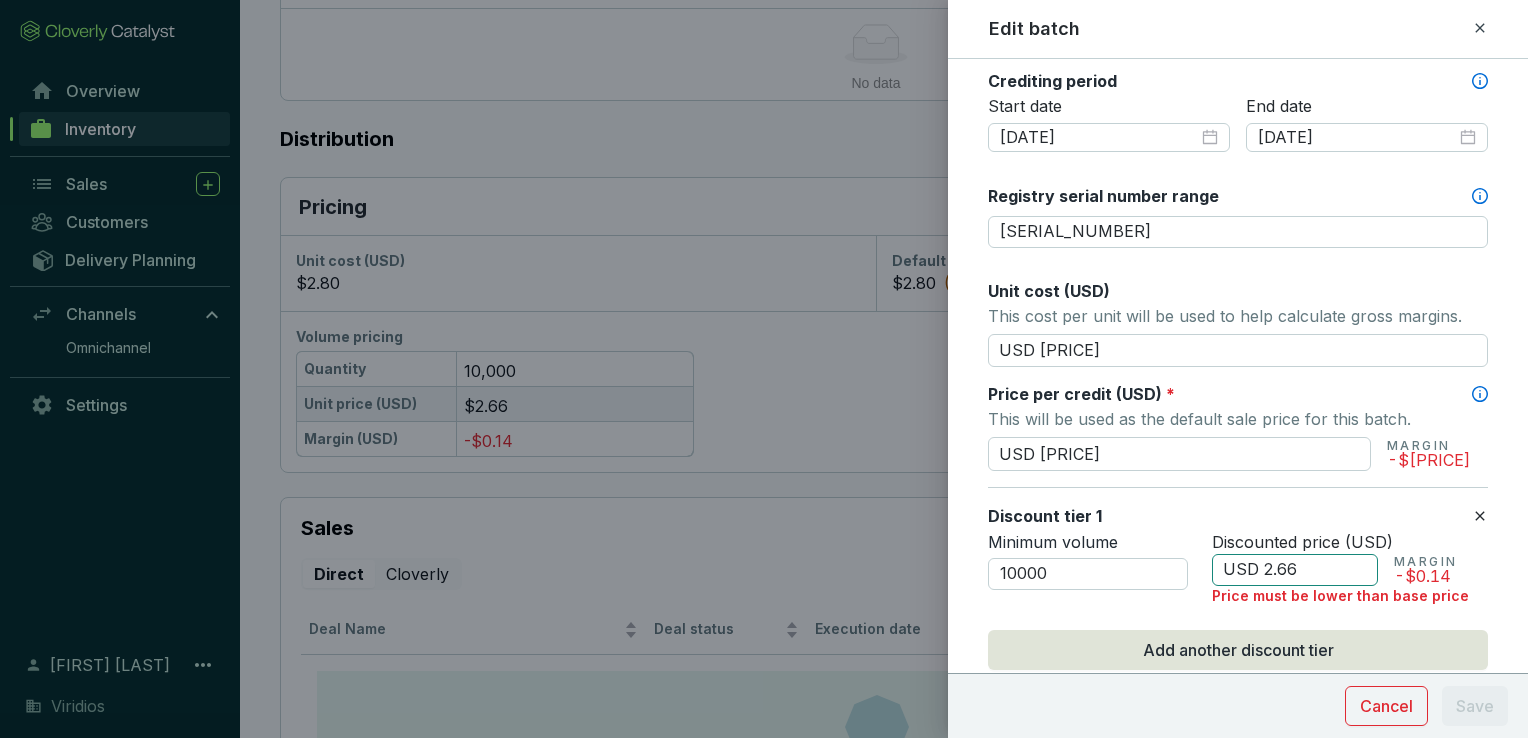 type on "USD [PRICE]" 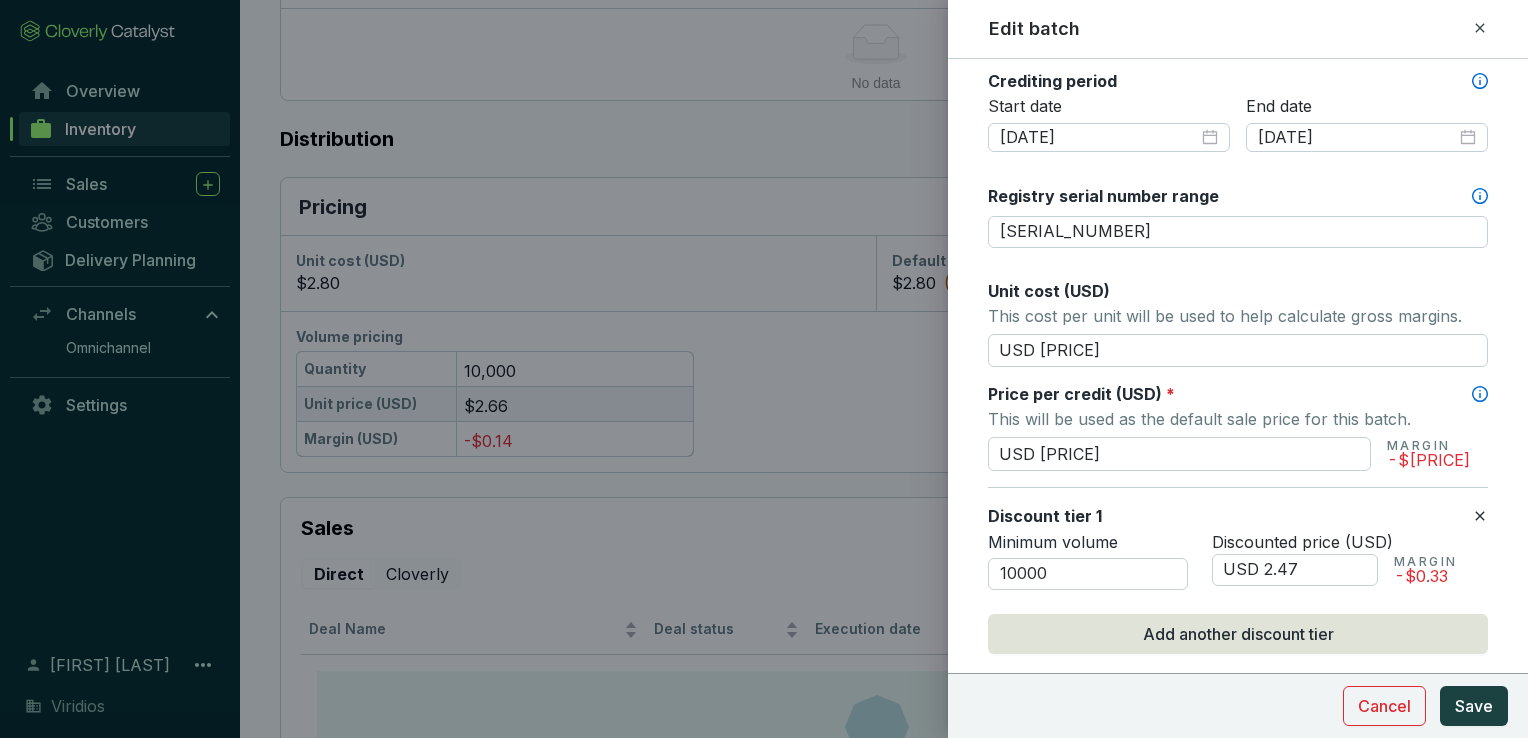 type on "USD 2.47" 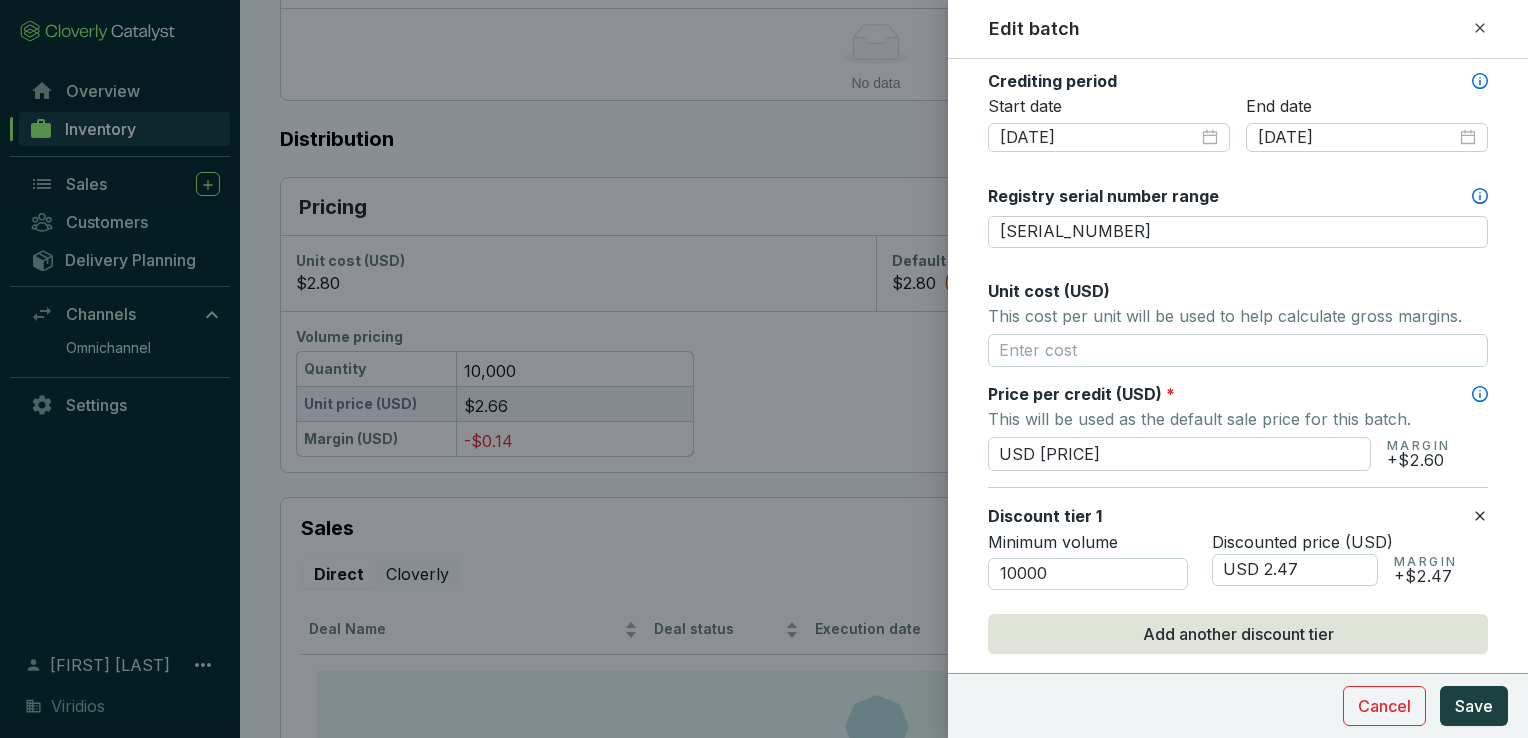 type 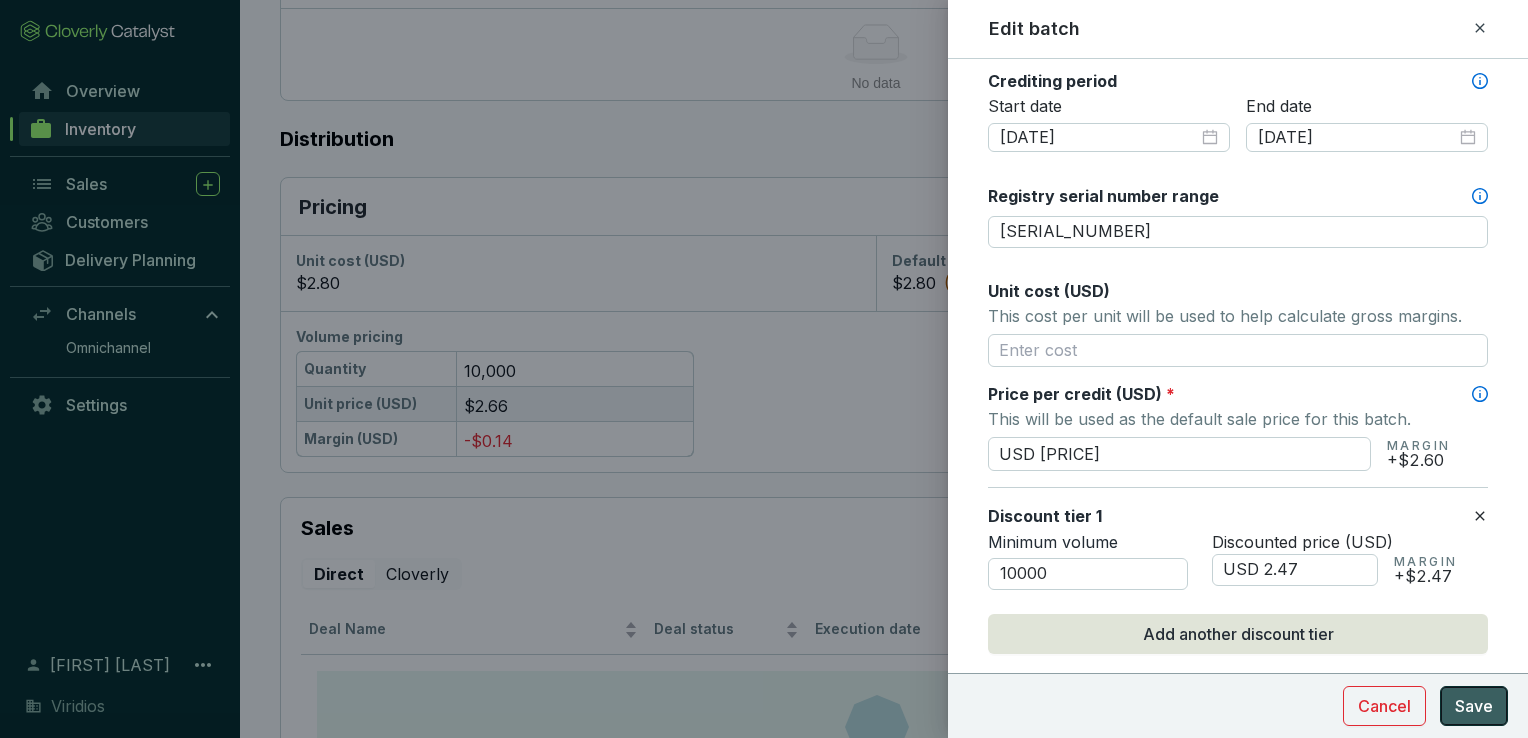 click on "Save" at bounding box center (1474, 706) 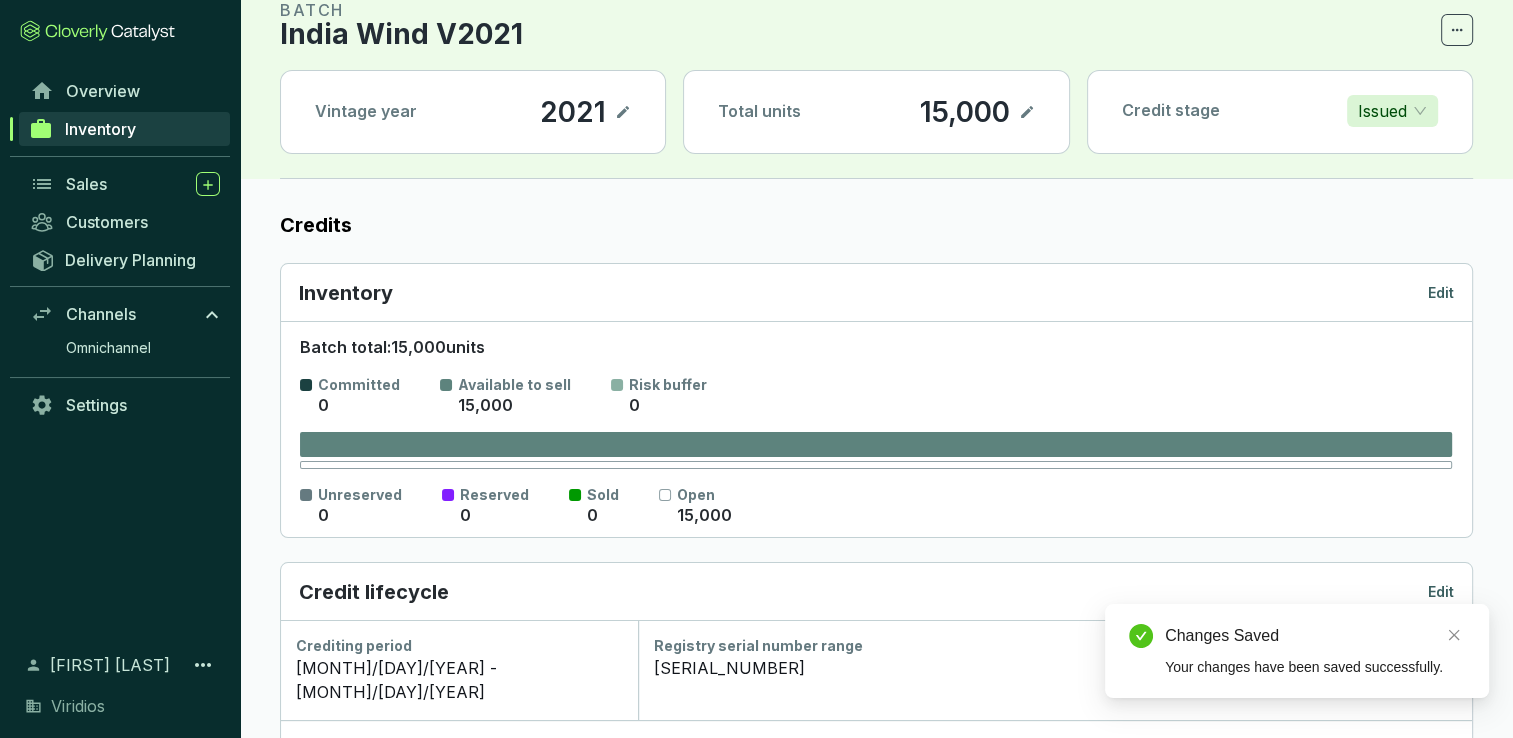 scroll, scrollTop: 0, scrollLeft: 0, axis: both 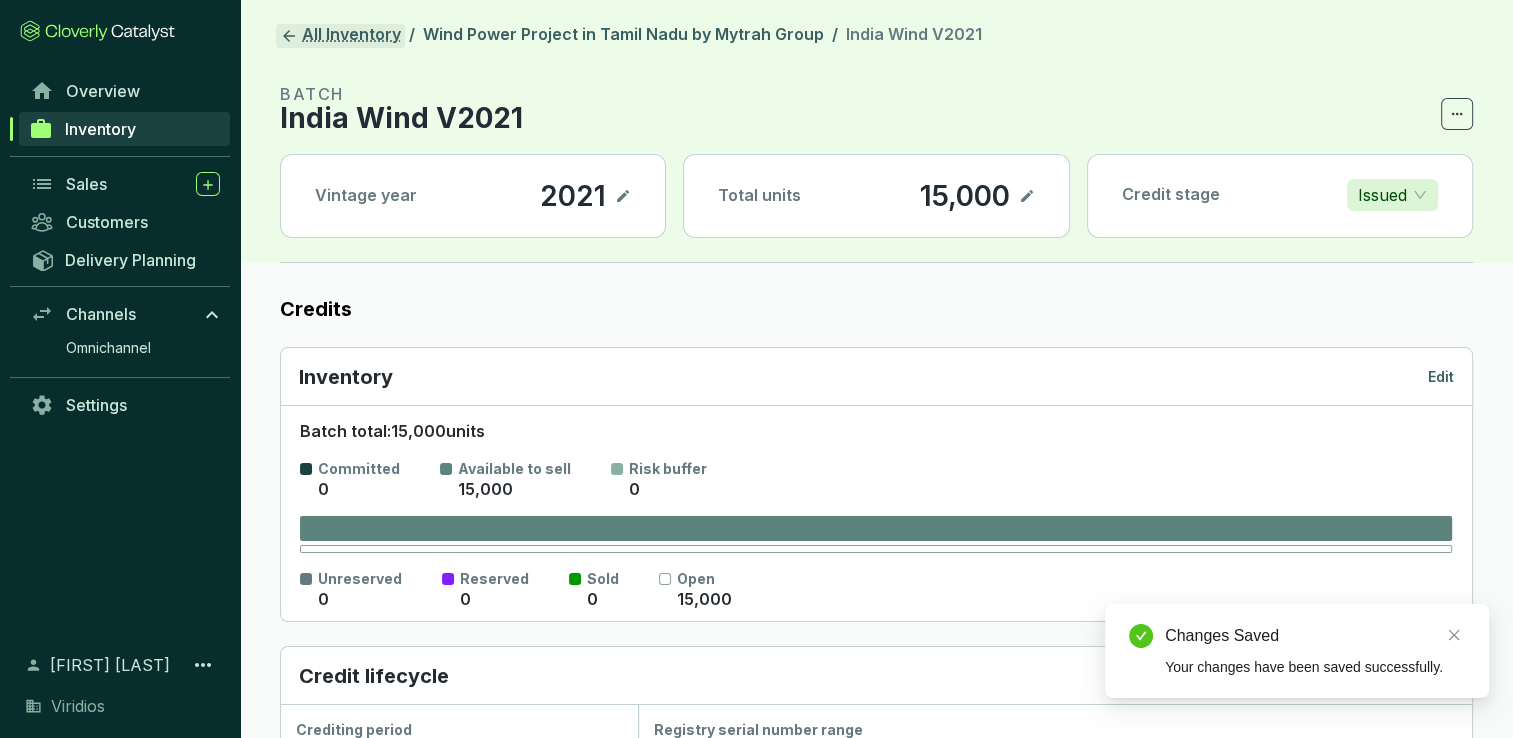 click on "All Inventory" at bounding box center (340, 36) 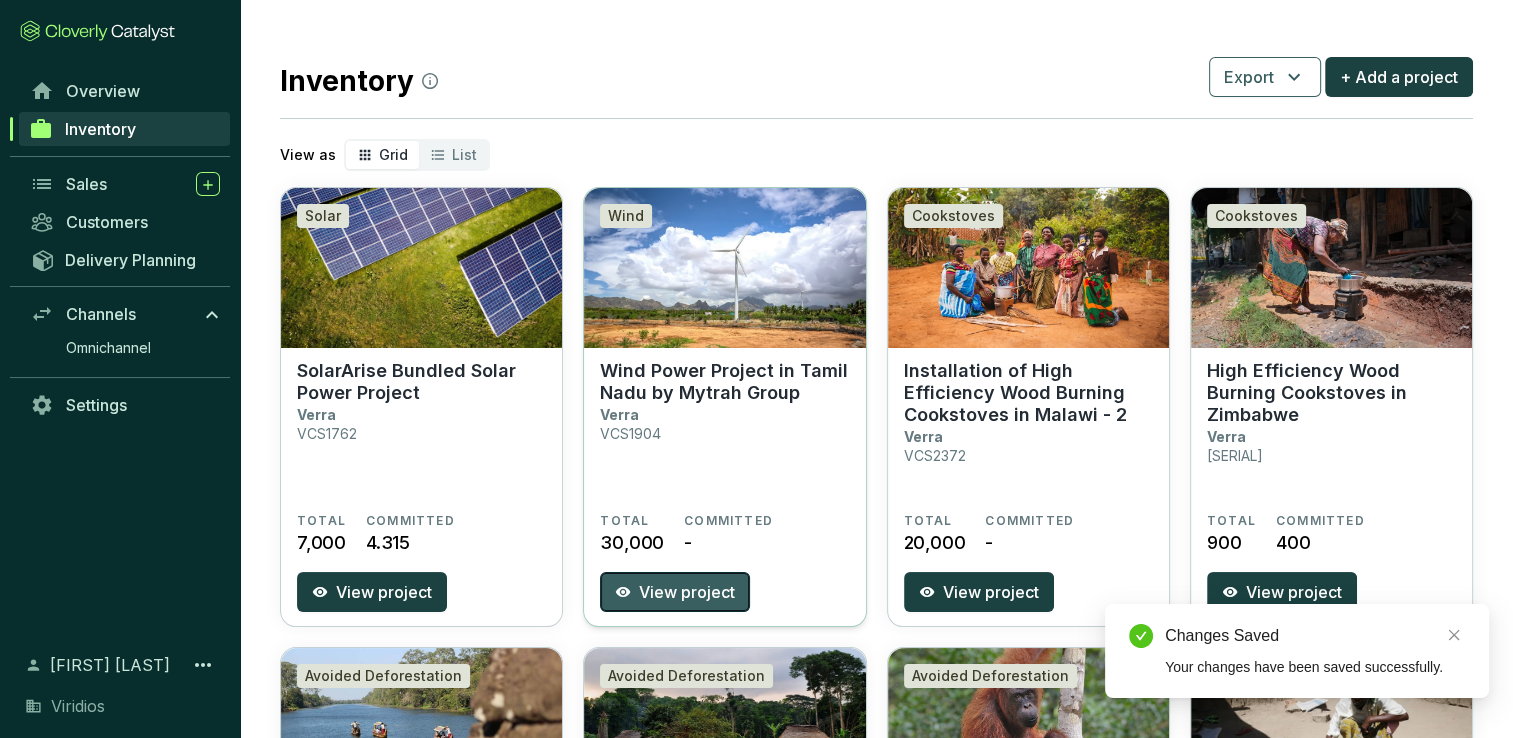 click on "View project" at bounding box center [687, 592] 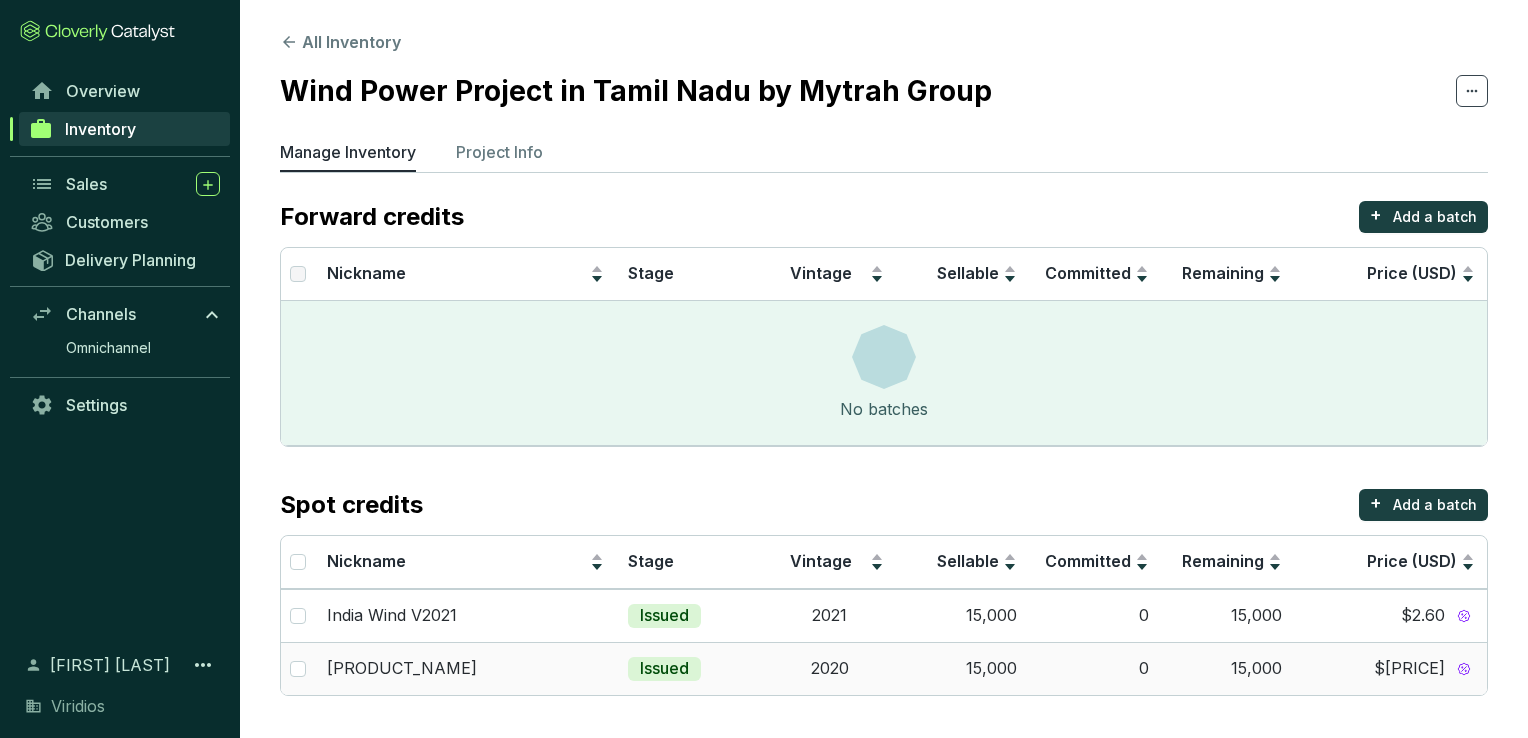click on "2020" at bounding box center [829, 668] 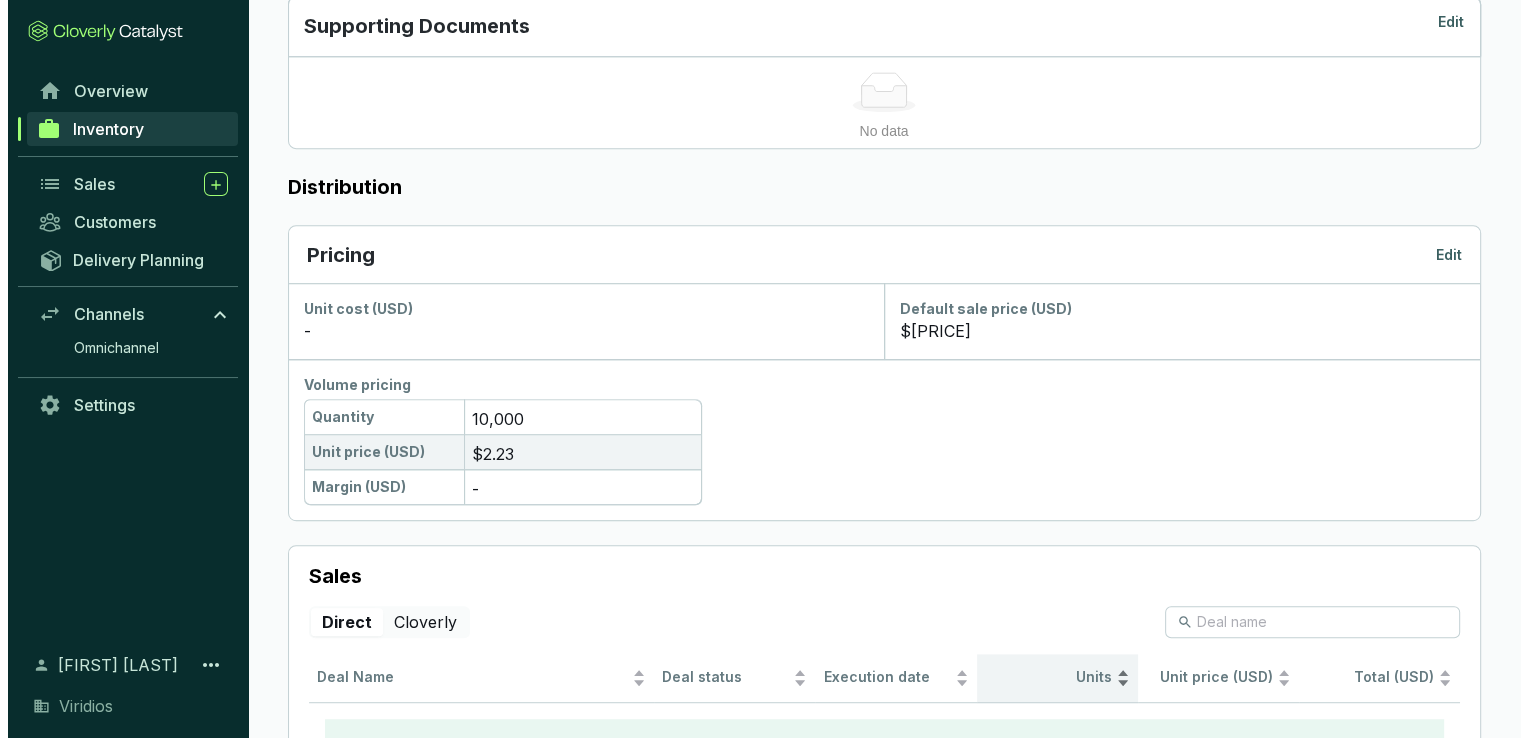 scroll, scrollTop: 1000, scrollLeft: 0, axis: vertical 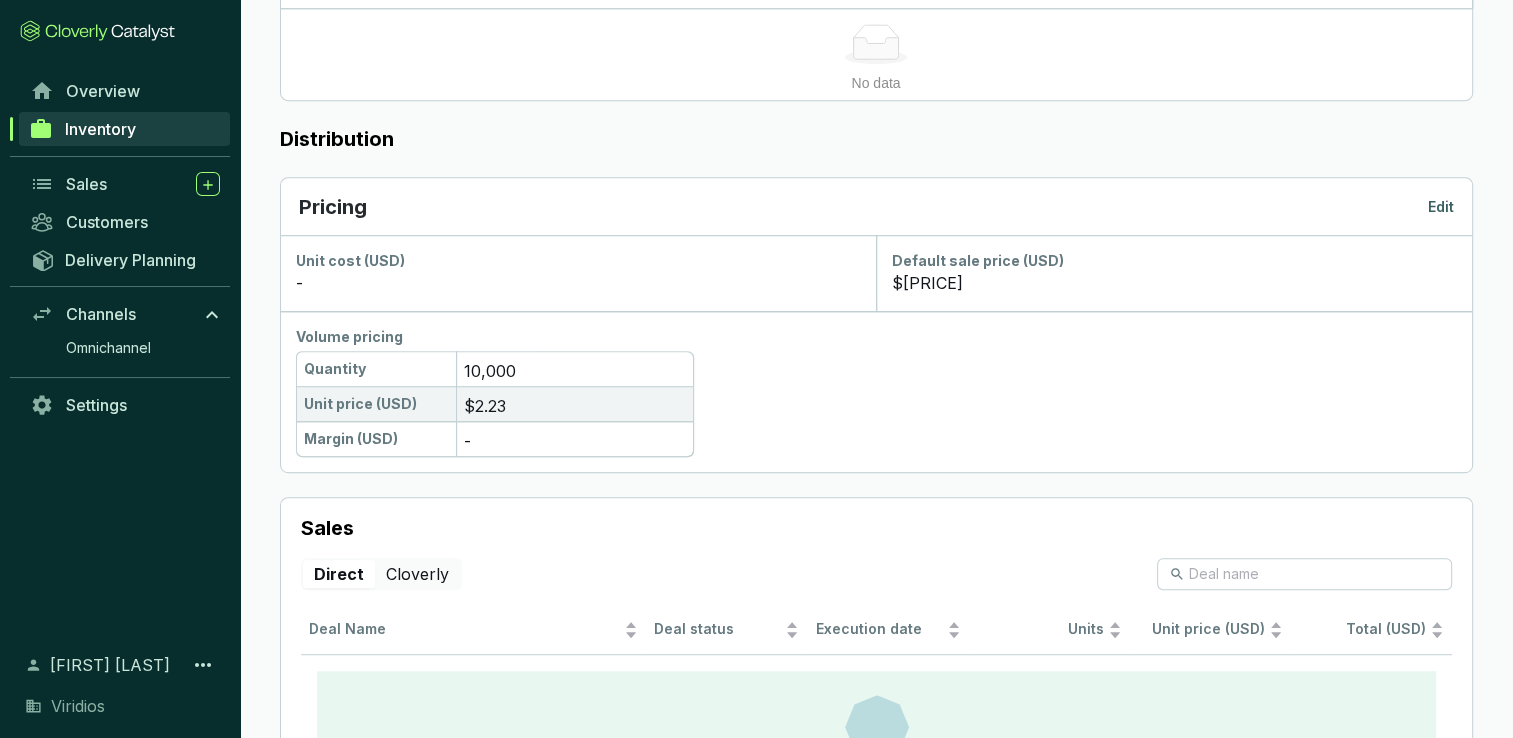 click on "Pricing Edit" at bounding box center (876, 207) 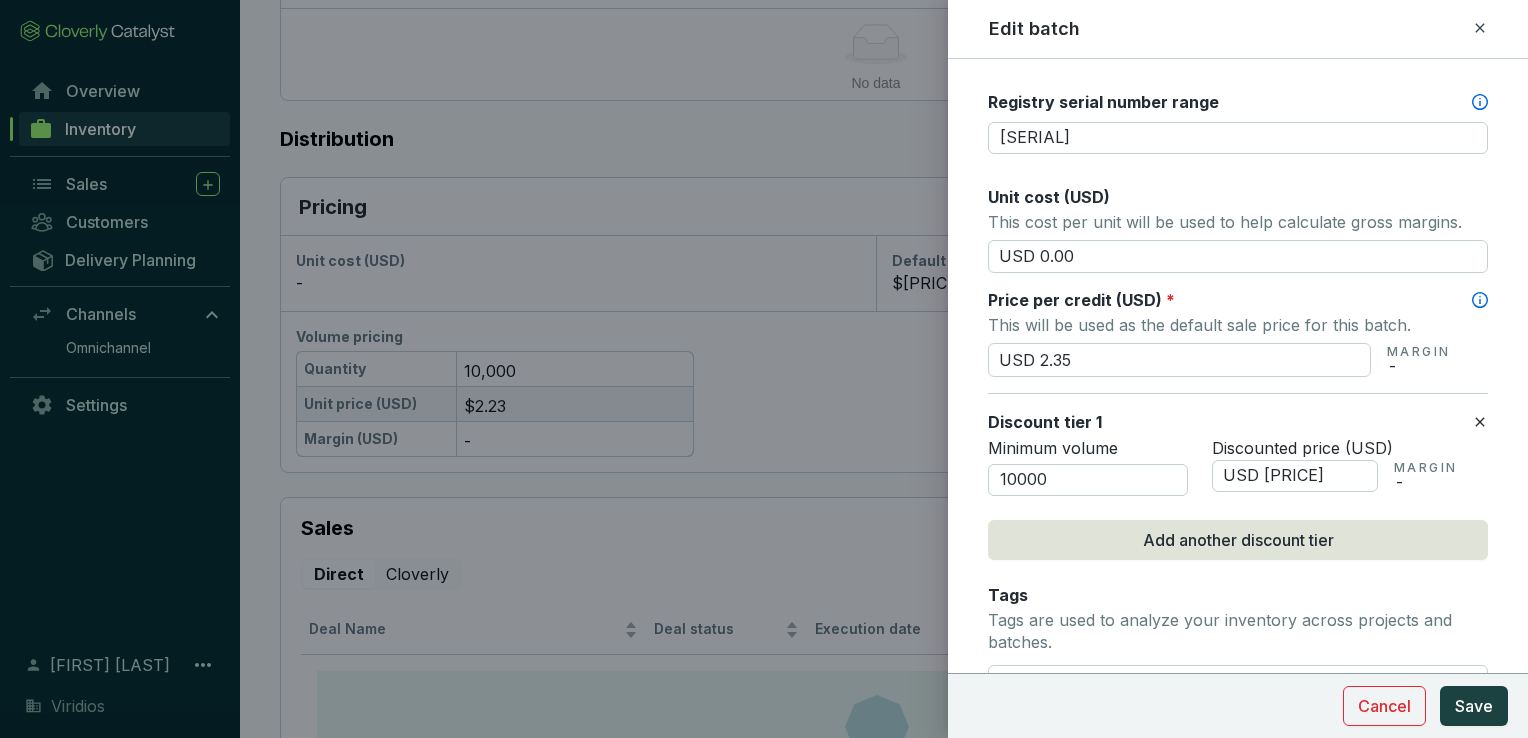 scroll, scrollTop: 800, scrollLeft: 0, axis: vertical 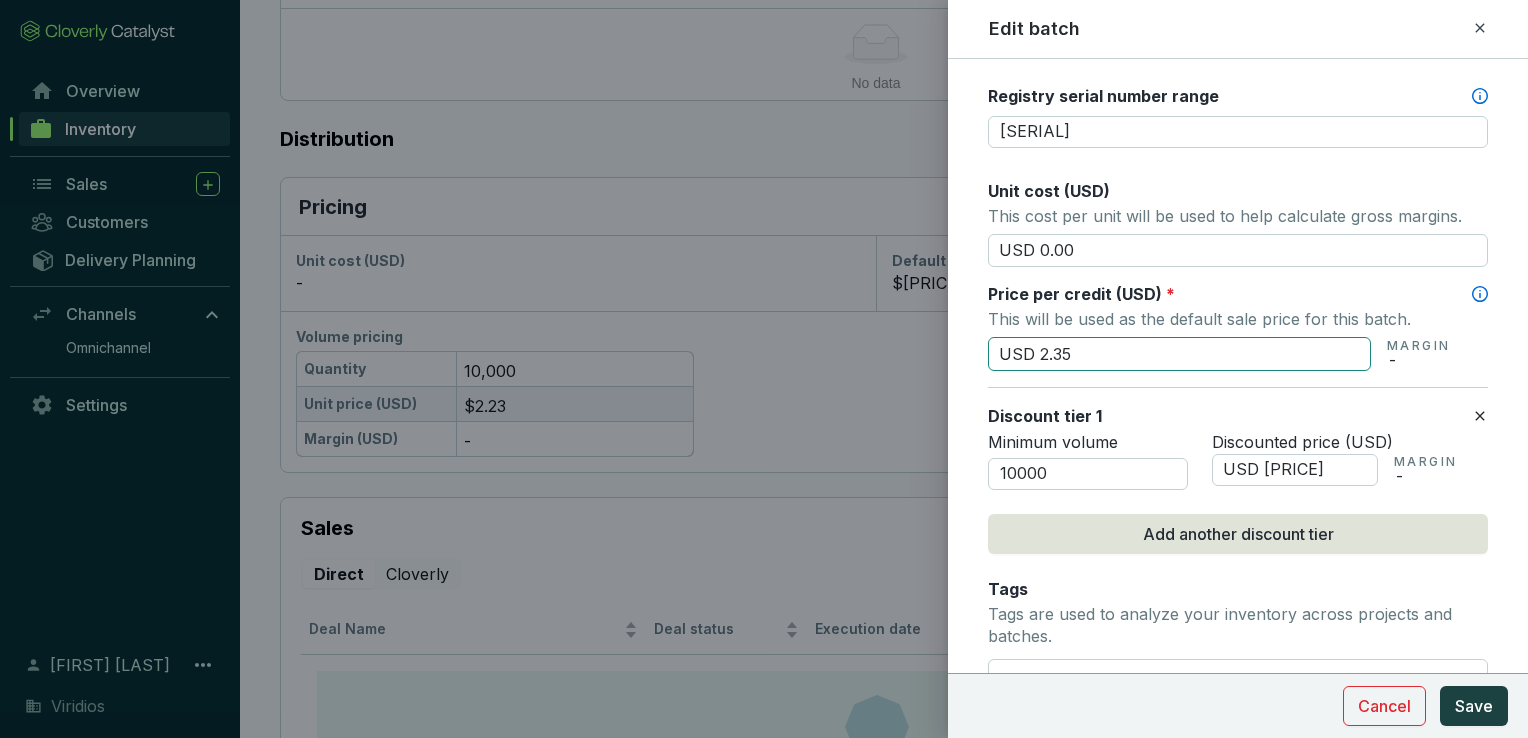 click on "USD 2.35" at bounding box center (1179, 354) 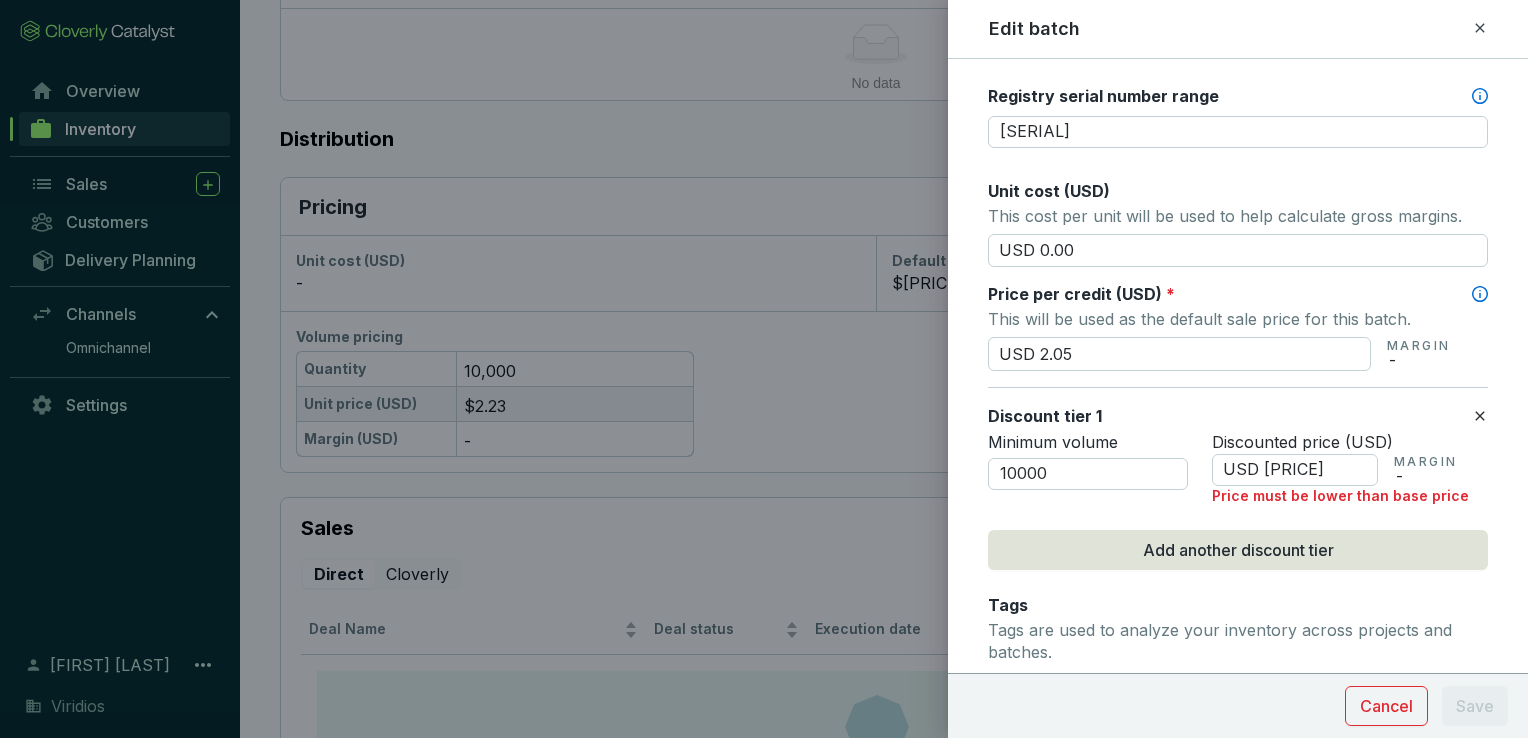 type on "USD 2.05" 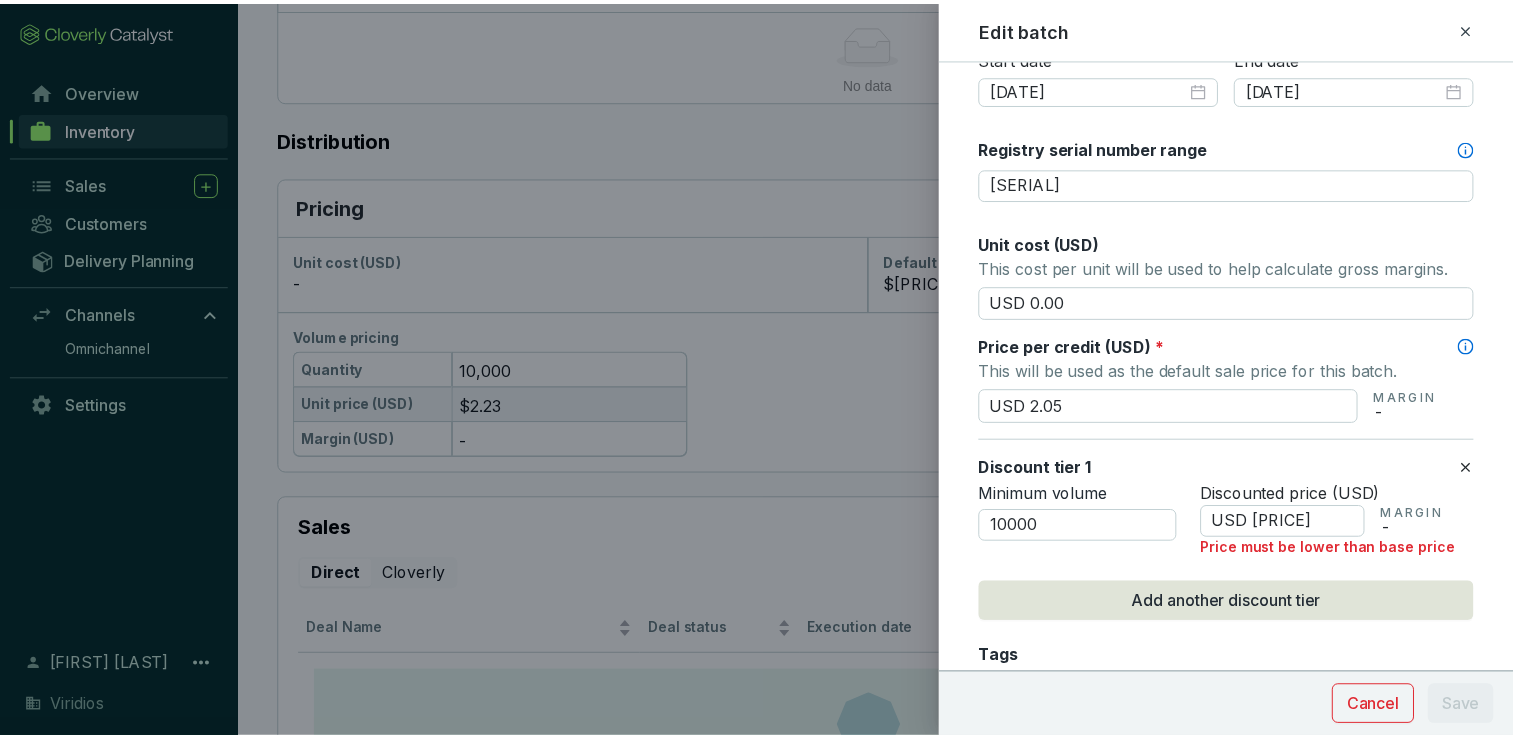 scroll, scrollTop: 711, scrollLeft: 0, axis: vertical 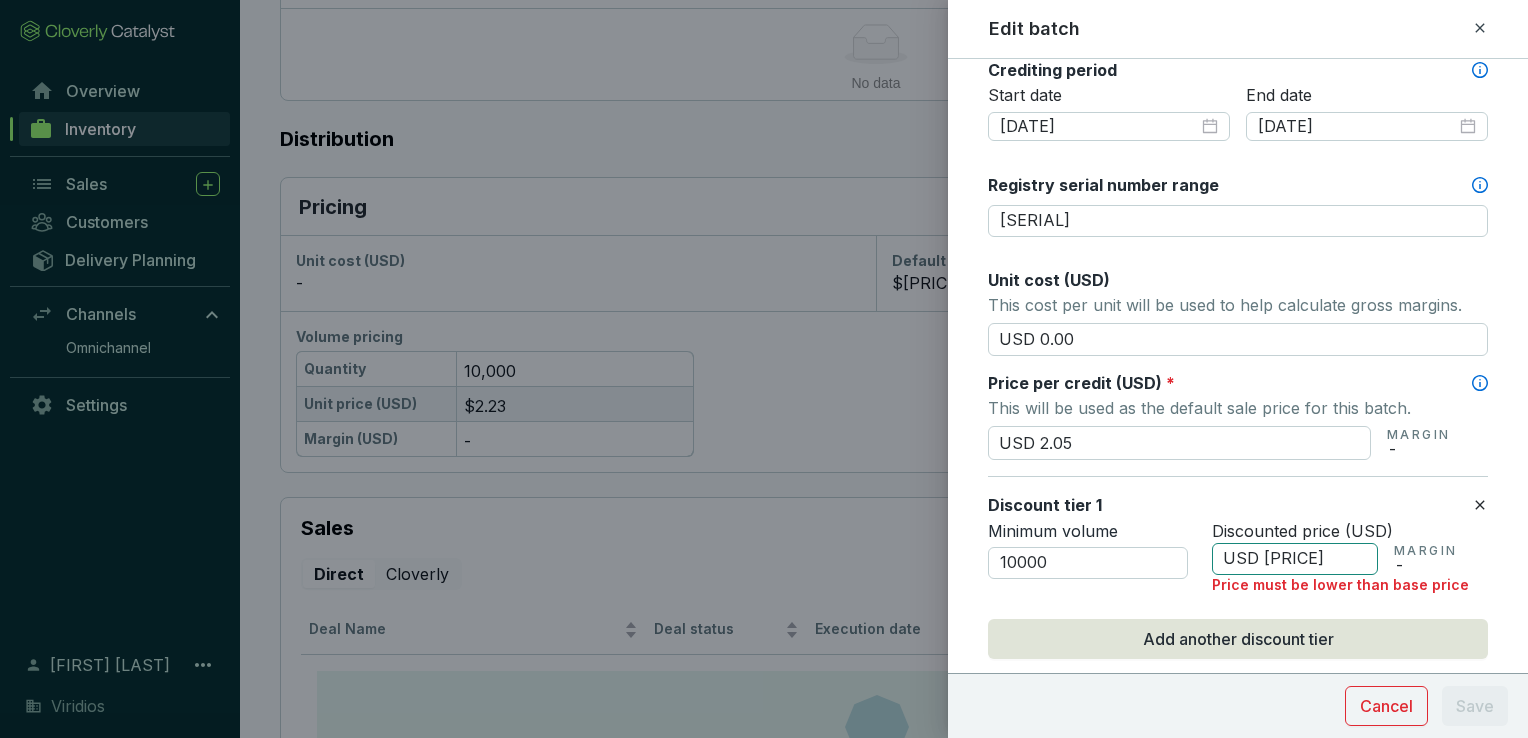 click on "USD [PRICE]" at bounding box center (1295, 559) 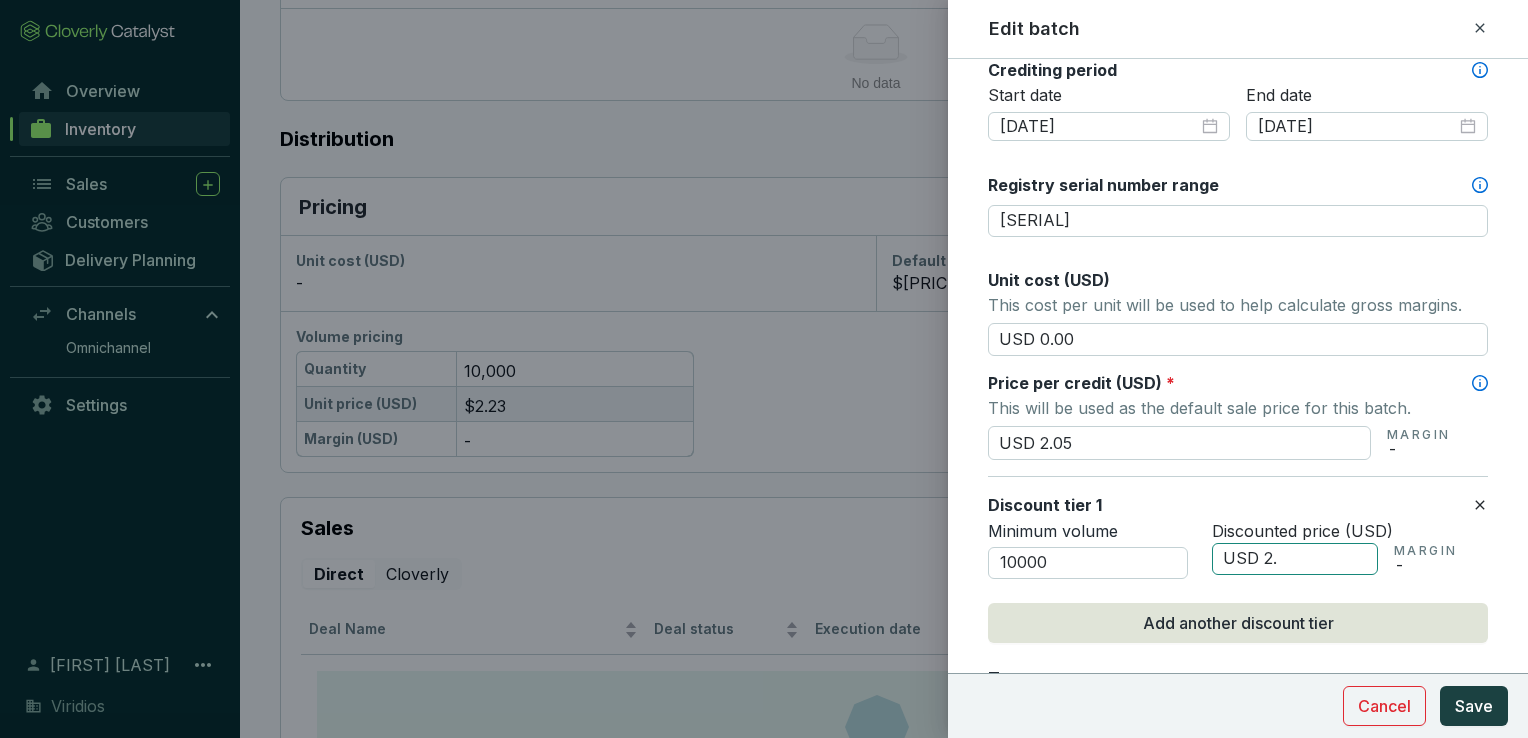 type on "USD 2" 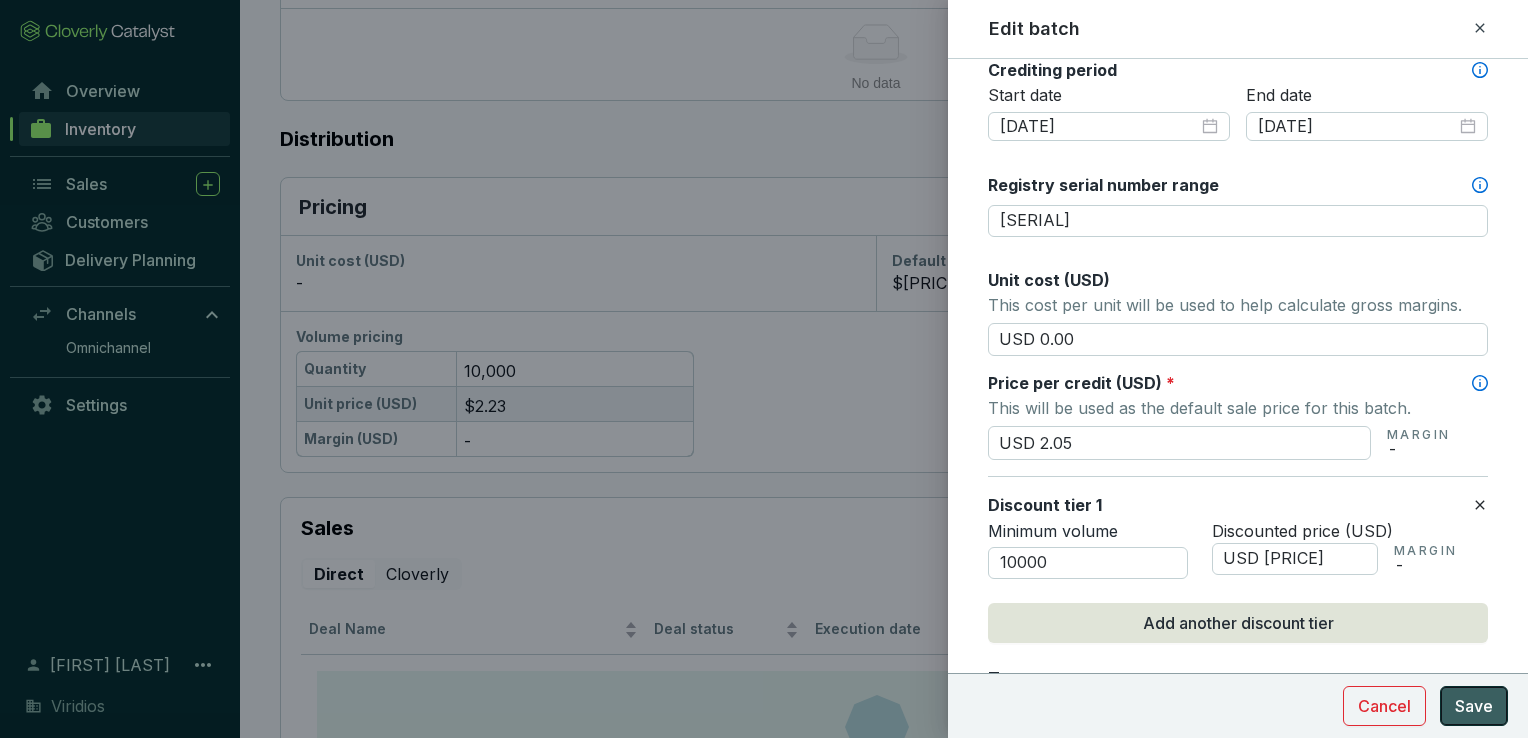 type on "USD [PRICE]" 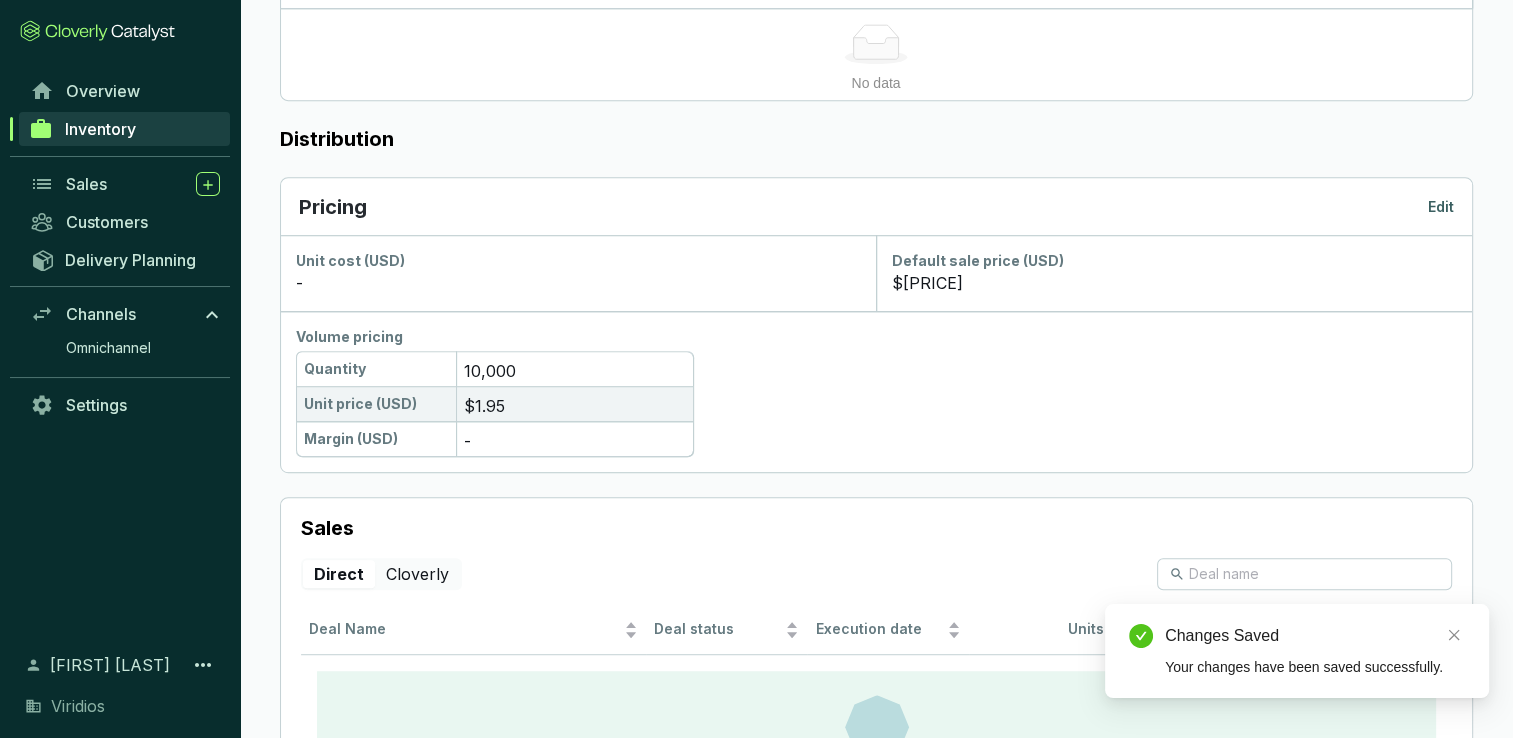 click on "Inventory" at bounding box center [100, 129] 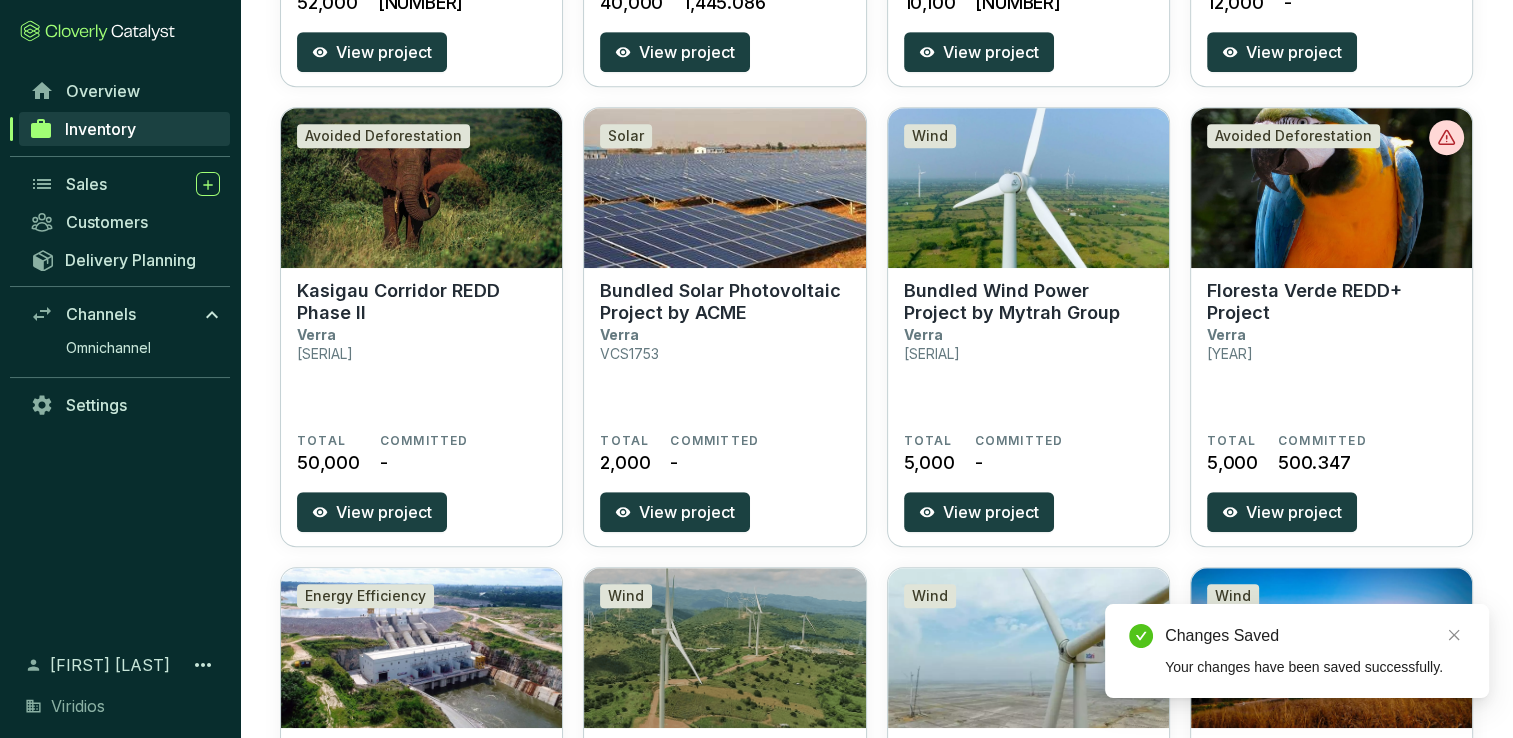 scroll, scrollTop: 0, scrollLeft: 0, axis: both 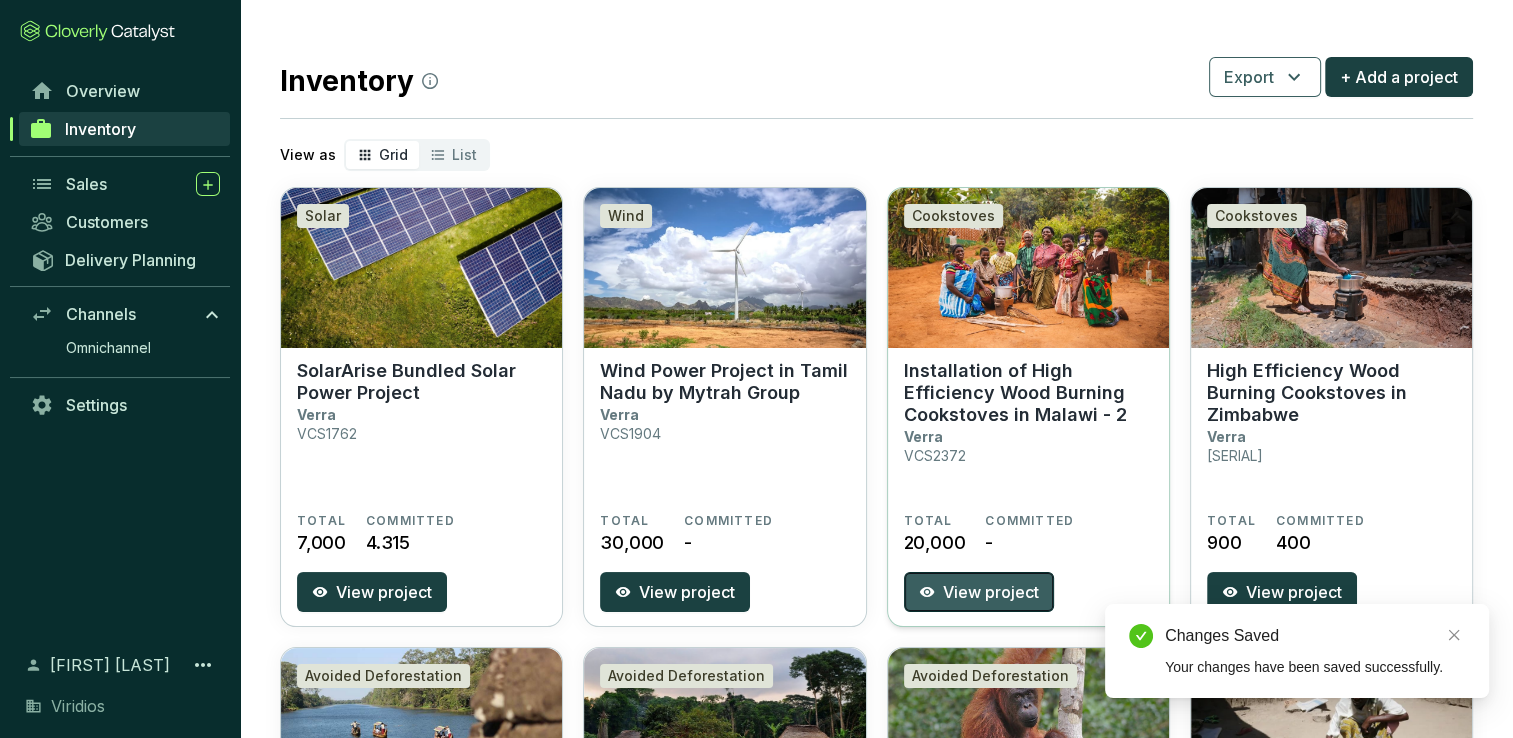 click on "View project" at bounding box center [979, 592] 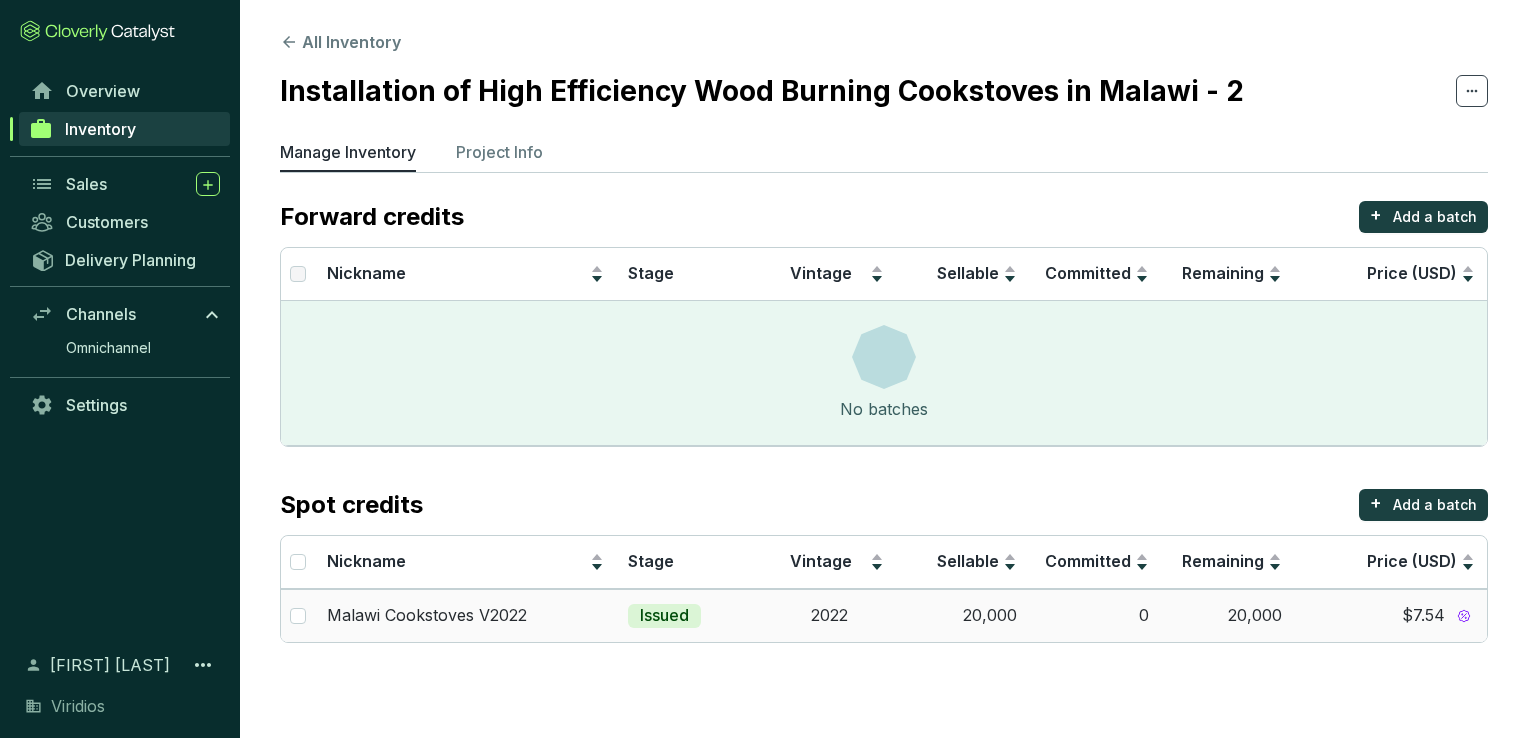 click on "0" at bounding box center [1095, 615] 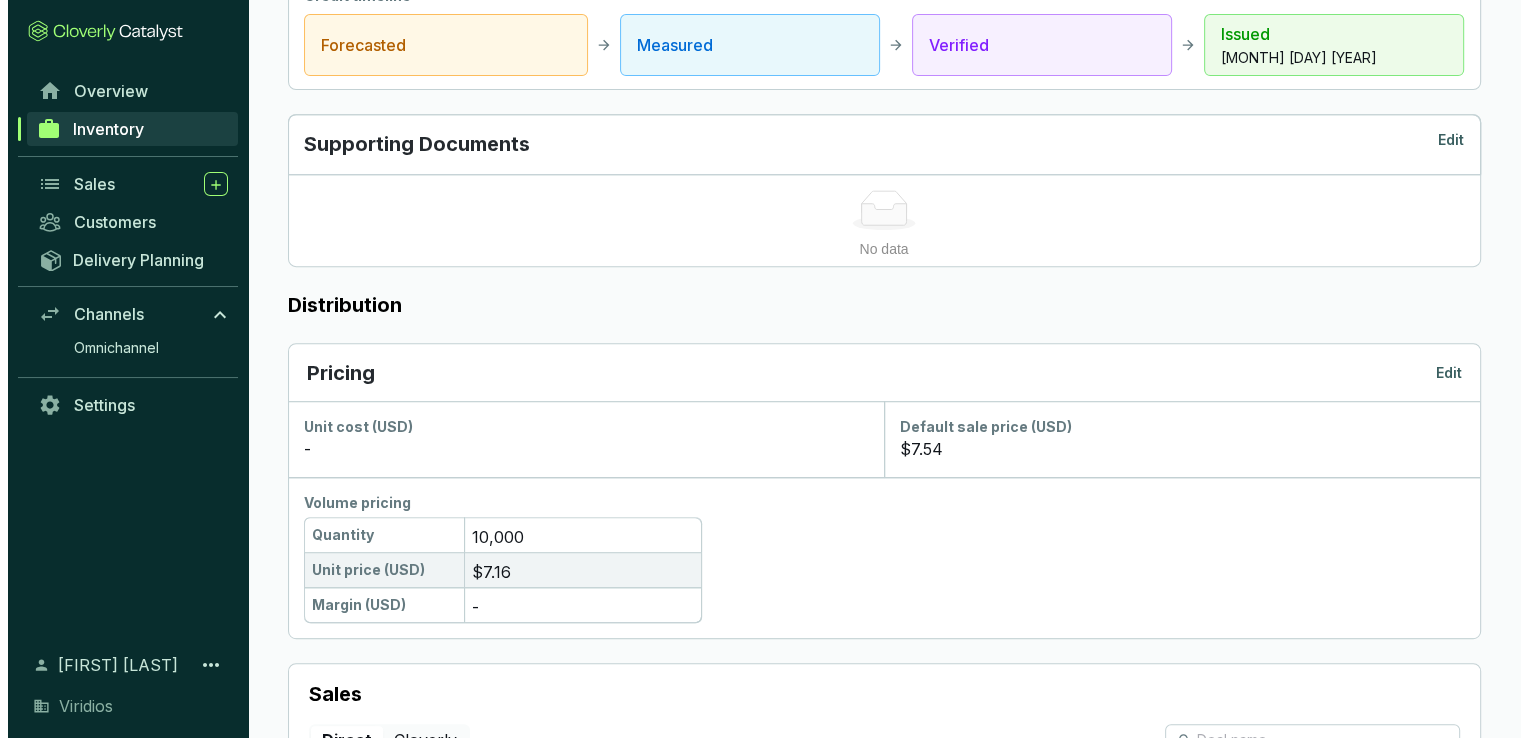 scroll, scrollTop: 1100, scrollLeft: 0, axis: vertical 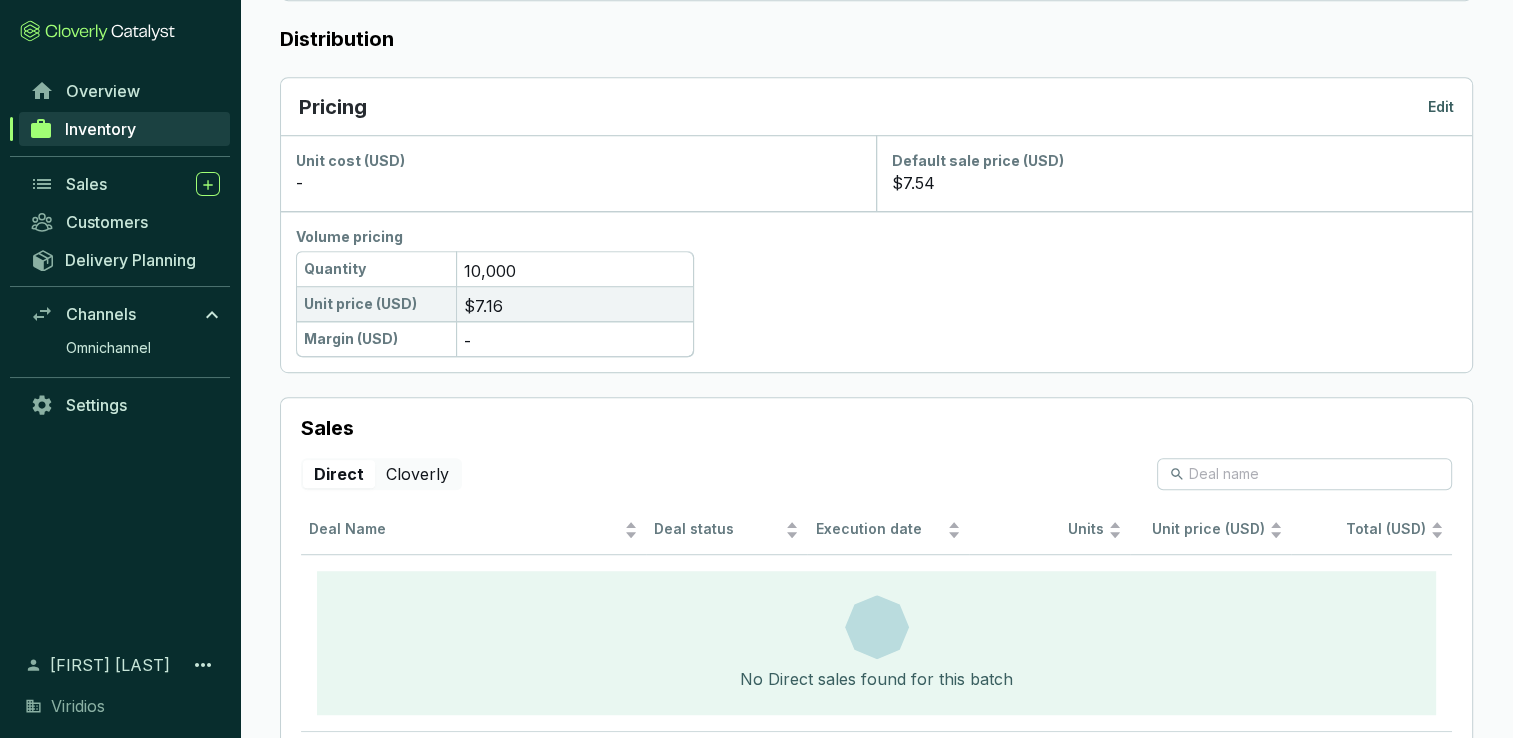 click on "Edit" at bounding box center [1441, 107] 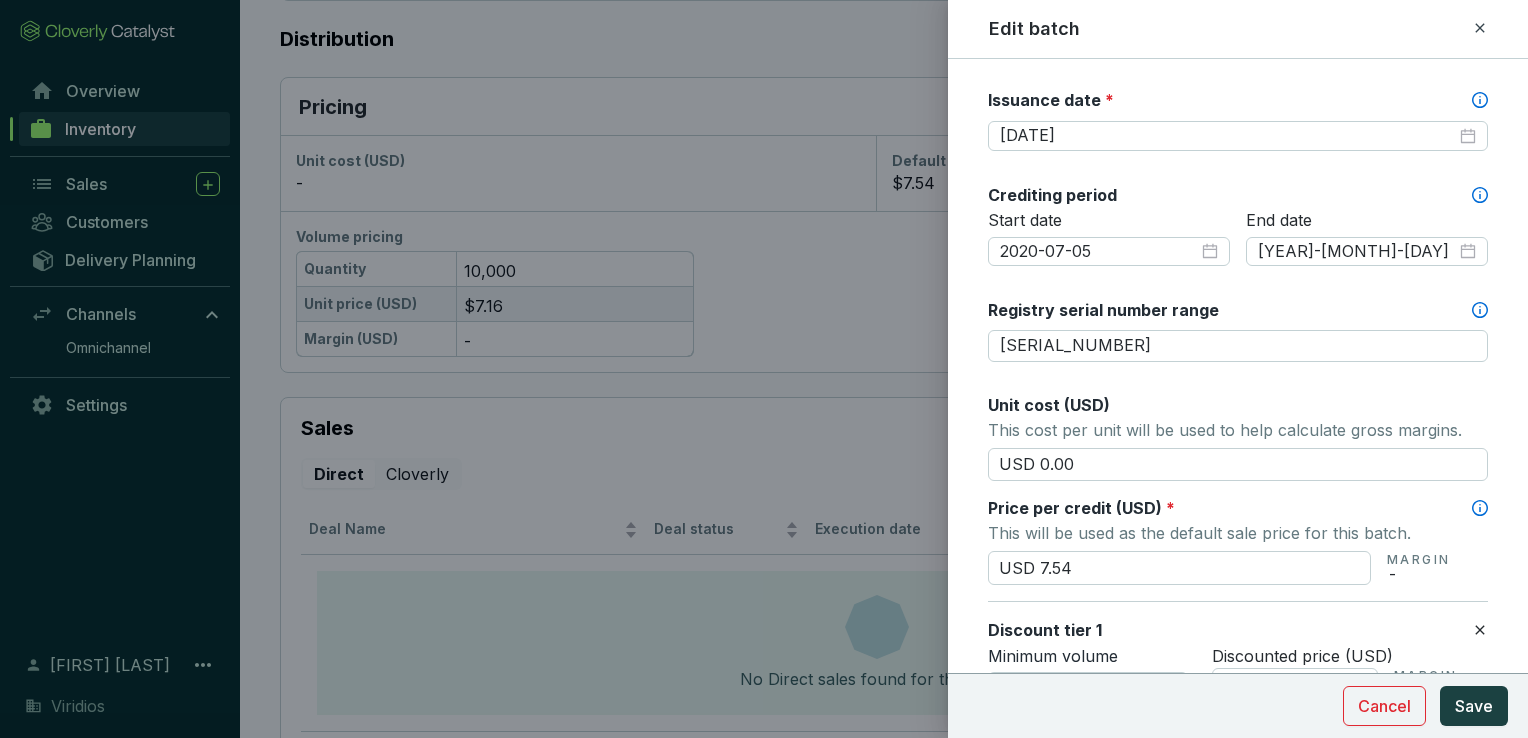 scroll, scrollTop: 700, scrollLeft: 0, axis: vertical 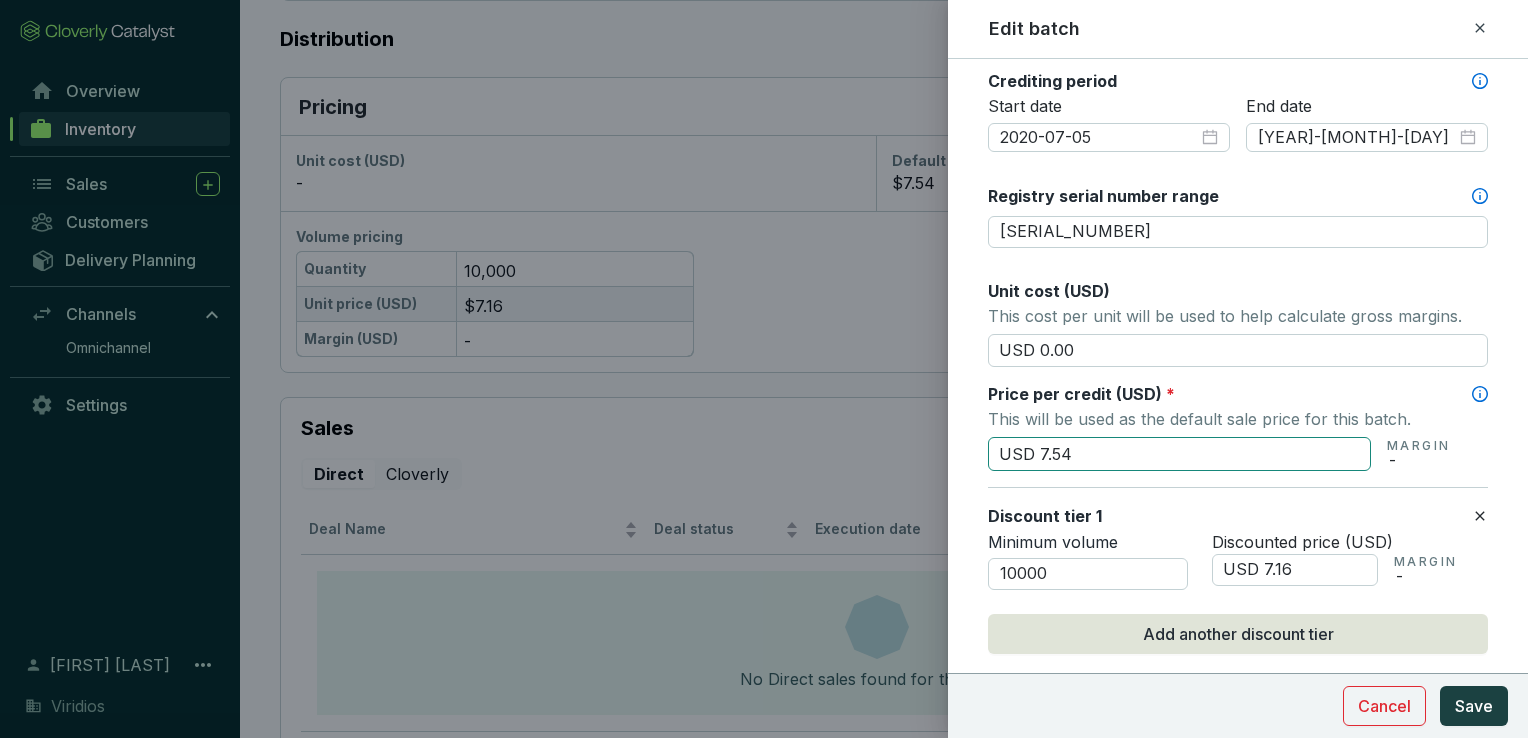 click on "USD 7.54" at bounding box center [1179, 454] 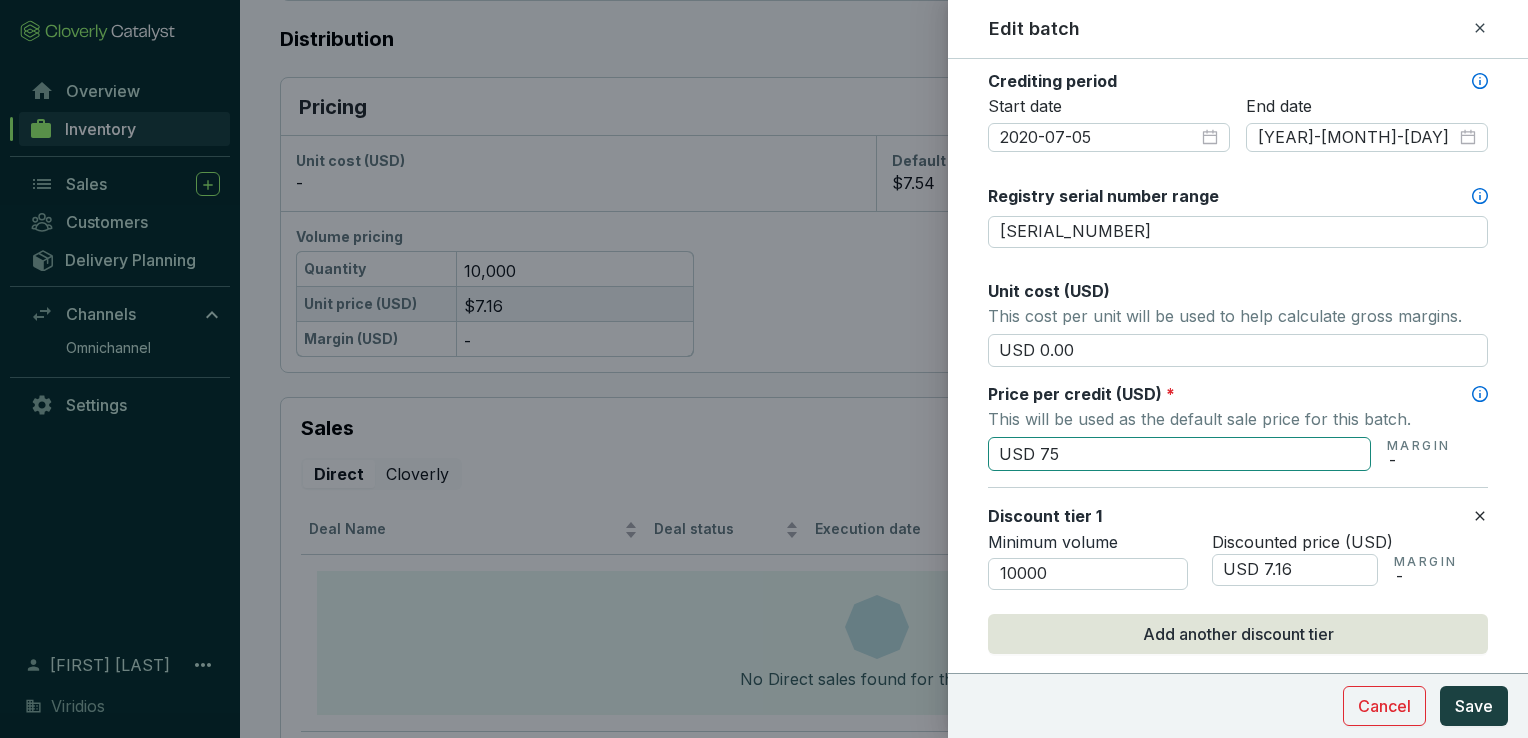 type on "USD 7" 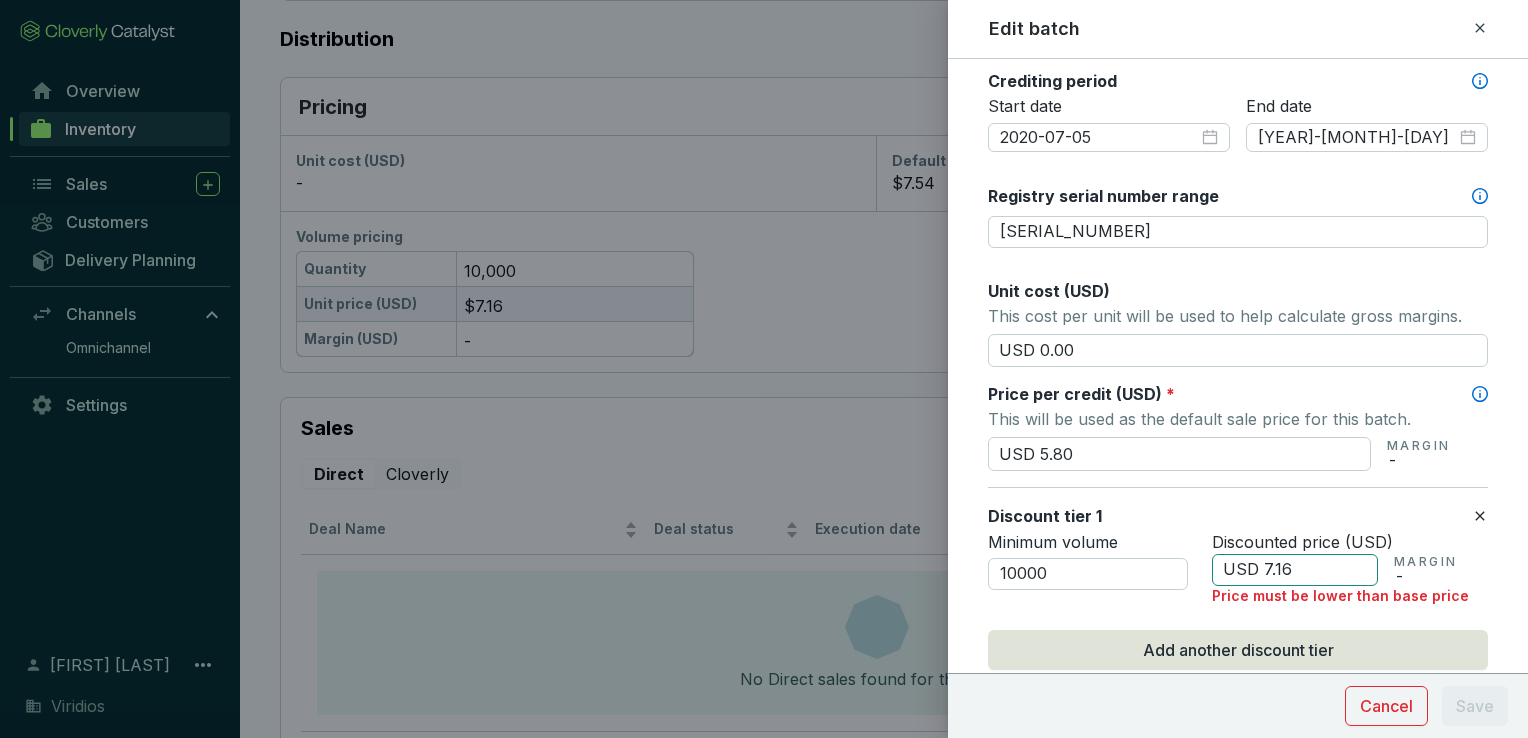 type on "USD 5.80" 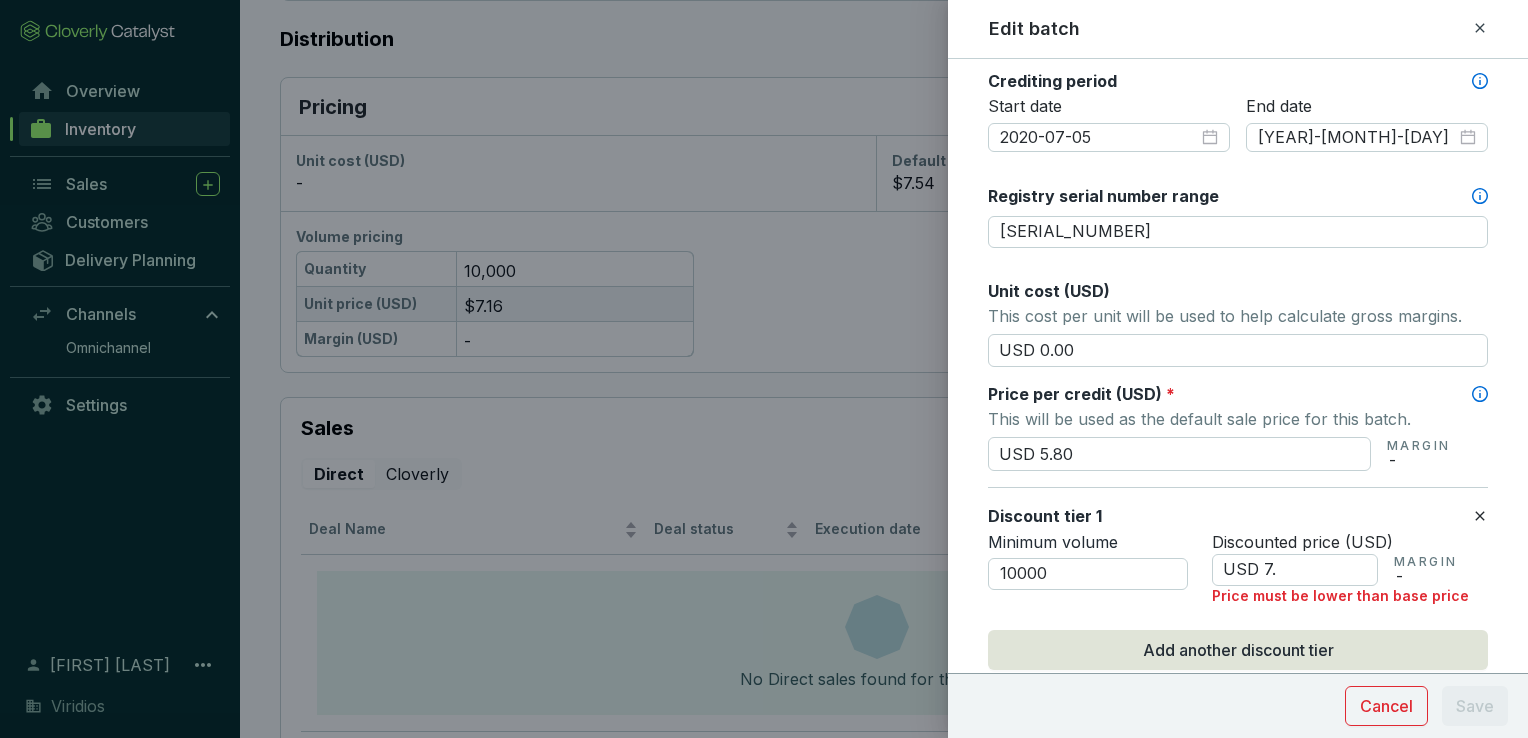 type on "USD 7" 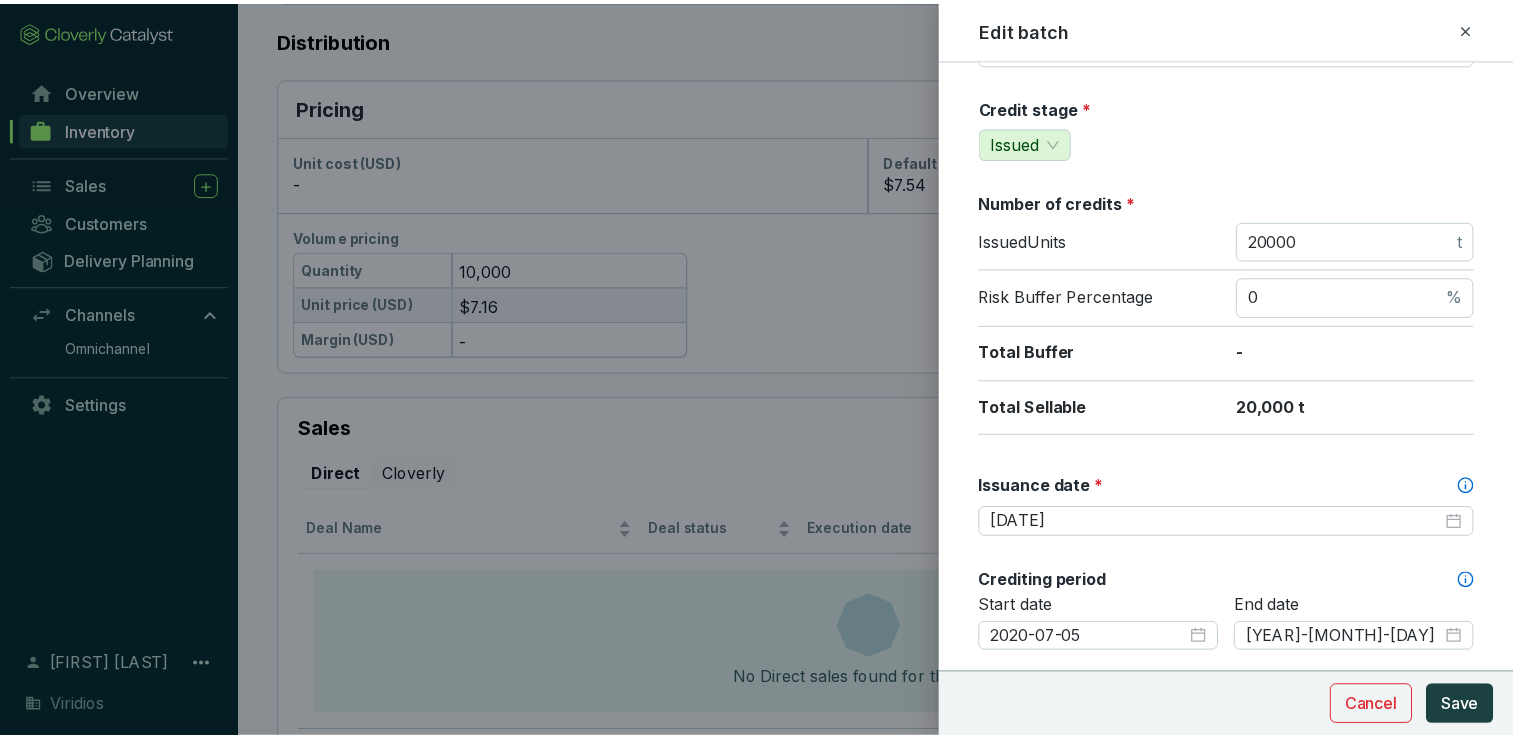 scroll, scrollTop: 0, scrollLeft: 0, axis: both 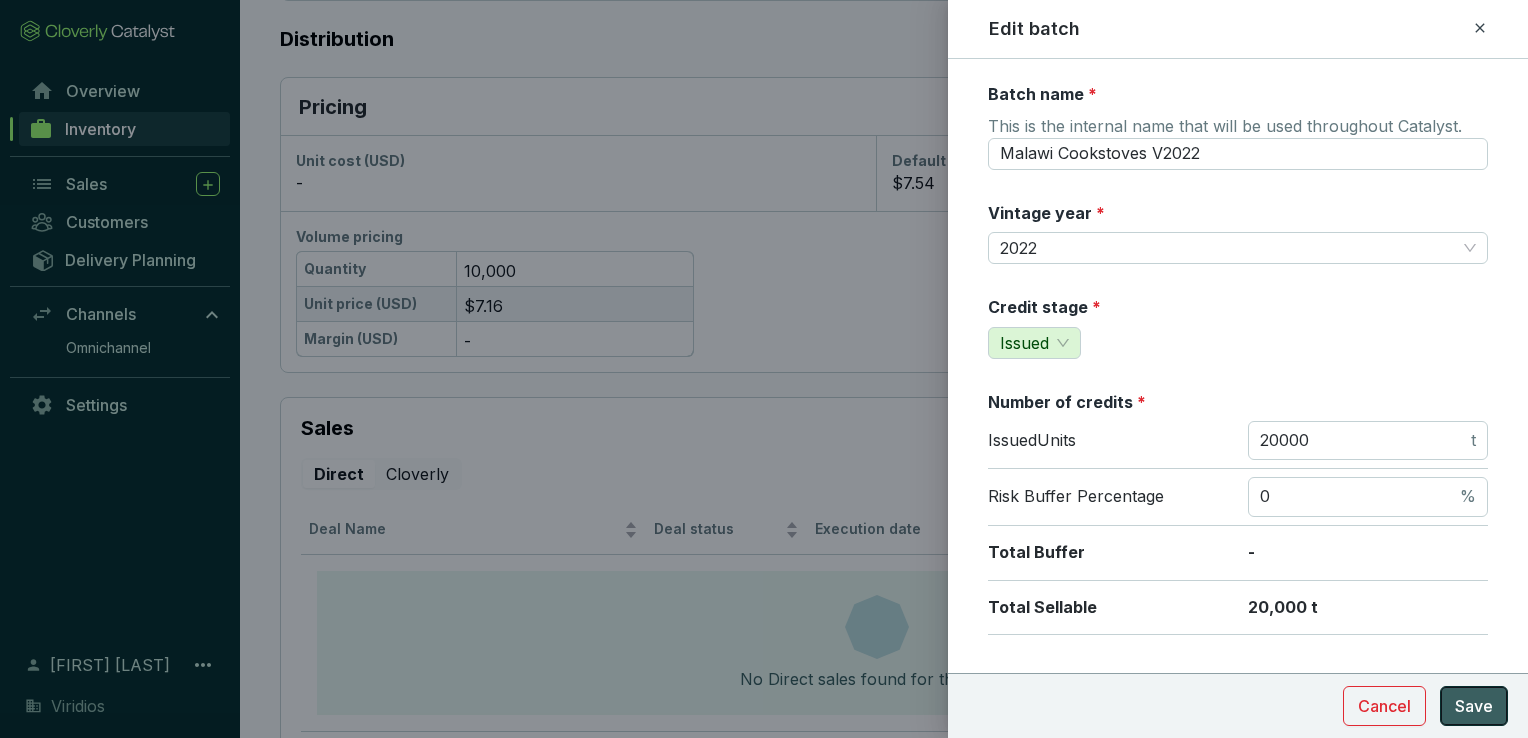 type on "USD 5.51" 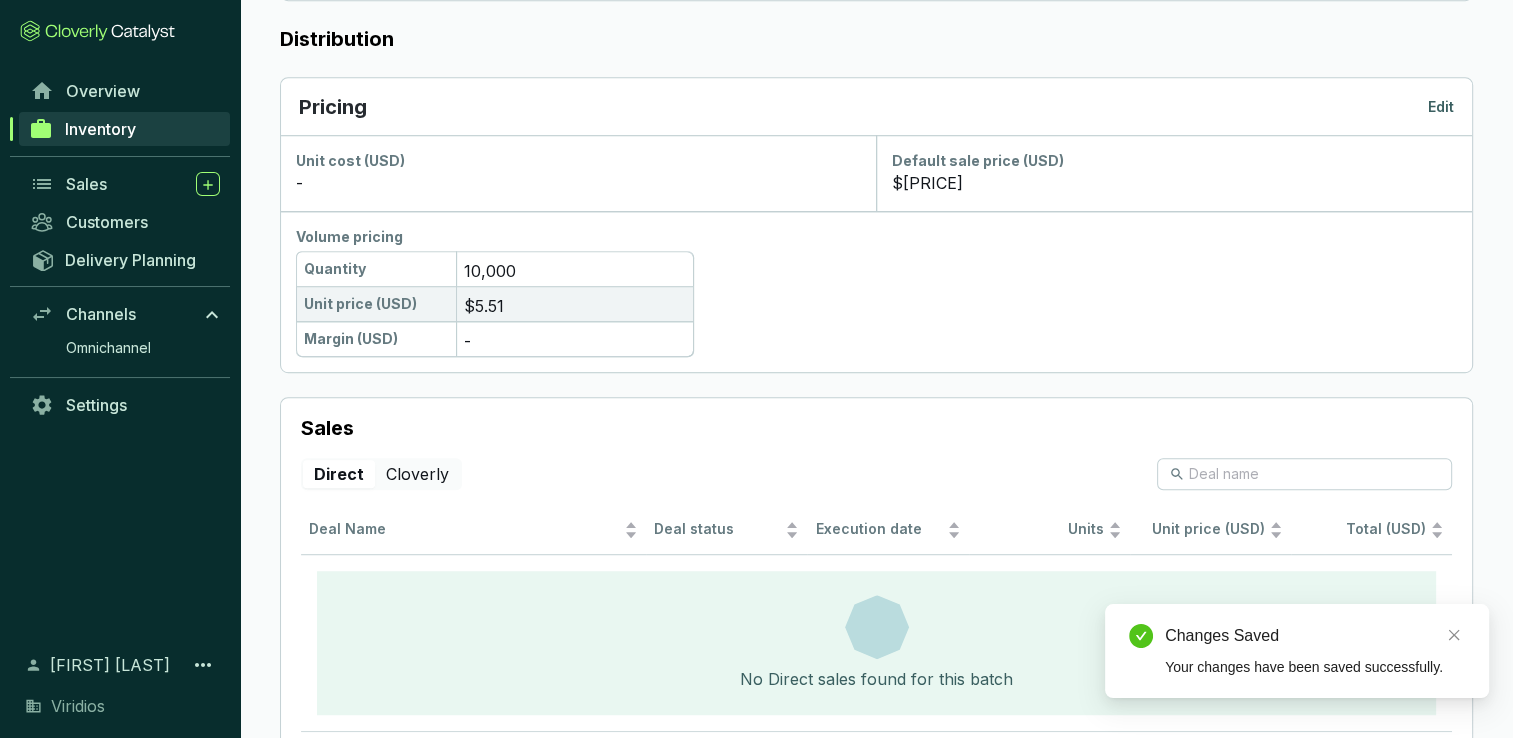 click on "Inventory" at bounding box center [124, 129] 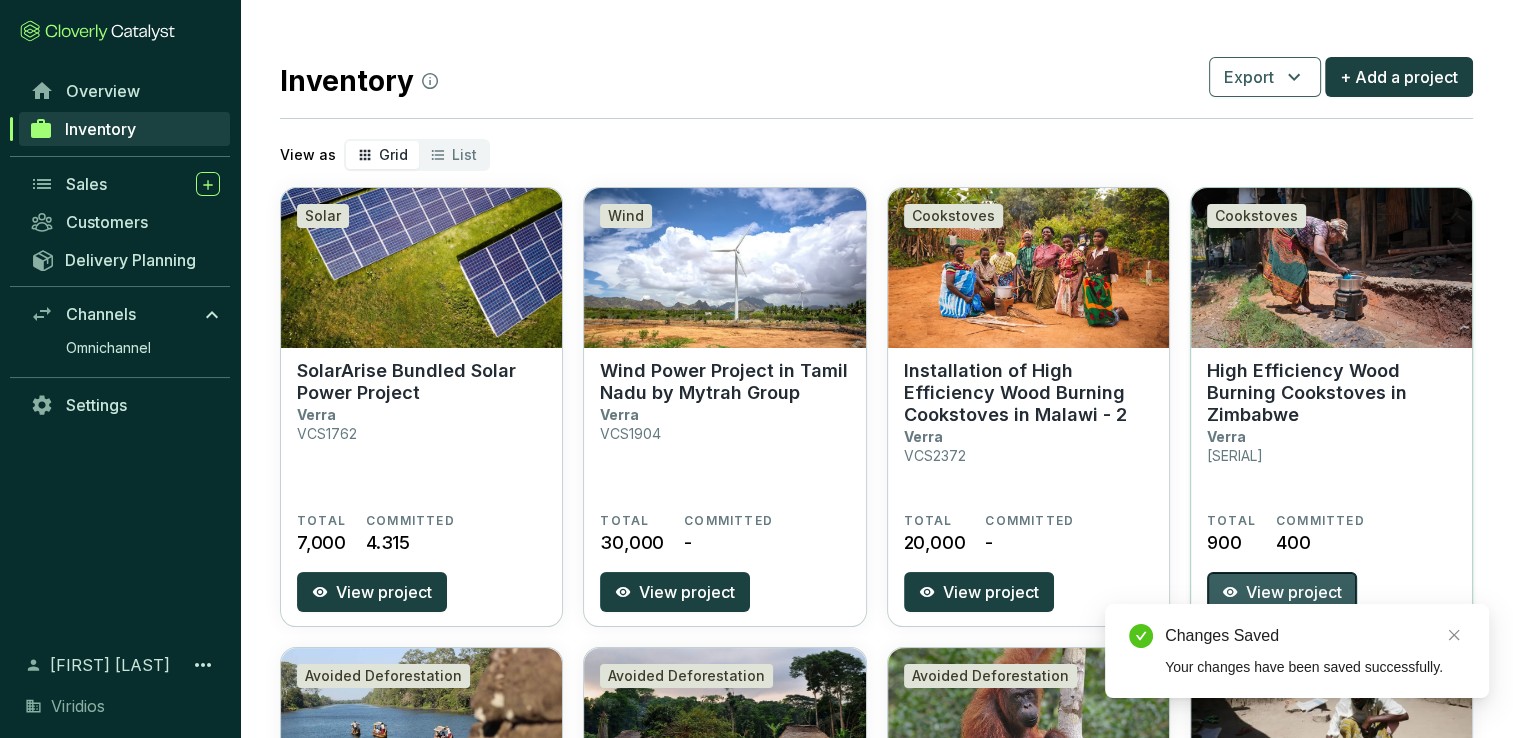click 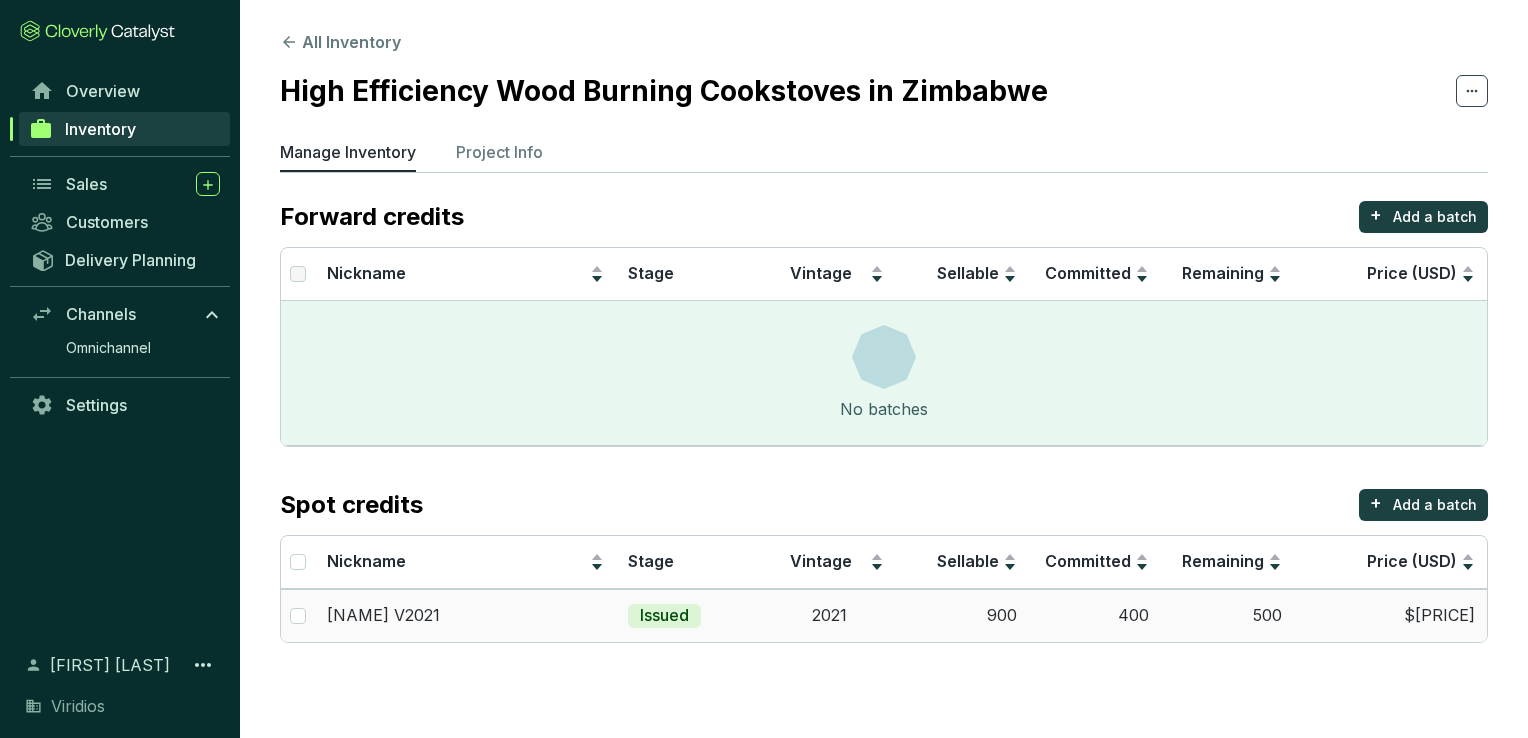 click on "400" at bounding box center (1095, 615) 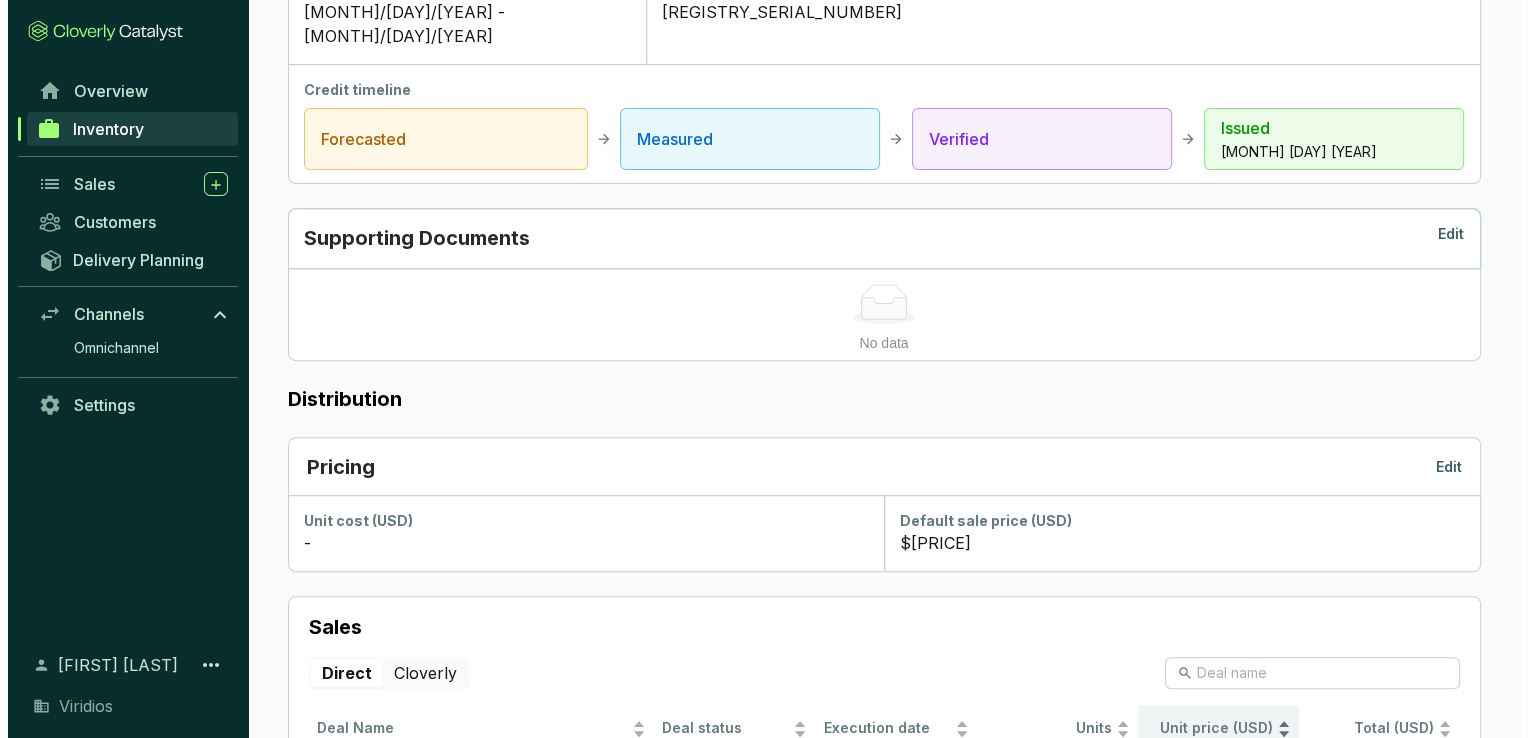 scroll, scrollTop: 900, scrollLeft: 0, axis: vertical 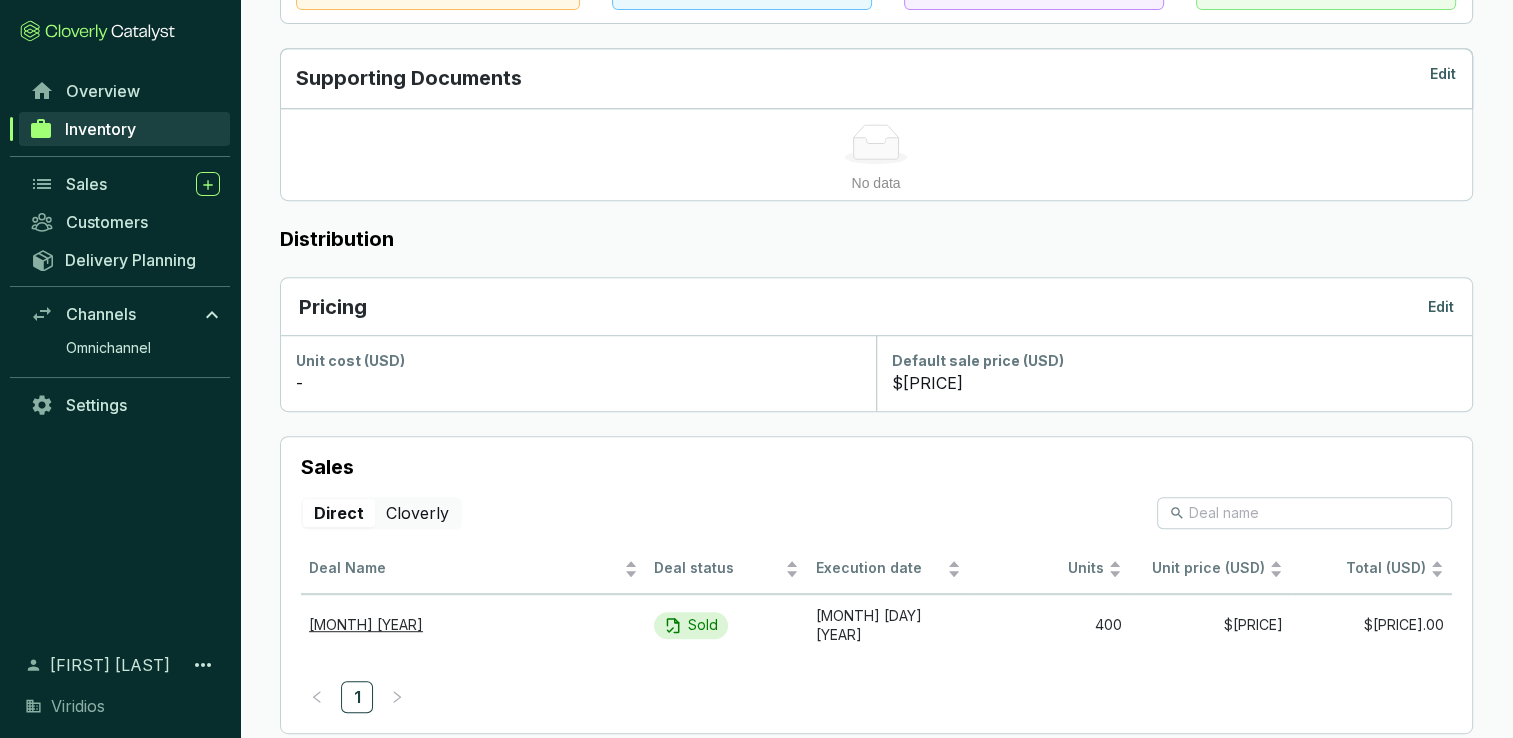 click on "Edit" at bounding box center [1441, 307] 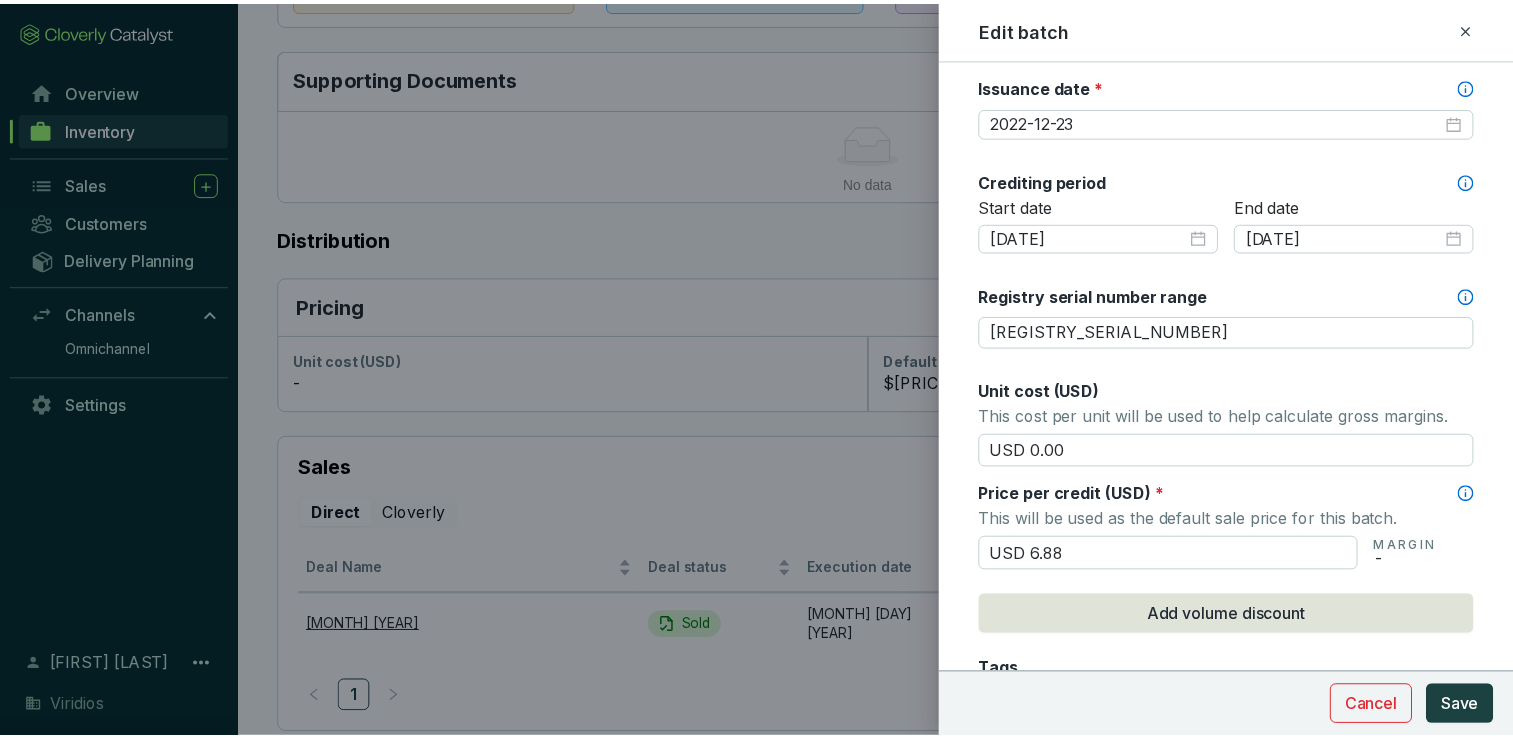 scroll, scrollTop: 800, scrollLeft: 0, axis: vertical 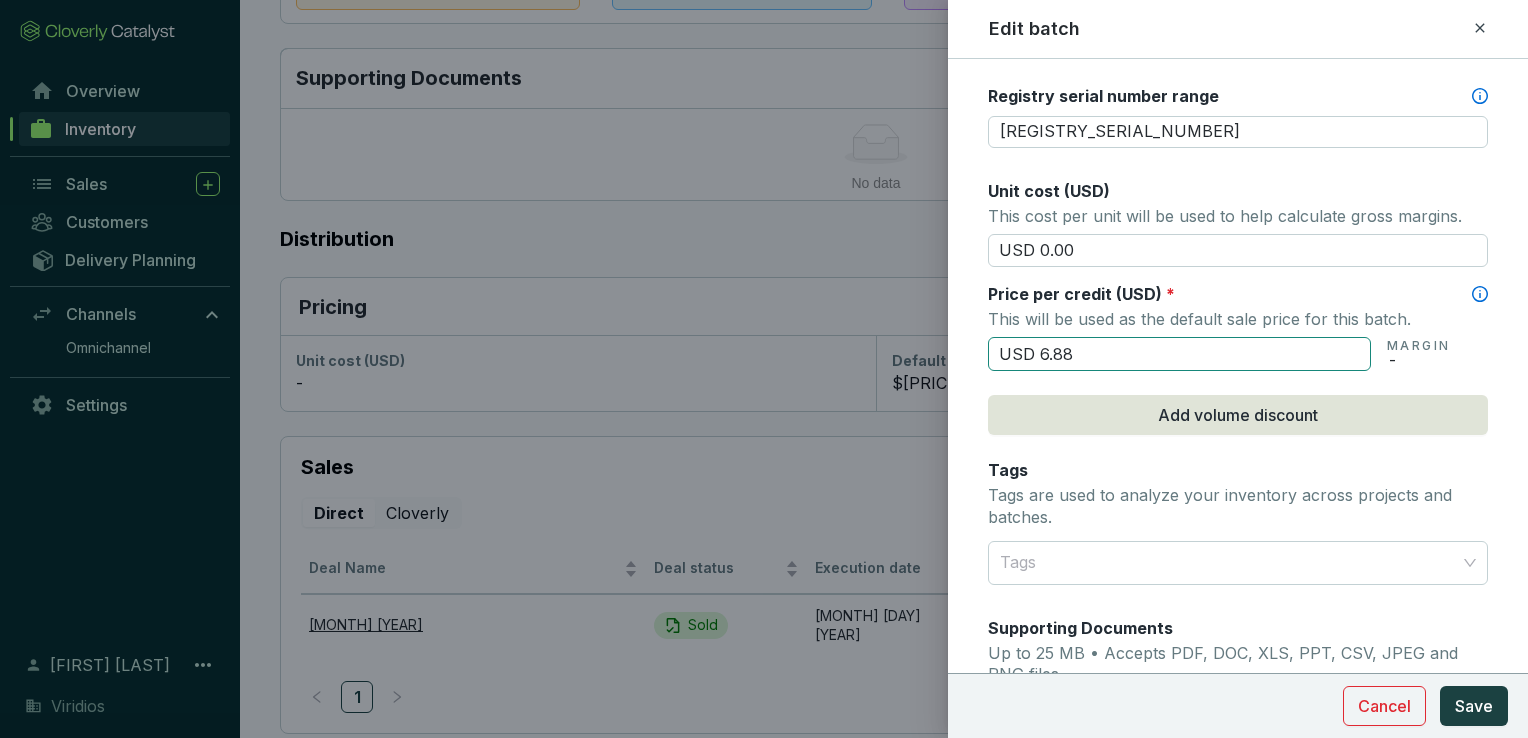 click on "USD 6.88" at bounding box center [1179, 354] 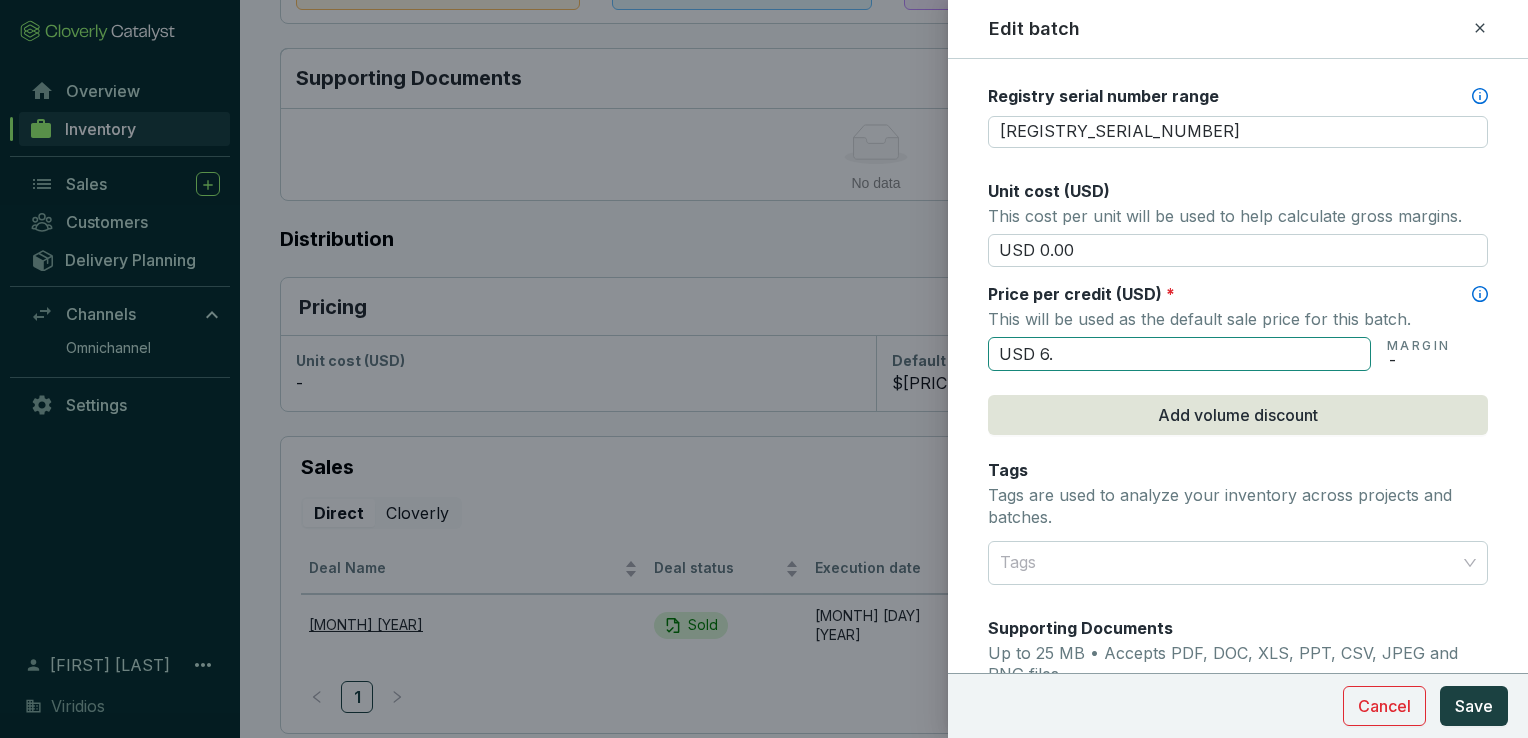 type on "USD [PRICE]" 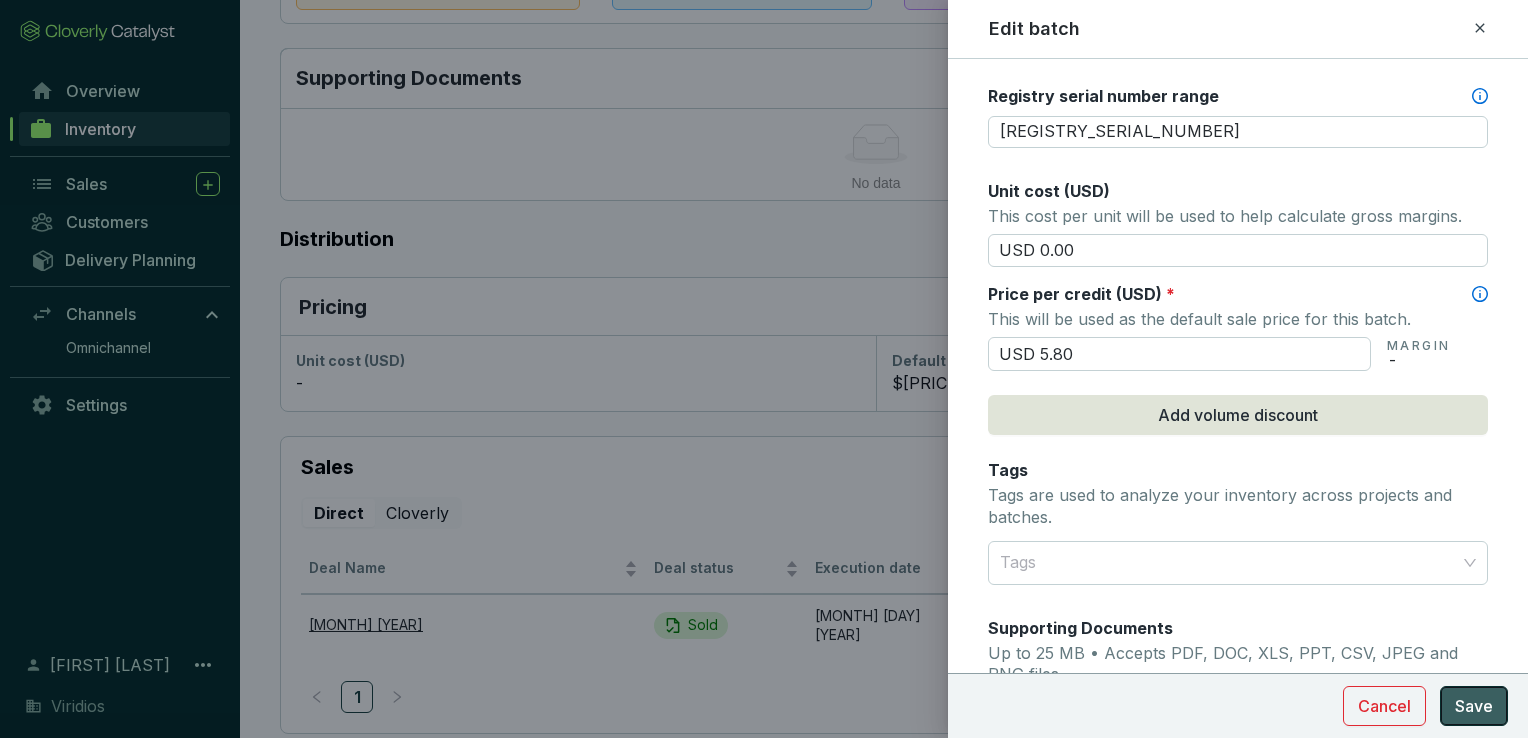 type on "USD 5.80" 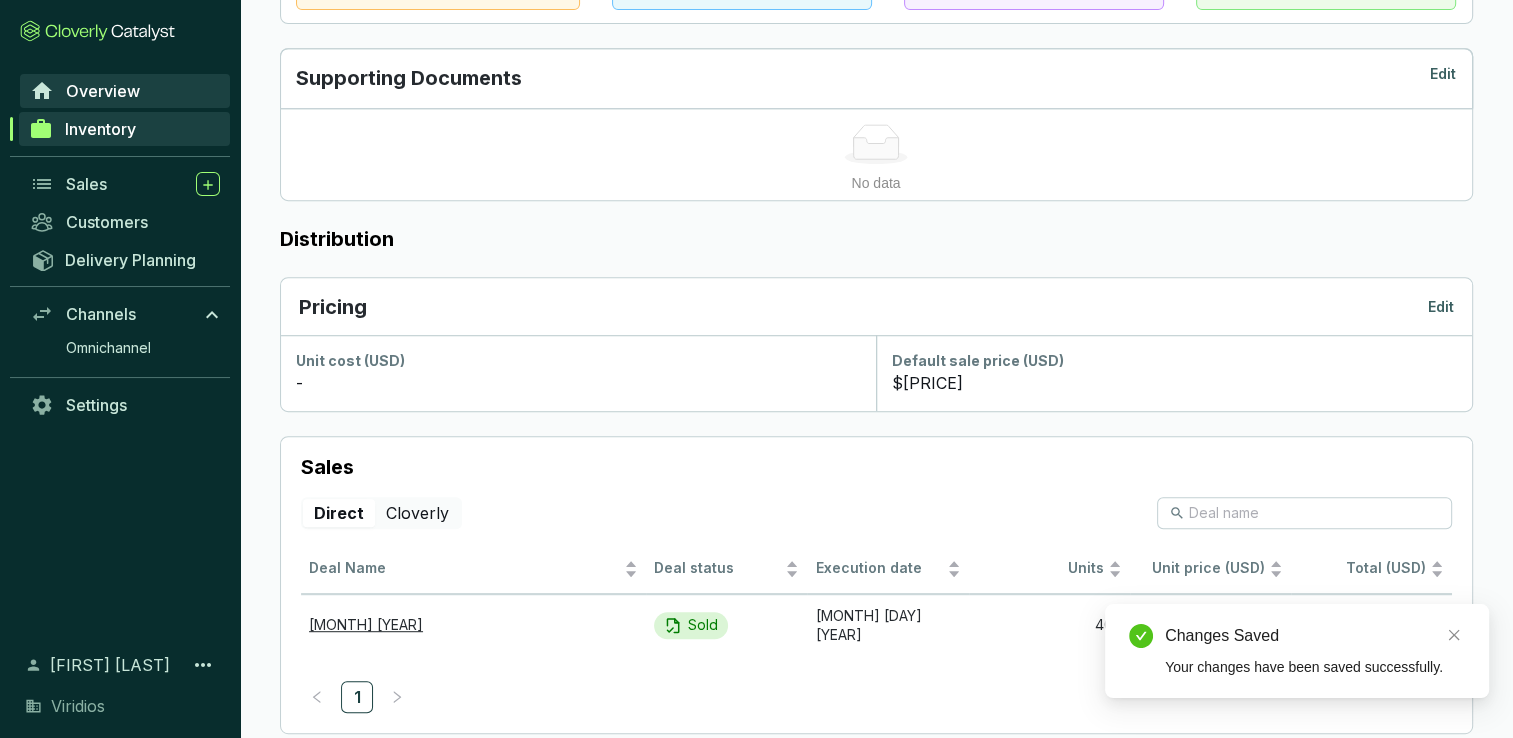 click on "Overview" at bounding box center (103, 91) 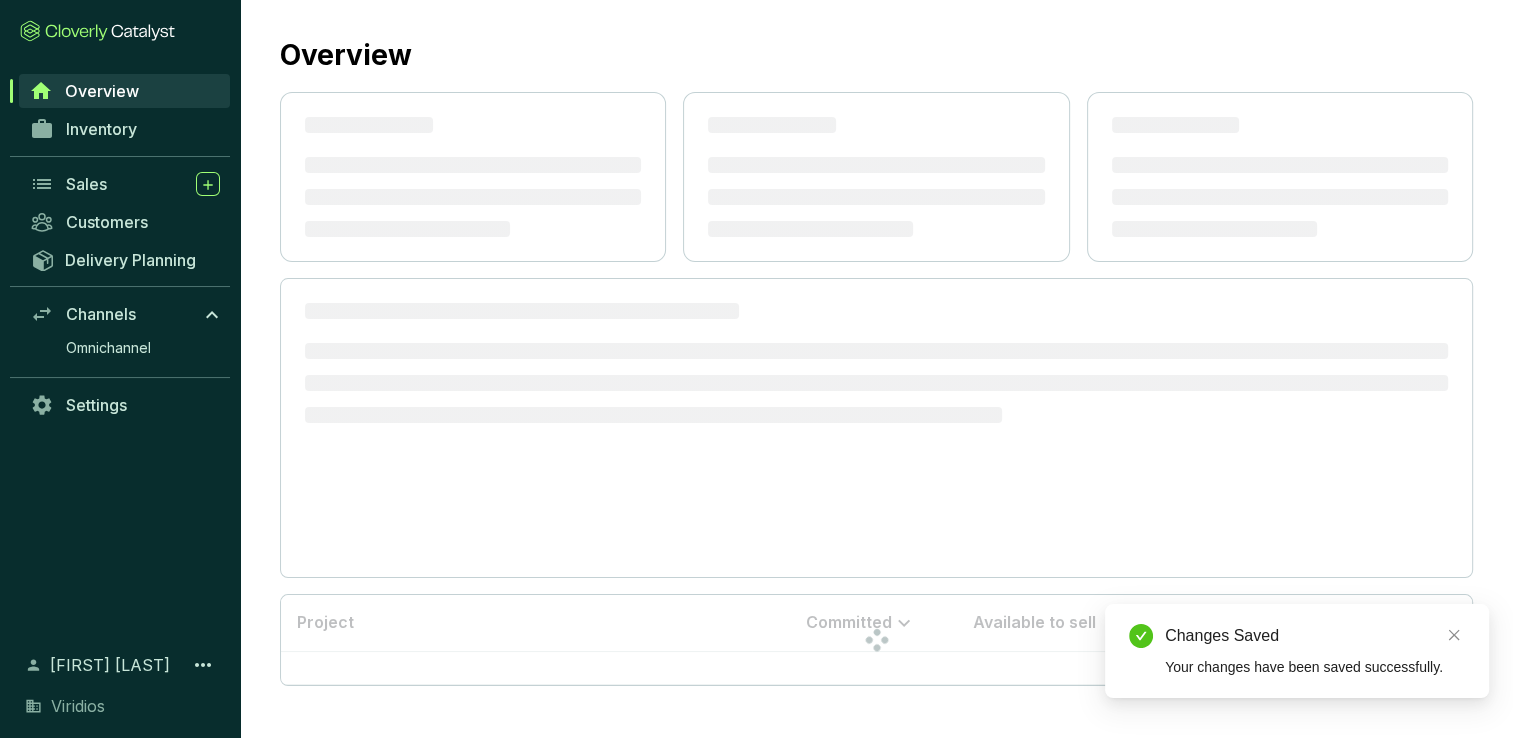 scroll, scrollTop: 0, scrollLeft: 0, axis: both 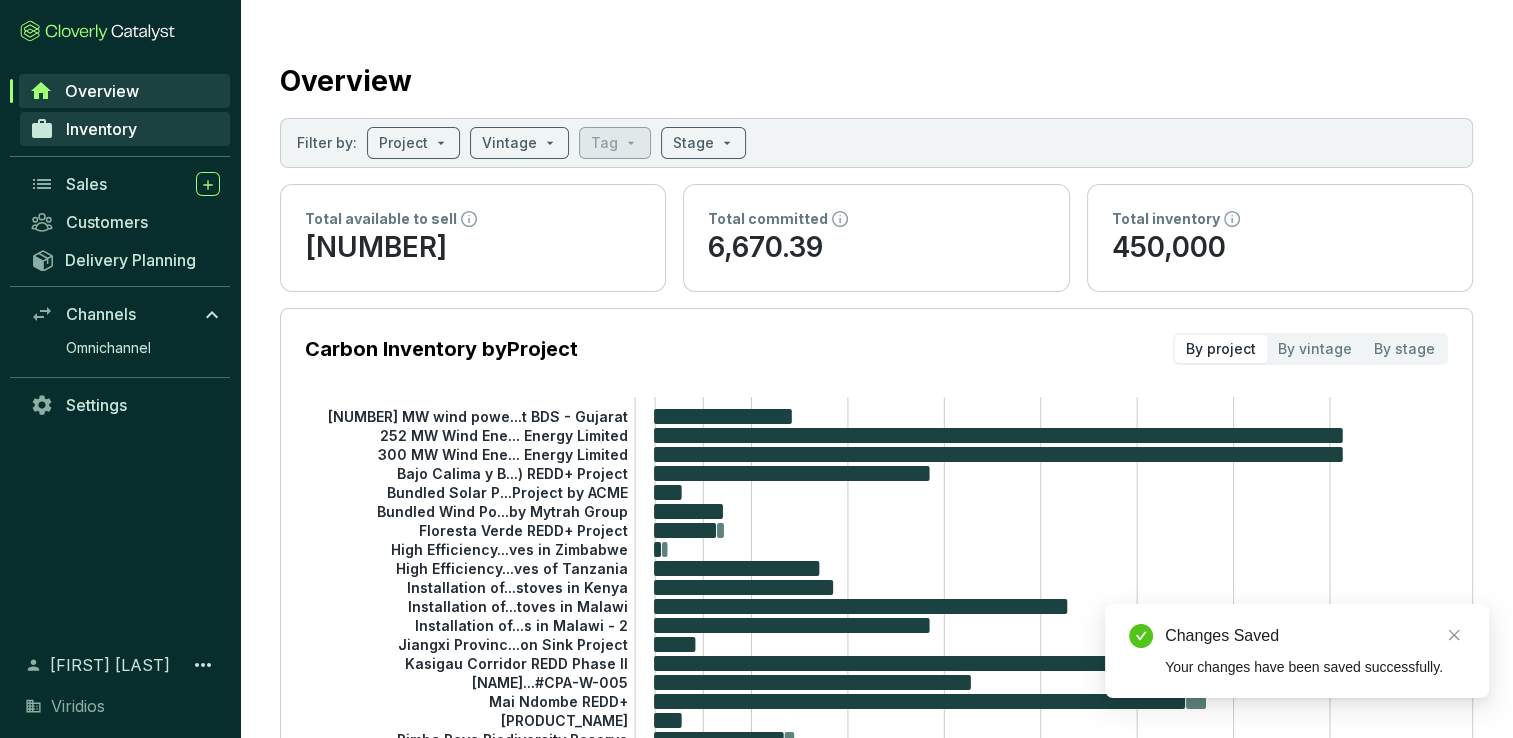 click on "Inventory" at bounding box center [101, 129] 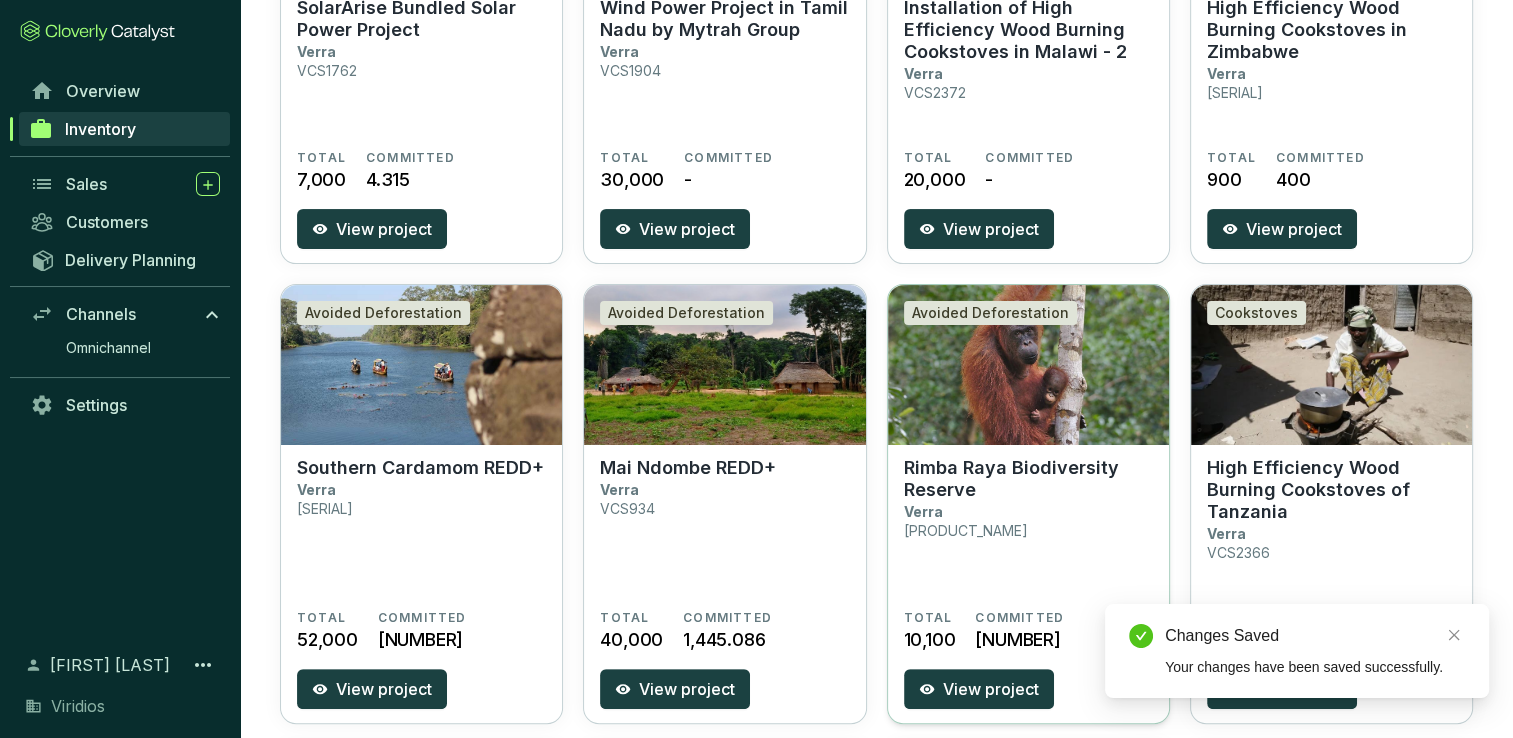 scroll, scrollTop: 400, scrollLeft: 0, axis: vertical 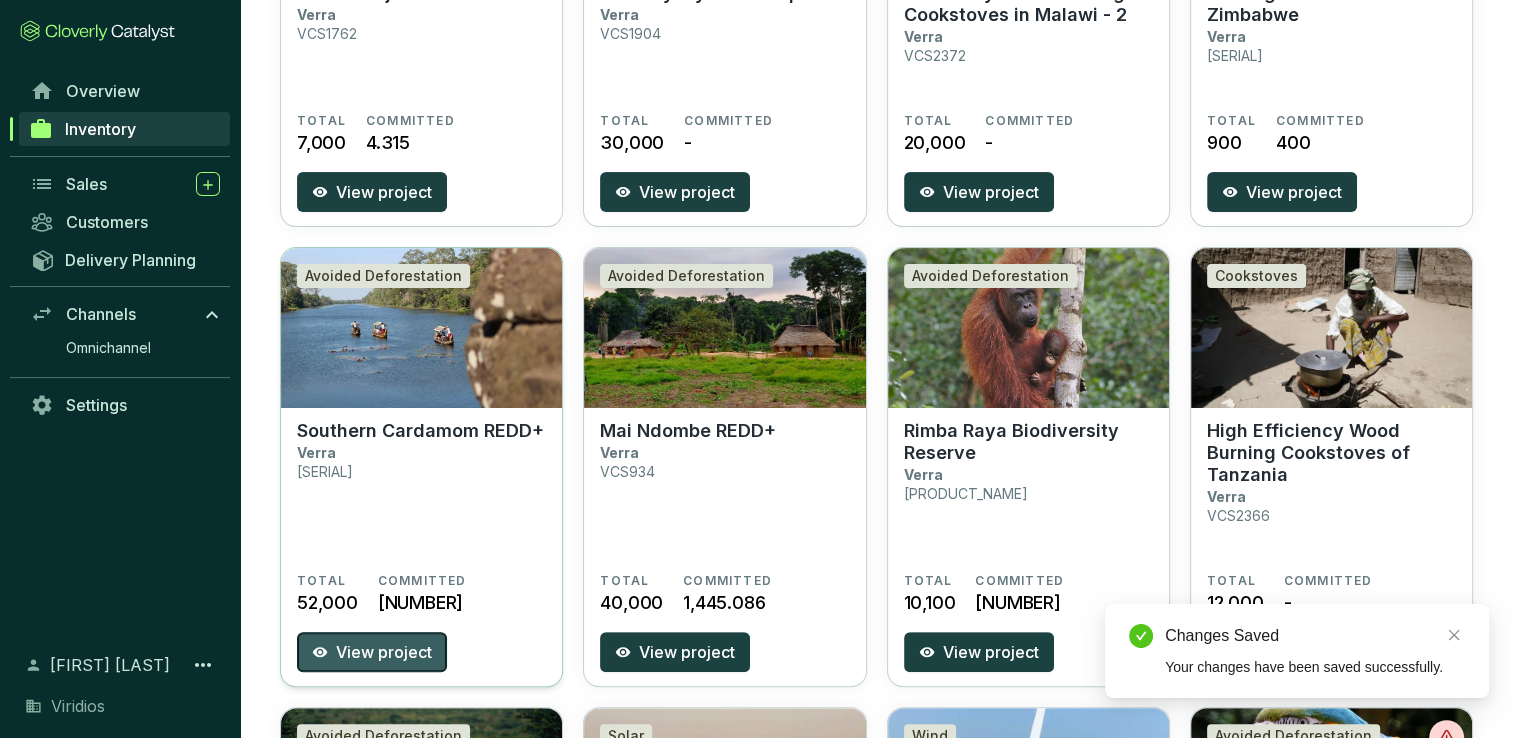 click on "View project" at bounding box center (384, 652) 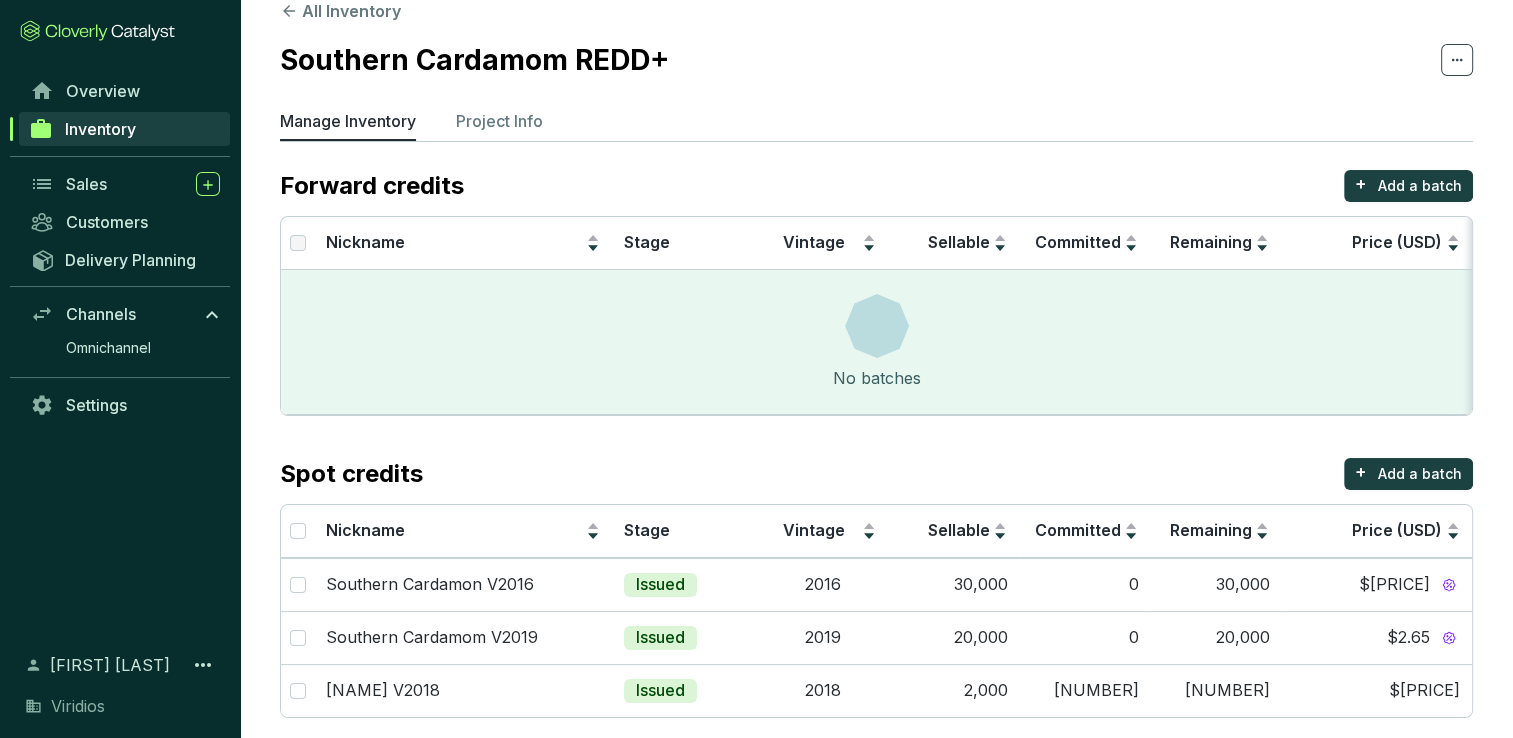 scroll, scrollTop: 48, scrollLeft: 0, axis: vertical 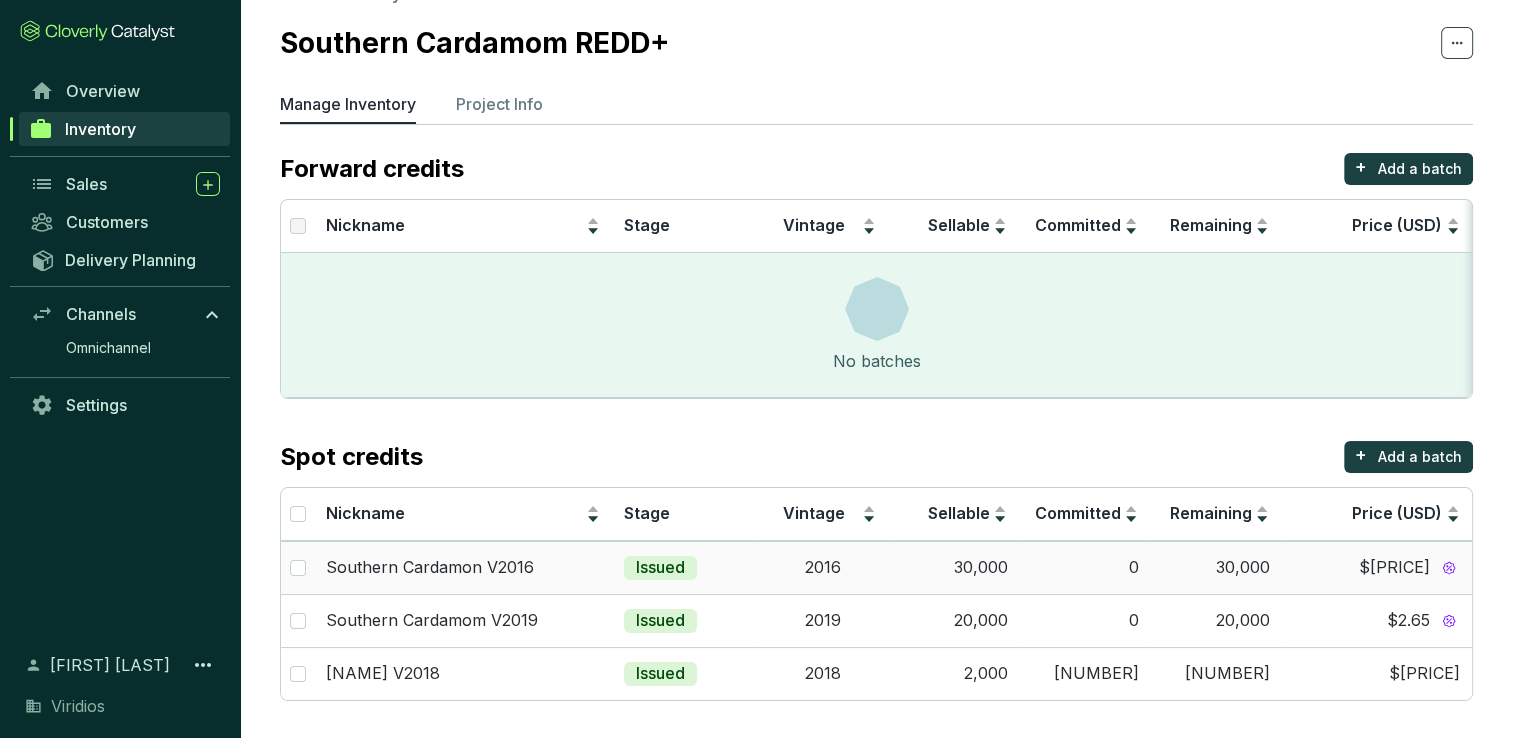 click on "30,000" at bounding box center (1215, 567) 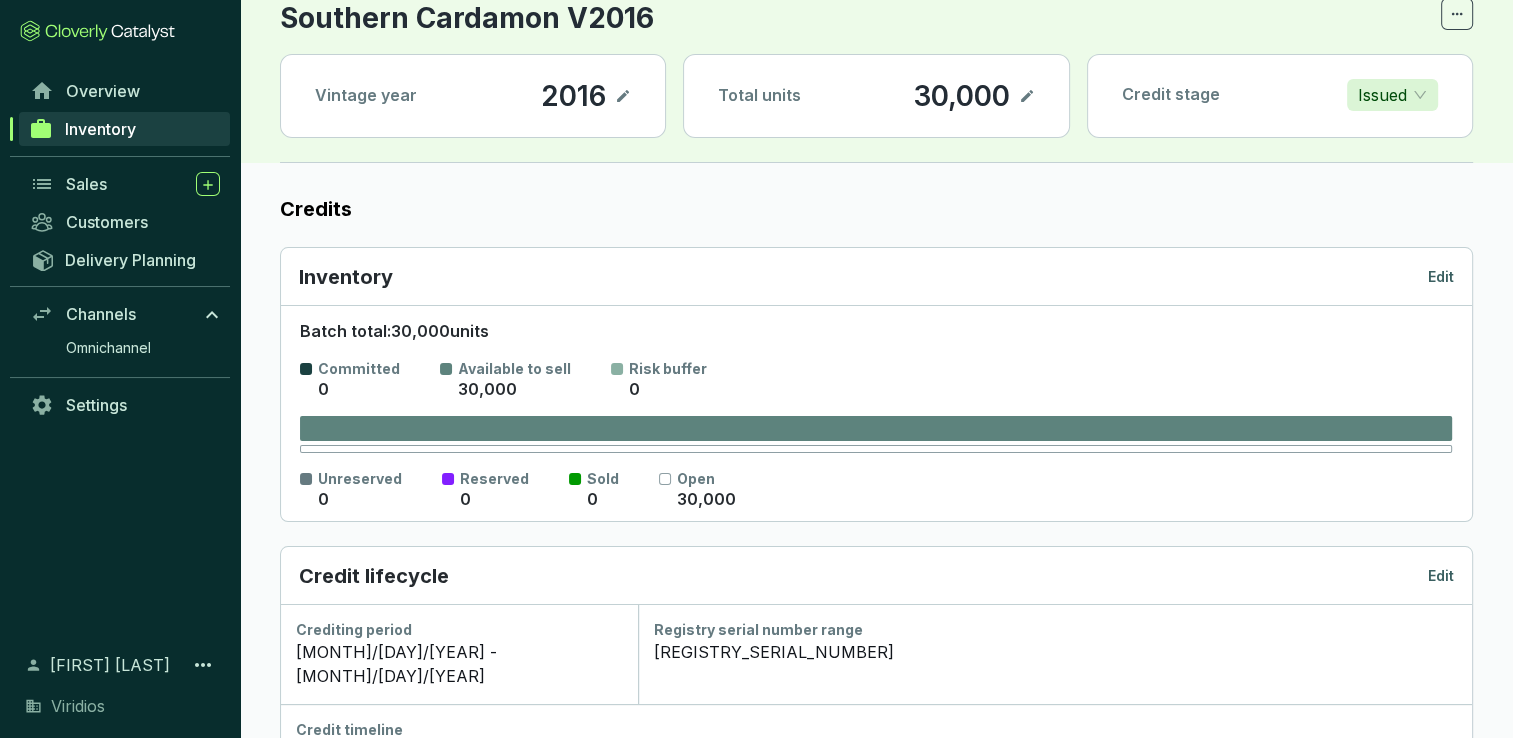 scroll, scrollTop: 0, scrollLeft: 0, axis: both 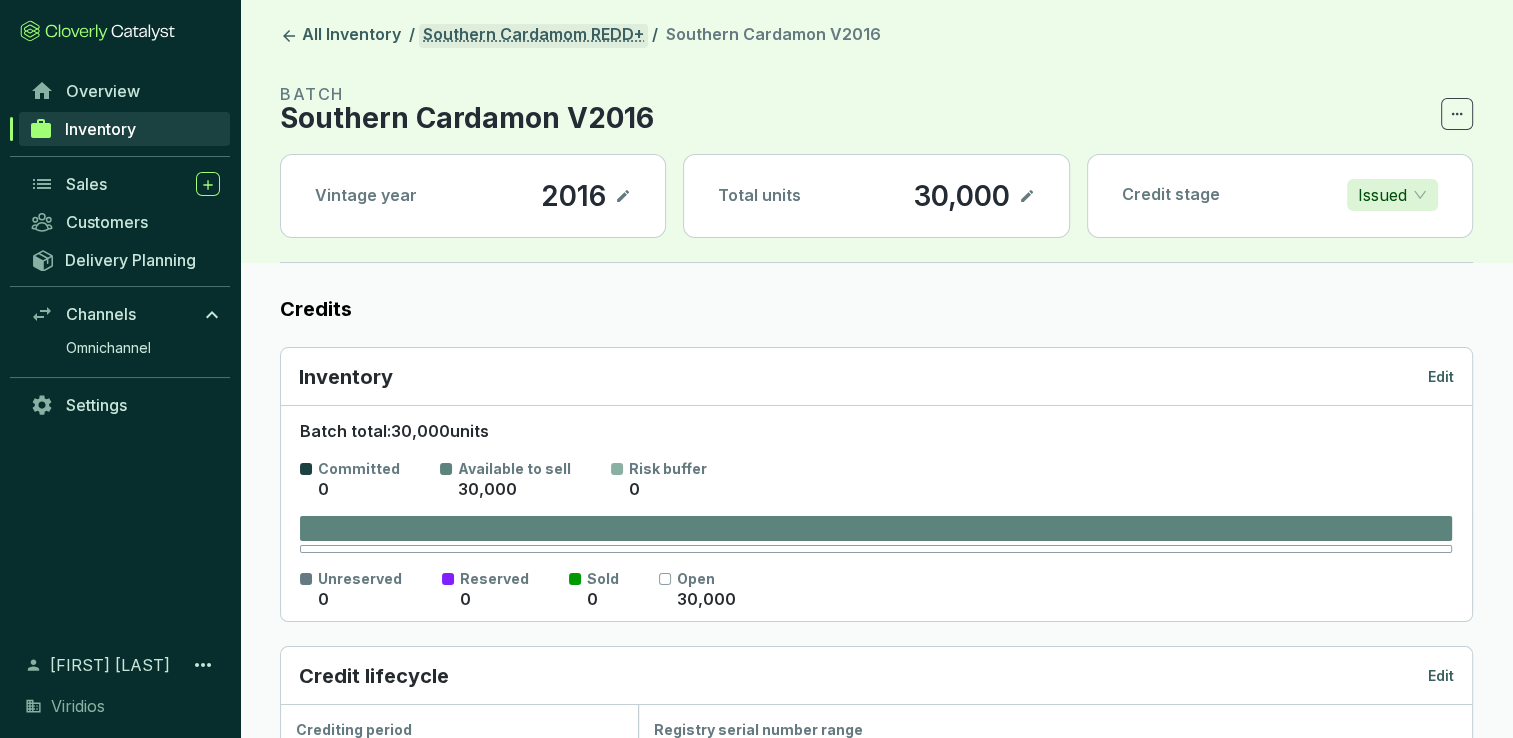 click on "Southern Cardamom REDD+" at bounding box center (533, 36) 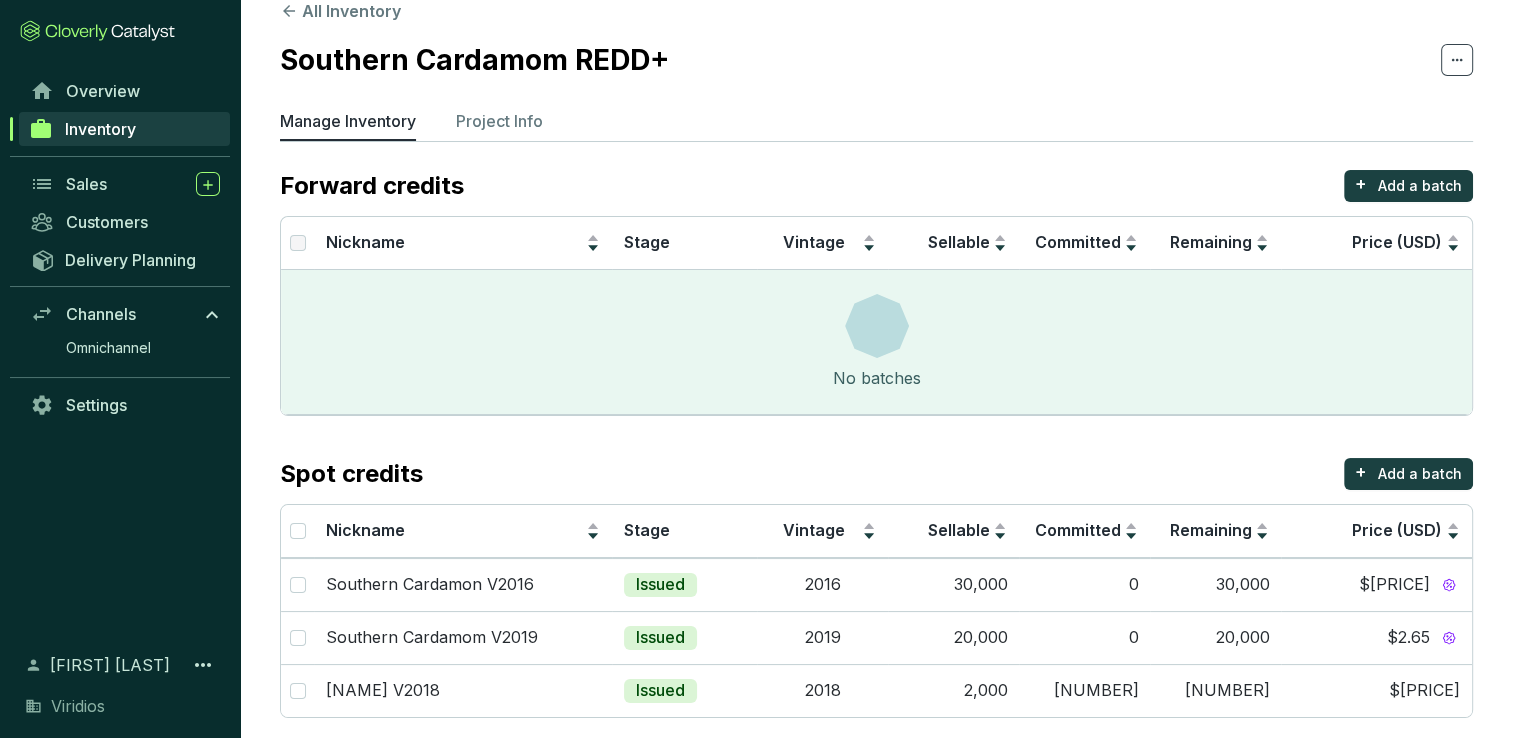 scroll, scrollTop: 48, scrollLeft: 0, axis: vertical 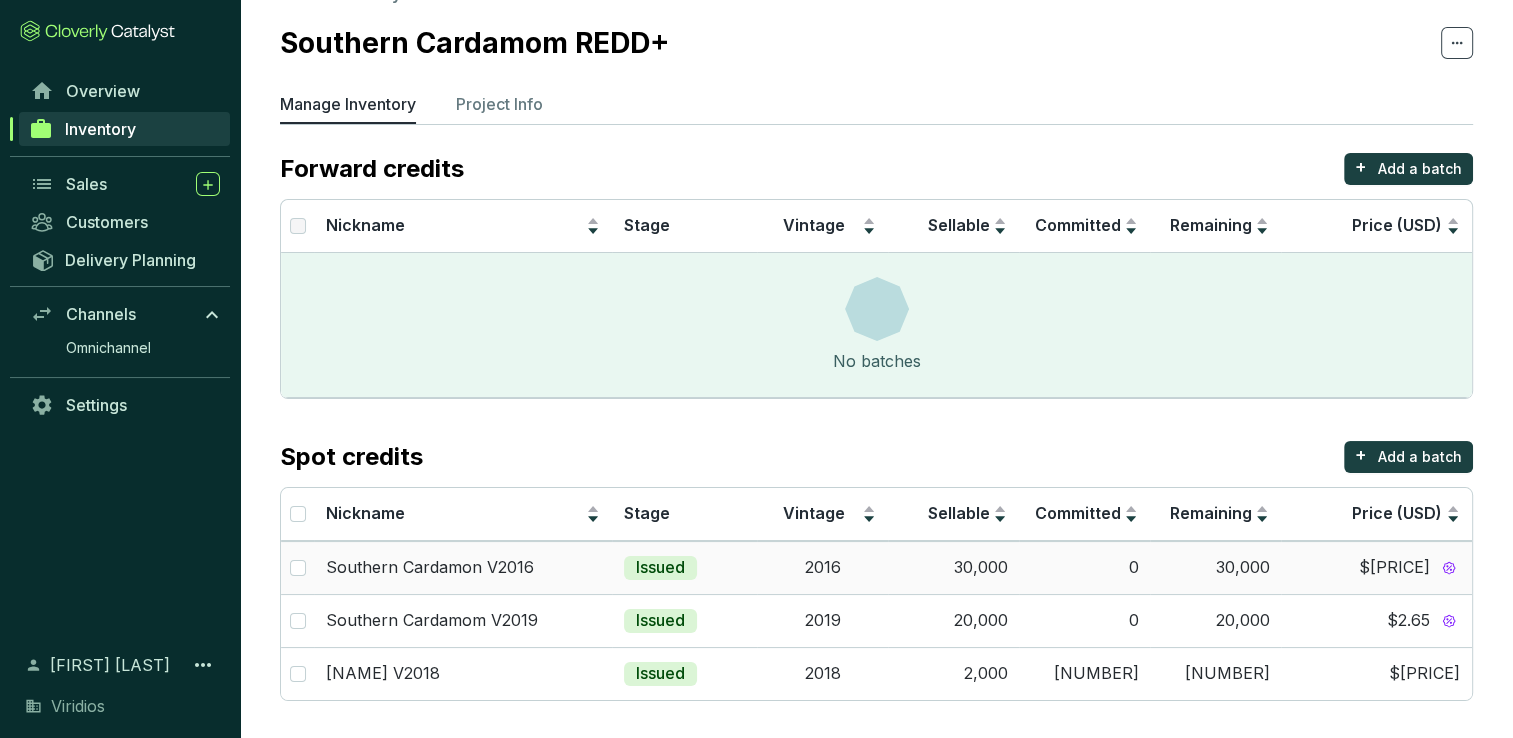 click on "0" at bounding box center [1084, 567] 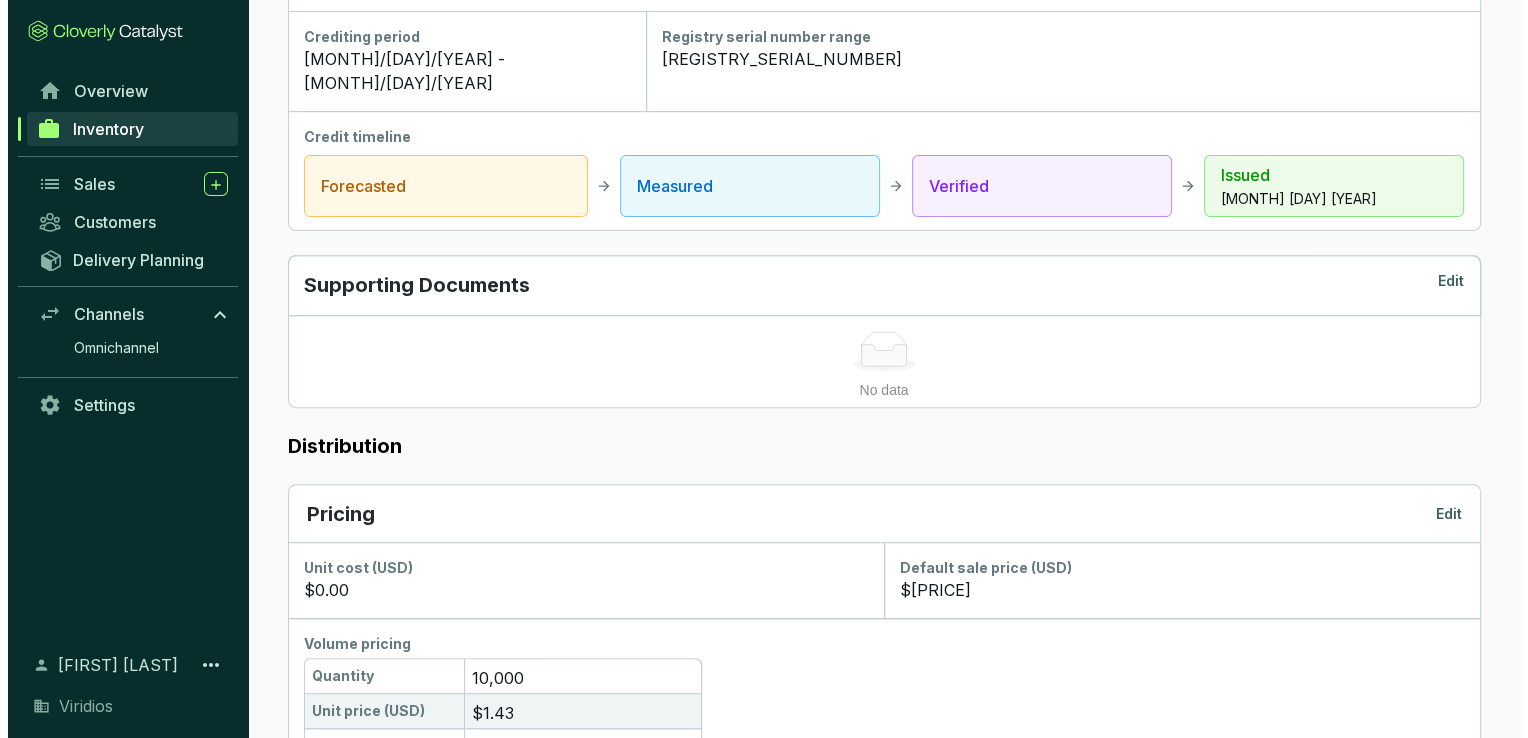 scroll, scrollTop: 1000, scrollLeft: 0, axis: vertical 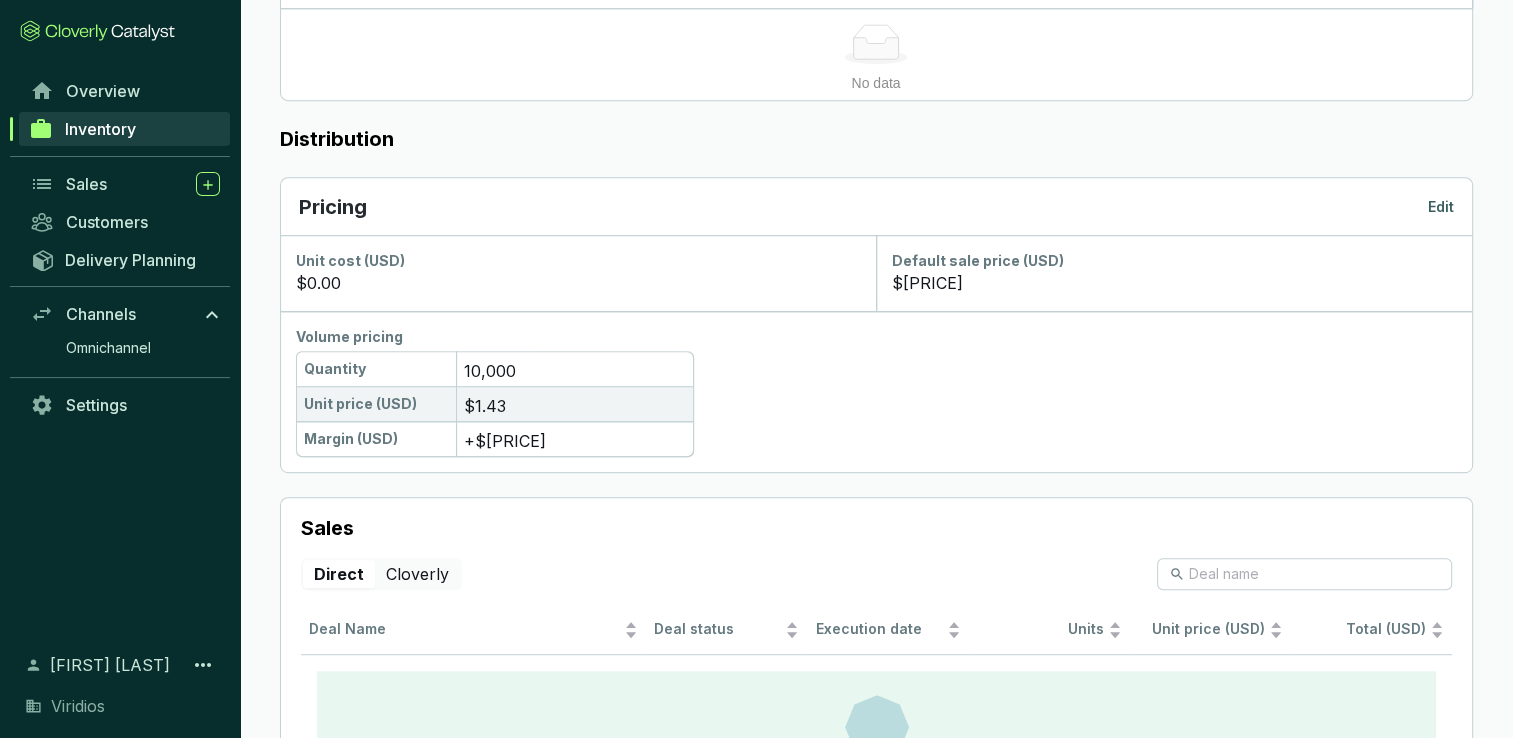 click on "Edit" at bounding box center [1441, 207] 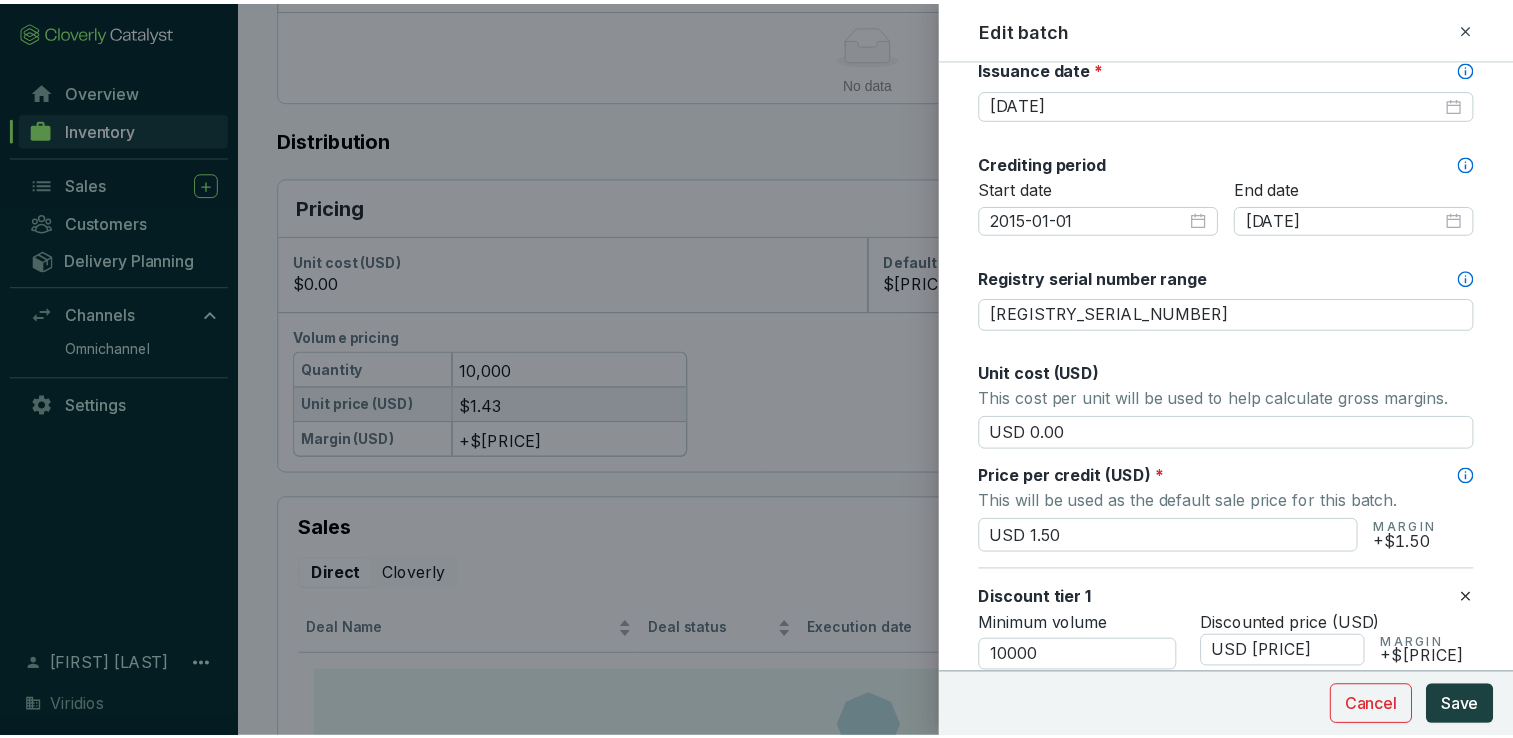 scroll, scrollTop: 800, scrollLeft: 0, axis: vertical 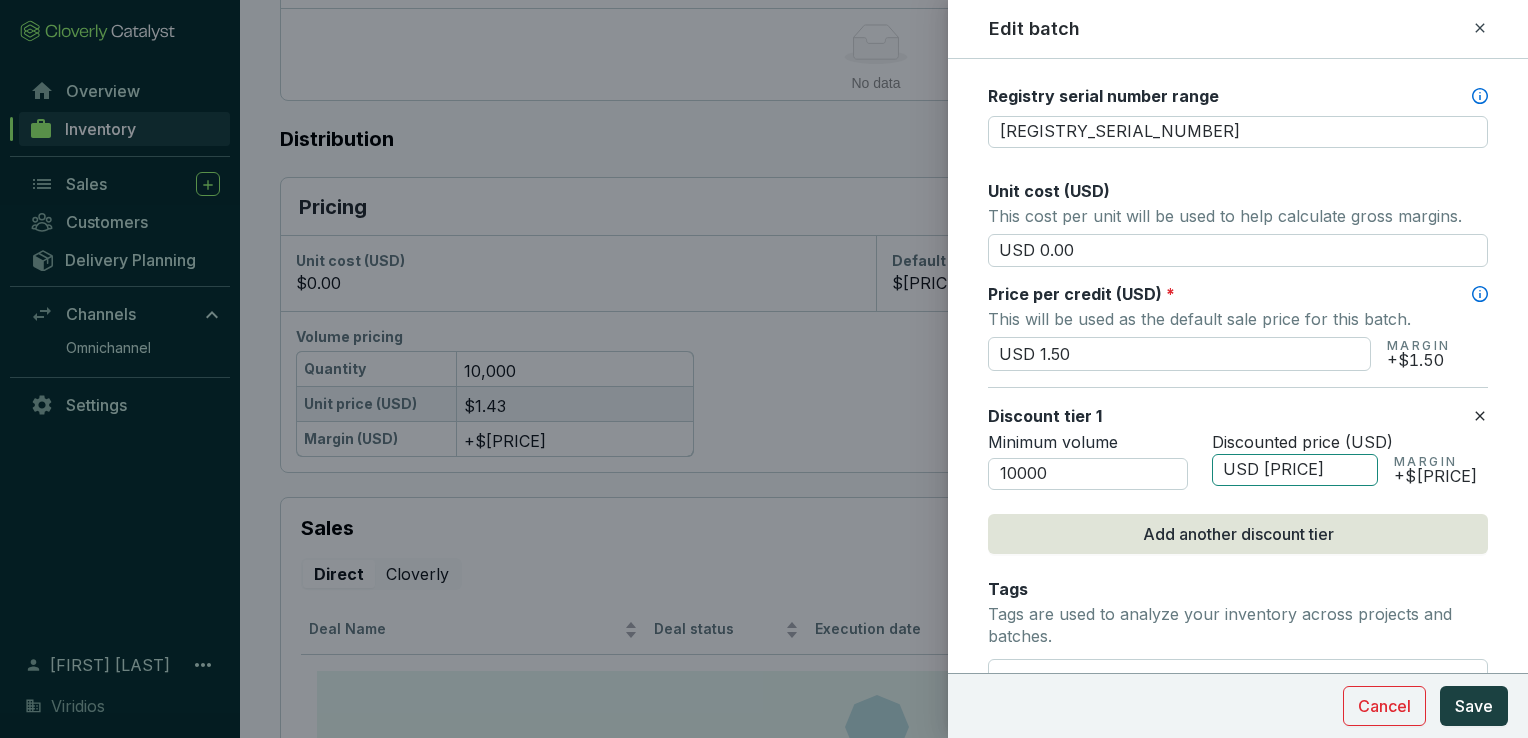 click on "USD [PRICE]" at bounding box center (1295, 470) 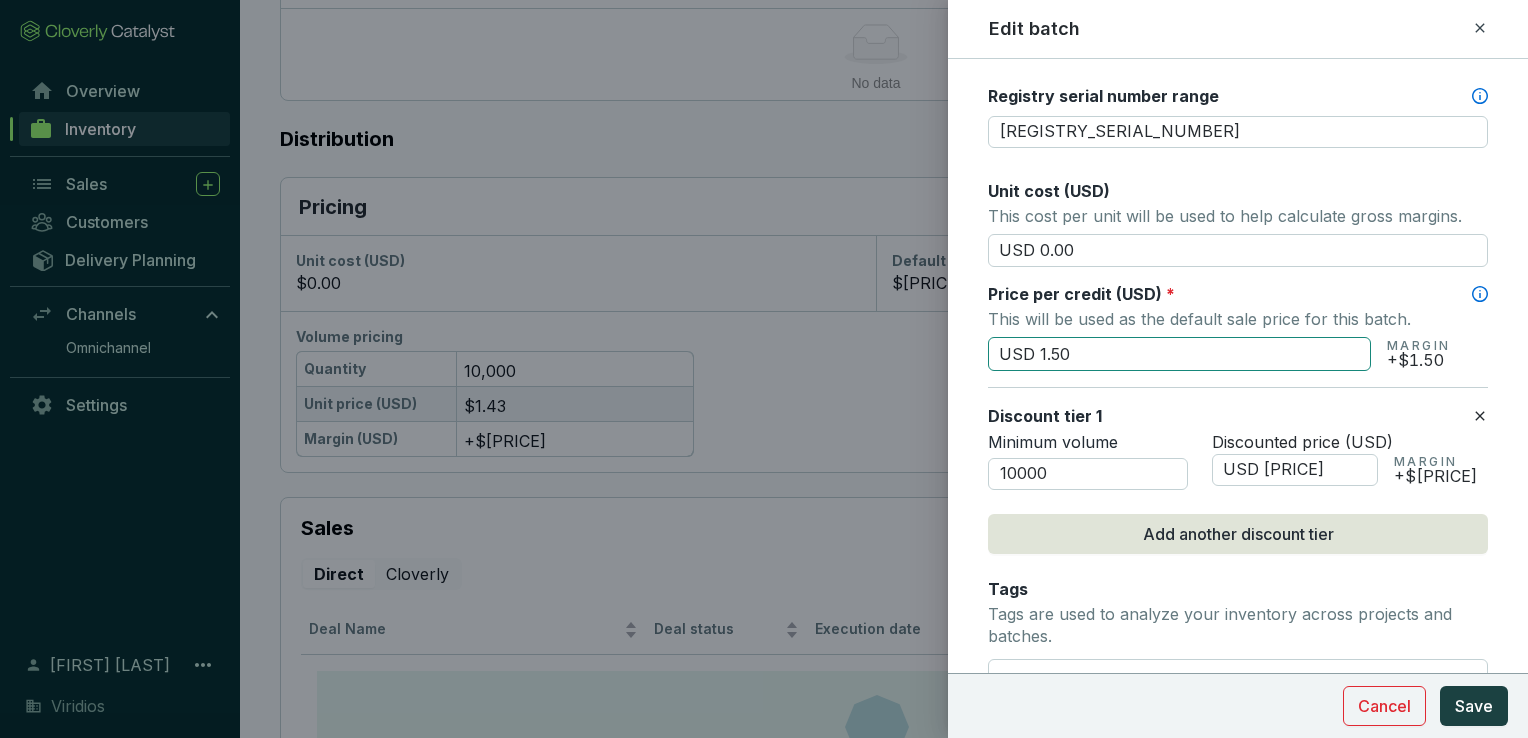 click on "USD 1.50" at bounding box center (1179, 354) 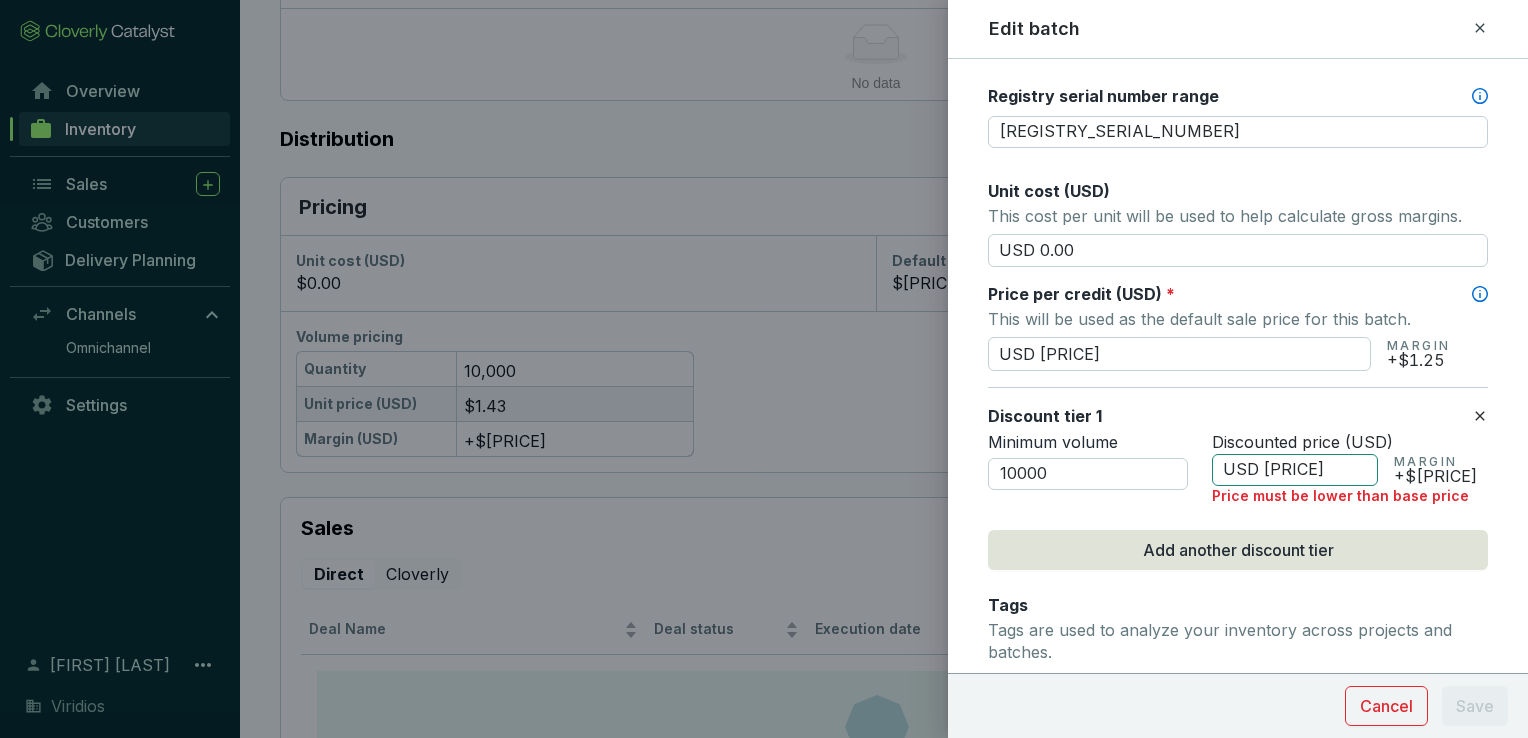 type on "USD [PRICE]" 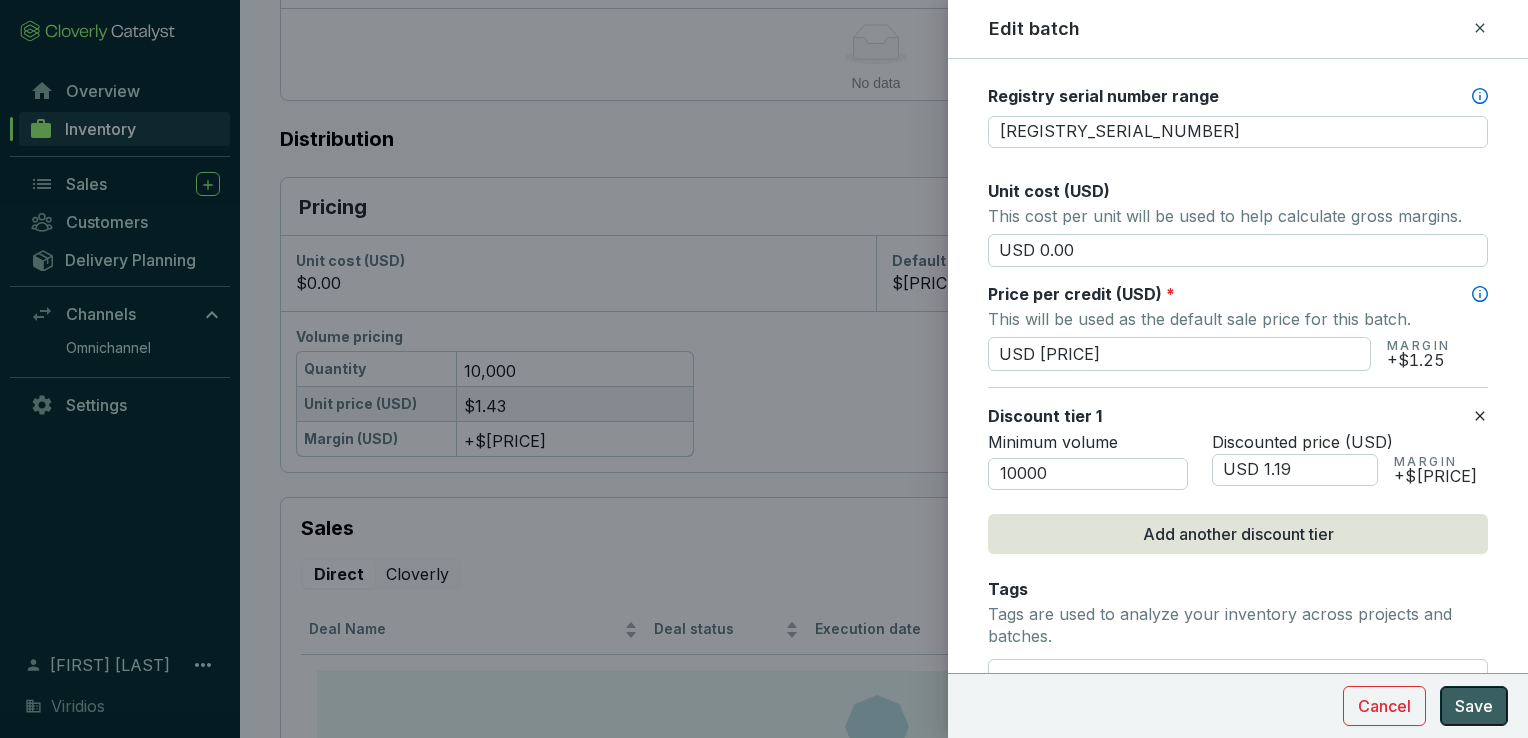 type on "USD 1.19" 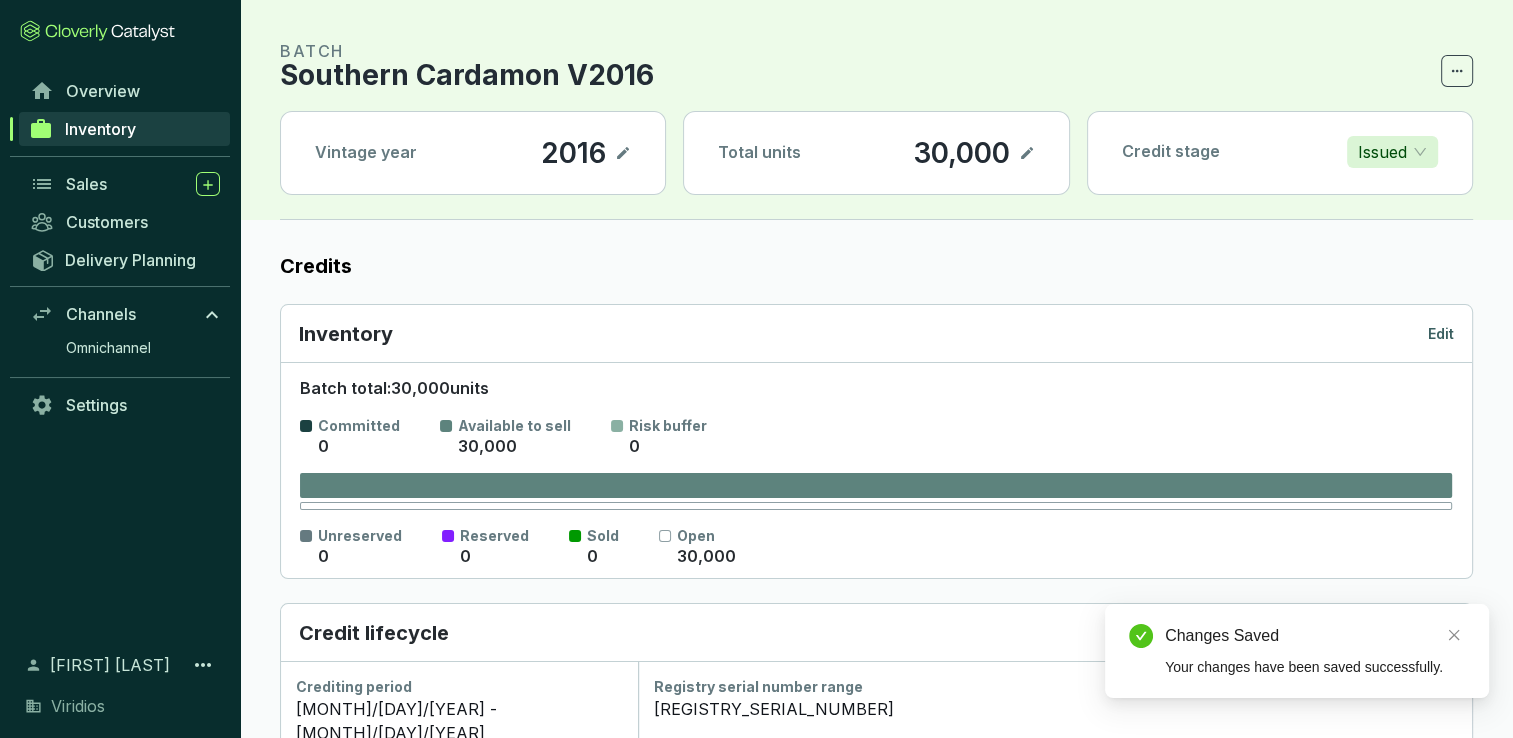 scroll, scrollTop: 0, scrollLeft: 0, axis: both 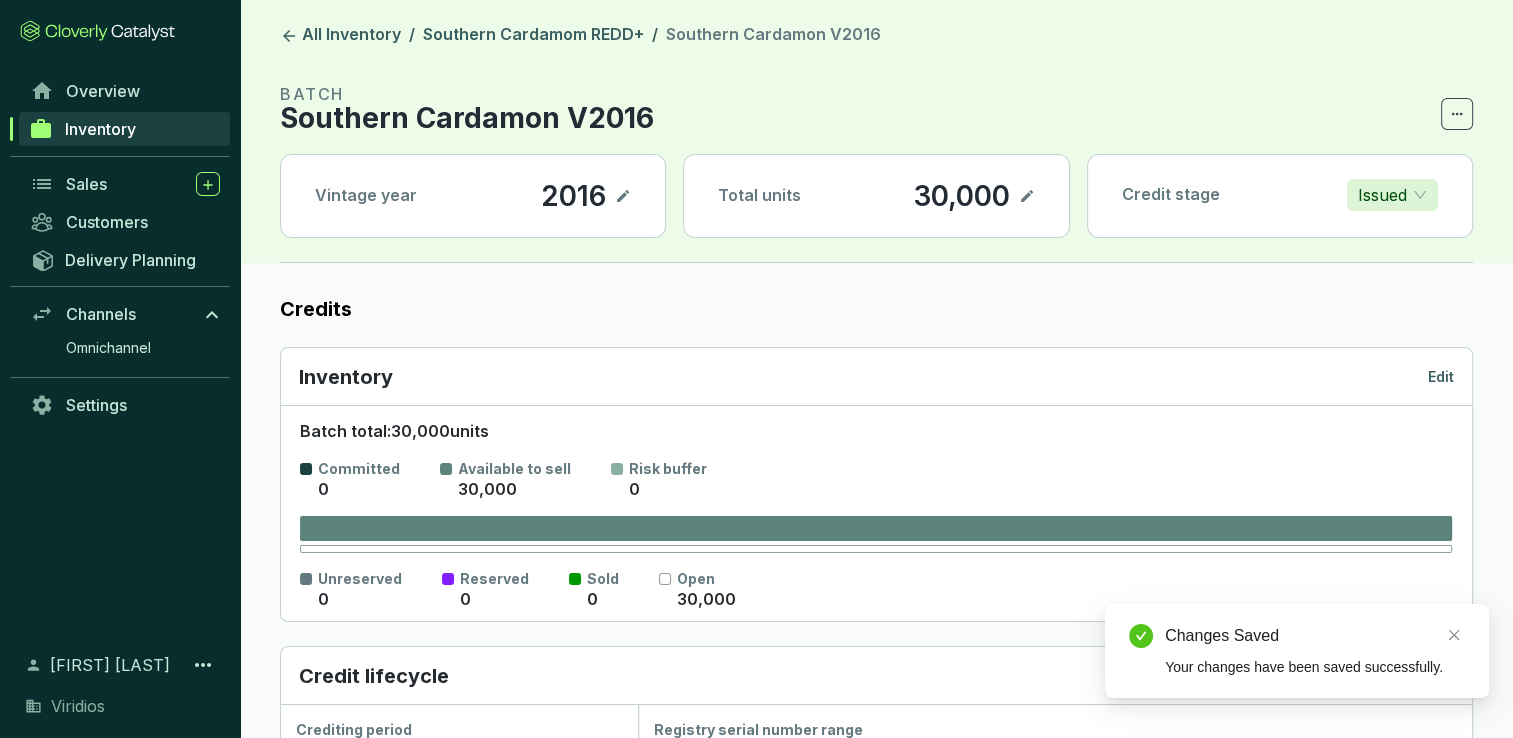 click on "All Inventory / Southern Cardamom REDD+ / Southern Cardamon V2016 BATCH Southern Cardamon V2016 Vintage year 2016 Total units 30,000 Credit stage Issued" at bounding box center (876, 131) 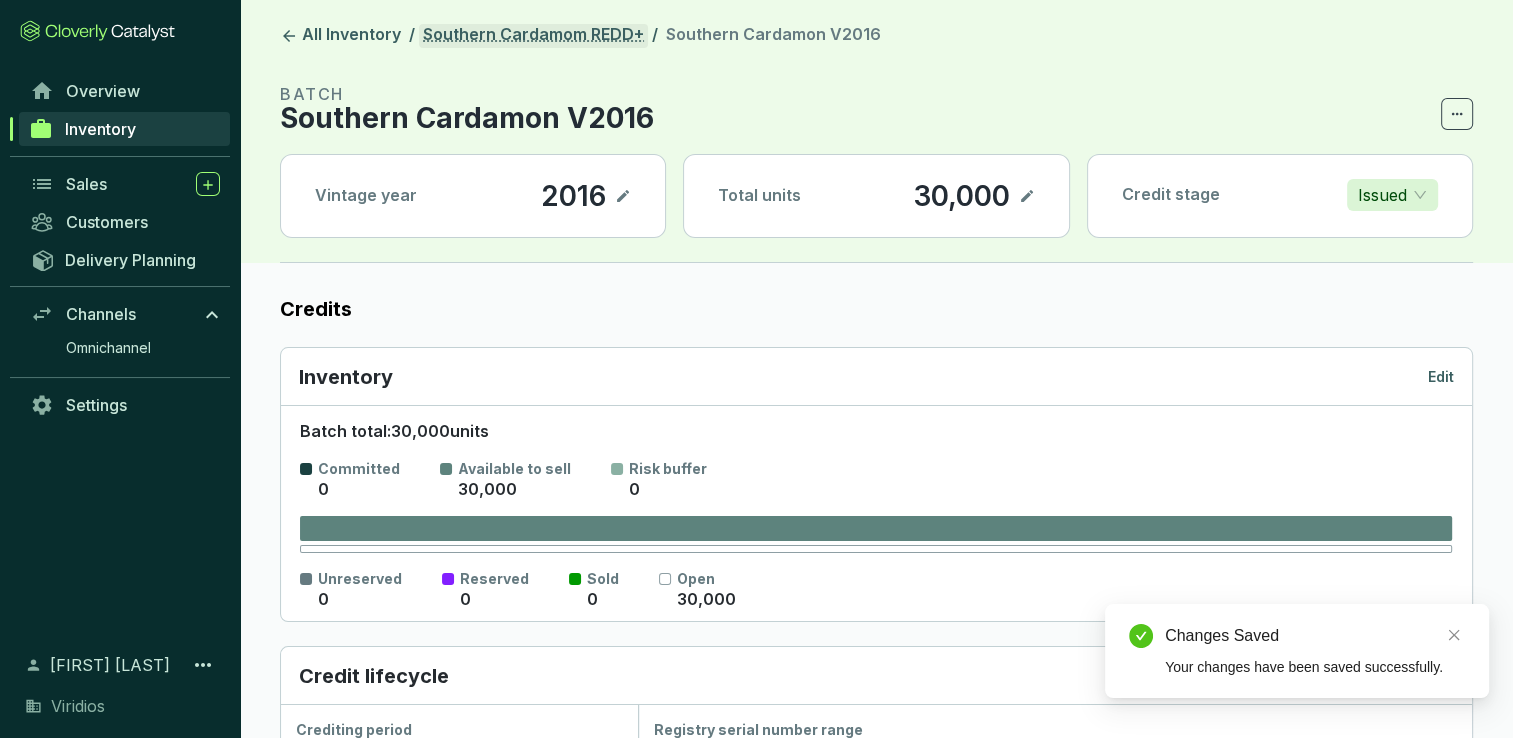 click on "Southern Cardamom REDD+" at bounding box center (533, 36) 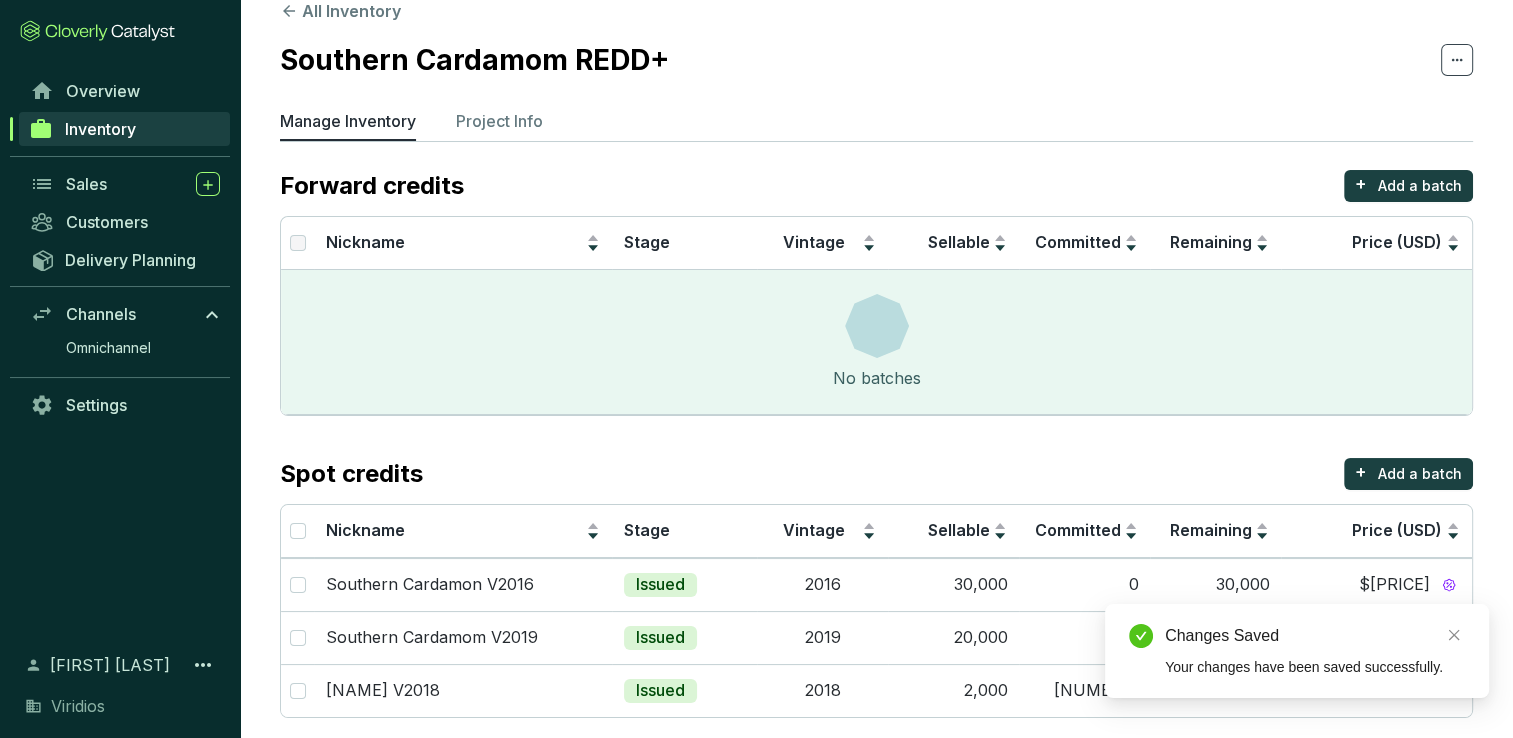 scroll, scrollTop: 48, scrollLeft: 0, axis: vertical 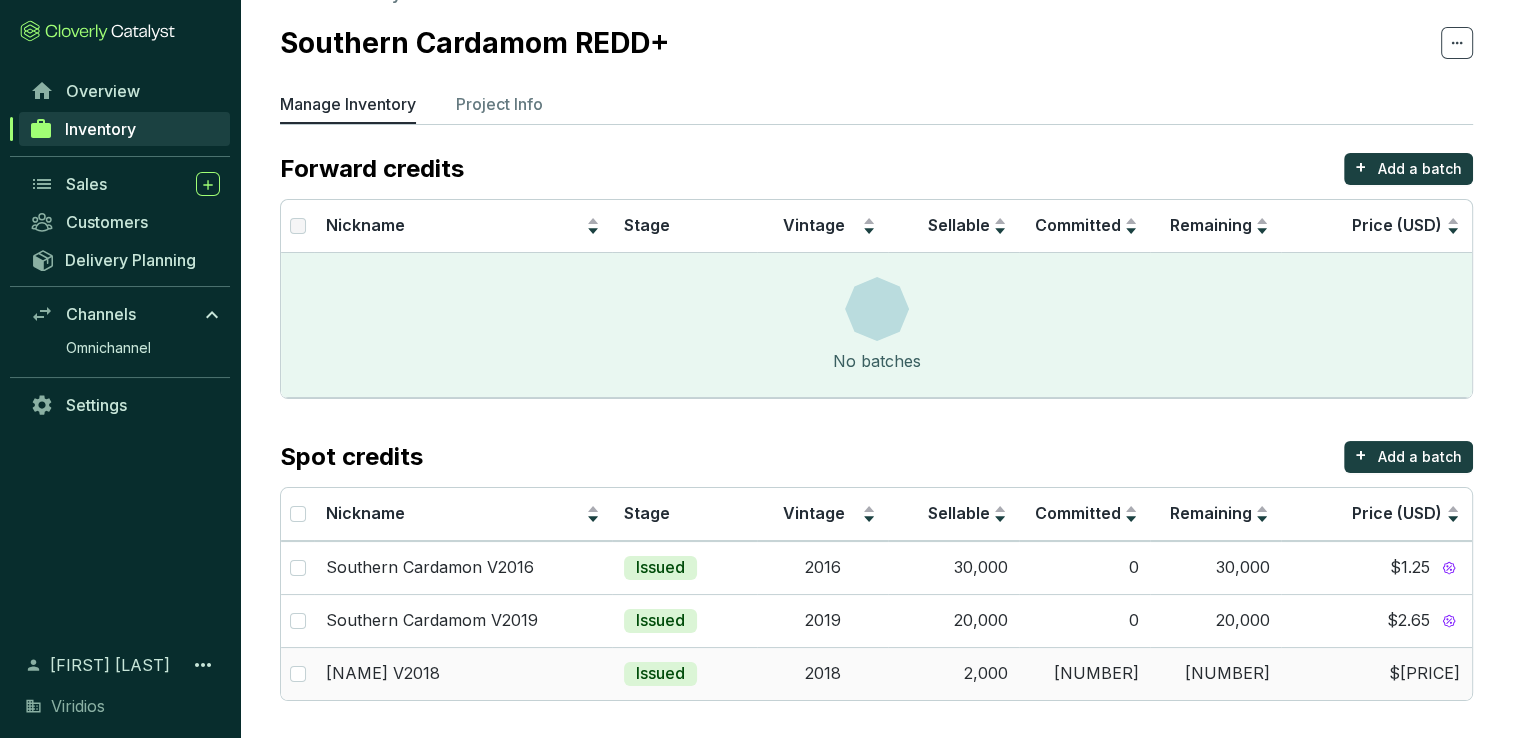 click on "2018" at bounding box center (822, 673) 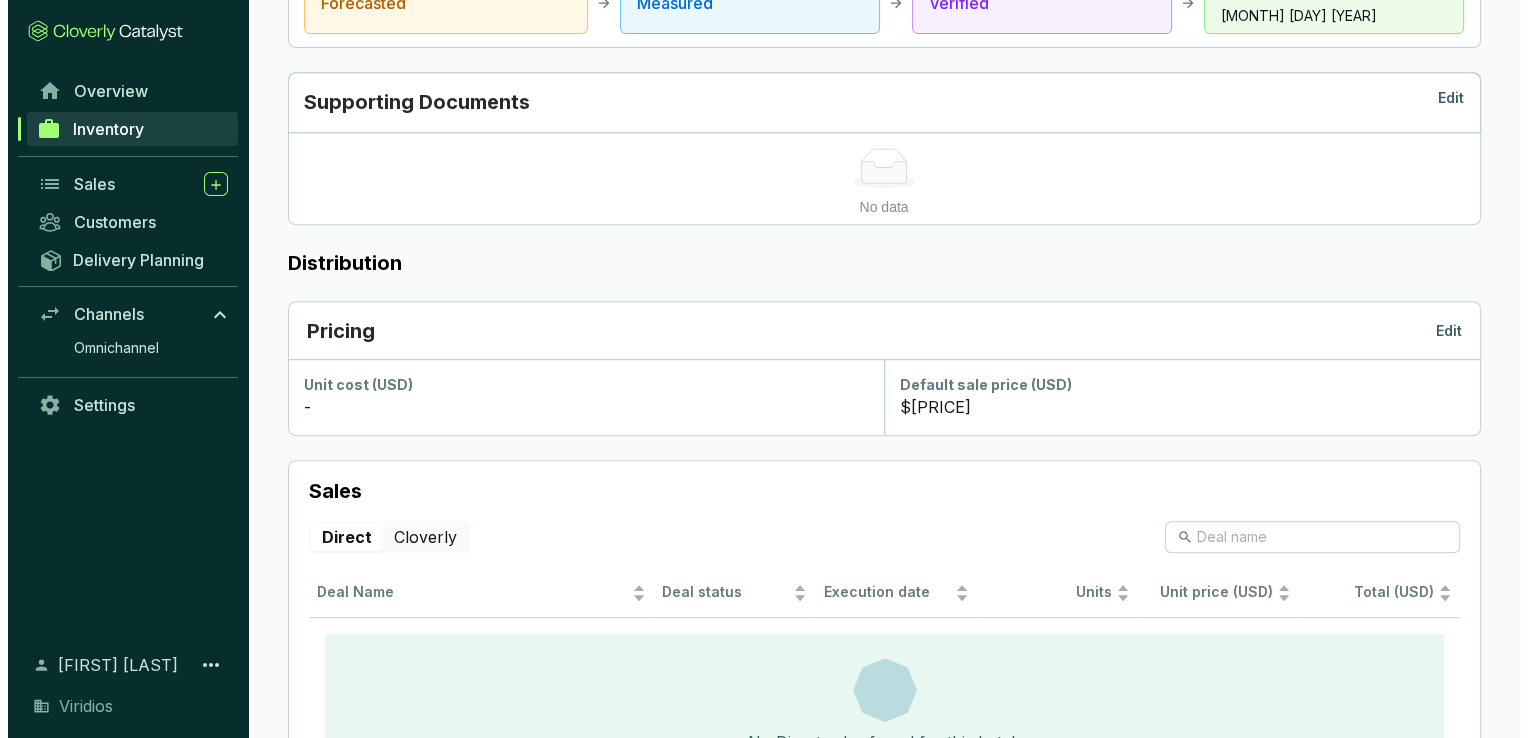 scroll, scrollTop: 974, scrollLeft: 0, axis: vertical 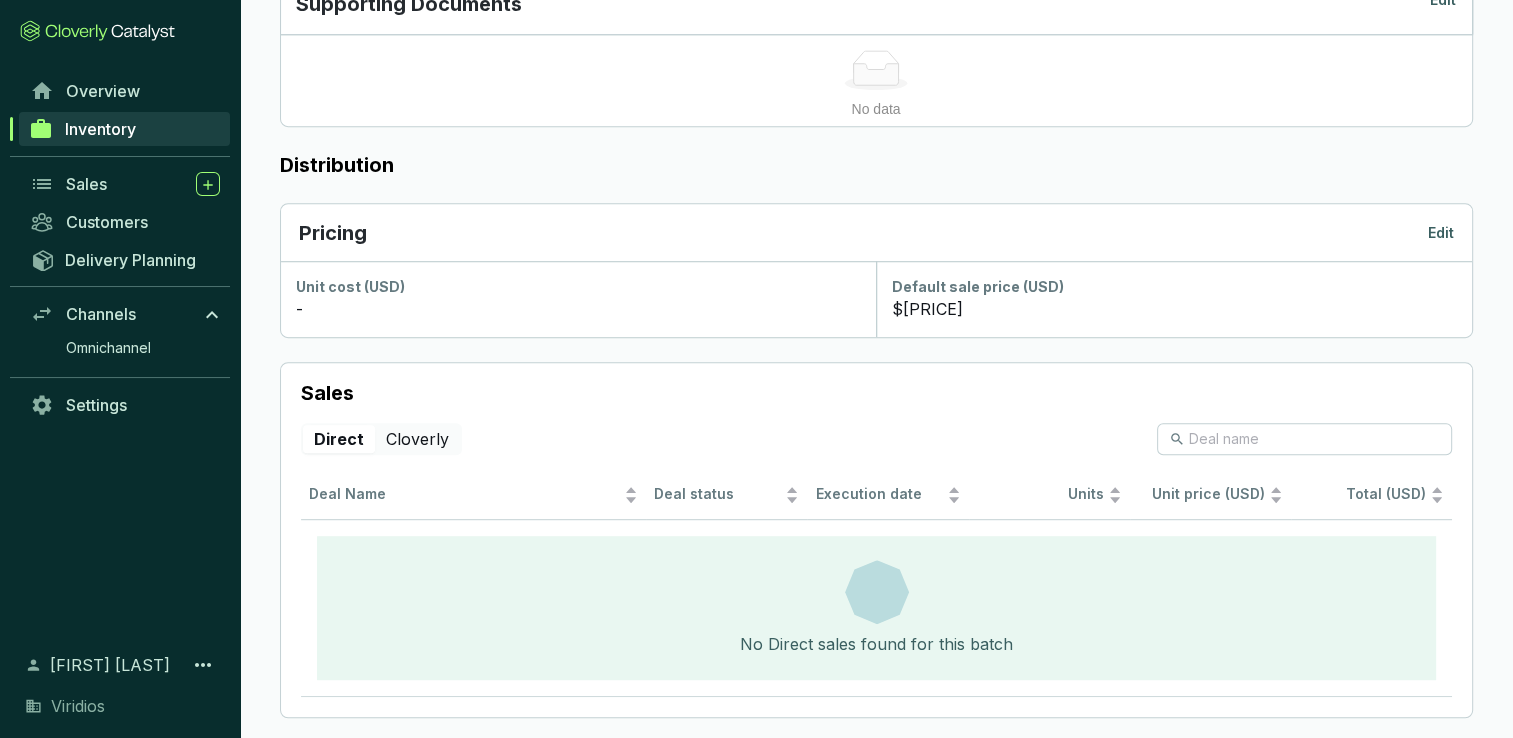click on "Edit" at bounding box center [1441, 233] 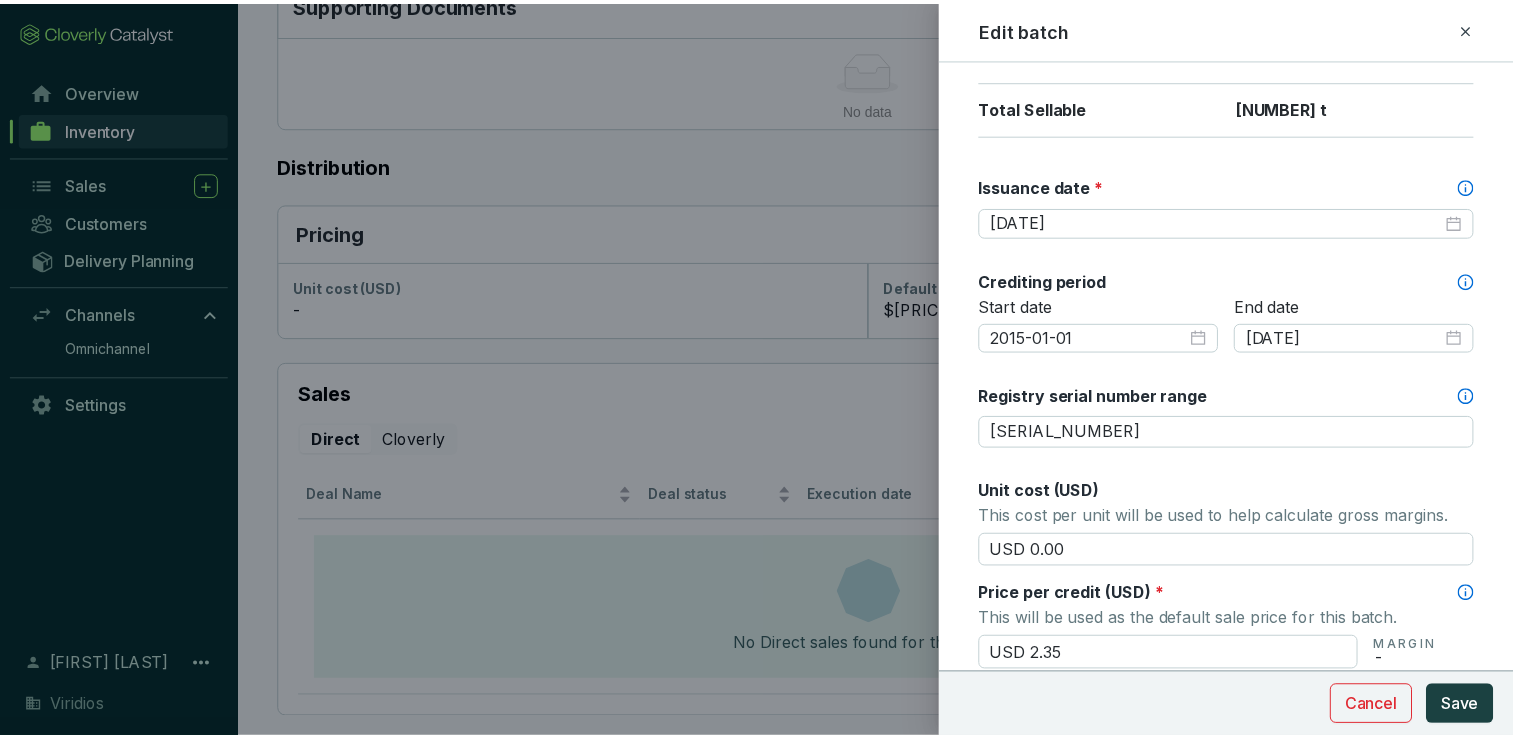 scroll, scrollTop: 700, scrollLeft: 0, axis: vertical 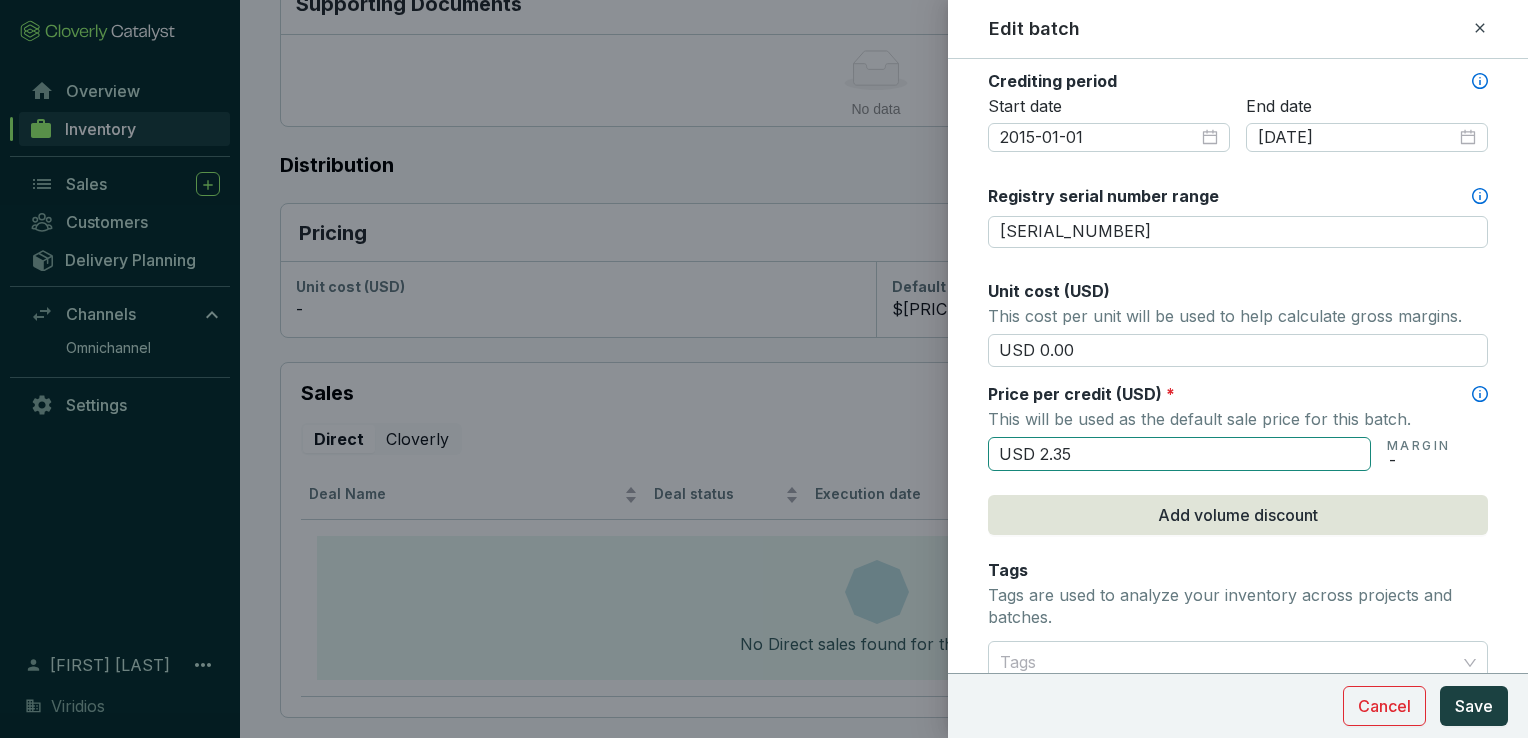 click on "USD 2.35" at bounding box center (1179, 454) 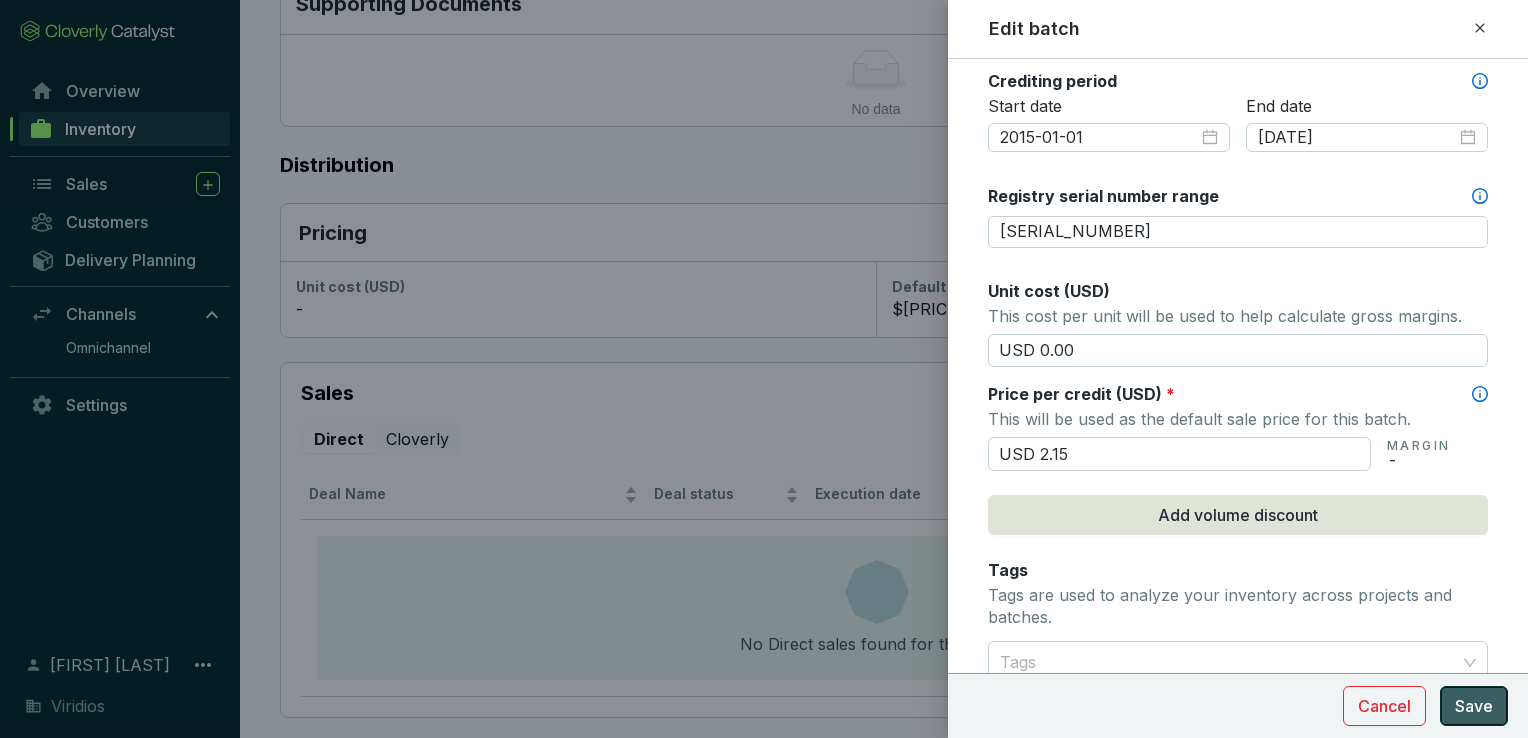 type on "USD 2.15" 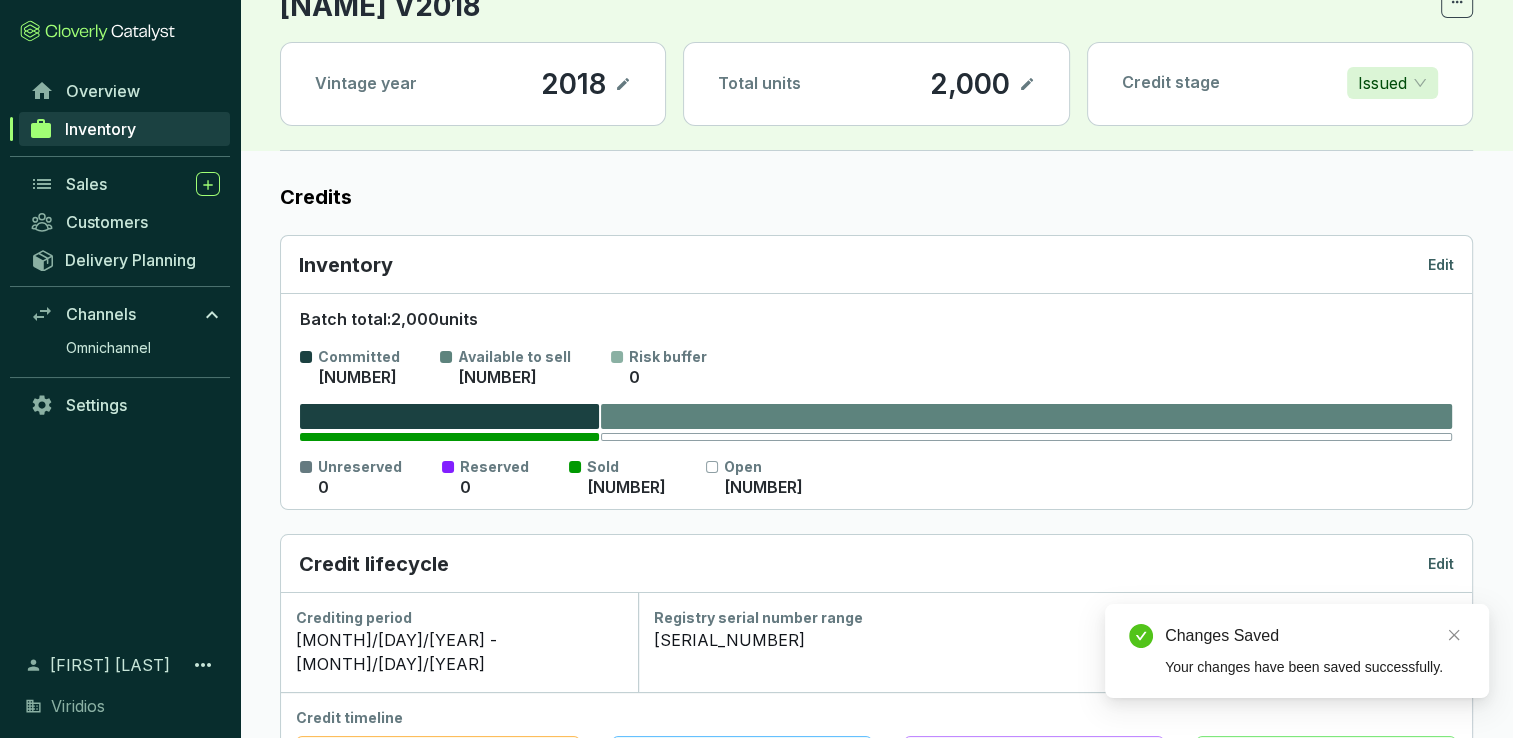 scroll, scrollTop: 0, scrollLeft: 0, axis: both 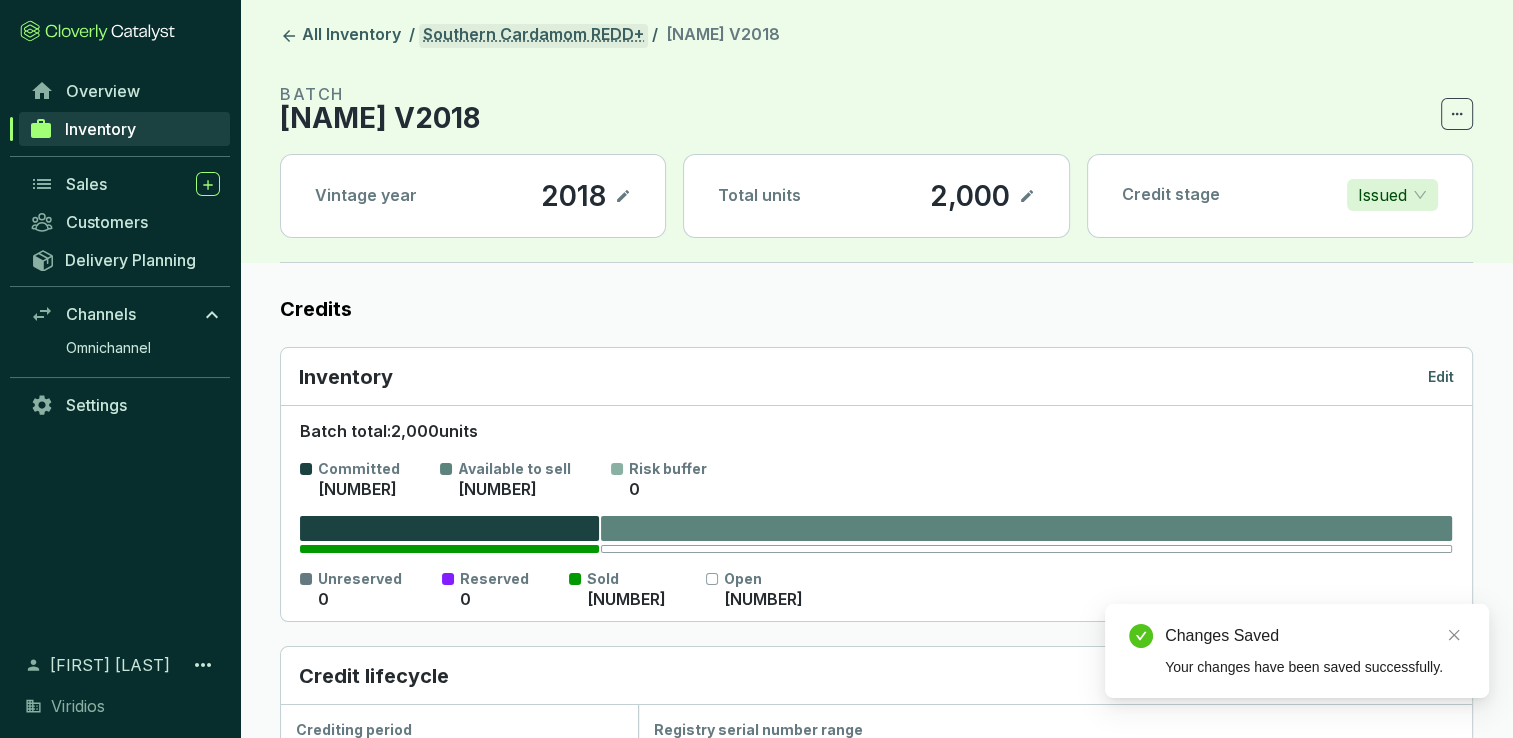 click on "Southern Cardamom REDD+" at bounding box center (533, 36) 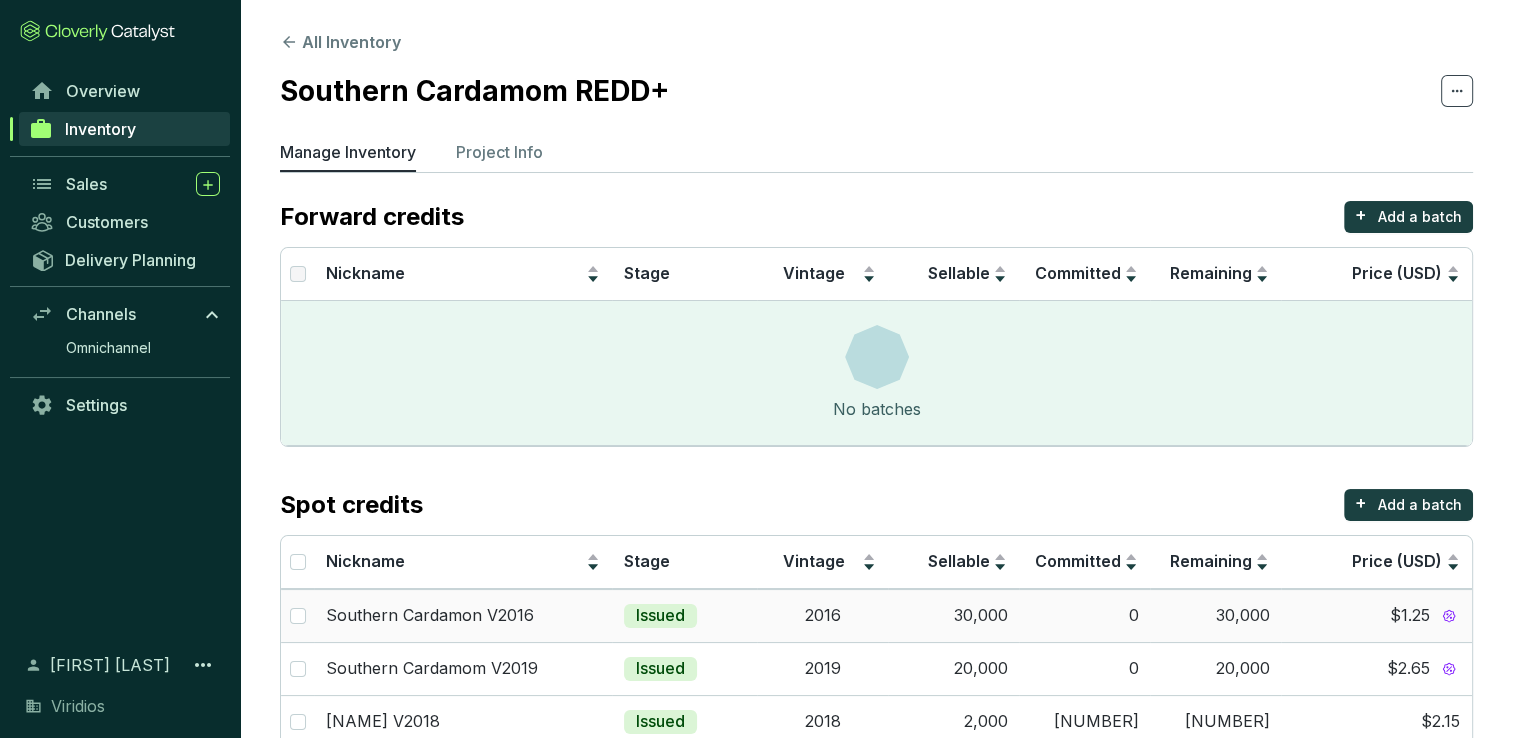 scroll, scrollTop: 48, scrollLeft: 0, axis: vertical 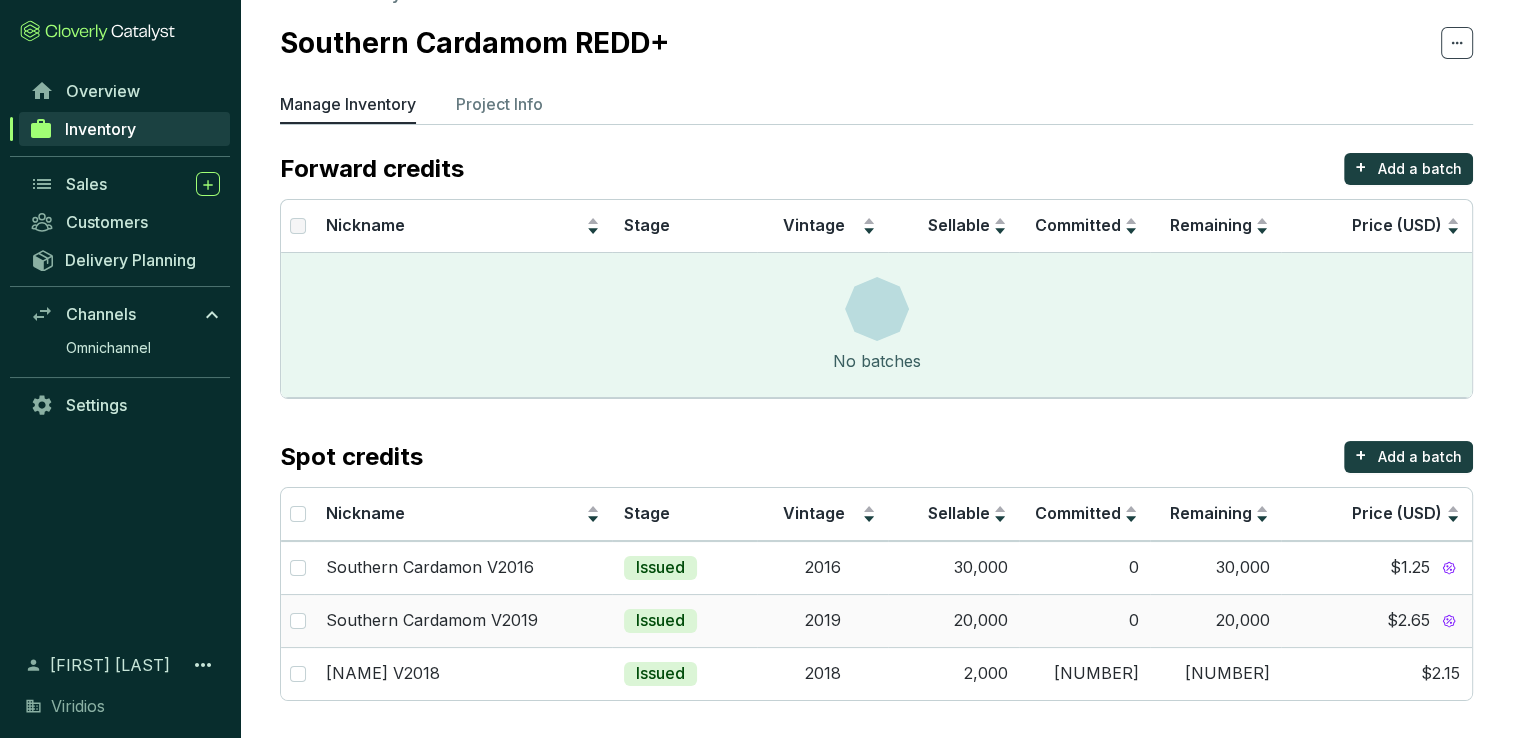 click on "20,000" at bounding box center (953, 620) 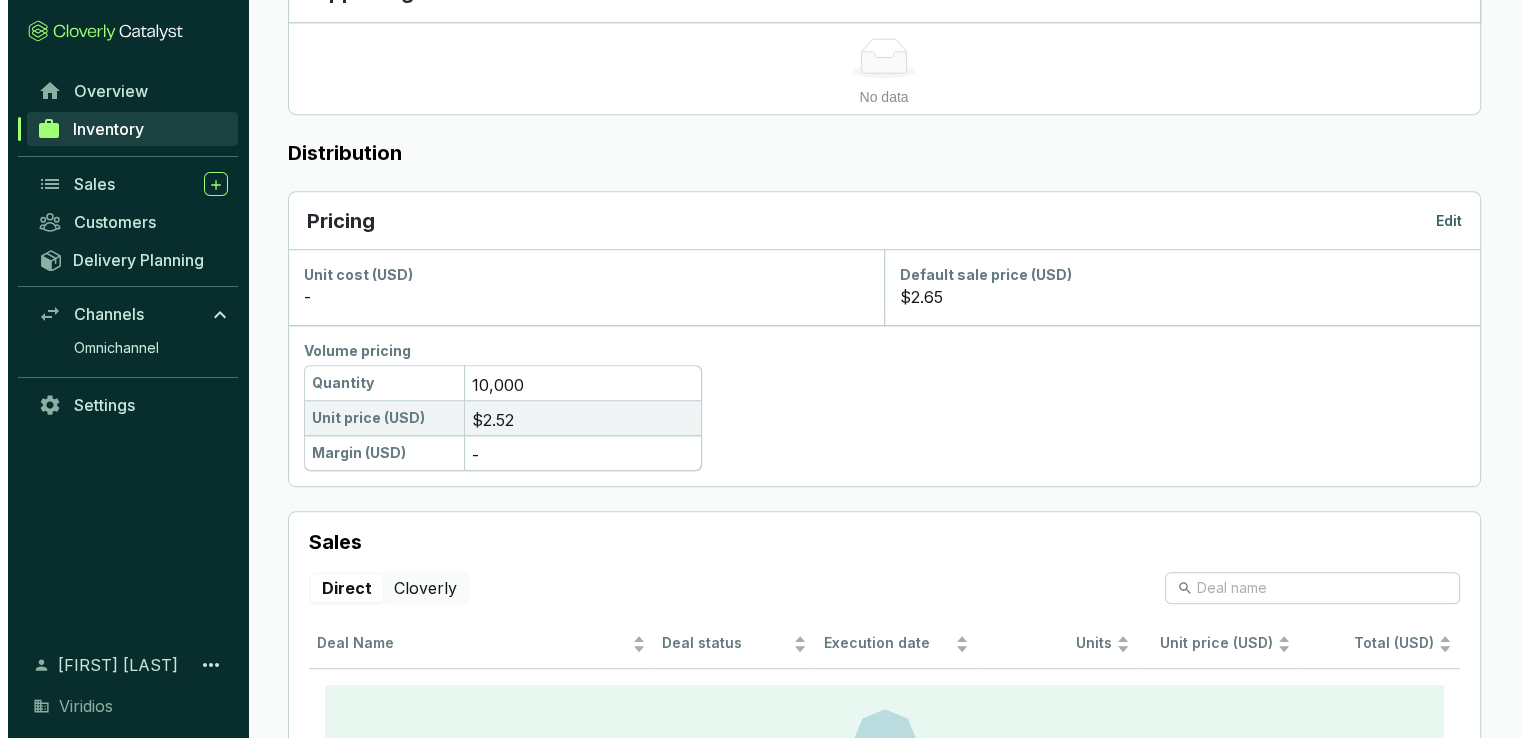 scroll, scrollTop: 900, scrollLeft: 0, axis: vertical 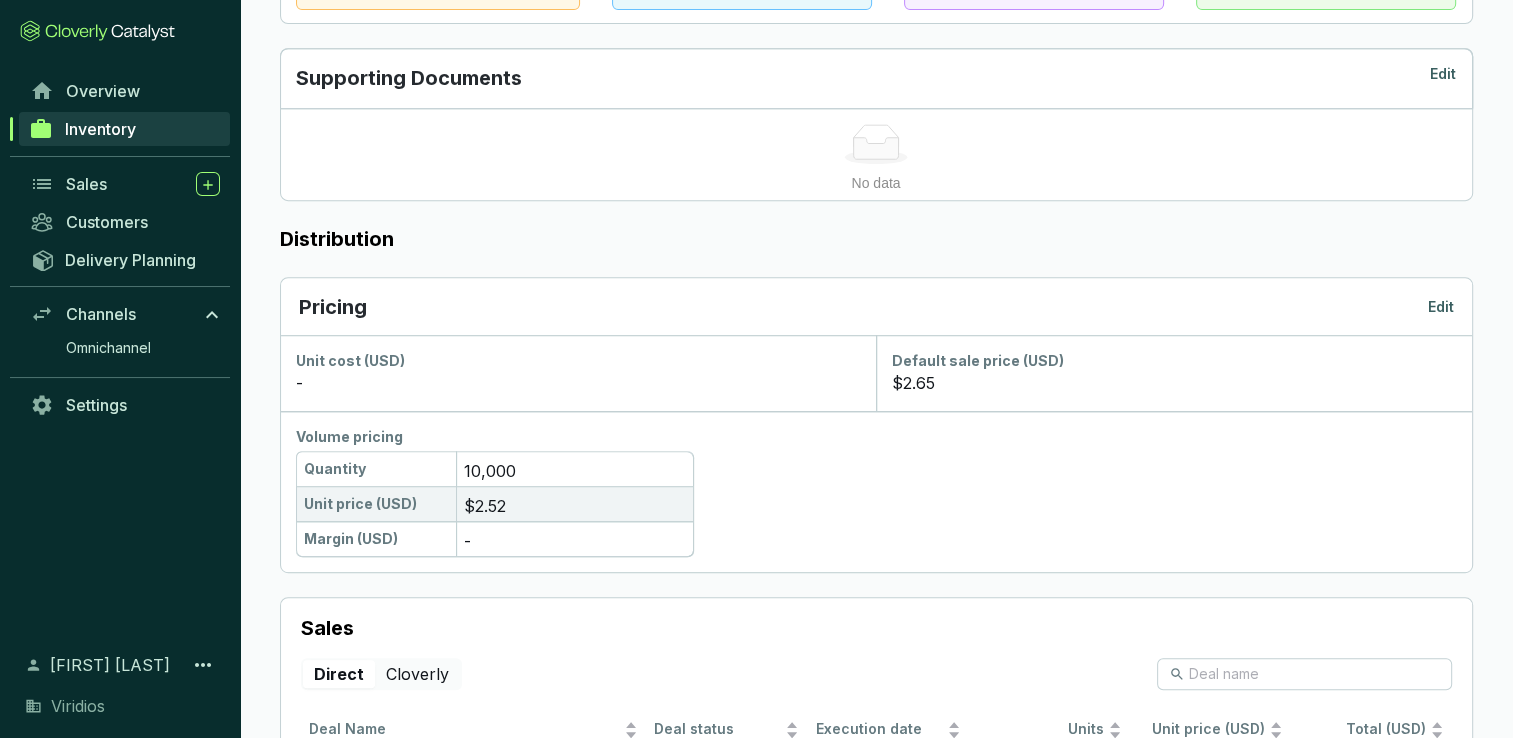 click on "Pricing Edit" at bounding box center [876, 307] 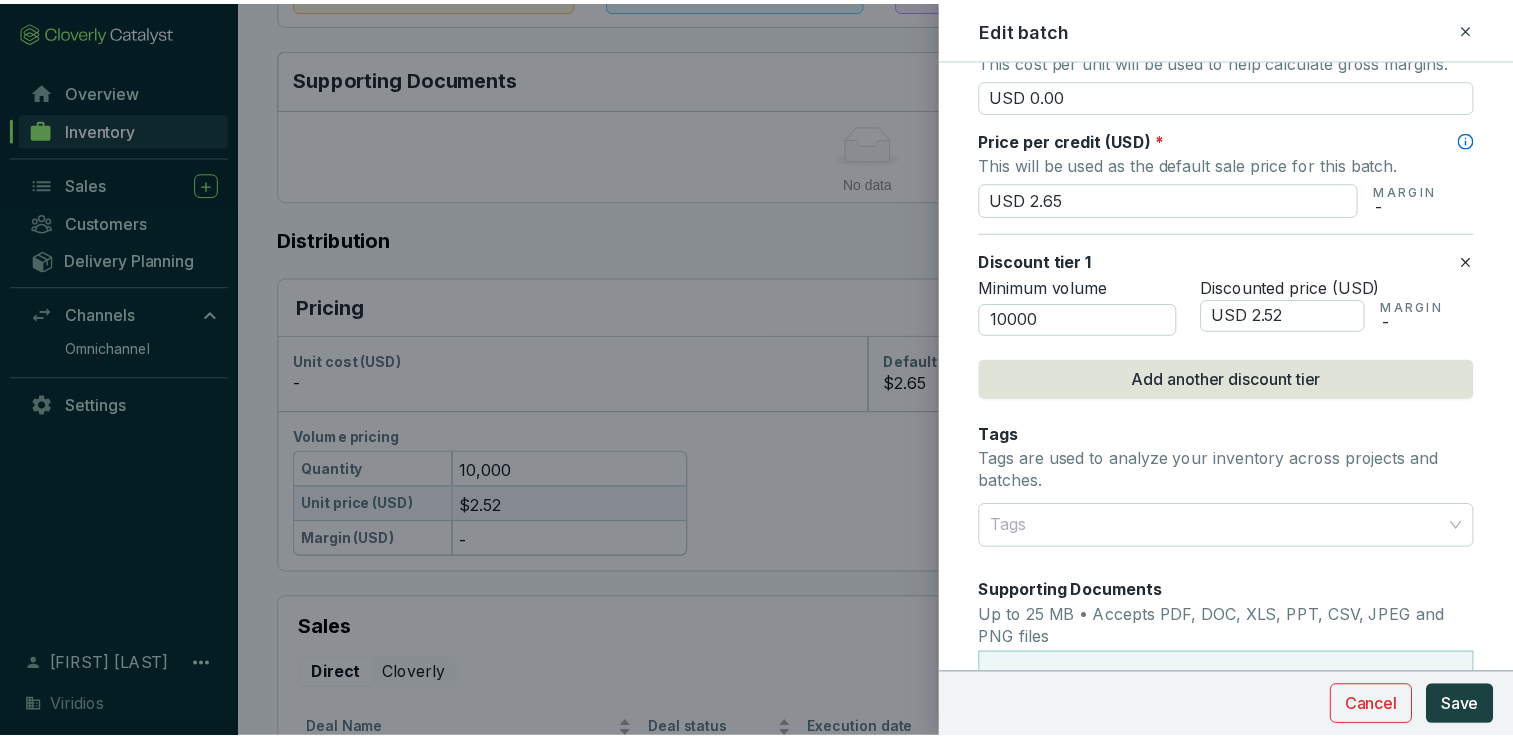 scroll, scrollTop: 800, scrollLeft: 0, axis: vertical 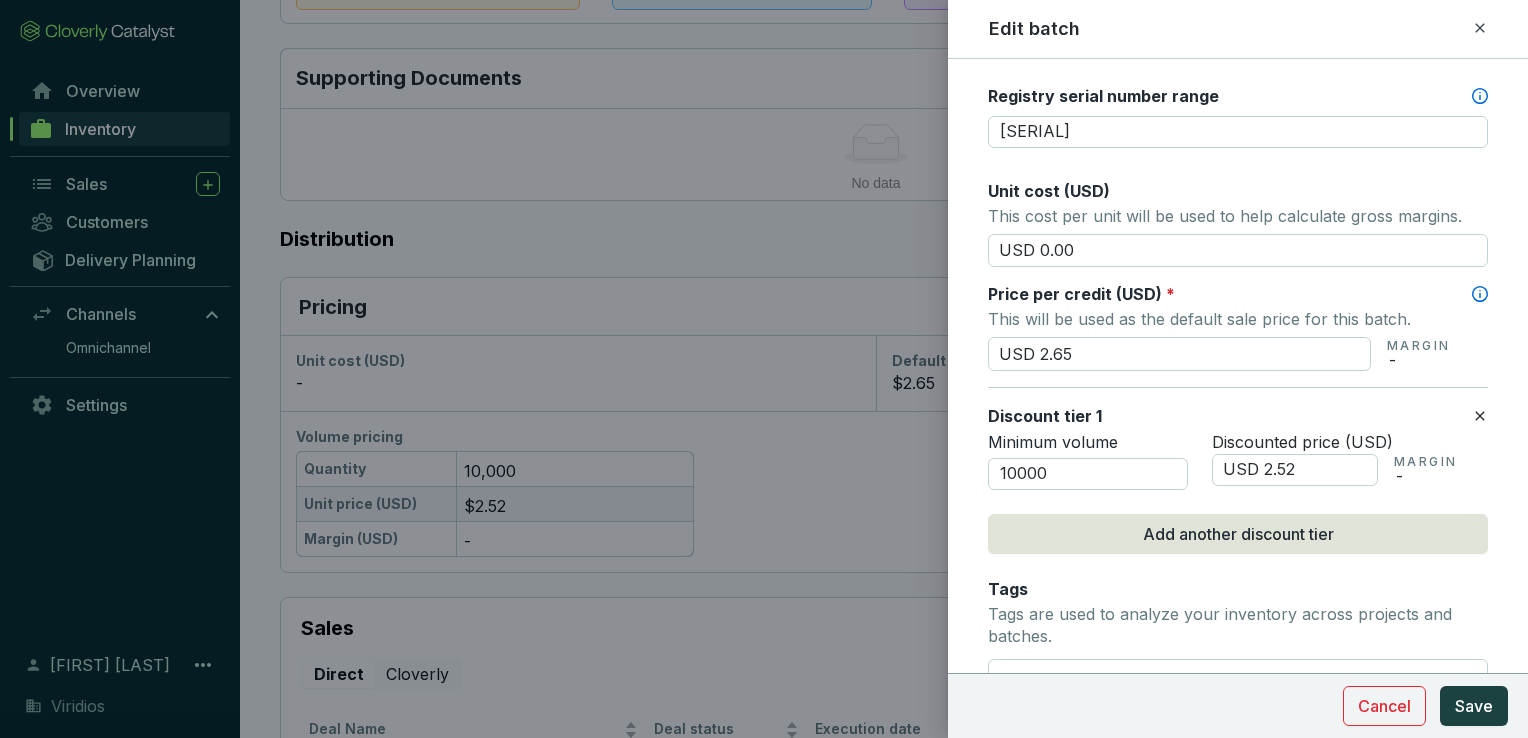 click on "Batch name   * This is the internal name that will be used throughout Catalyst. [PRODUCT_NAME] Vintage year   * [YEAR] Credit stage   * Issued Number of credits   * Issued  Units [NUMBER] t Risk Buffer Percentage 0 % Total Buffer -  Total Sellable [NUMBER] t Issuance date   * [YEAR]-[MONTH]-[DAY] Crediting period   Start date [YEAR]-[MONTH]-[DAY] End date [YEAR]-[MONTH]-[DAY] Registry serial number range   [REGISTRY_SERIAL_NUMBER] Unit cost (USD)   This cost per unit will be used to help calculate gross margins. USD [PRICE] Price per credit (USD)   * This will be used as the default sale price for this batch. USD [PRICE] MARGIN - Discount tier 1   Minimum volume [NUMBER] Discounted price (USD) USD [PRICE] MARGIN - Add another discount tier Tags   Tags are used to analyze your inventory across projects and batches.   Tags Supporting Documents   Up to 25 MB • Accepts PDF, DOC, XLS, PPT, CSV, JPEG and PNG files Select Files or drag here Notes" at bounding box center [1238, 193] 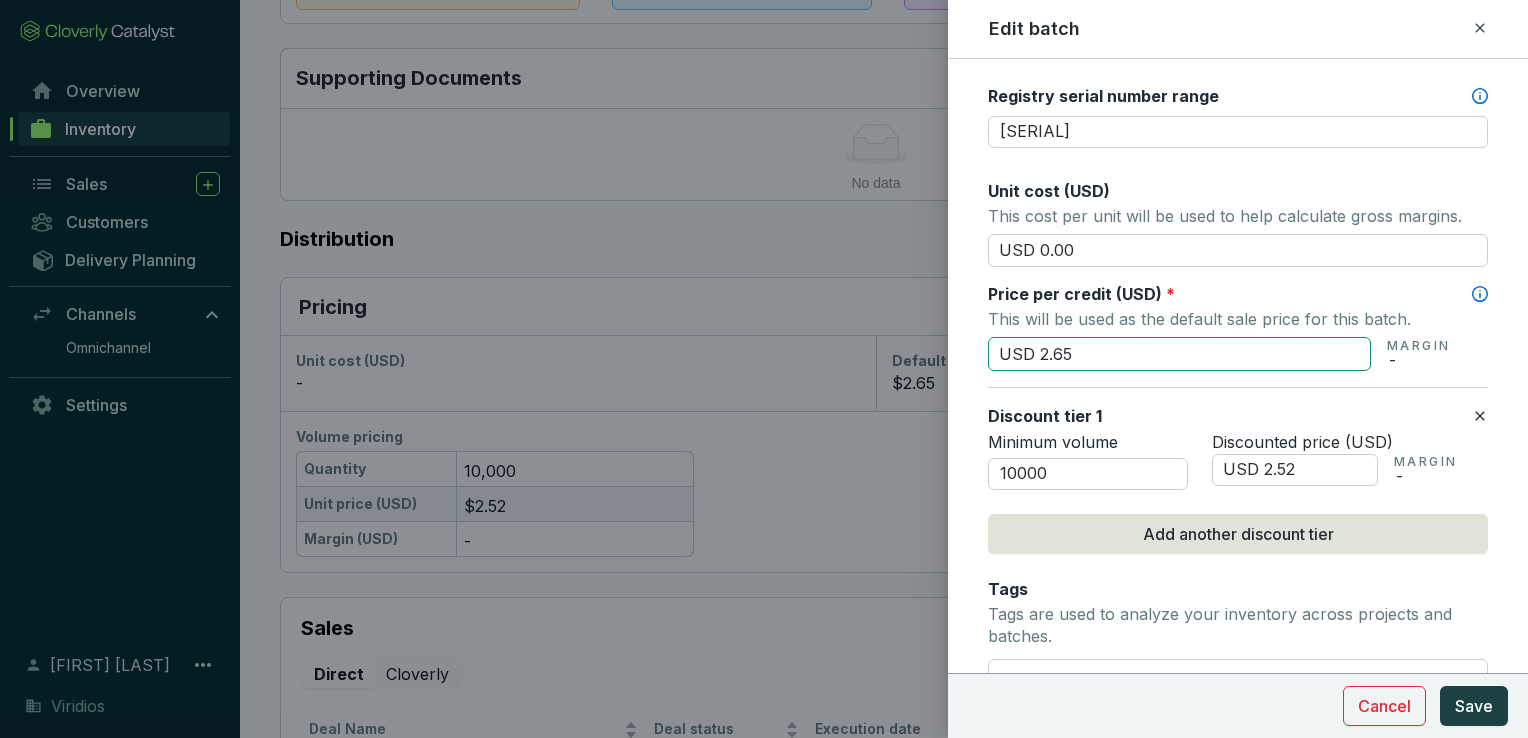 click on "USD 2.65" at bounding box center [1179, 354] 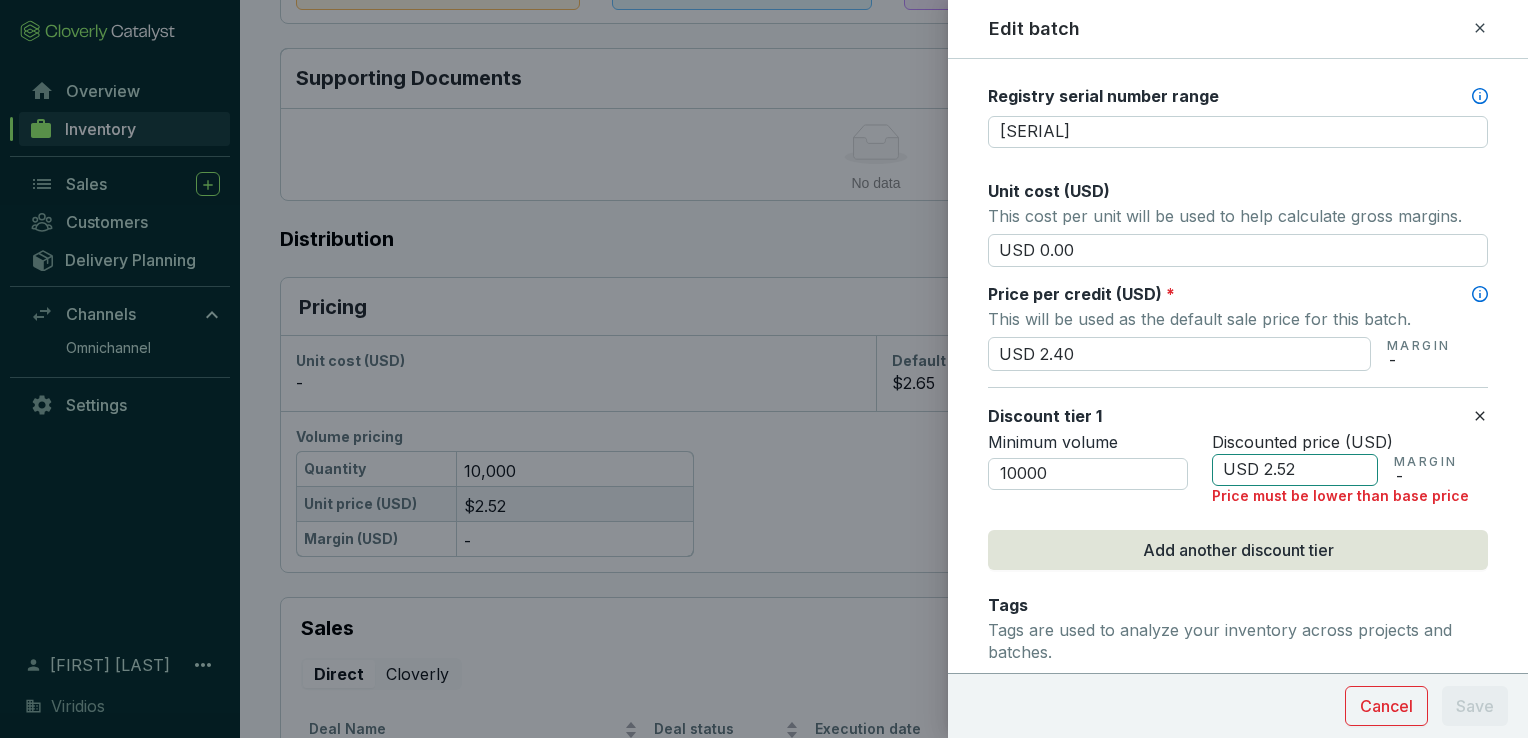 type on "USD 2.40" 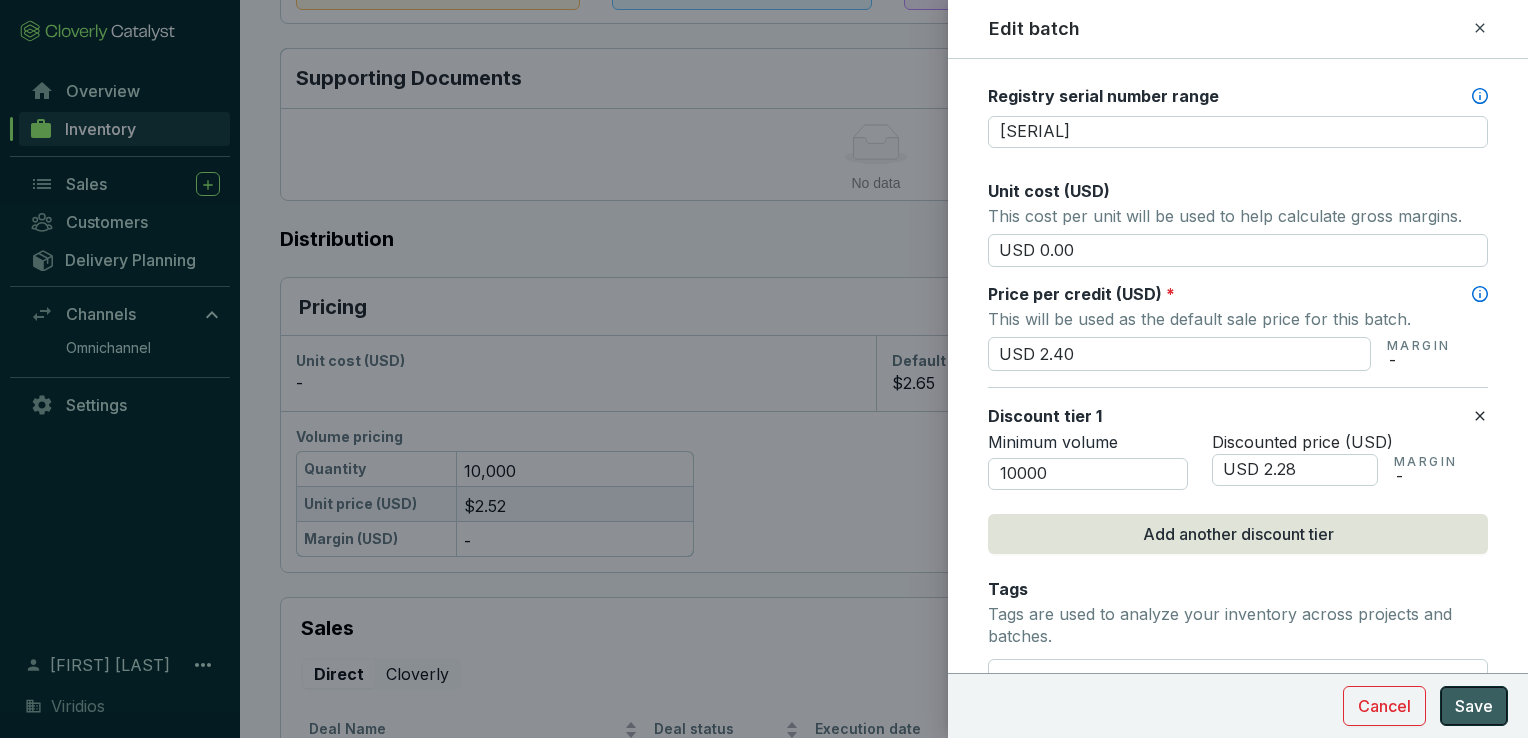 type on "USD 2.28" 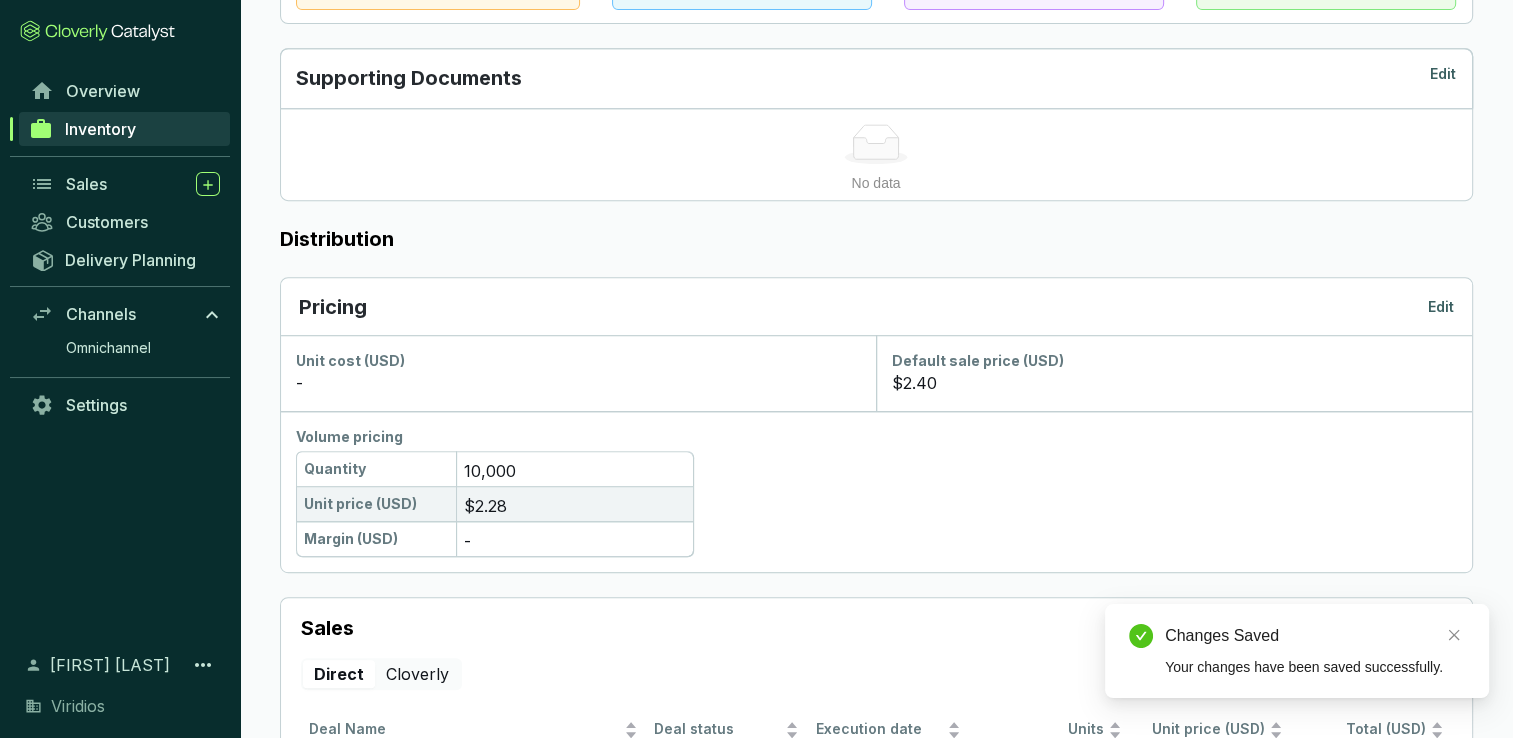 click on "Inventory" at bounding box center [124, 129] 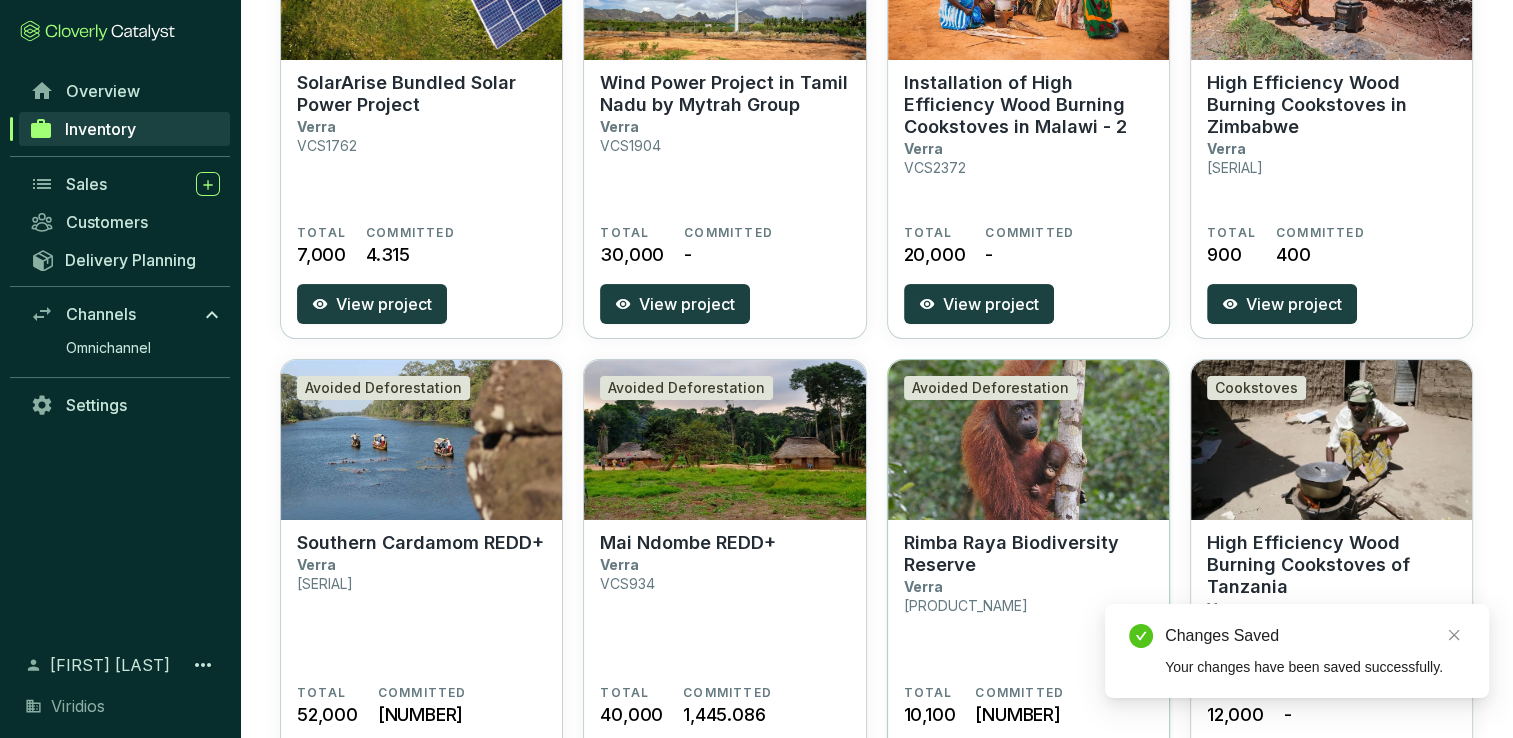 scroll, scrollTop: 500, scrollLeft: 0, axis: vertical 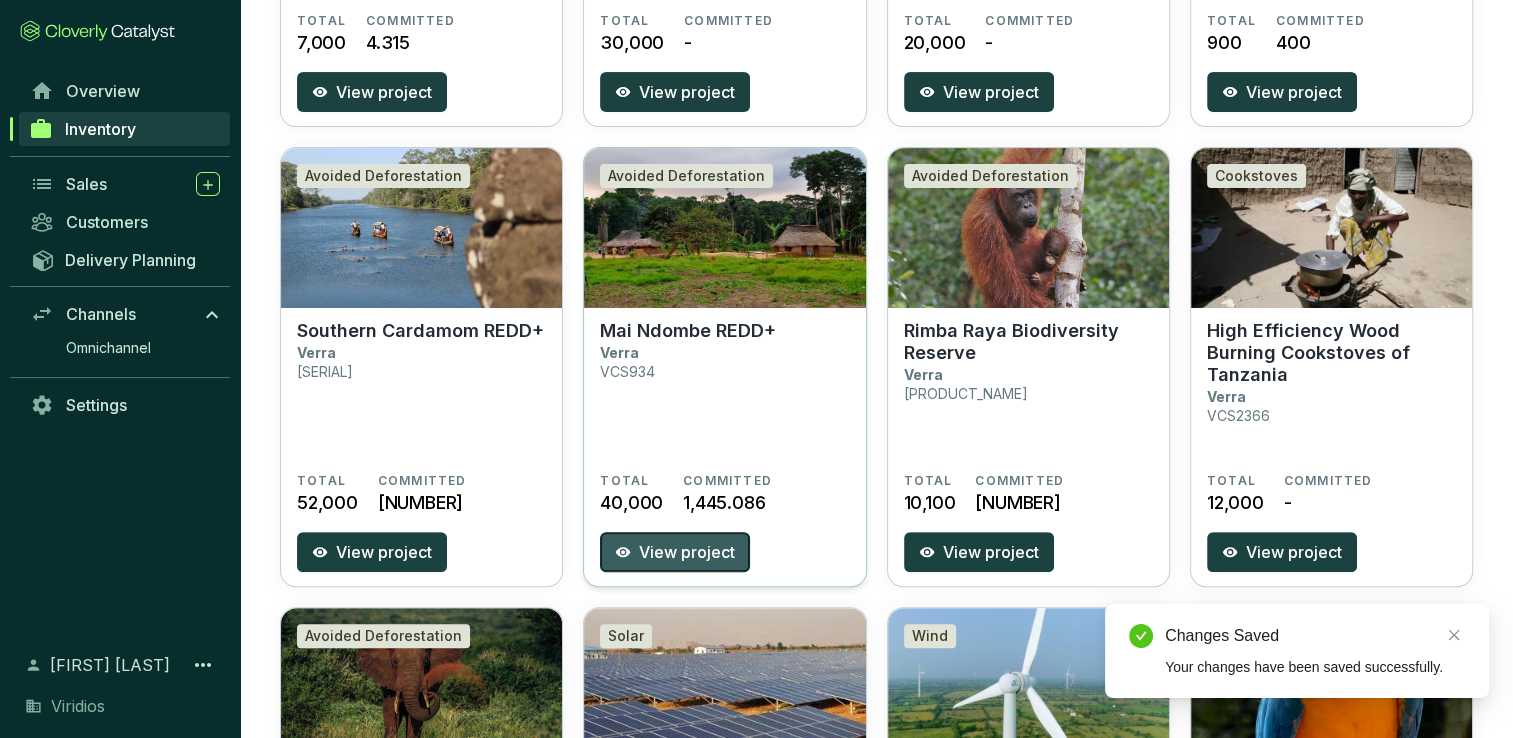 click on "View project" at bounding box center (675, 552) 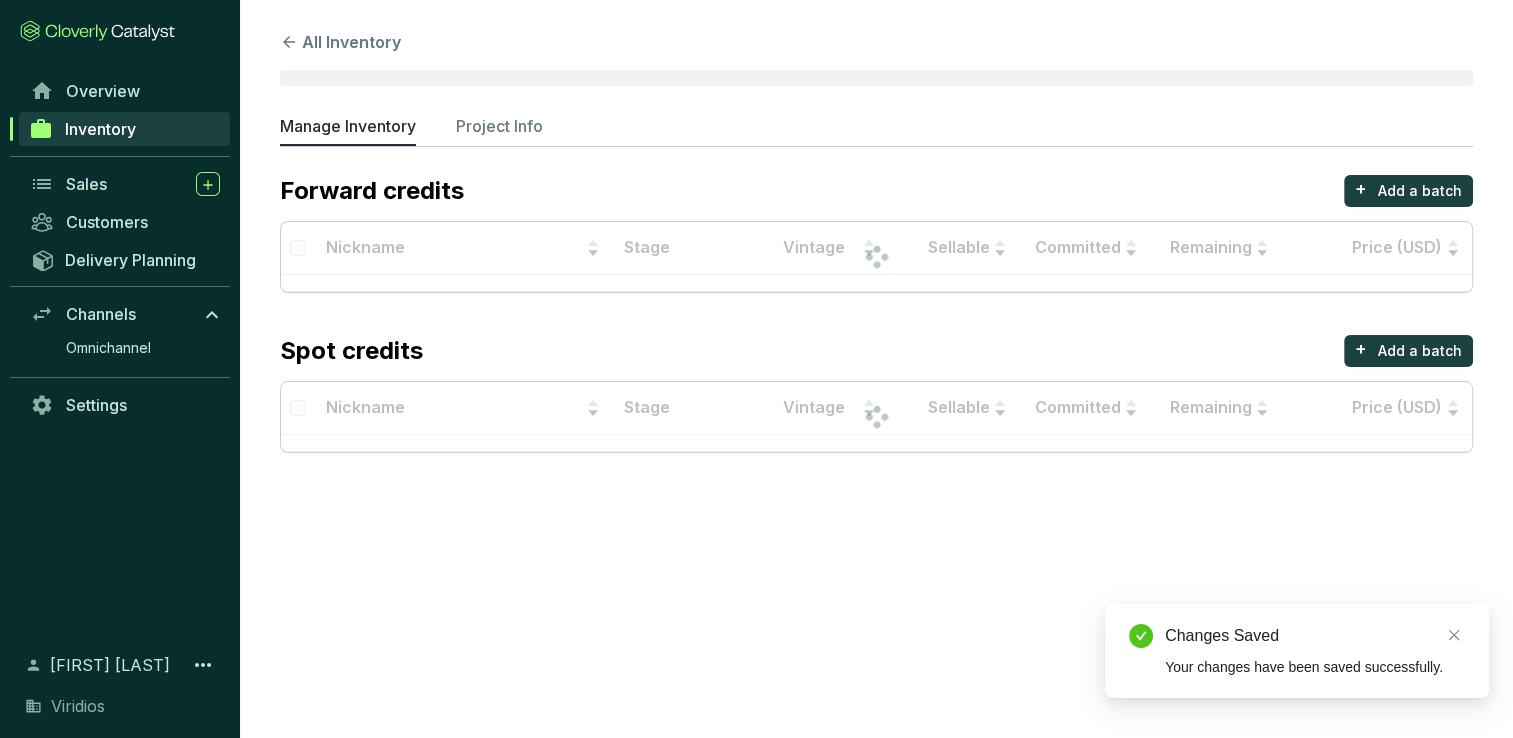 scroll, scrollTop: 0, scrollLeft: 0, axis: both 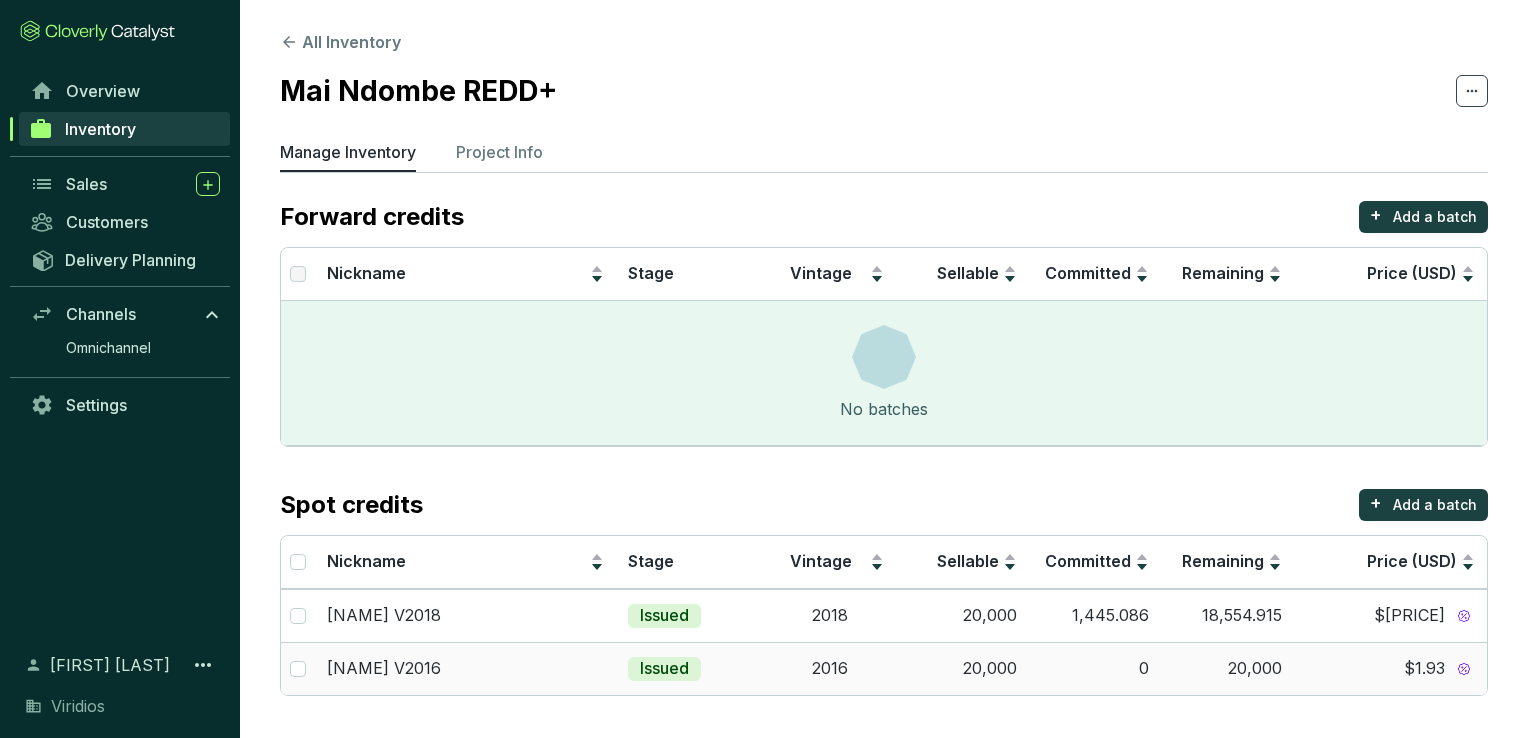 click on "2016" at bounding box center [829, 668] 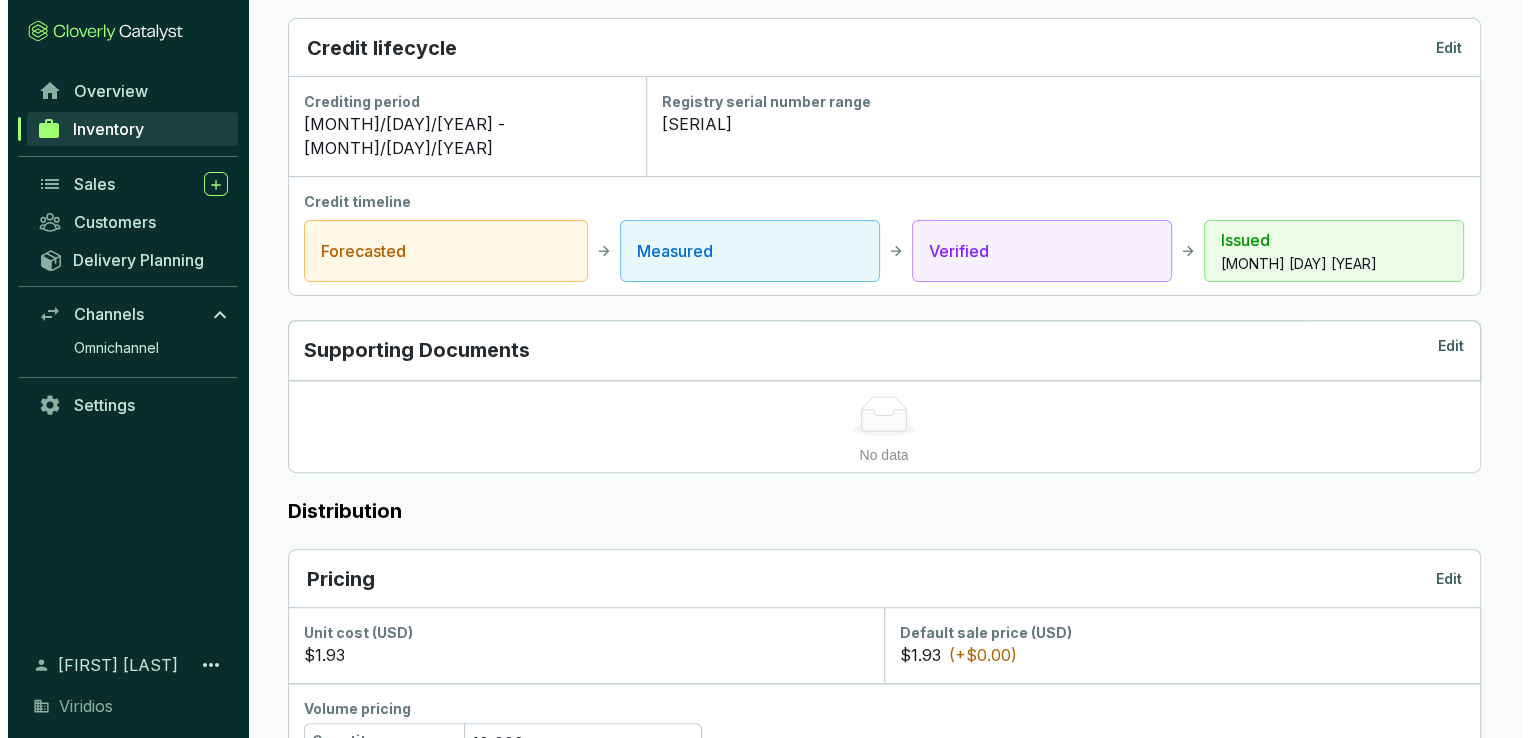 scroll, scrollTop: 900, scrollLeft: 0, axis: vertical 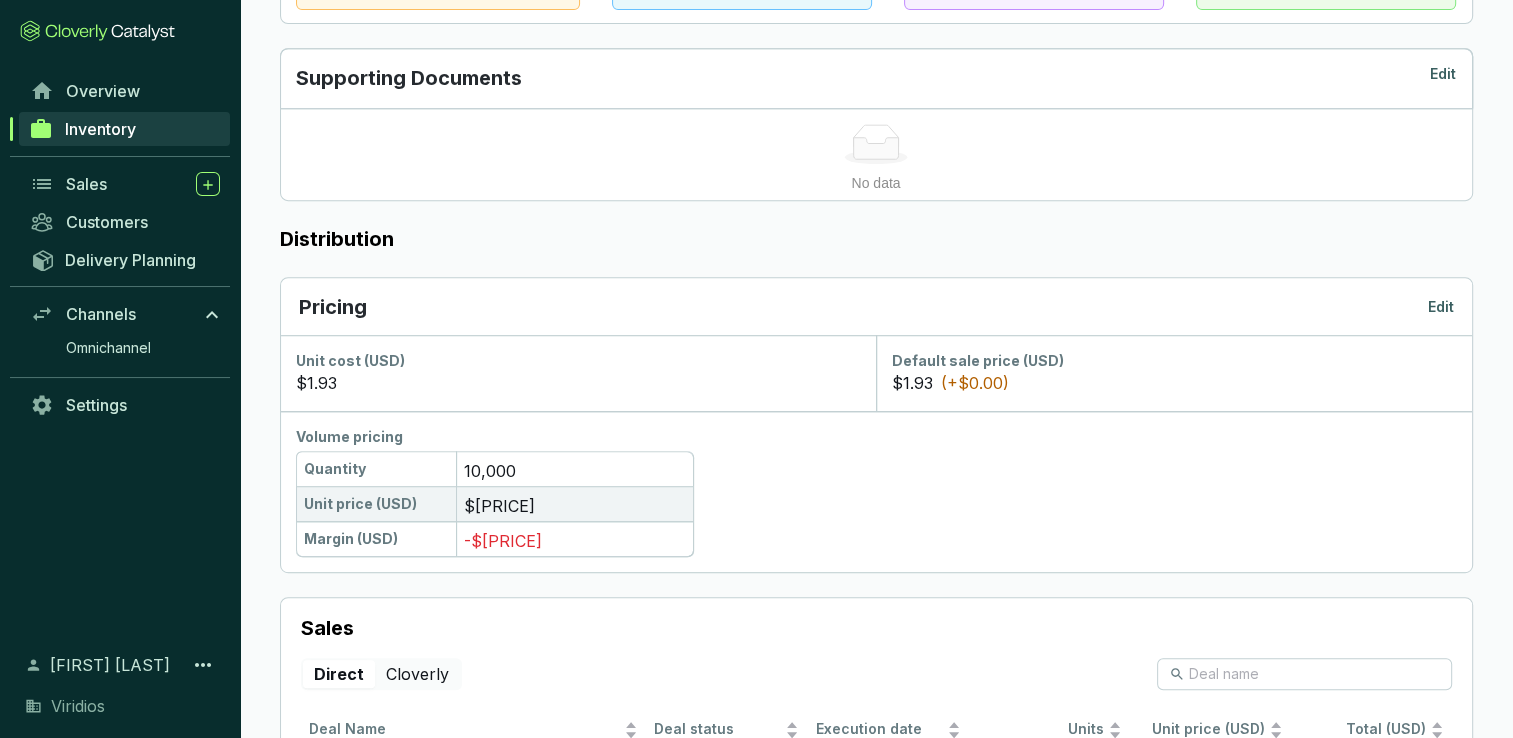 click on "Edit" at bounding box center (1441, 307) 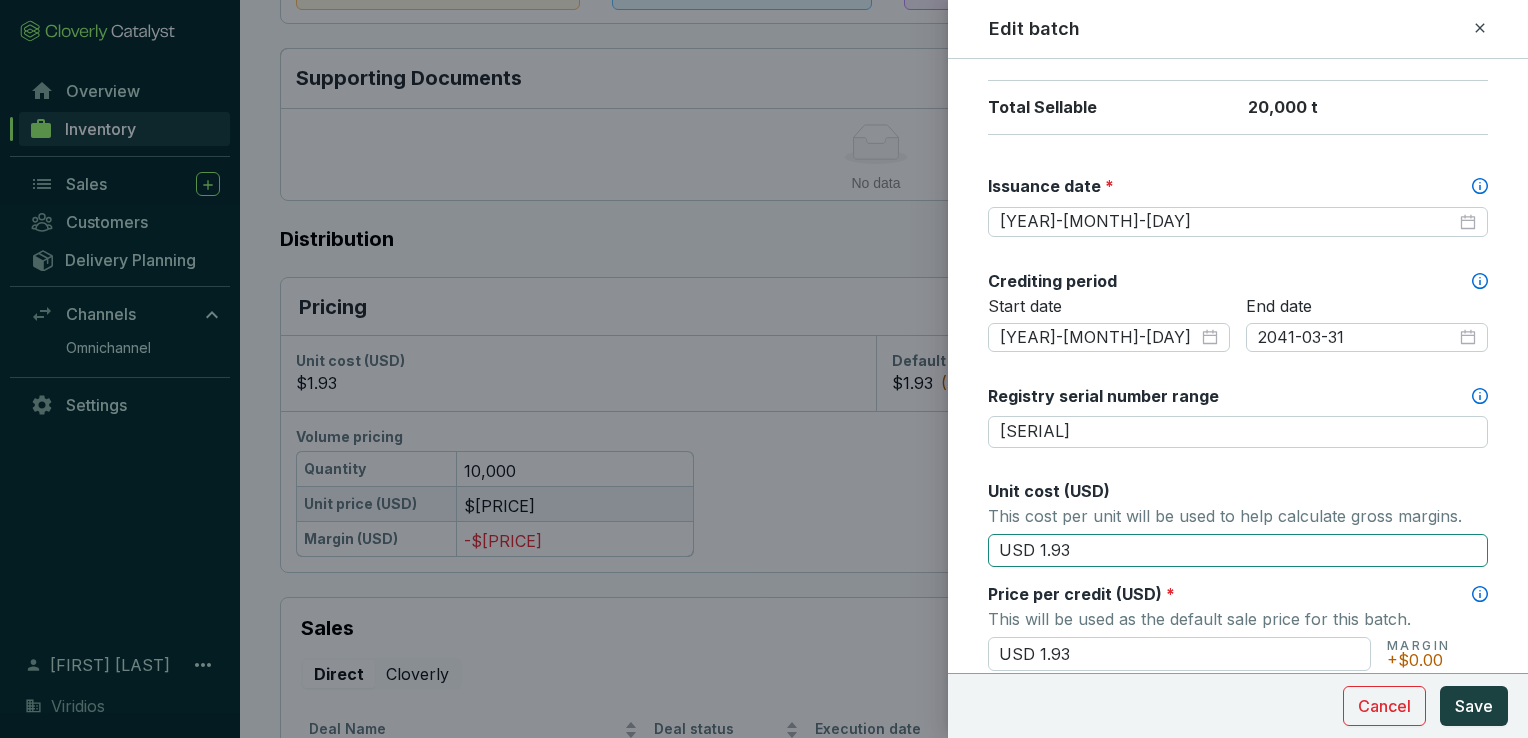 scroll, scrollTop: 600, scrollLeft: 0, axis: vertical 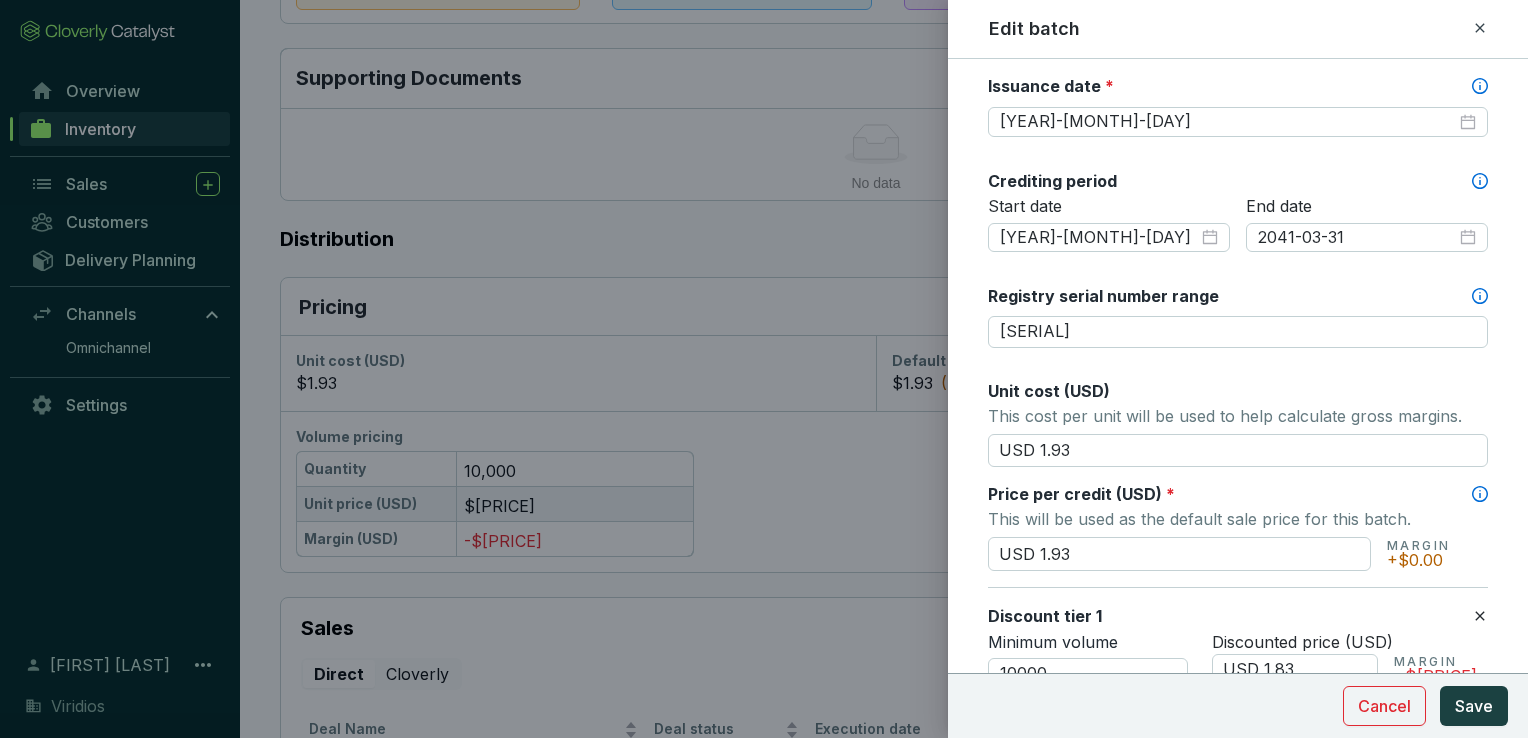 drag, startPoint x: 1078, startPoint y: 442, endPoint x: 962, endPoint y: 433, distance: 116.34862 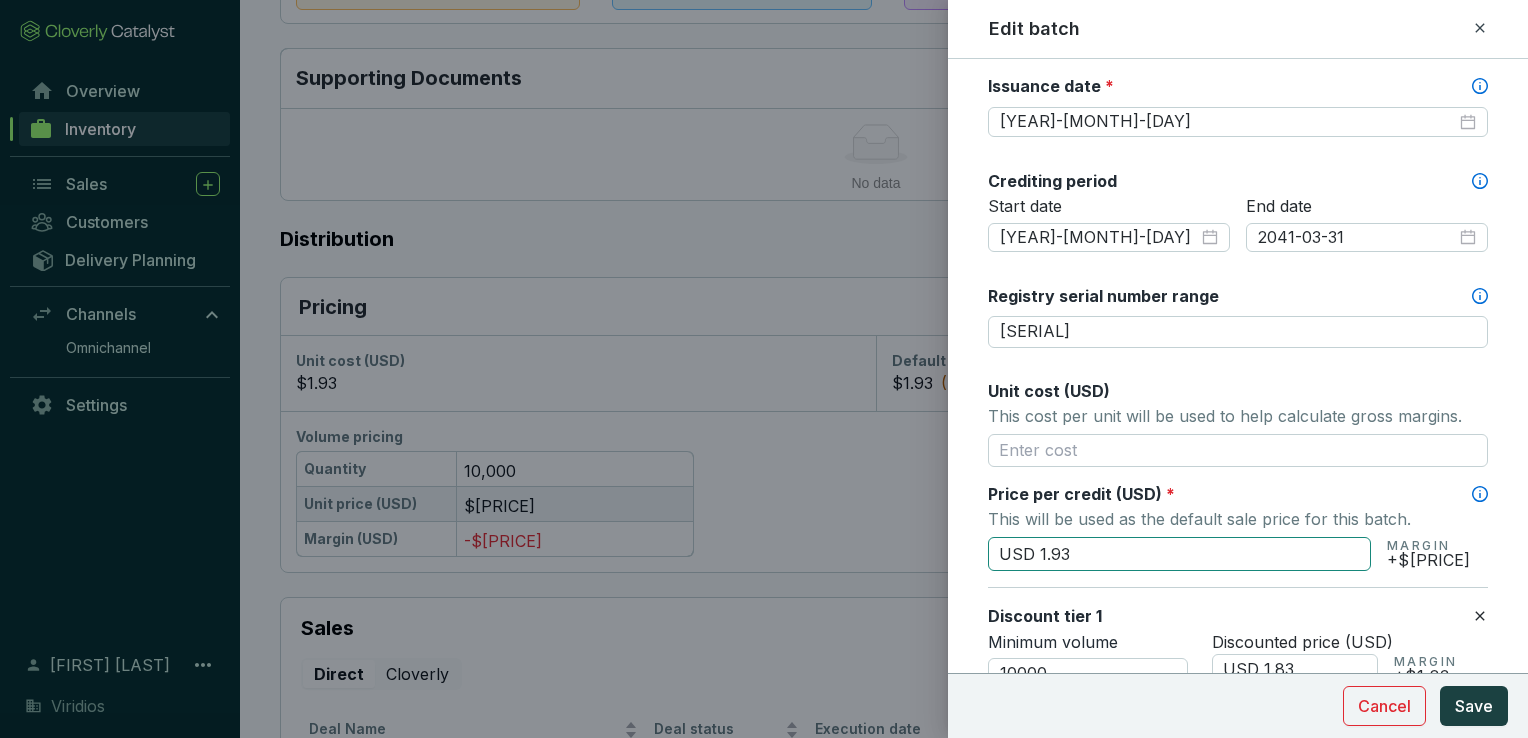 type 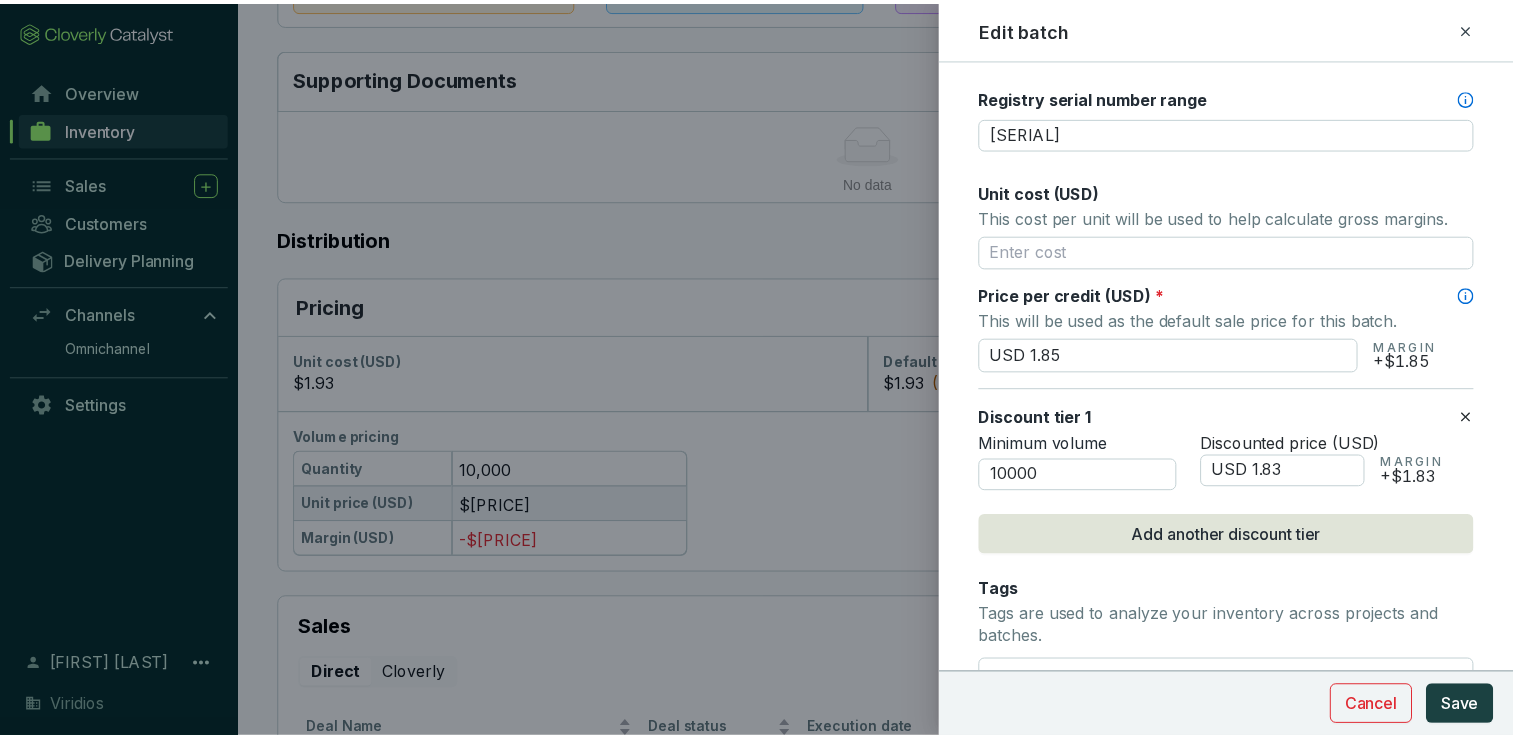 scroll, scrollTop: 800, scrollLeft: 0, axis: vertical 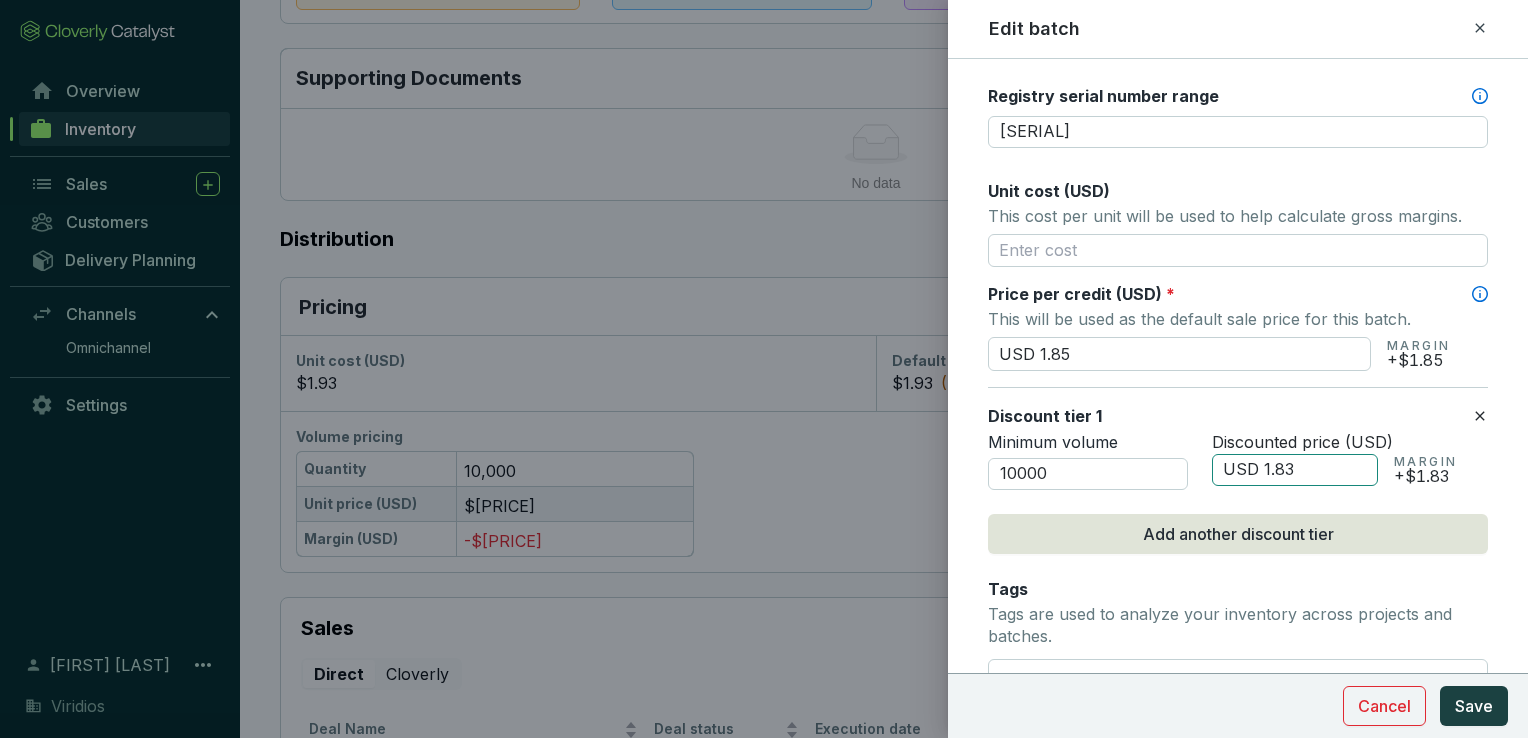 type on "USD 1.85" 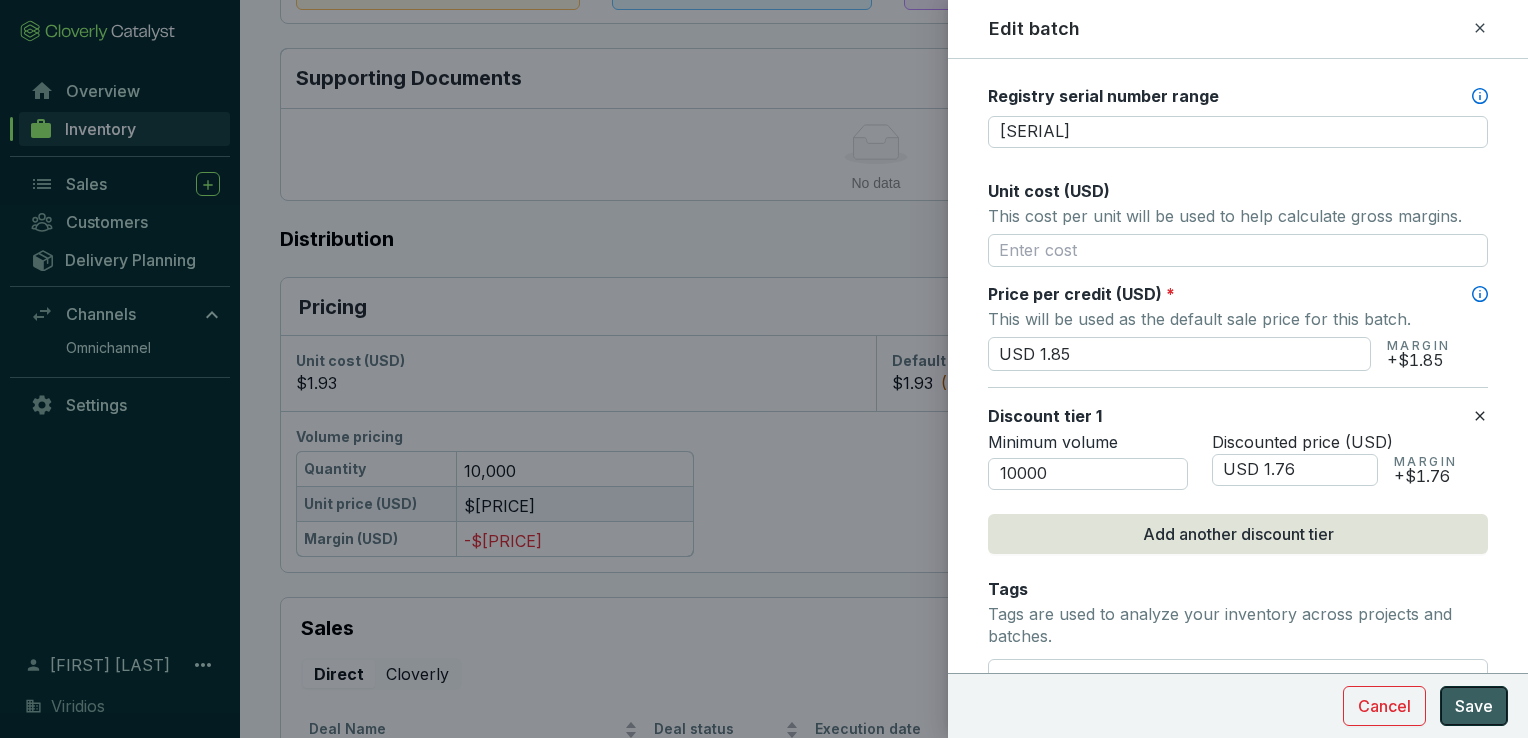 type on "USD 1.76" 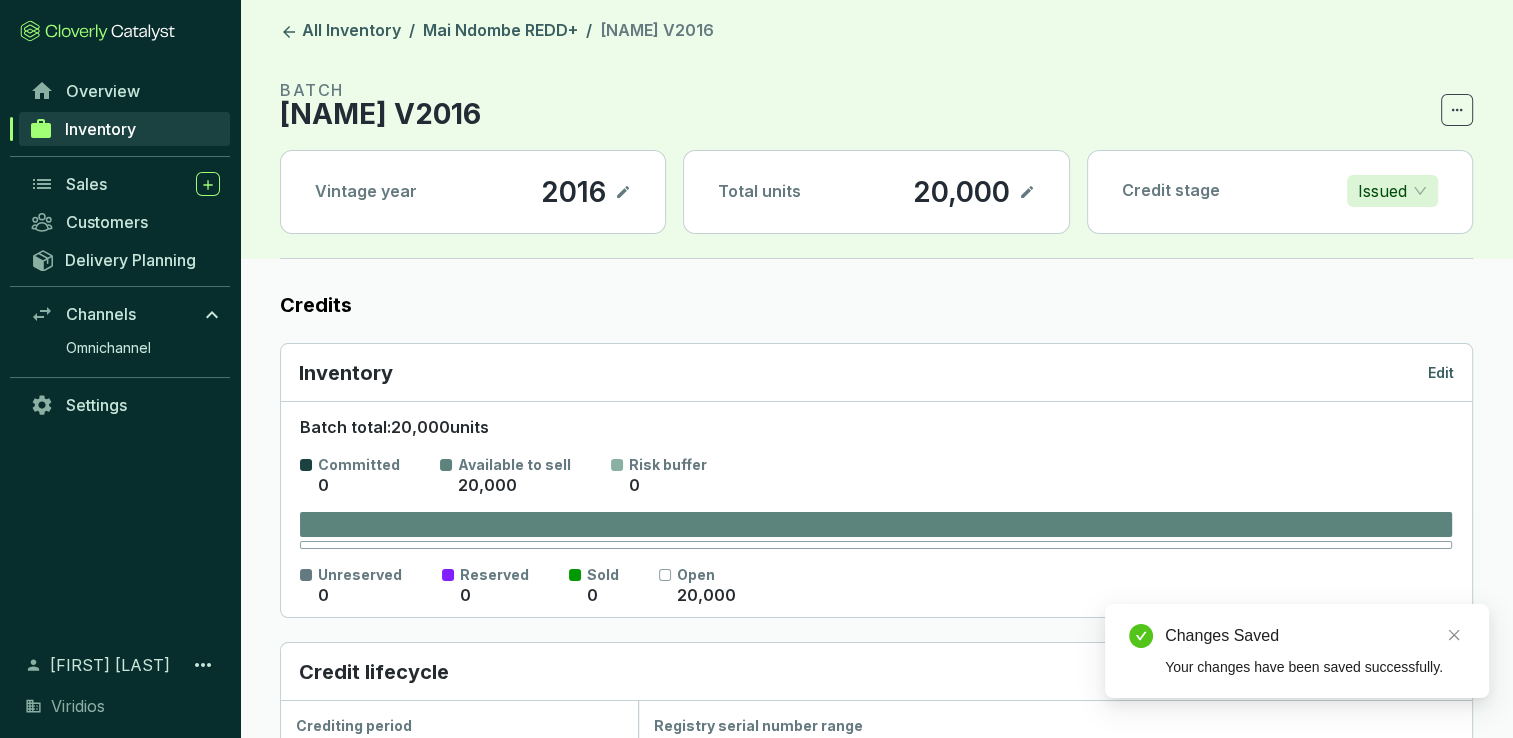scroll, scrollTop: 0, scrollLeft: 0, axis: both 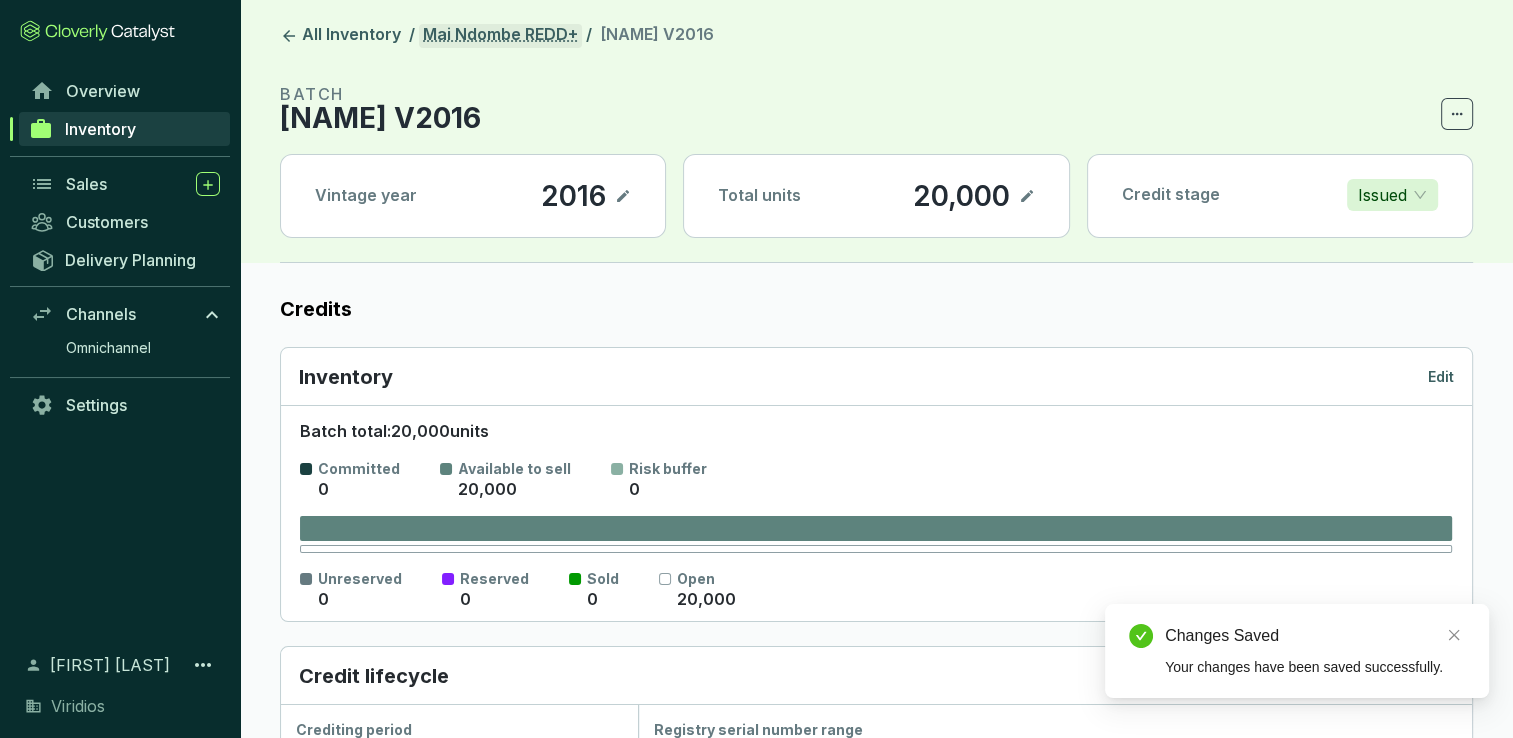 click on "Mai Ndombe REDD+" at bounding box center [500, 36] 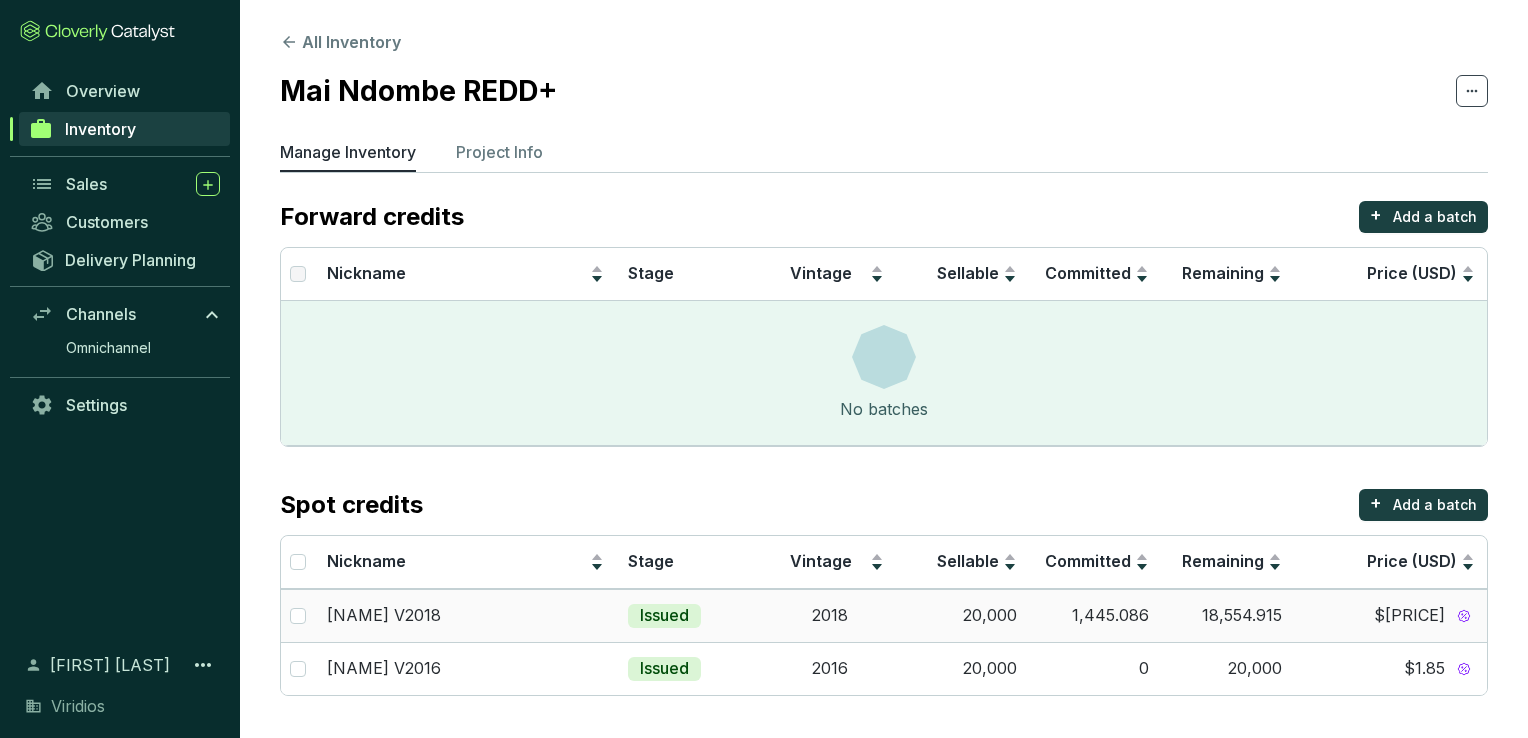 click on "1,445.086" at bounding box center (1095, 615) 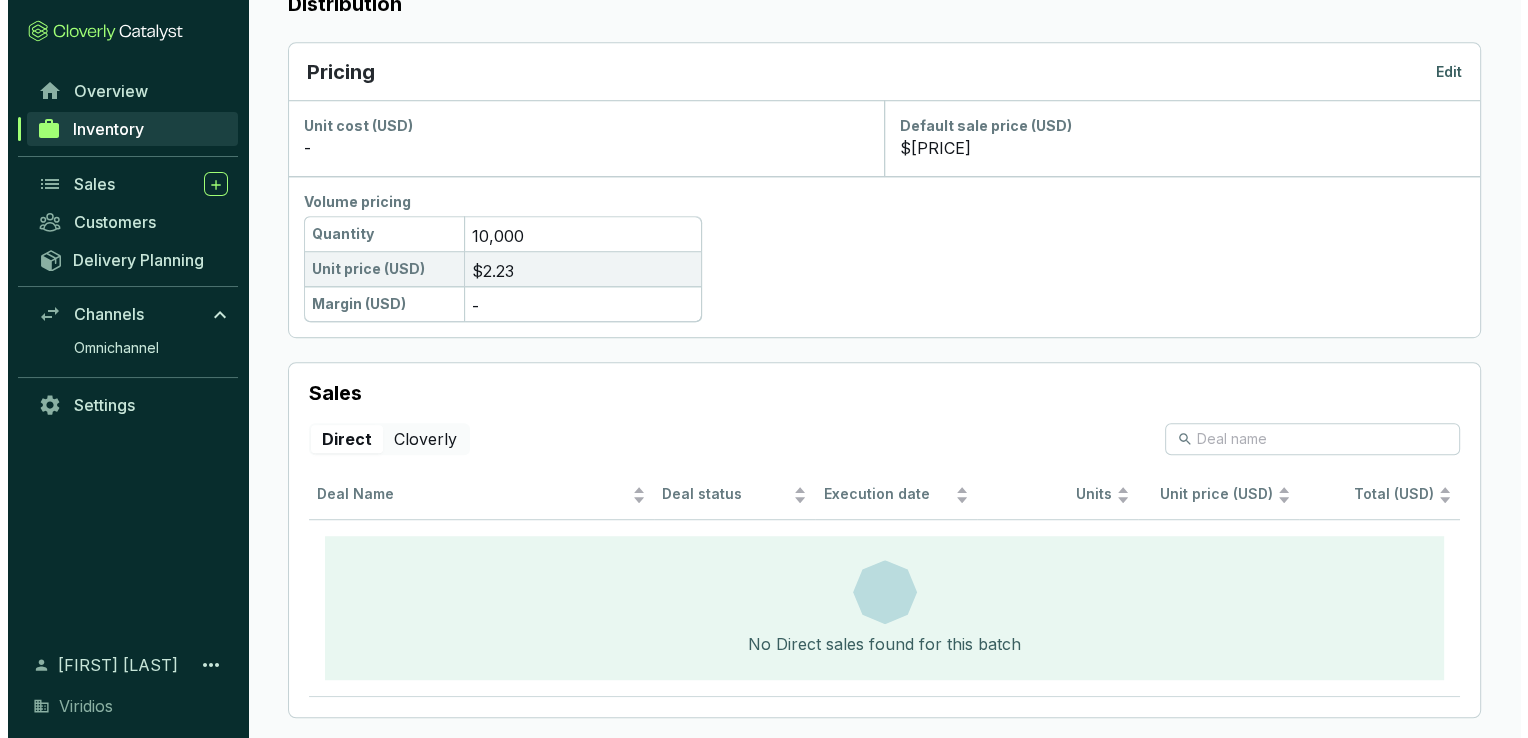 scroll, scrollTop: 935, scrollLeft: 0, axis: vertical 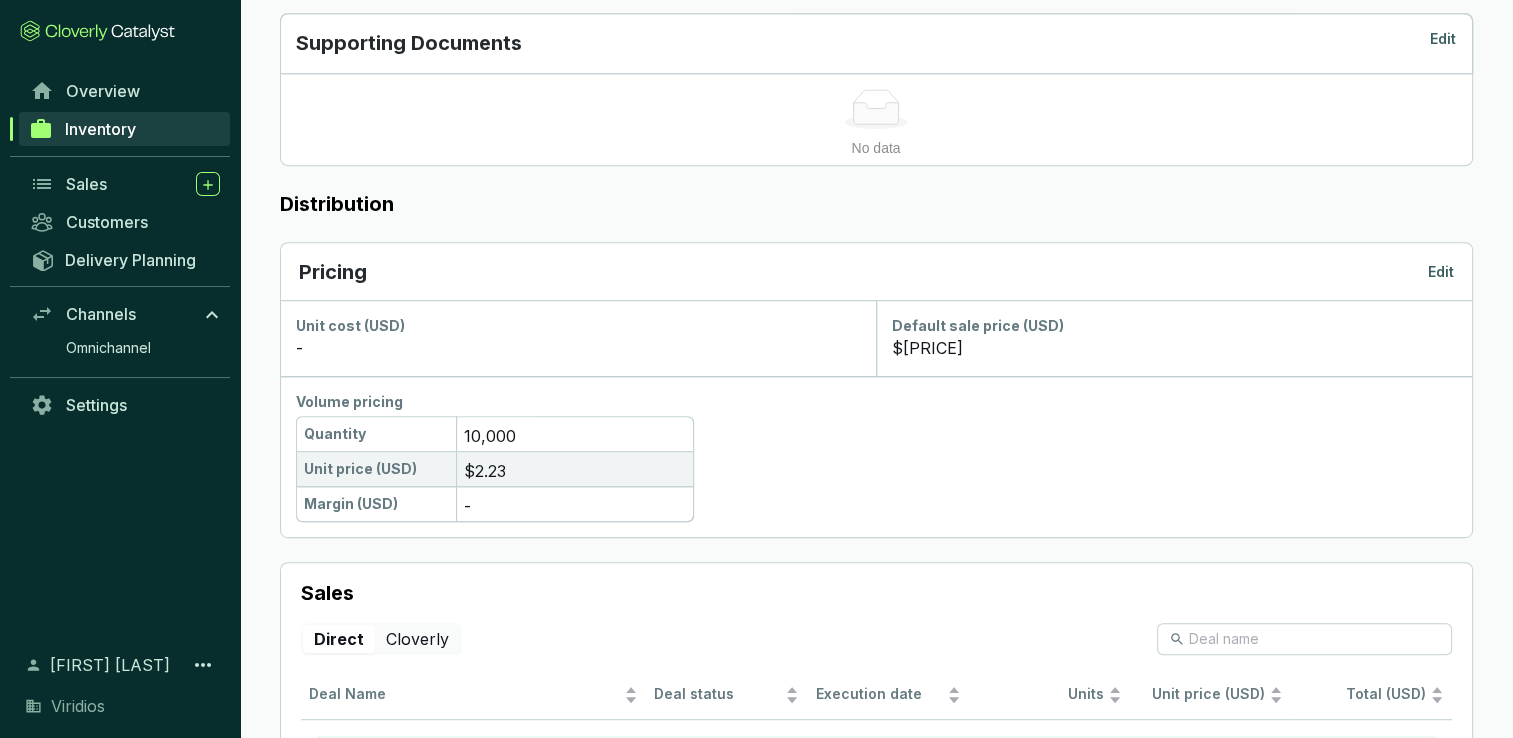 click on "Edit" at bounding box center (1441, 272) 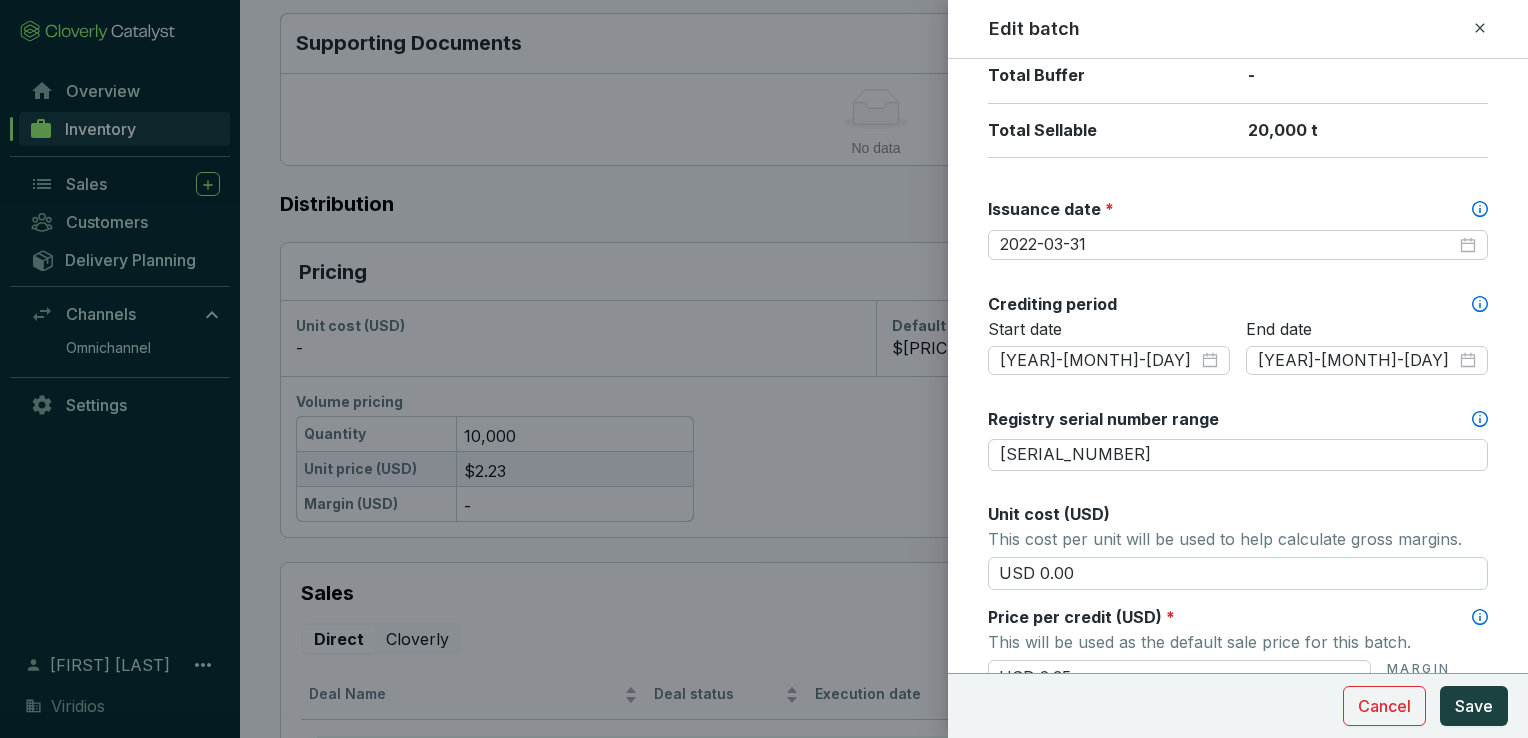 scroll, scrollTop: 600, scrollLeft: 0, axis: vertical 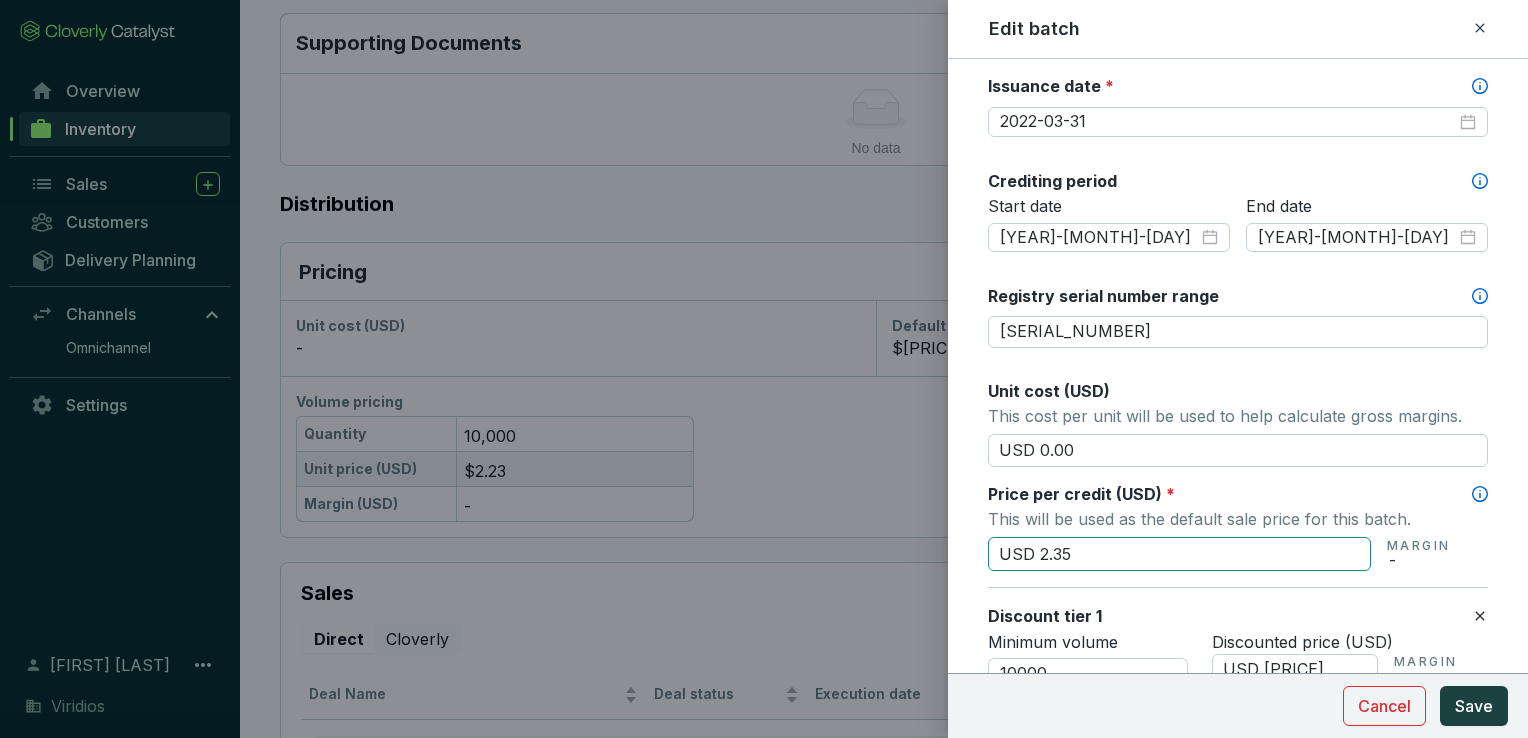 click on "USD 2.35" at bounding box center (1179, 554) 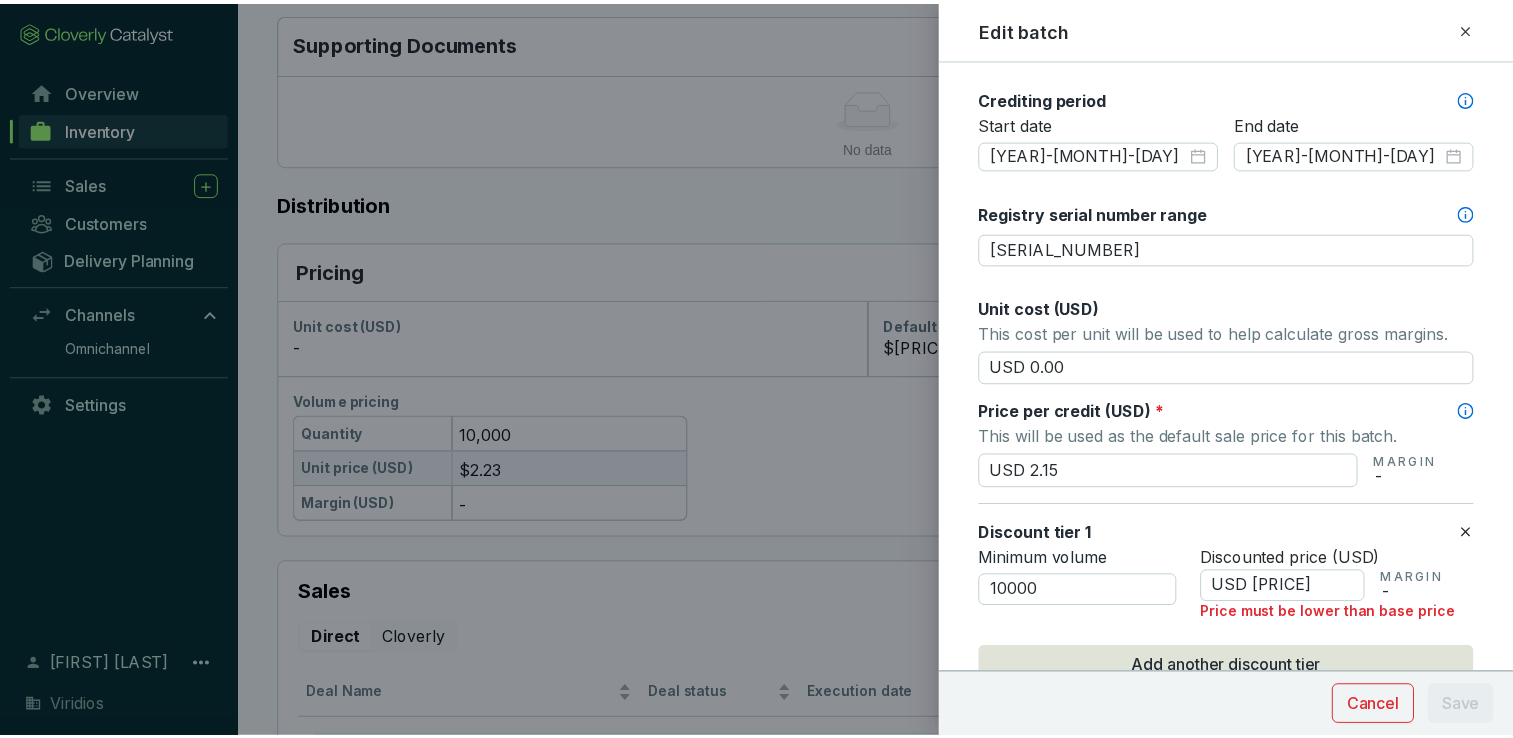 scroll, scrollTop: 800, scrollLeft: 0, axis: vertical 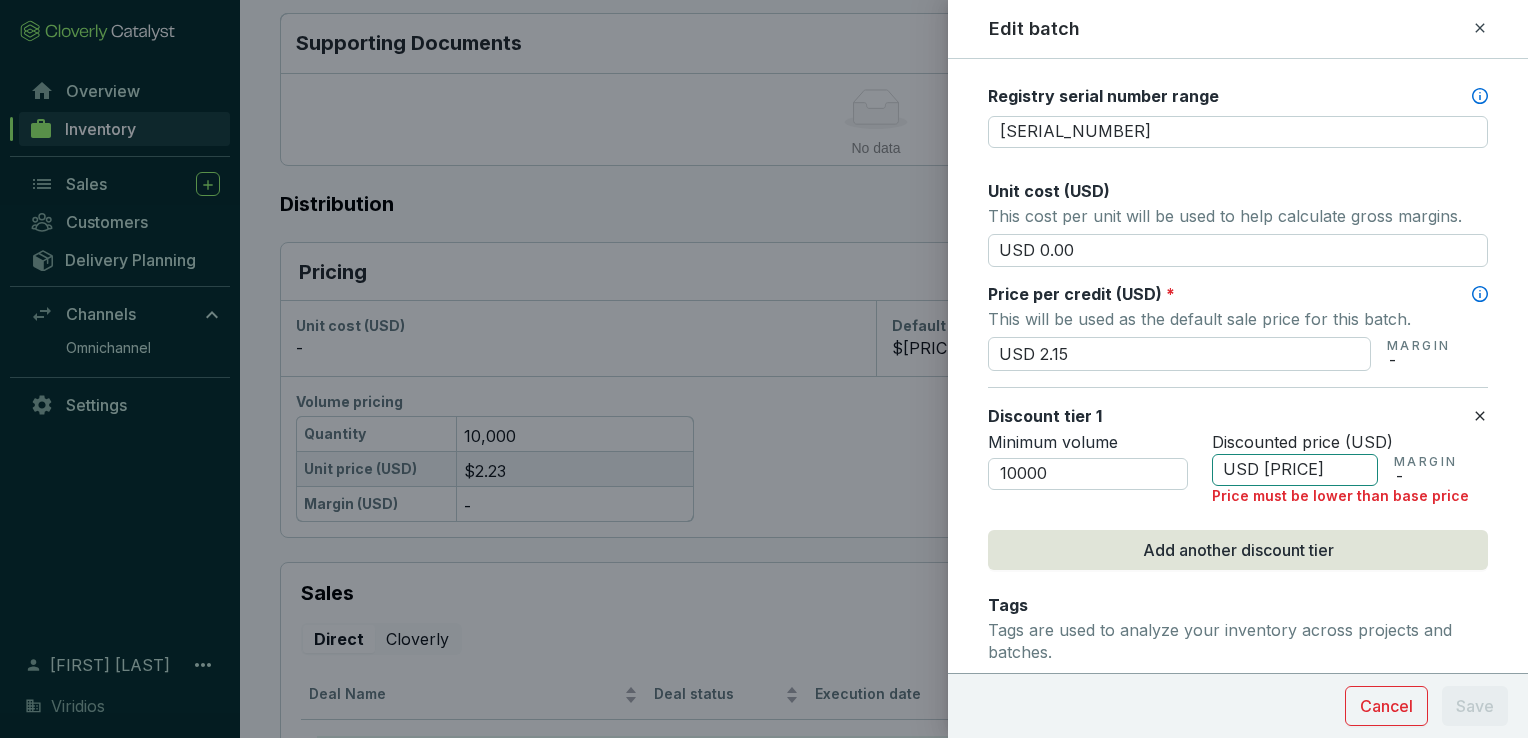 type on "USD 2.15" 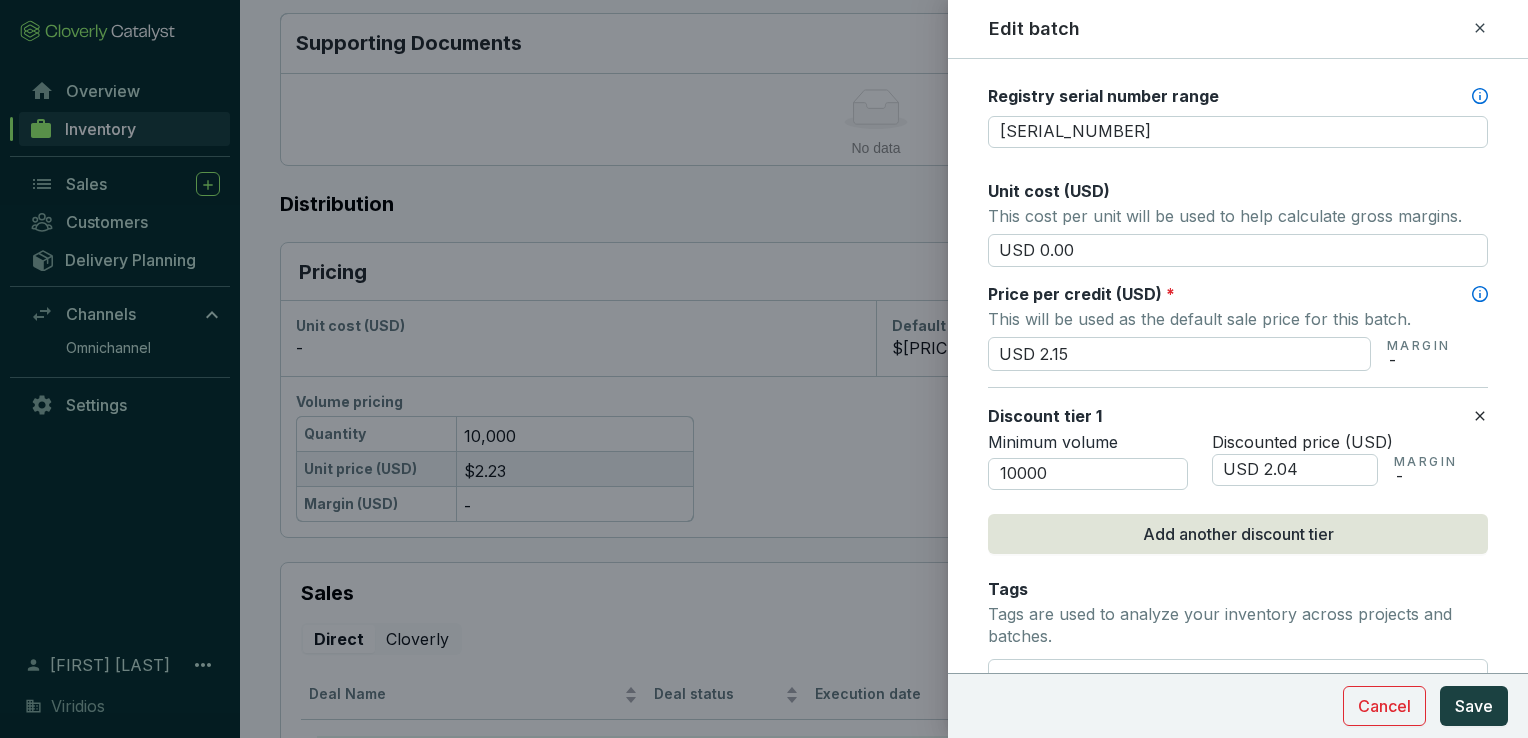 type on "USD 2.04" 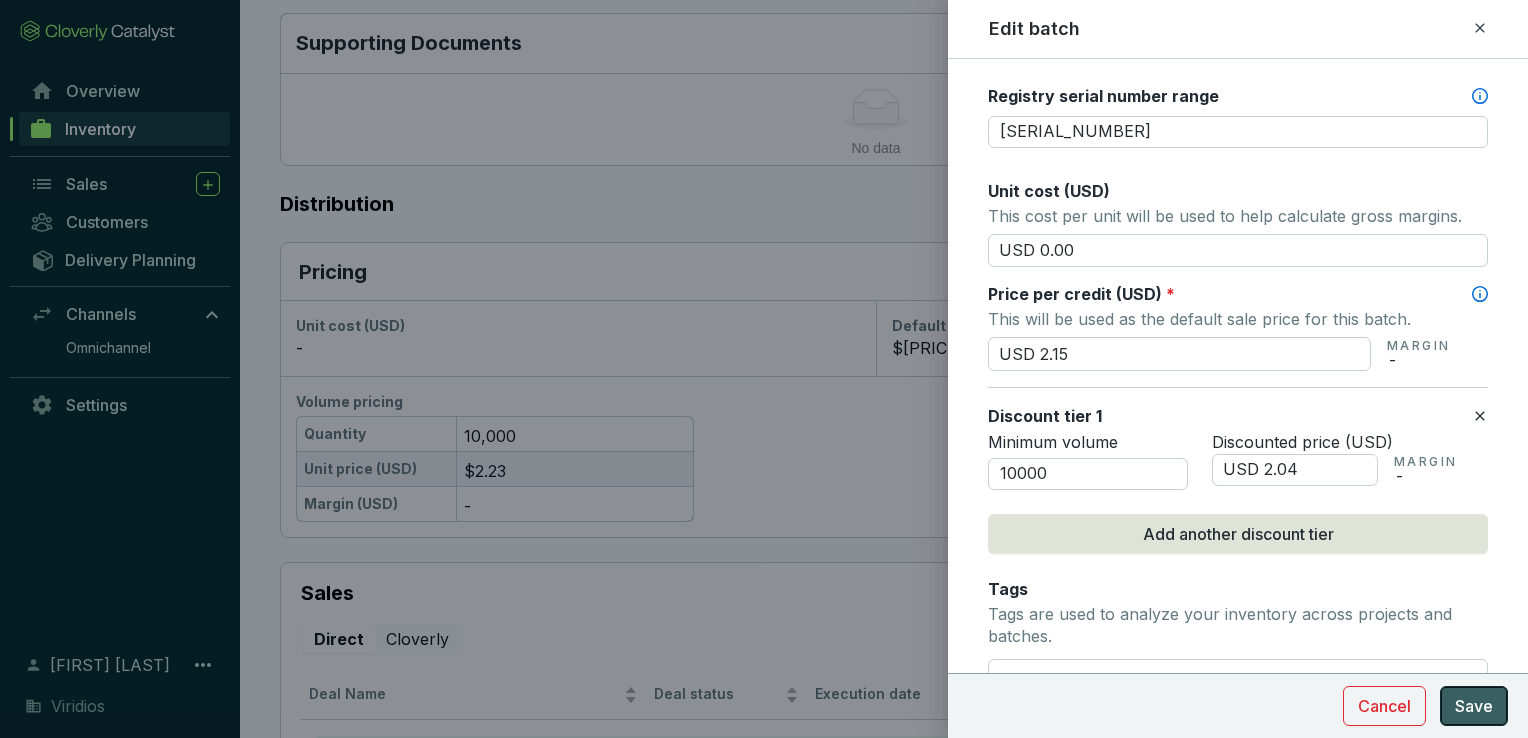 click on "Save" at bounding box center (1474, 706) 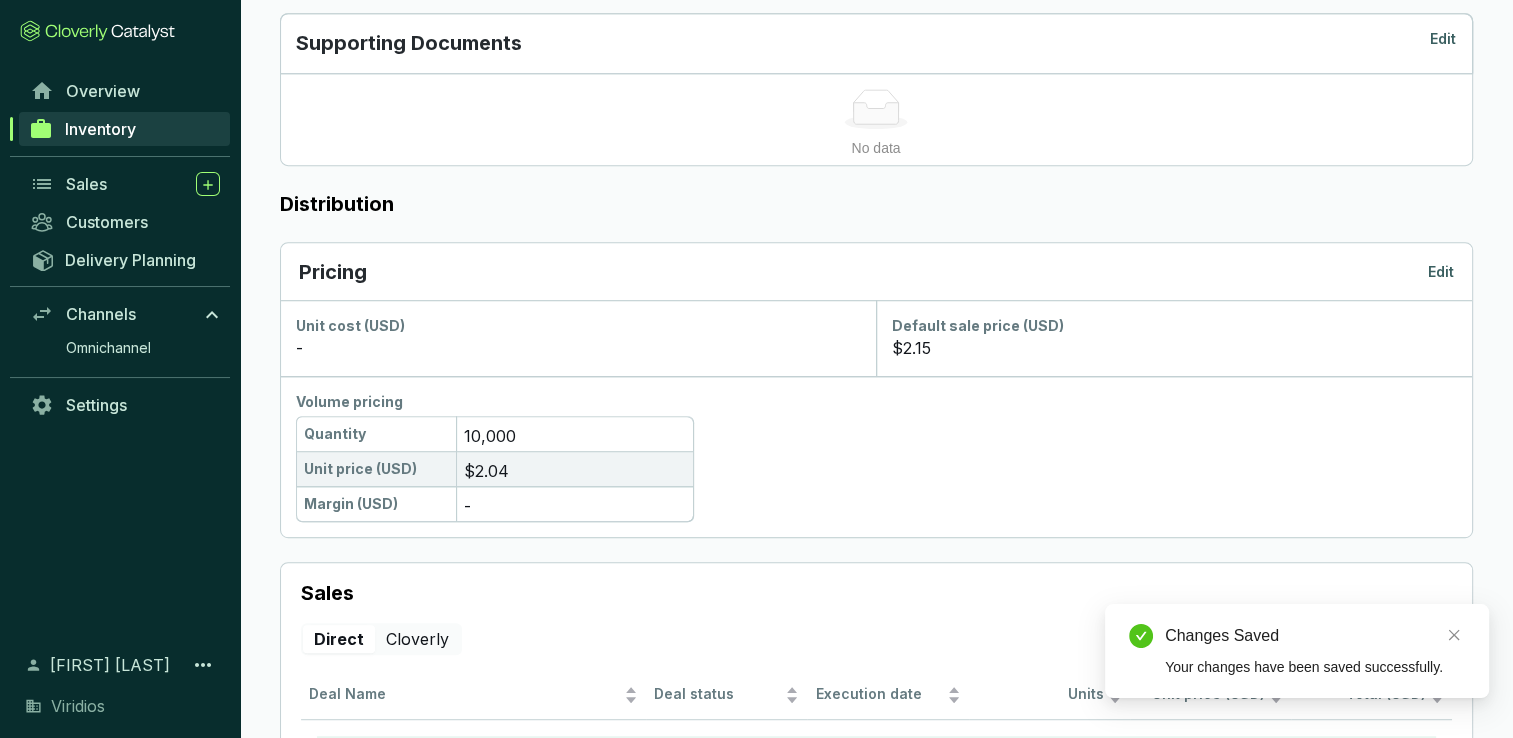 click on "Inventory" at bounding box center (124, 129) 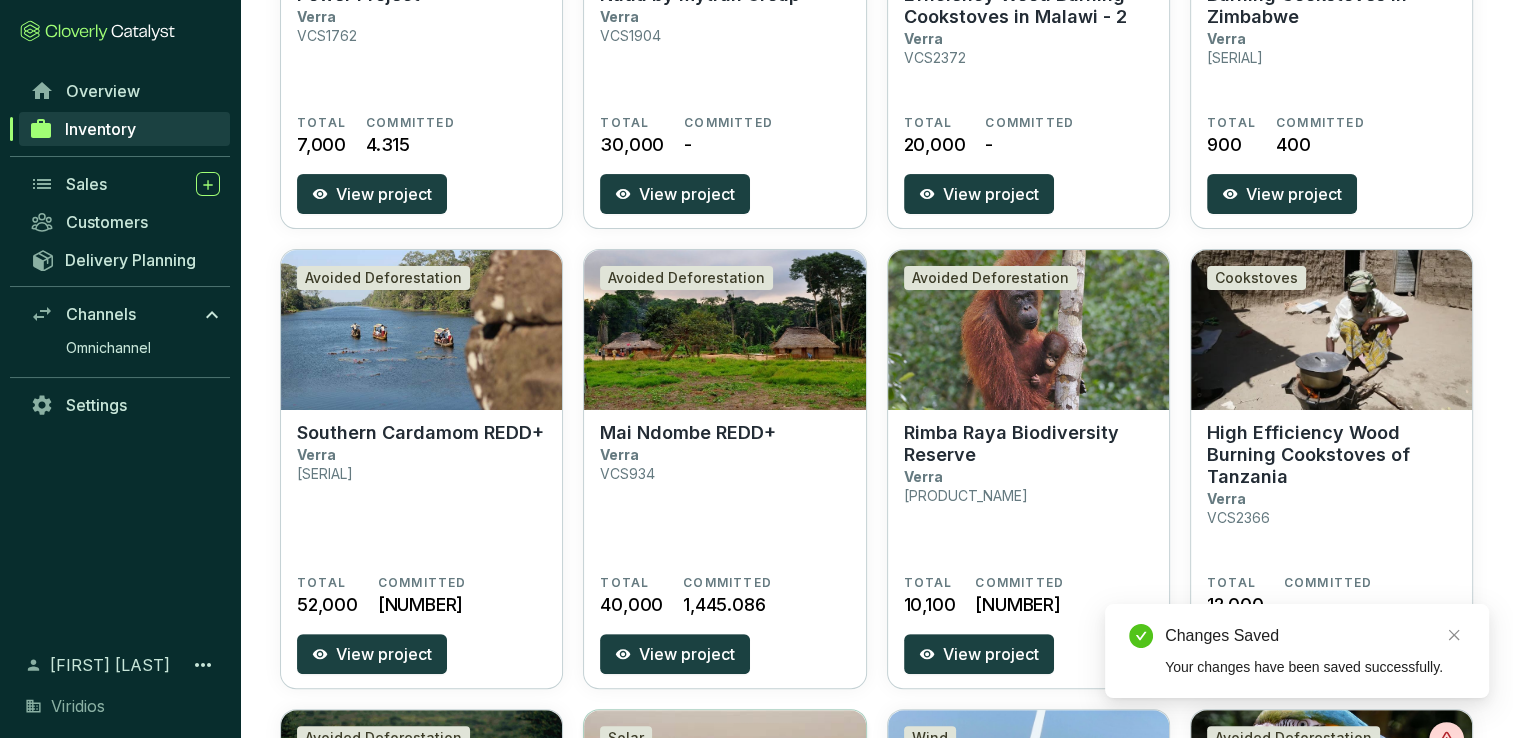 scroll, scrollTop: 600, scrollLeft: 0, axis: vertical 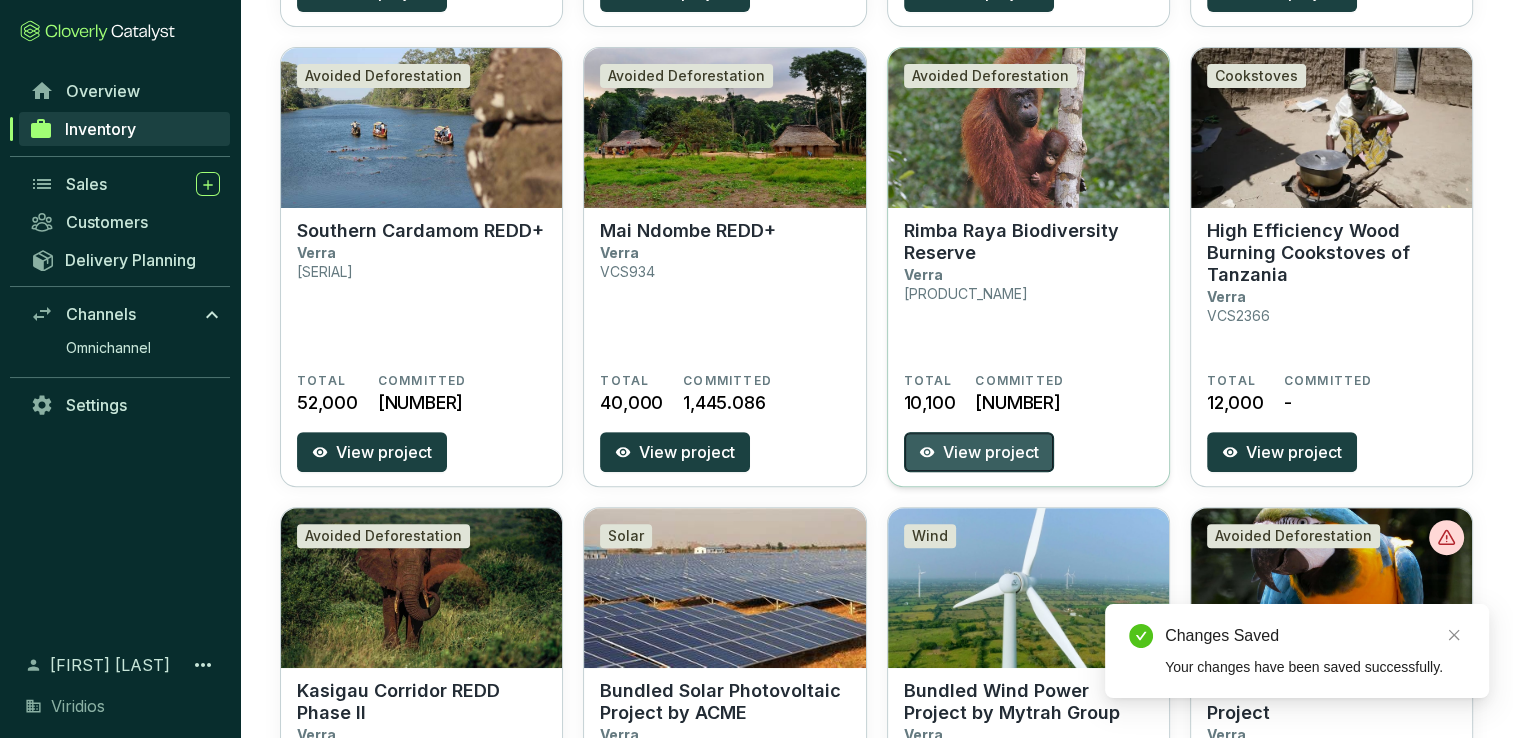 click on "View project" at bounding box center (991, 452) 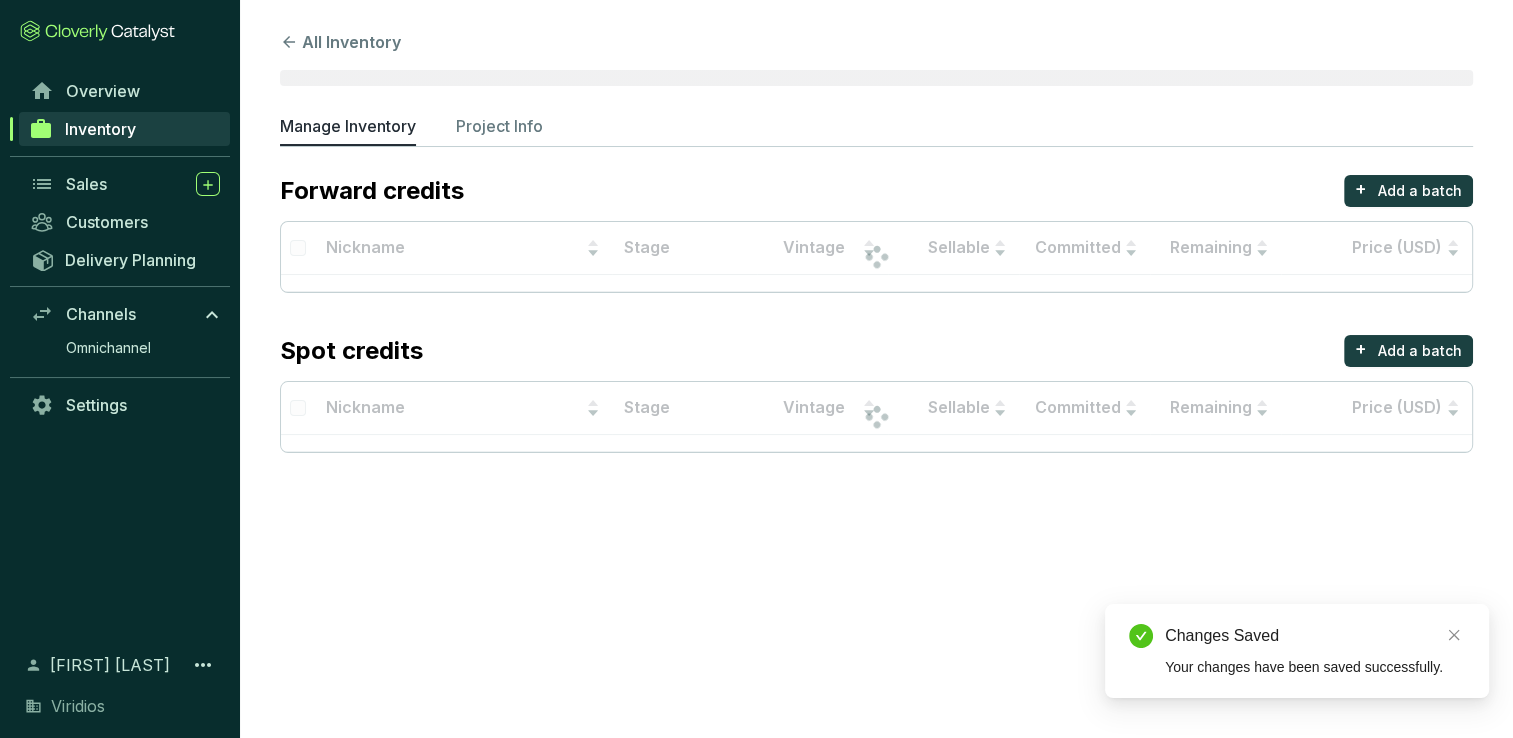 scroll, scrollTop: 0, scrollLeft: 0, axis: both 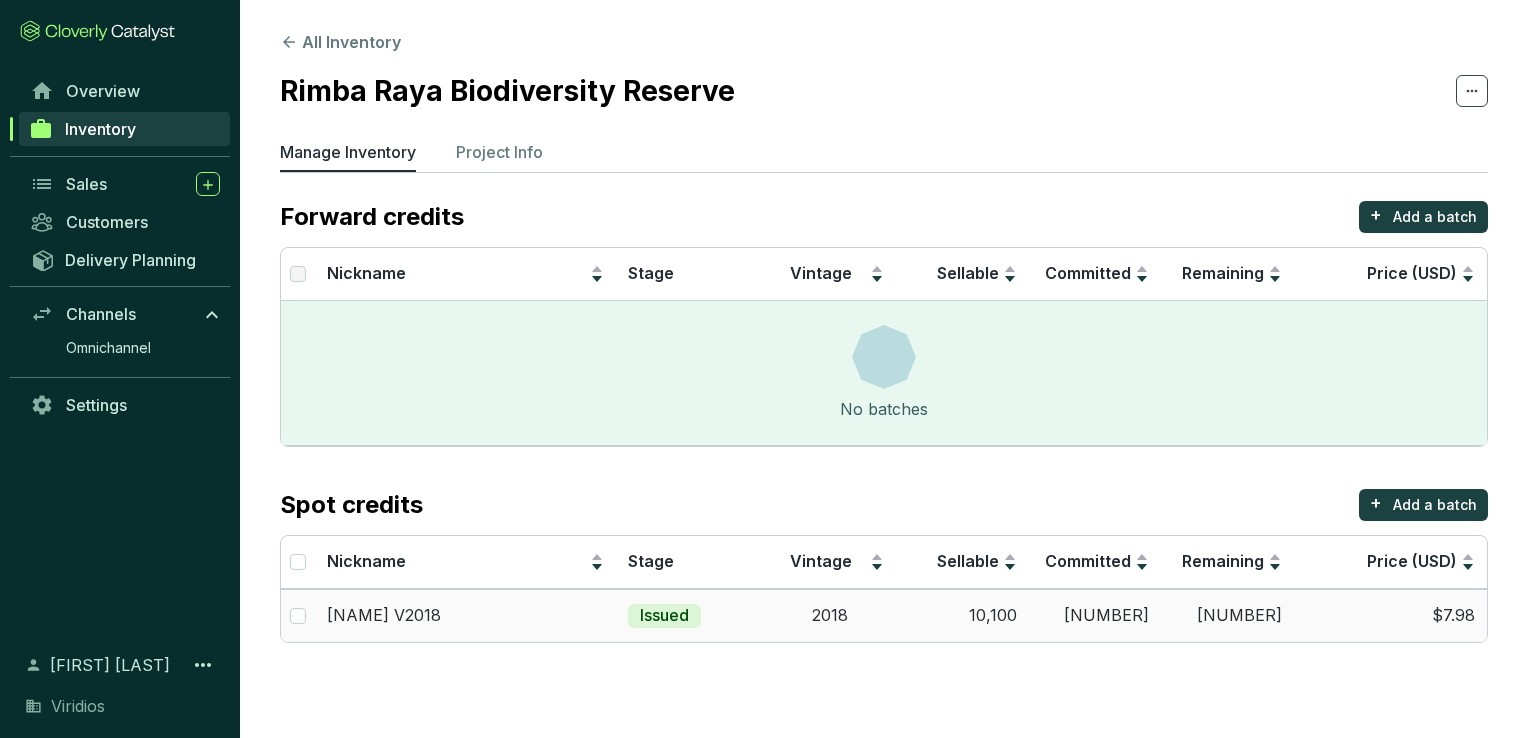 click on "2018" at bounding box center (829, 615) 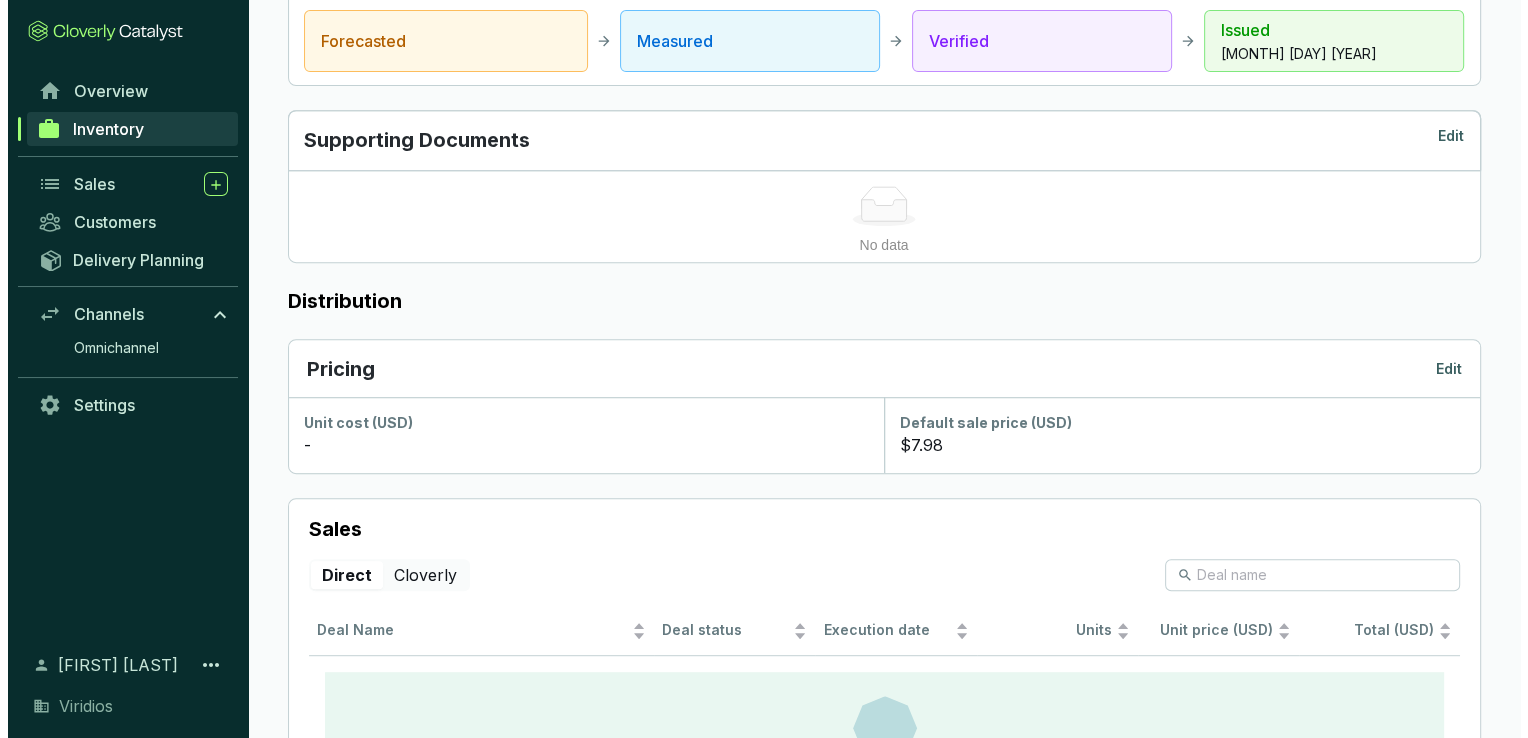 scroll, scrollTop: 674, scrollLeft: 0, axis: vertical 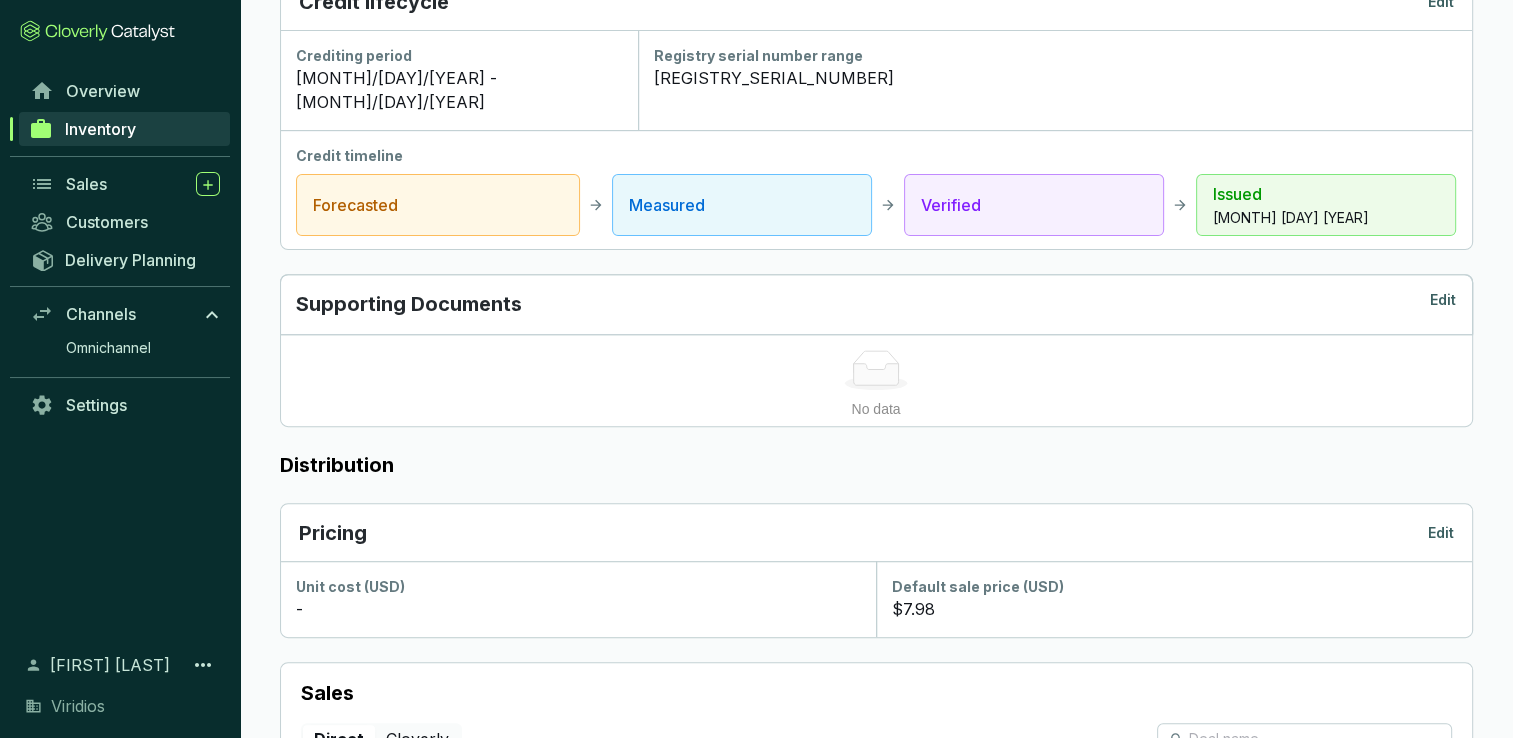click on "Edit" at bounding box center (1441, 533) 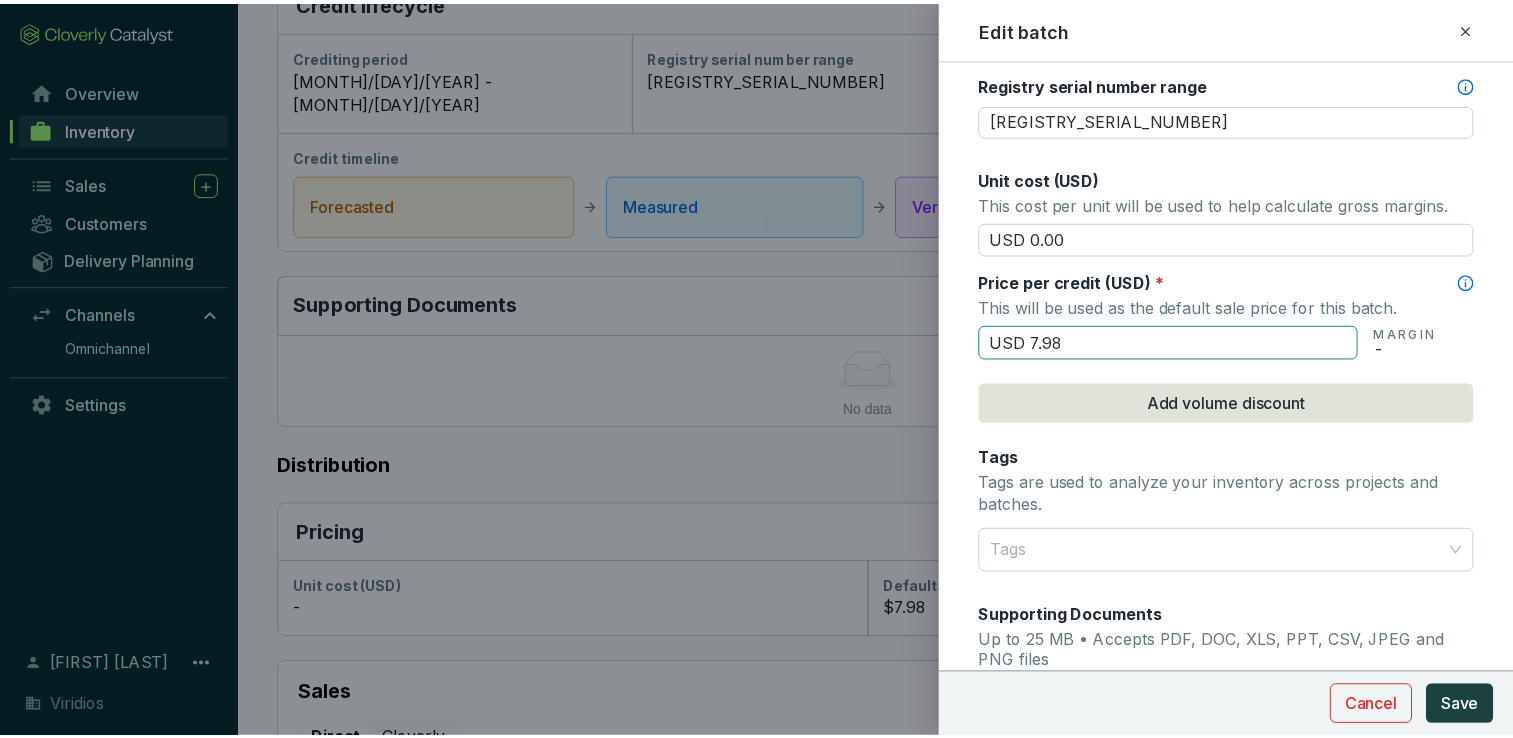 scroll, scrollTop: 800, scrollLeft: 0, axis: vertical 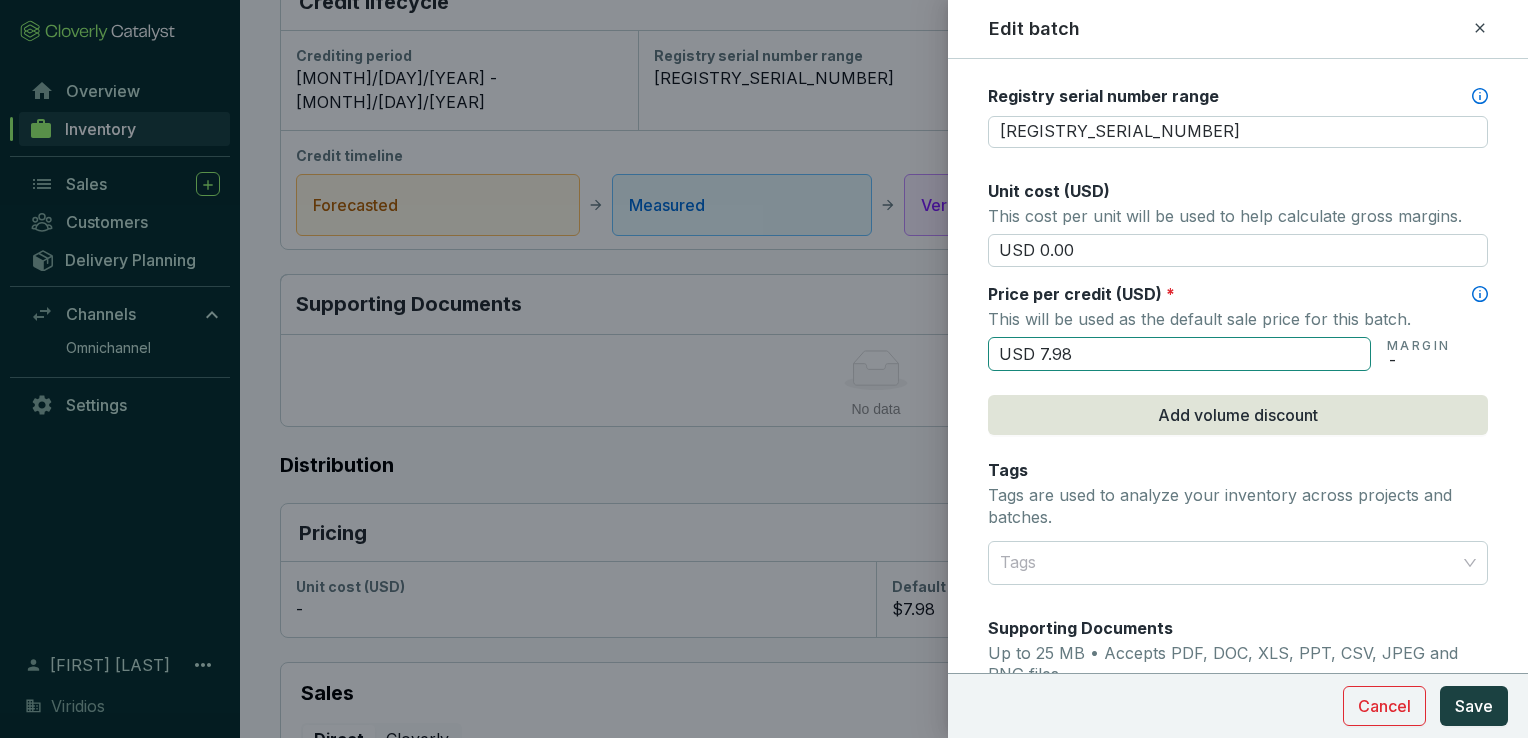 drag, startPoint x: 1163, startPoint y: 359, endPoint x: 1004, endPoint y: 342, distance: 159.90622 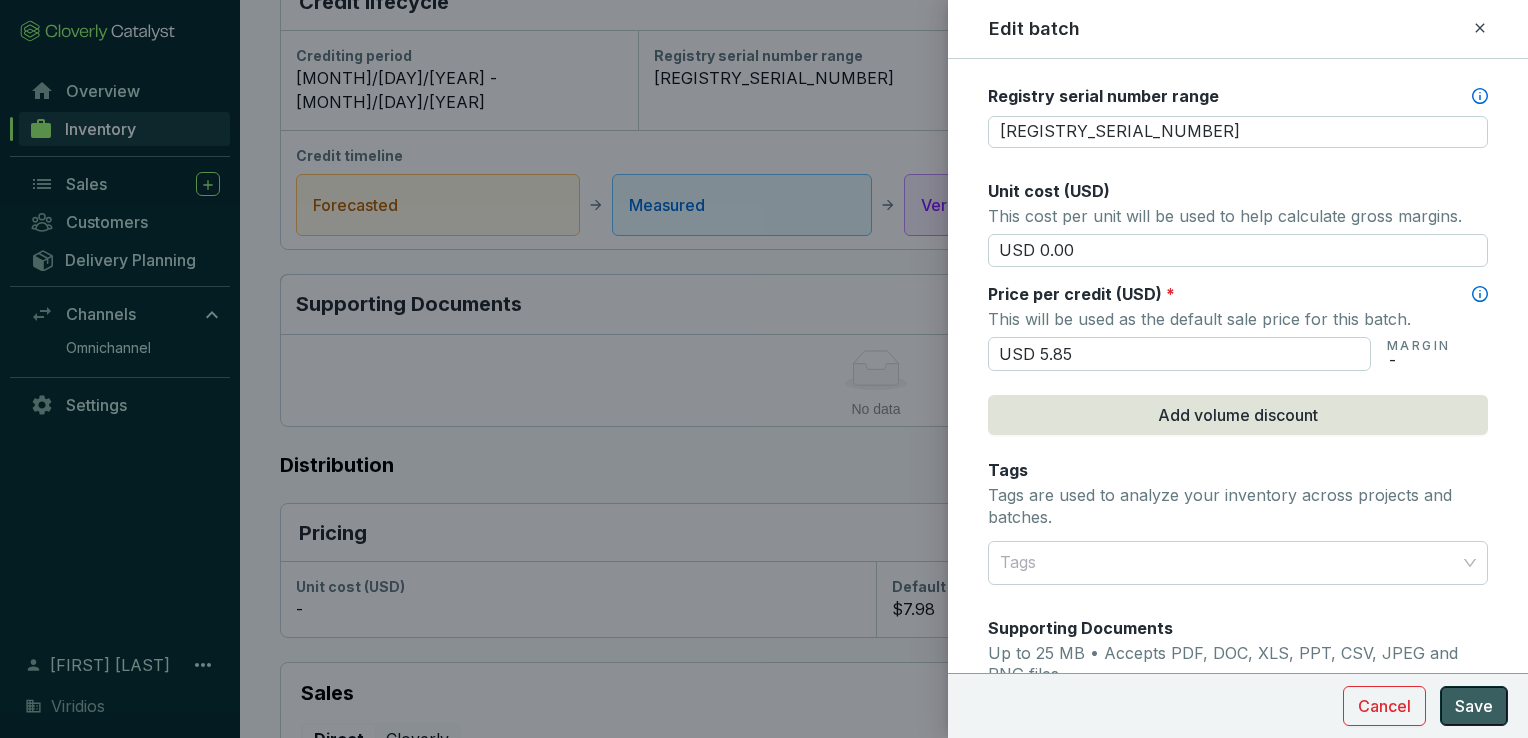 type on "USD 5.85" 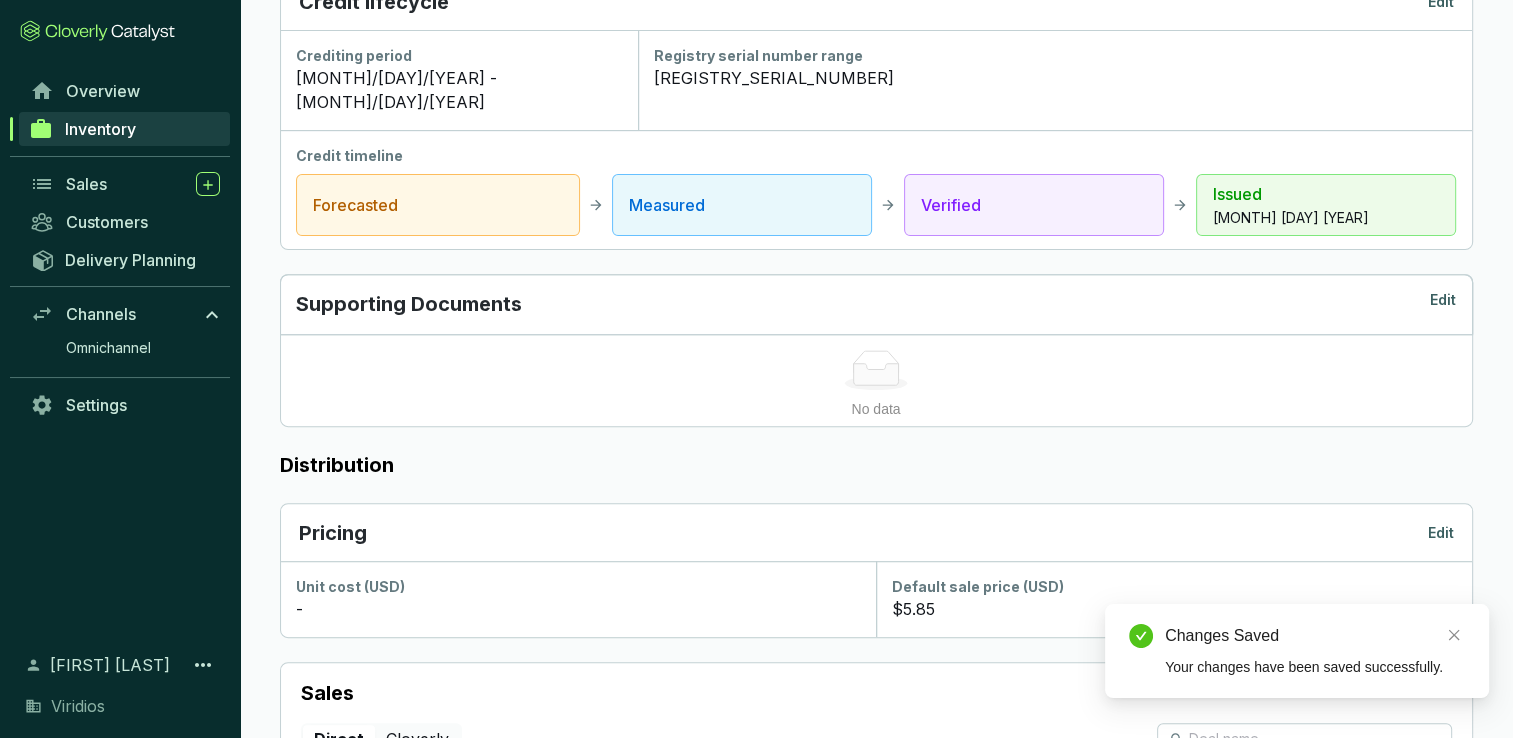 click on "Inventory" at bounding box center [120, 137] 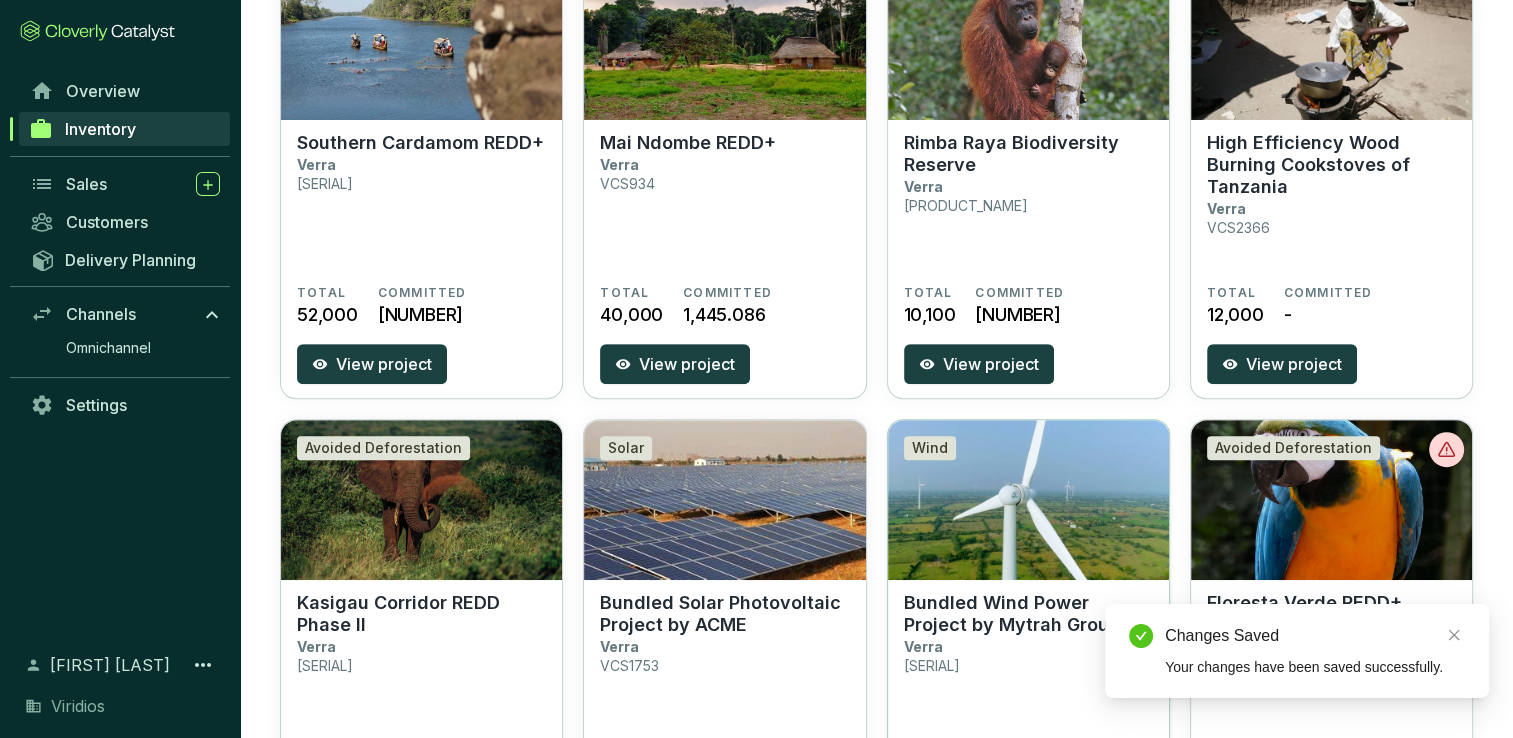 scroll, scrollTop: 700, scrollLeft: 0, axis: vertical 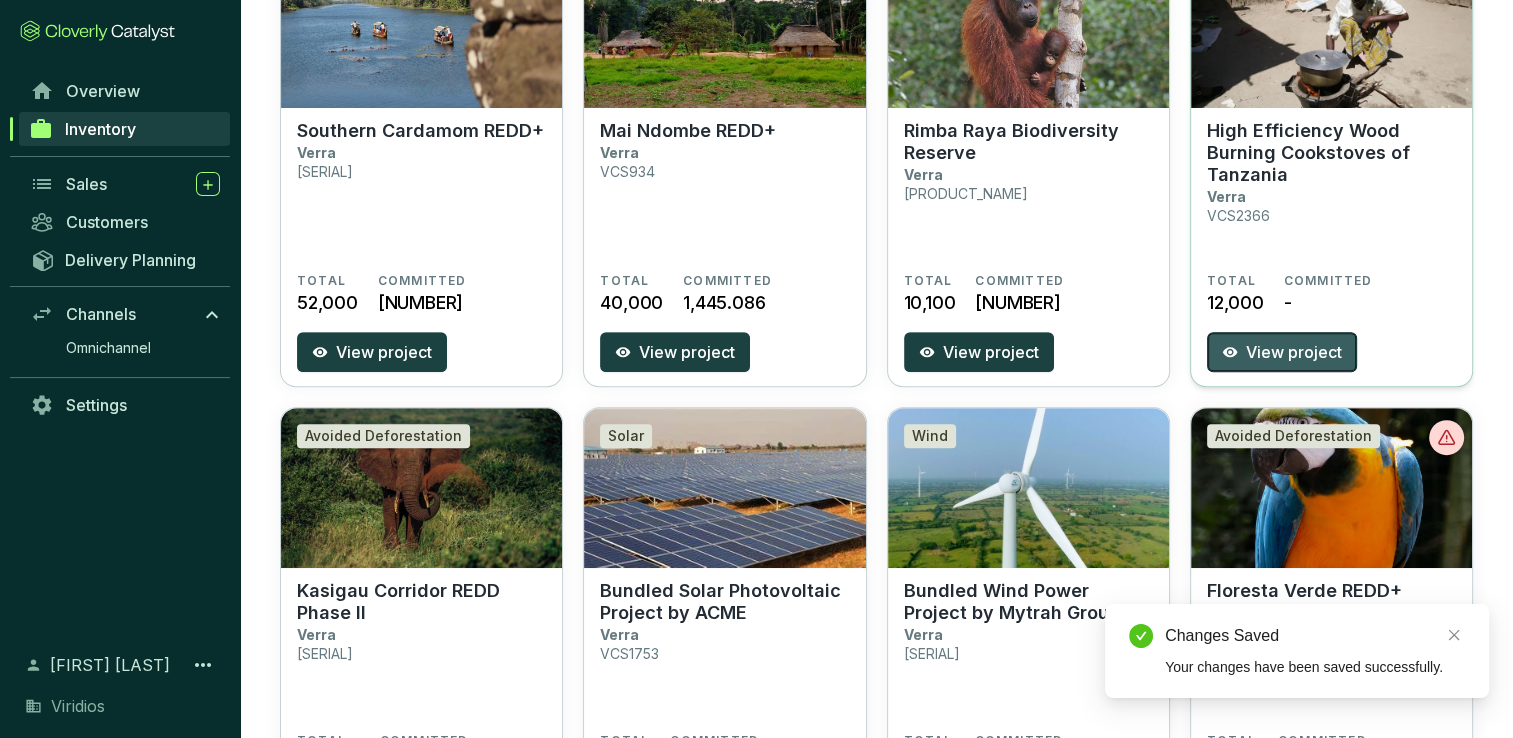 click on "View project" at bounding box center [1282, 352] 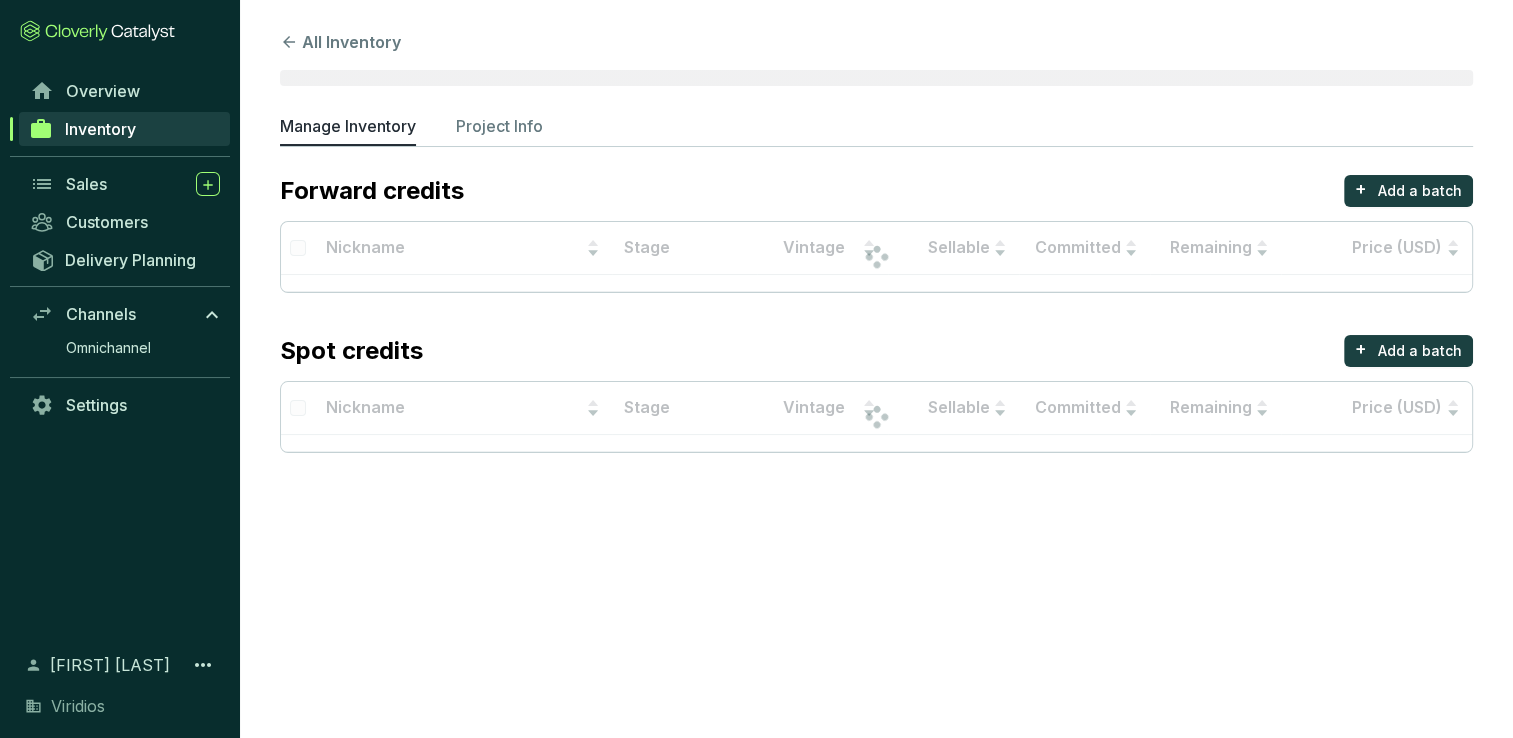 scroll, scrollTop: 0, scrollLeft: 0, axis: both 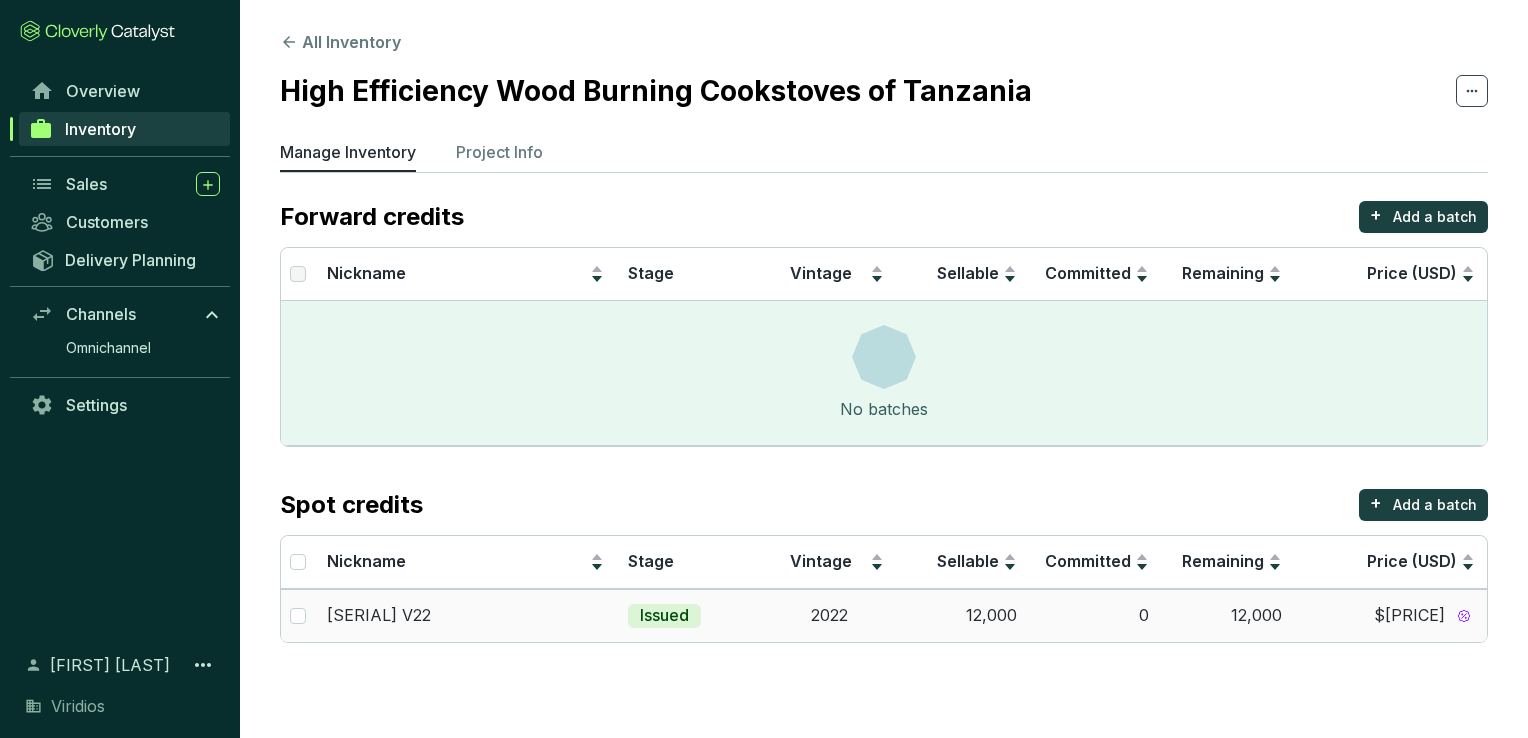 click on "0" at bounding box center [1095, 615] 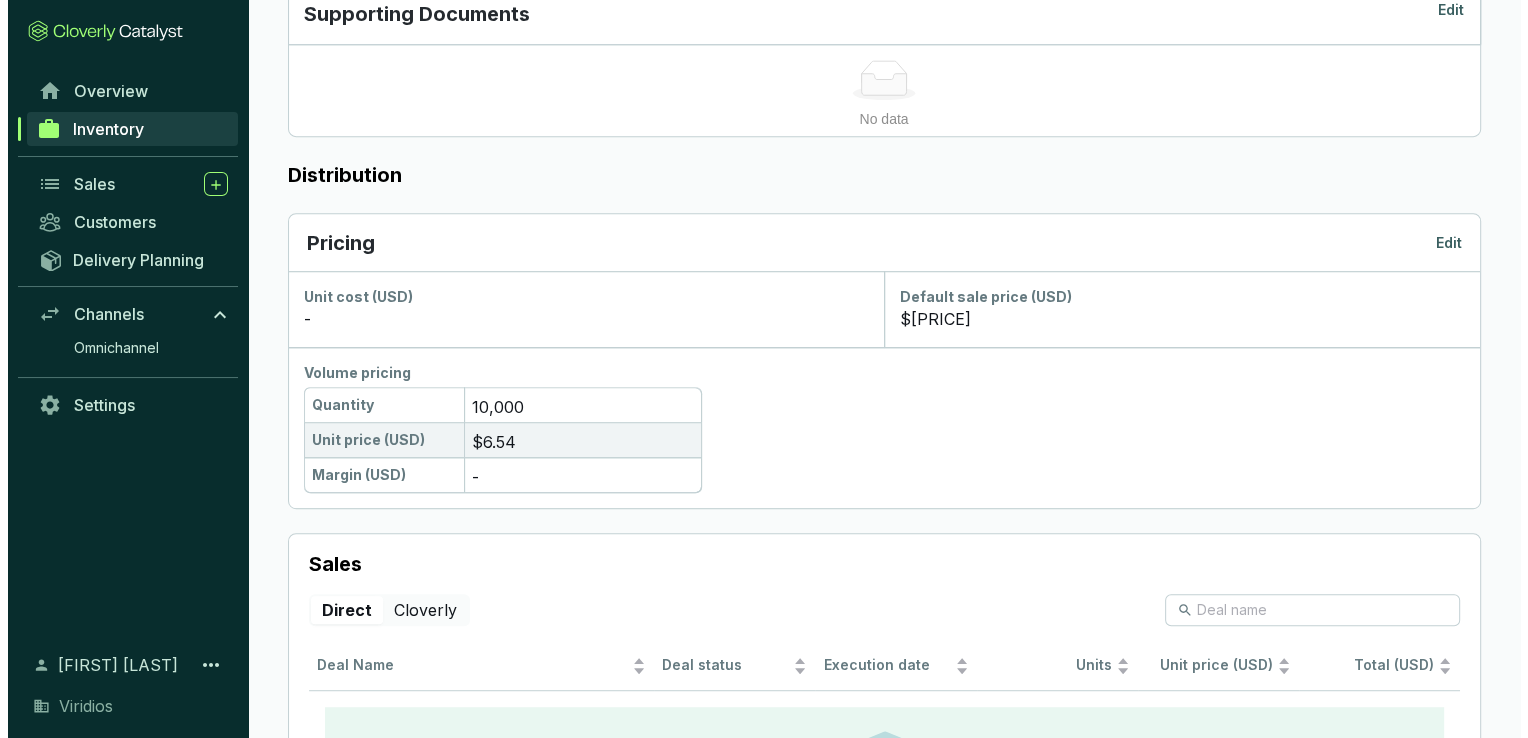 scroll, scrollTop: 959, scrollLeft: 0, axis: vertical 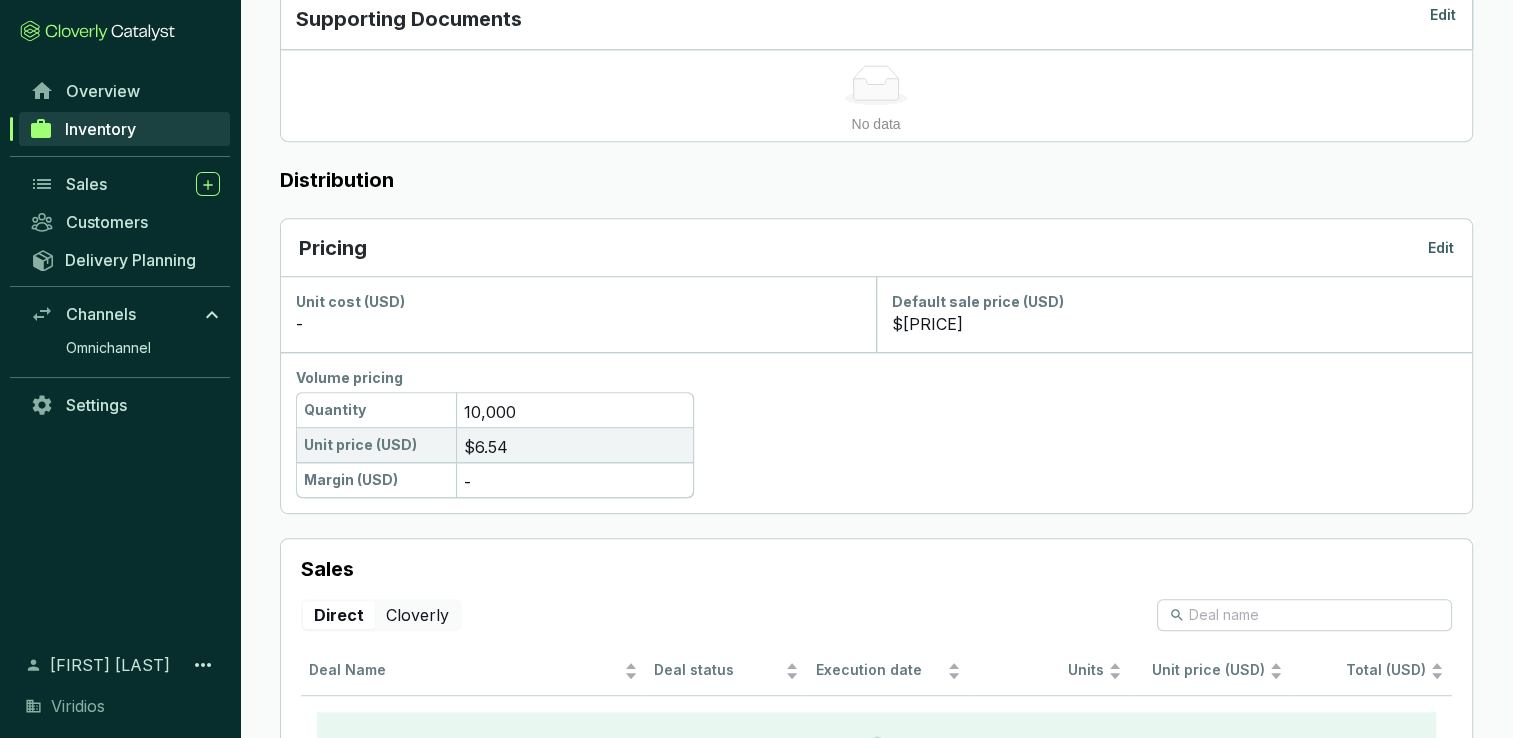 click on "Edit" at bounding box center (1441, 248) 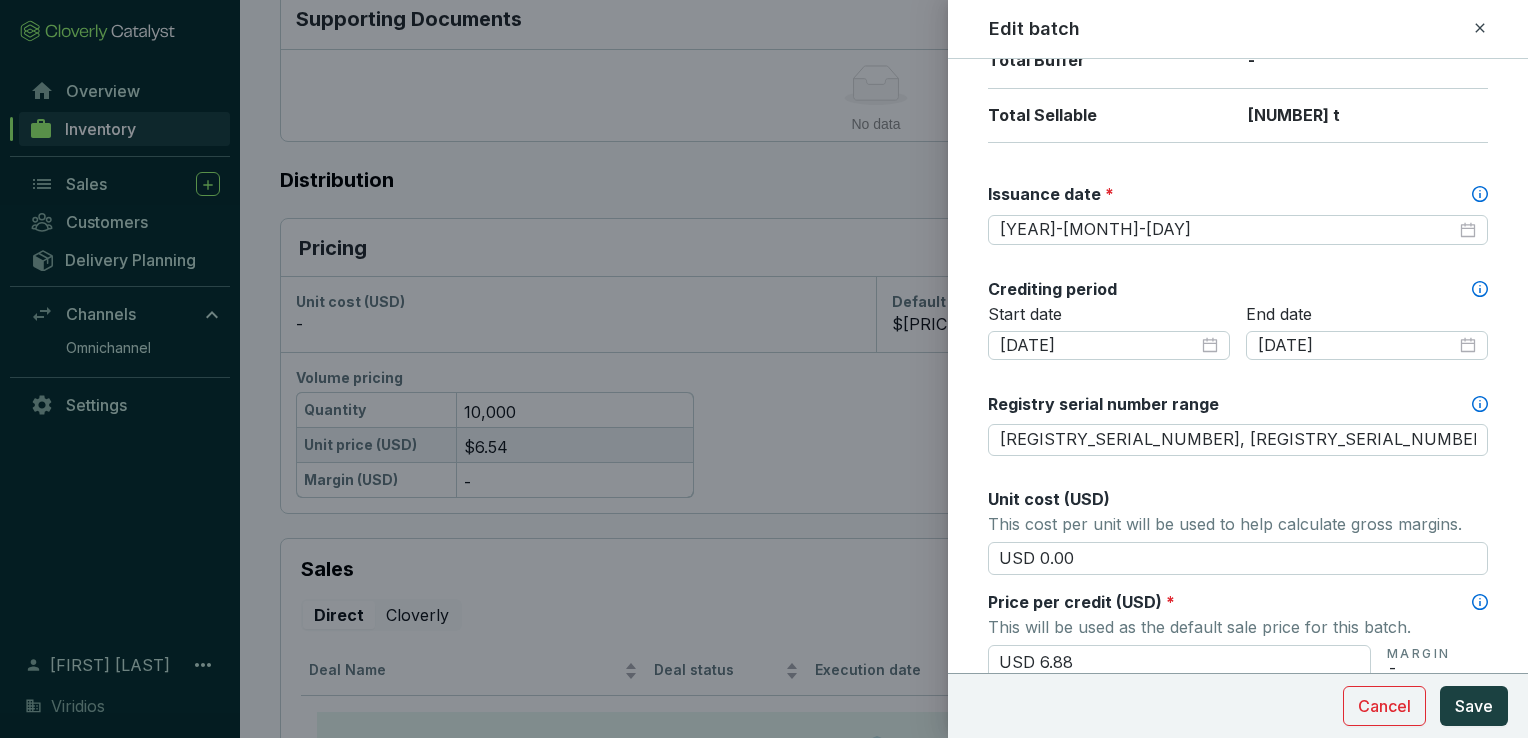 scroll, scrollTop: 600, scrollLeft: 0, axis: vertical 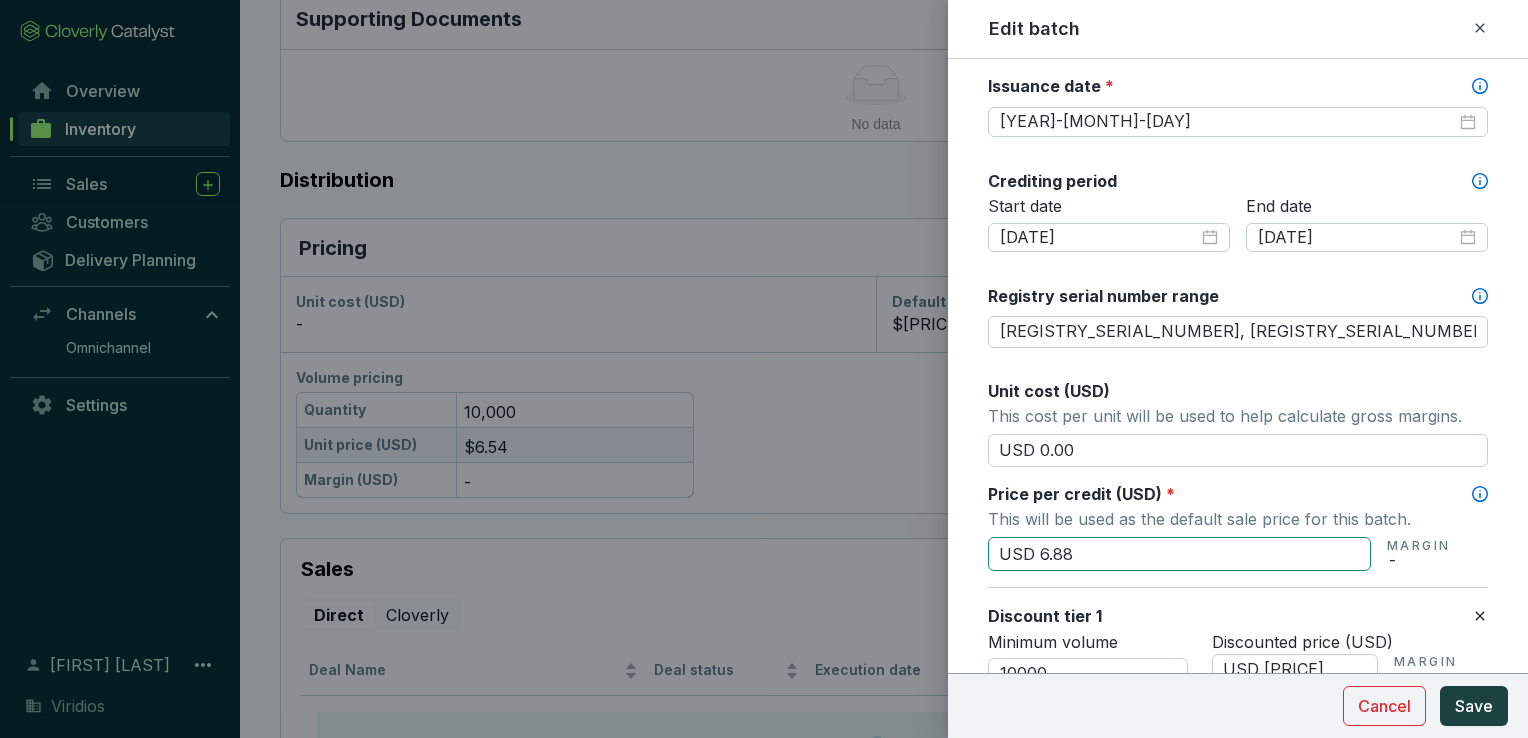 click on "USD 6.88" at bounding box center [1179, 554] 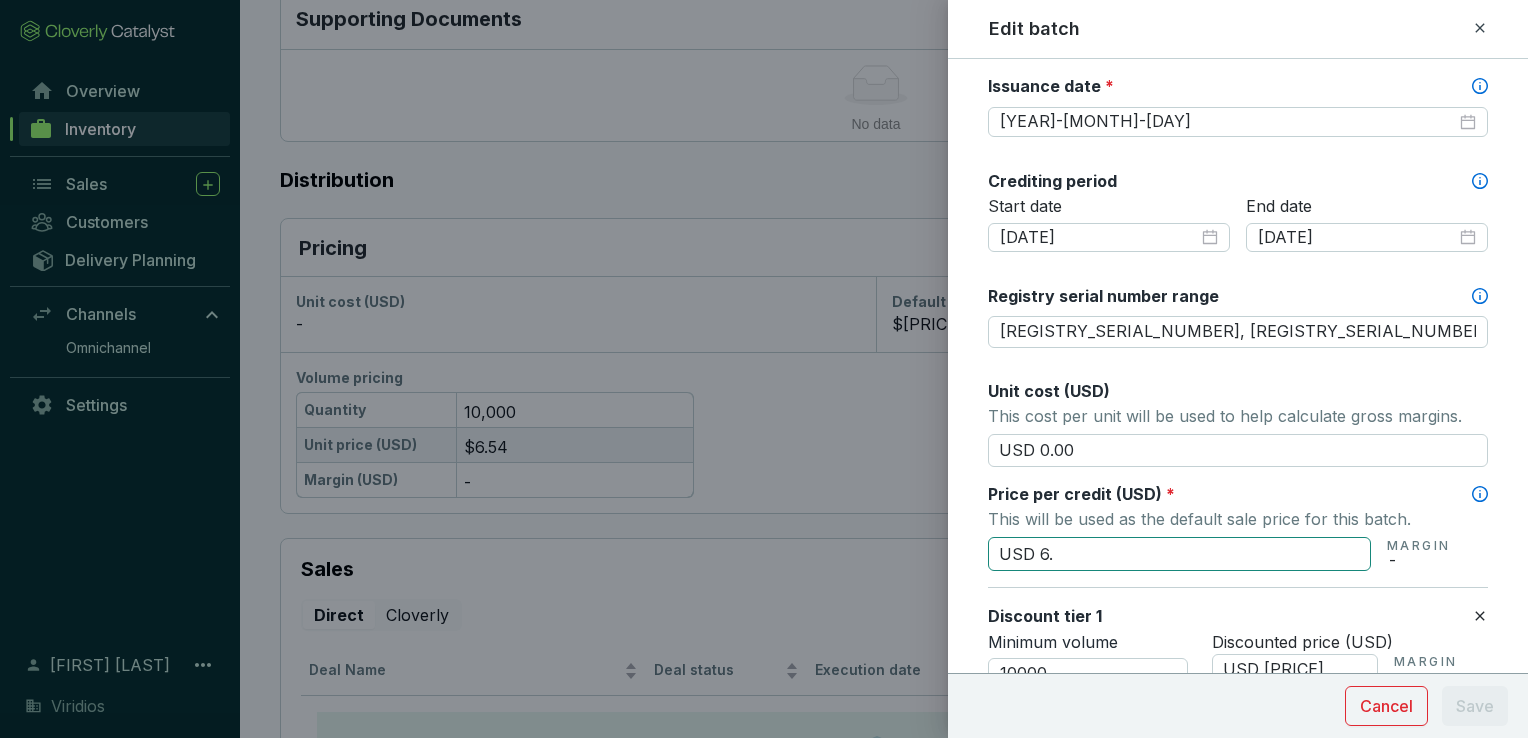 type on "USD [PRICE]" 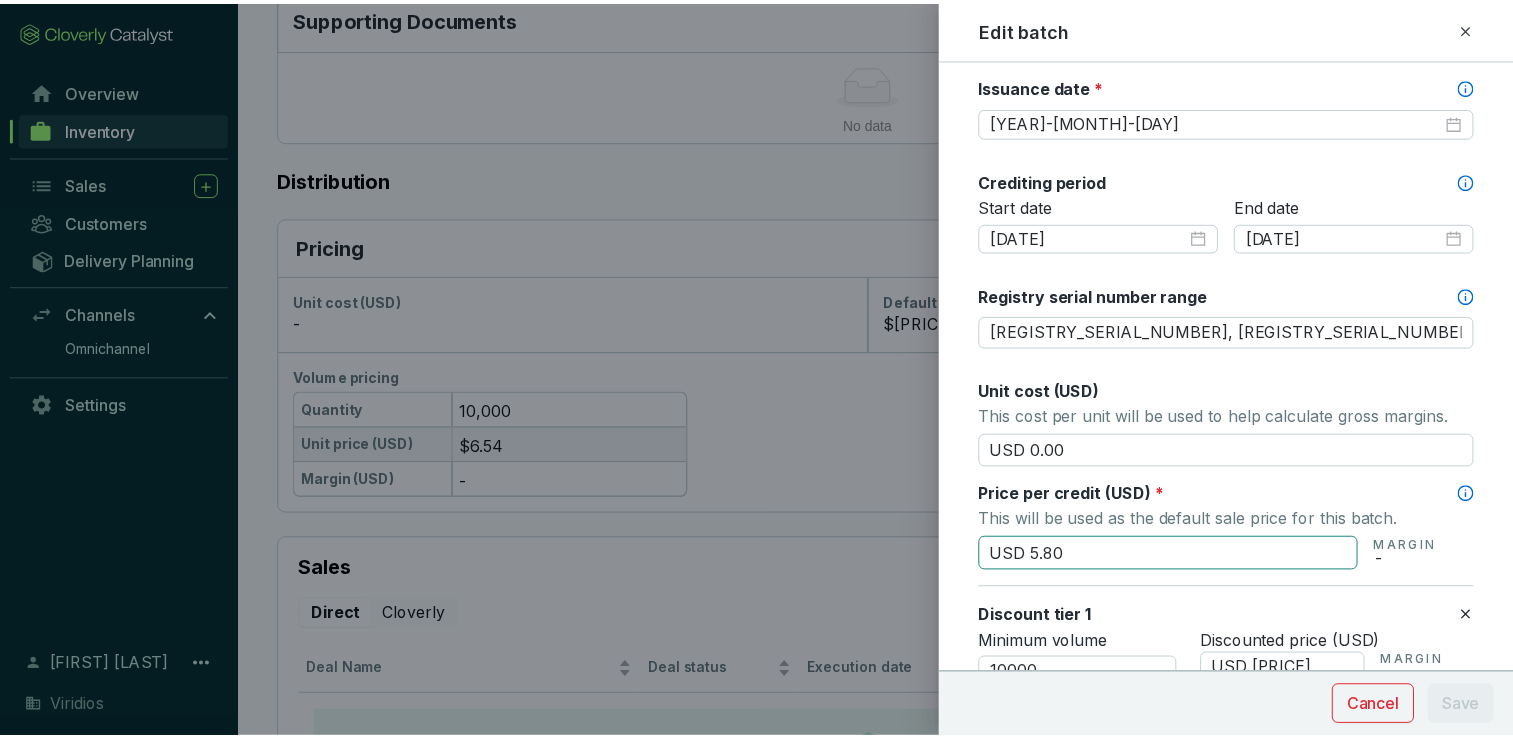 scroll, scrollTop: 800, scrollLeft: 0, axis: vertical 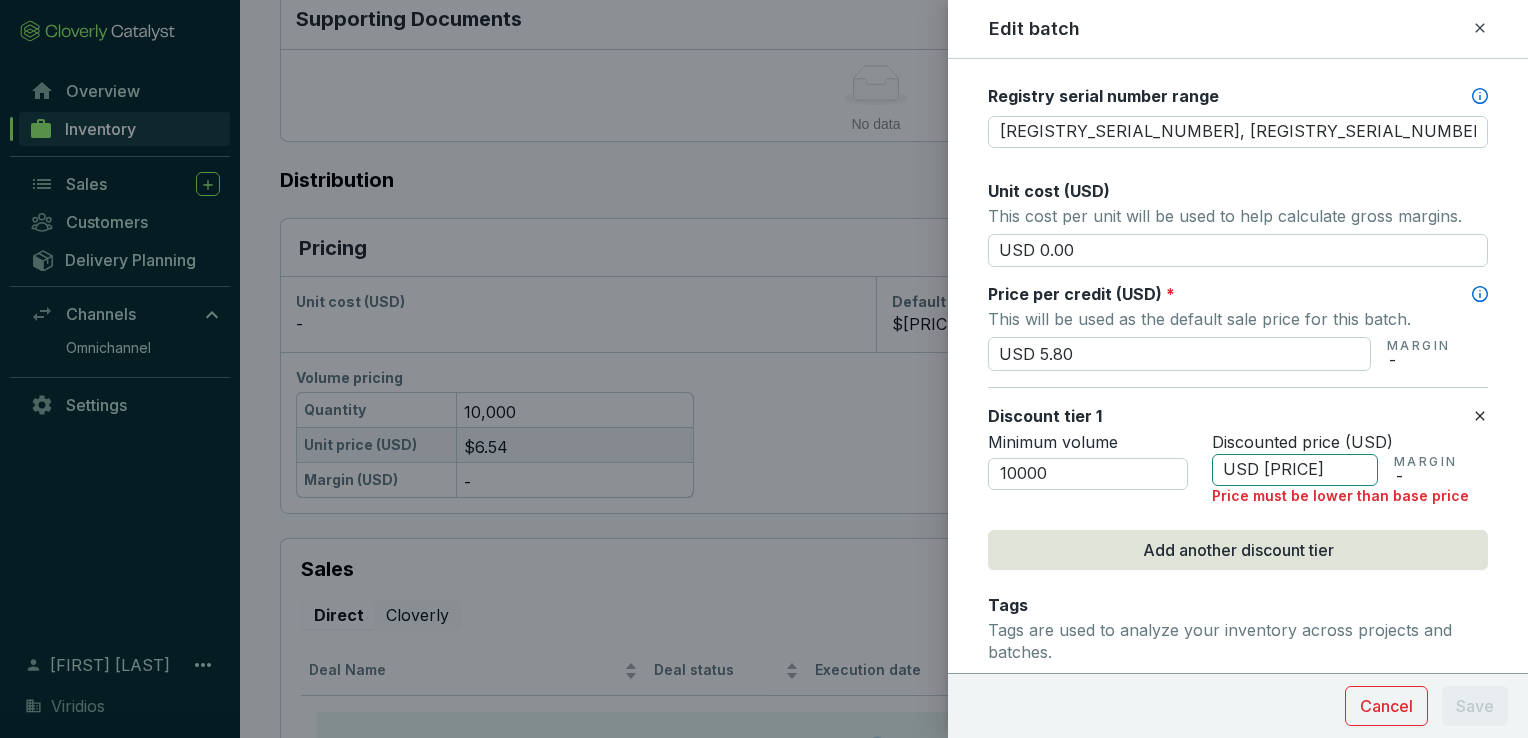 type on "USD 5.80" 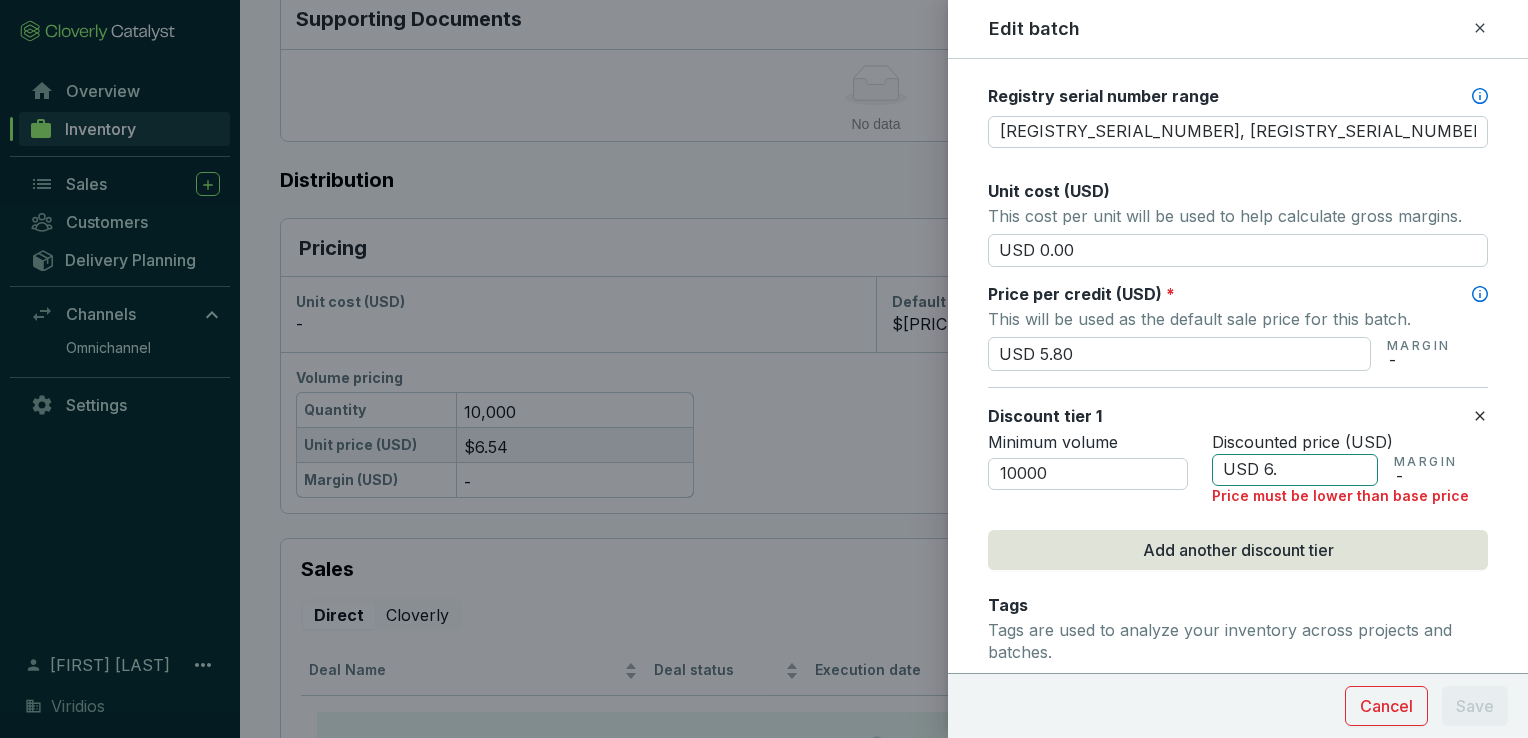 type on "USD [PRICE]" 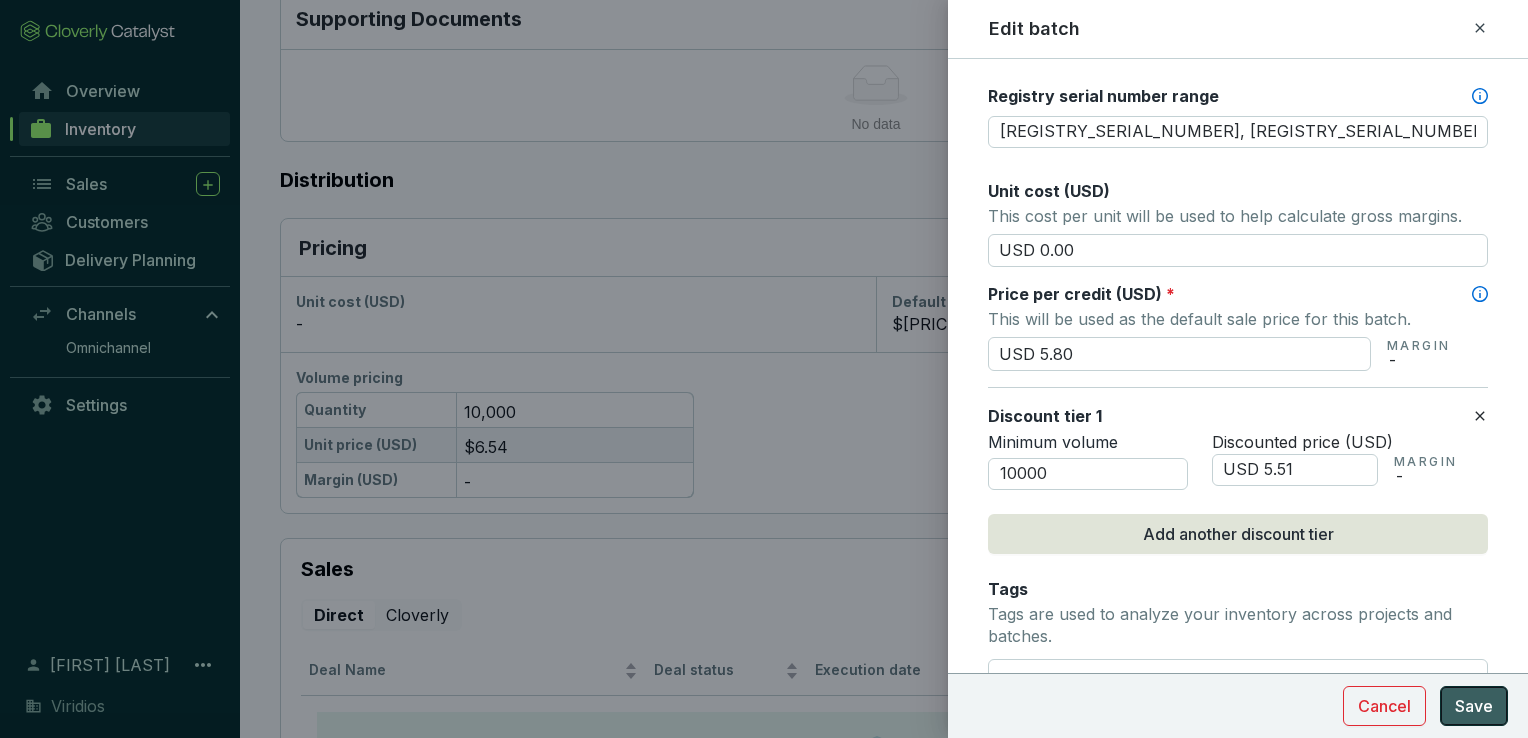 type on "USD 5.51" 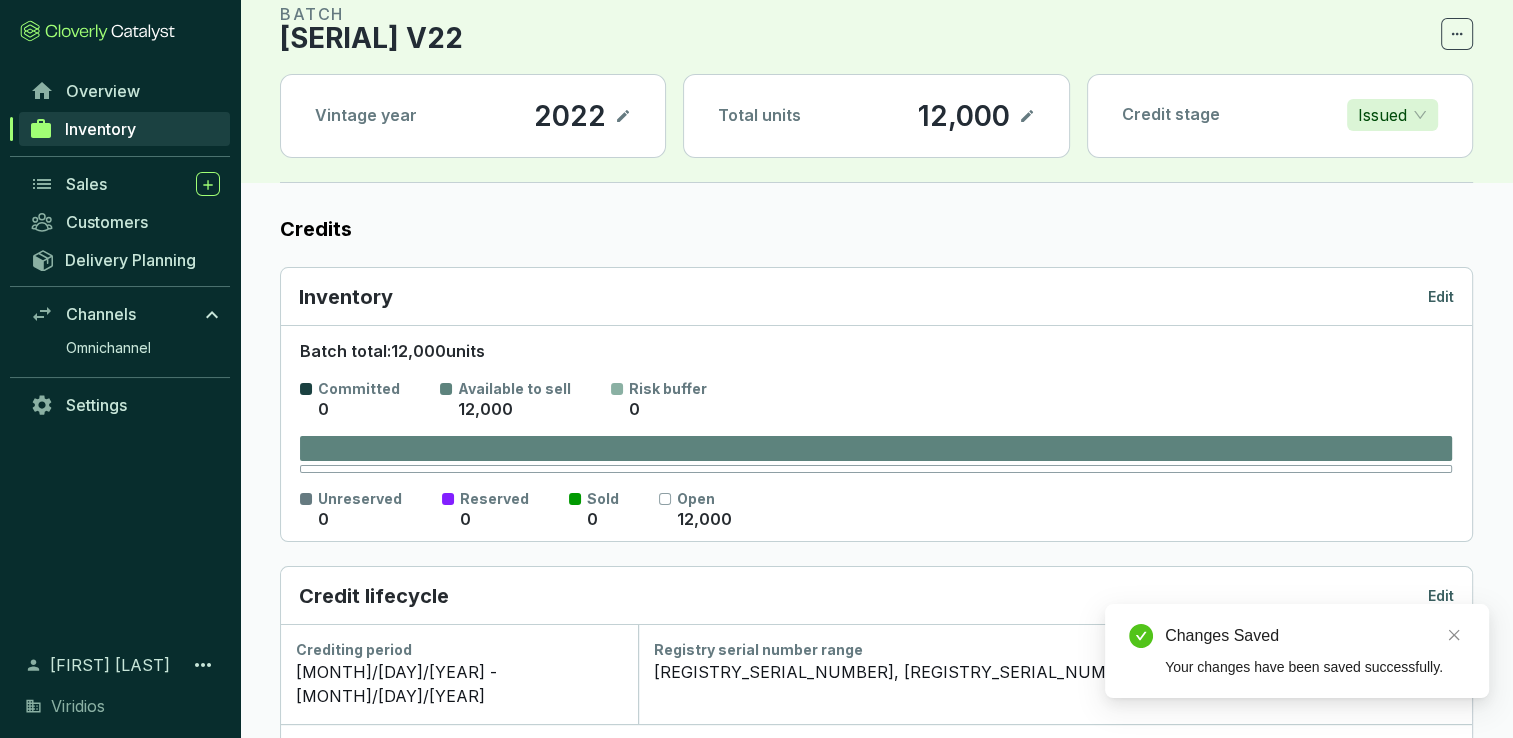 scroll, scrollTop: 0, scrollLeft: 0, axis: both 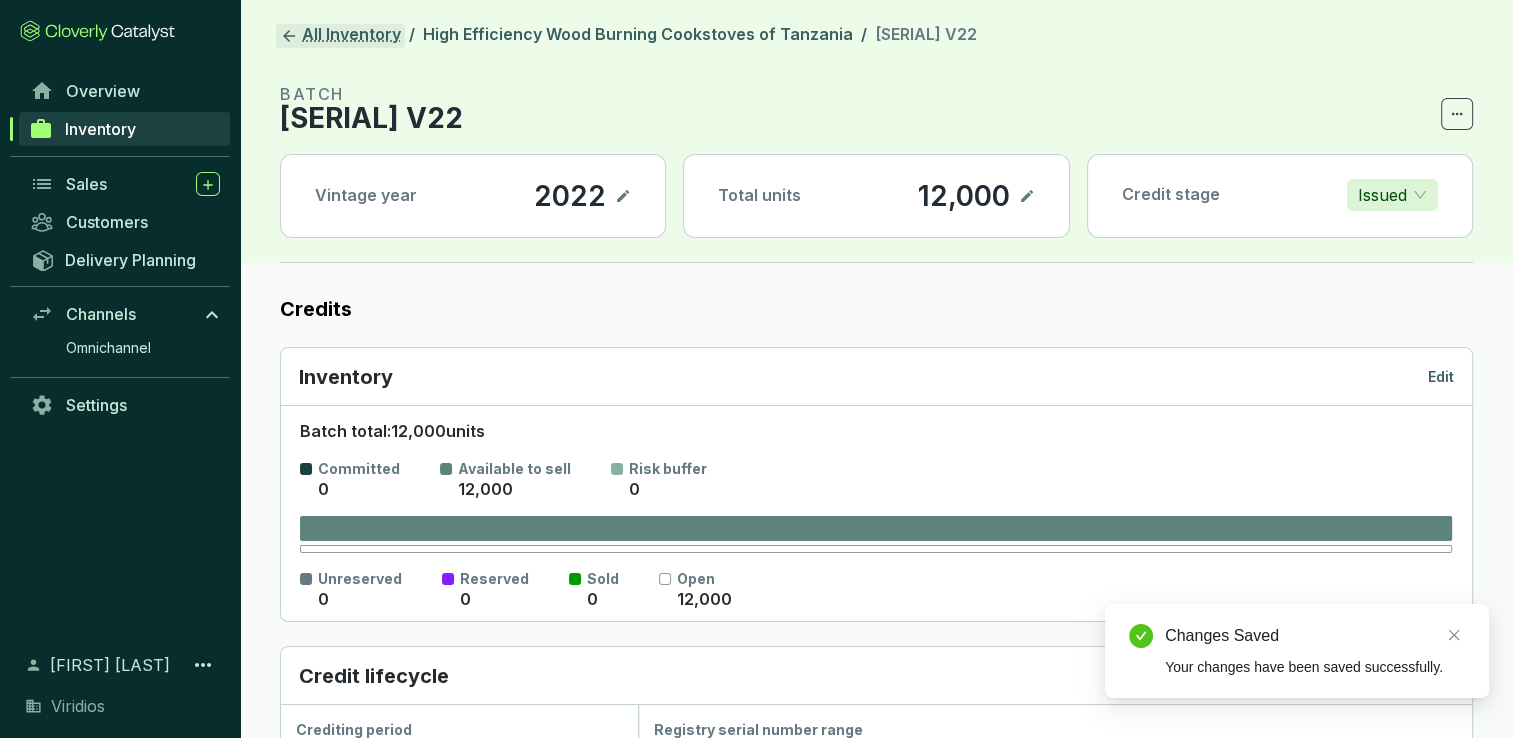 click on "All Inventory" at bounding box center [340, 36] 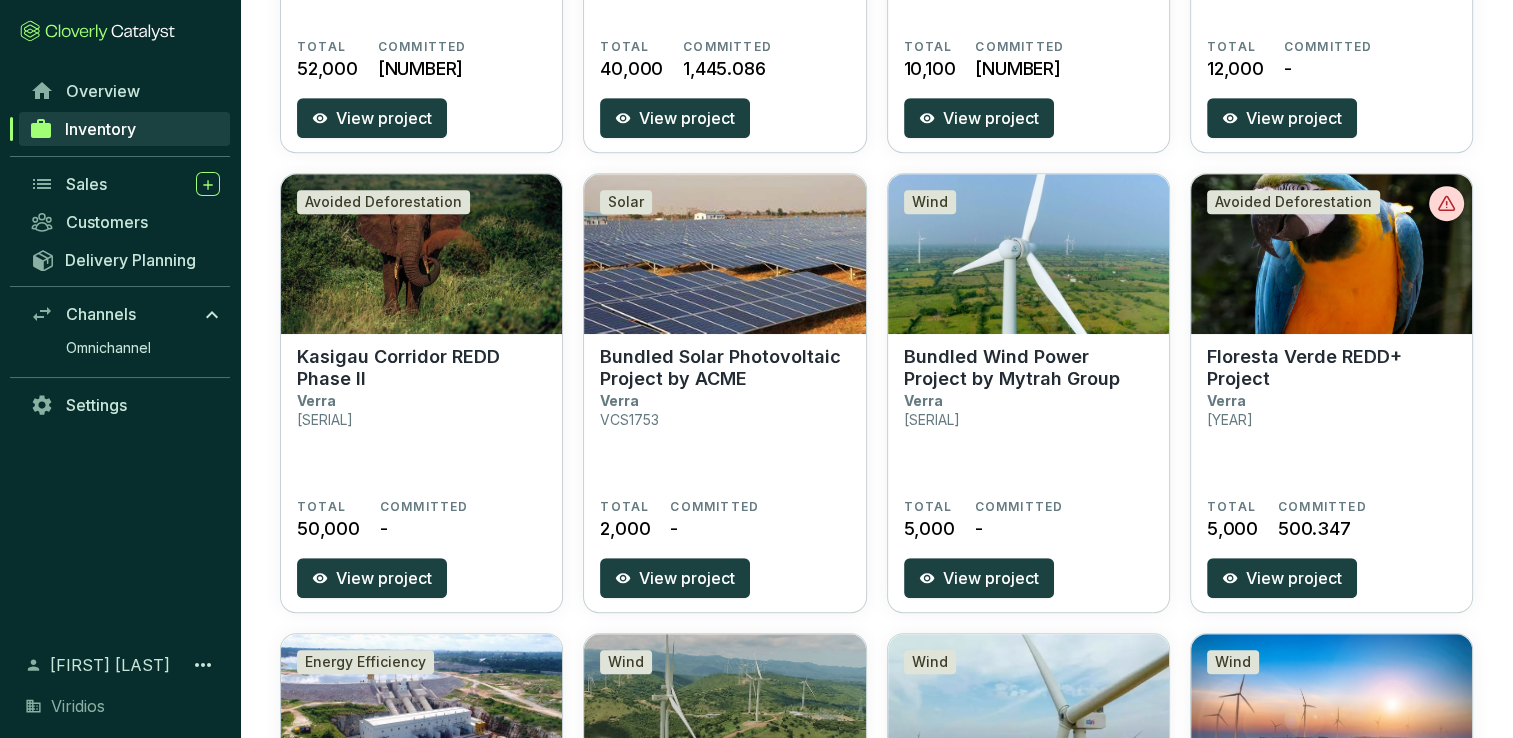 scroll, scrollTop: 900, scrollLeft: 0, axis: vertical 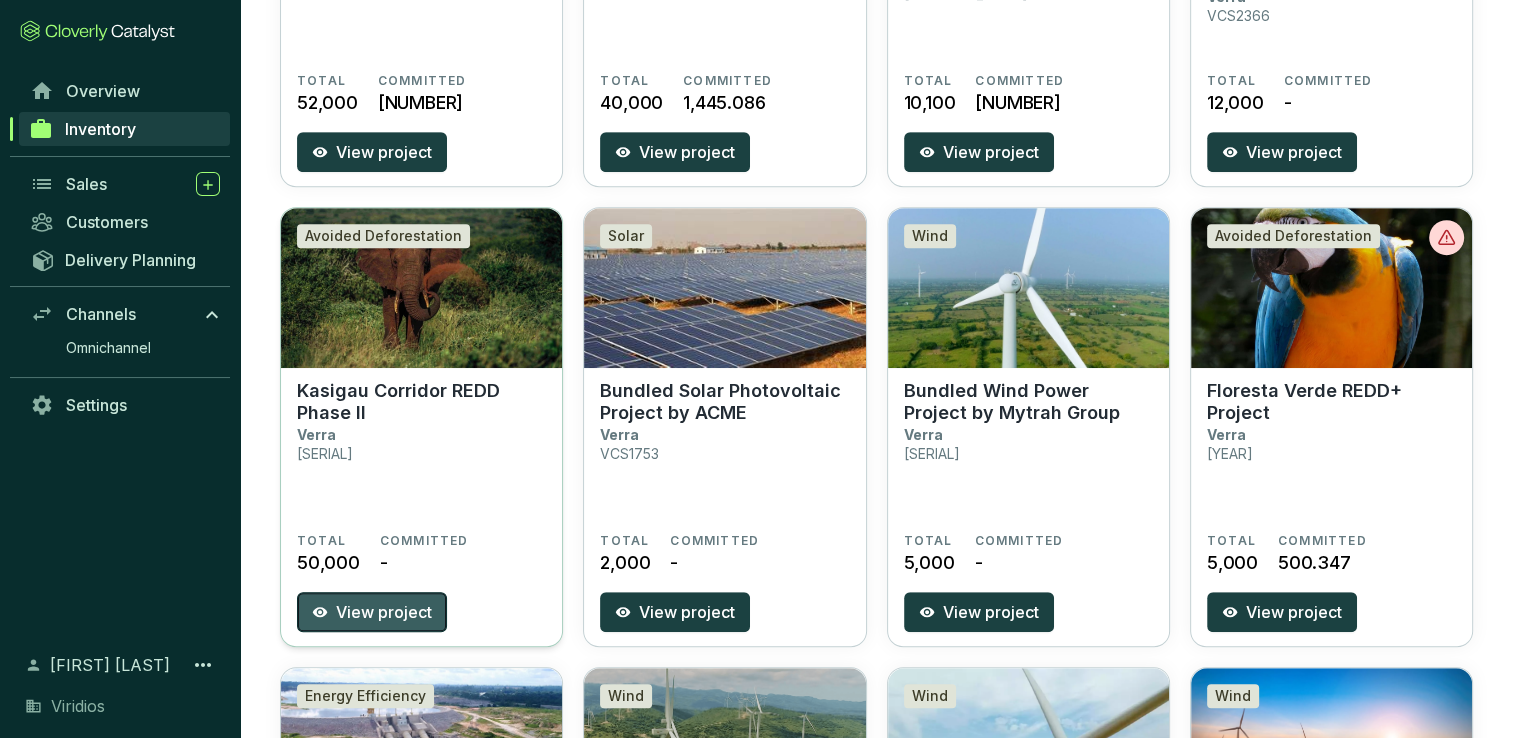 click on "View project" at bounding box center [384, 612] 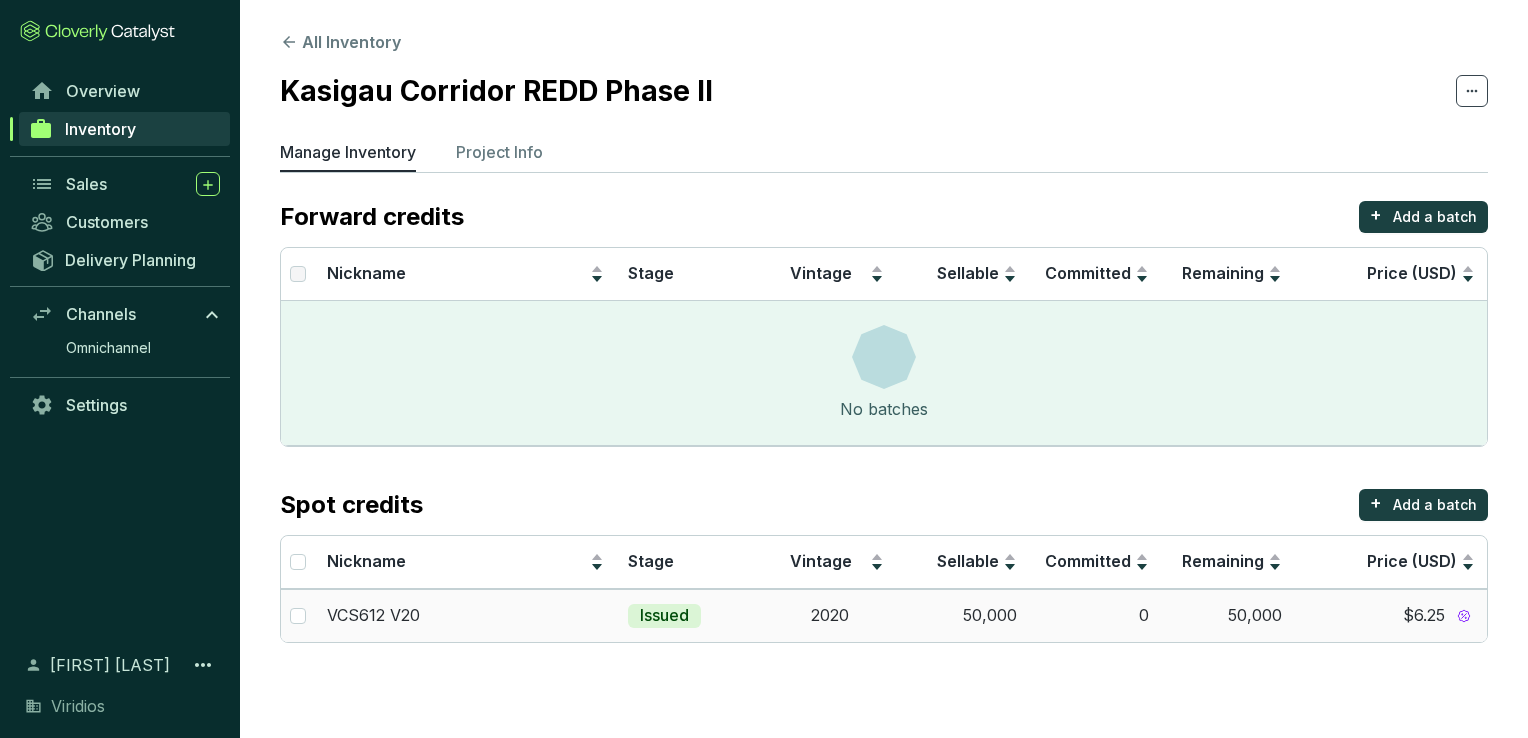 click on "0" at bounding box center (1095, 615) 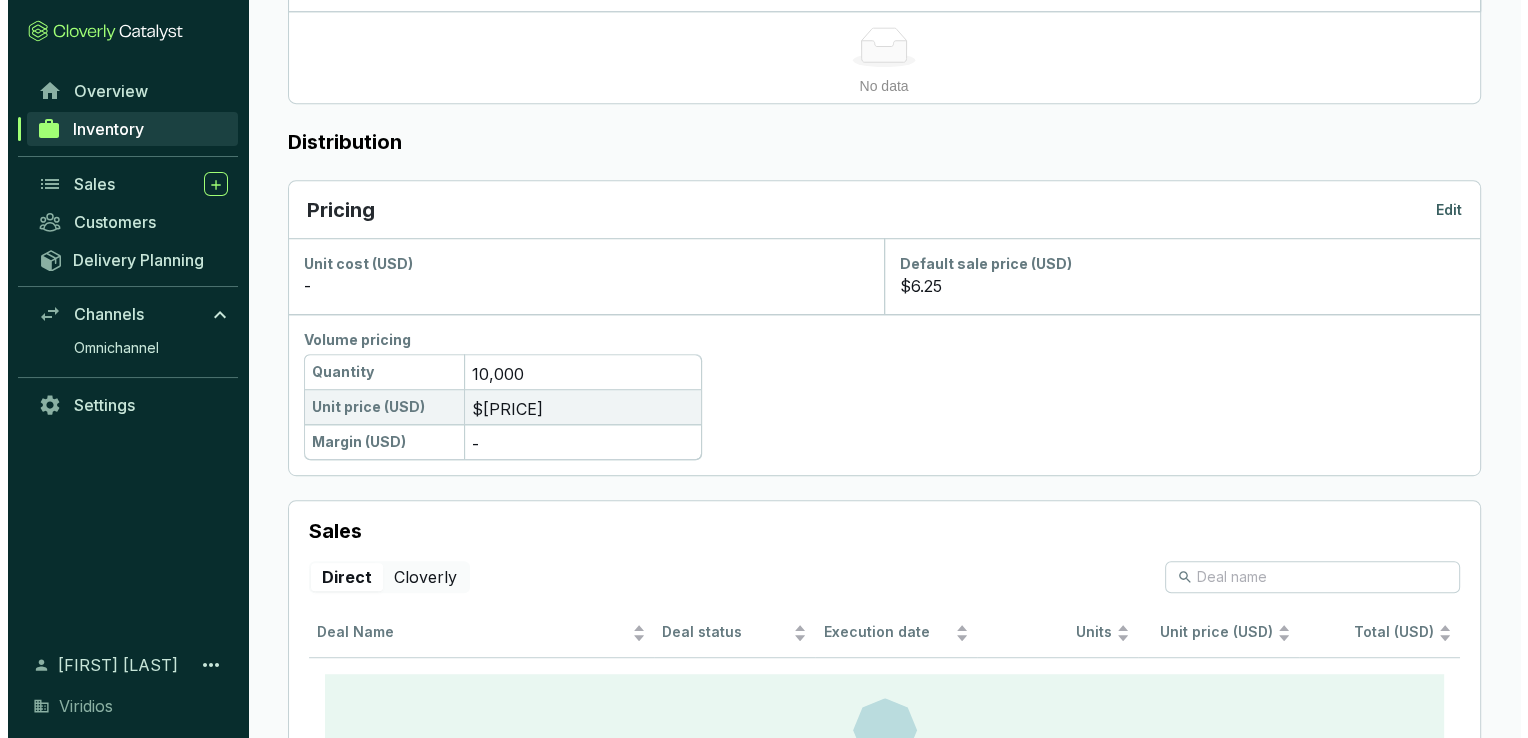 scroll, scrollTop: 1000, scrollLeft: 0, axis: vertical 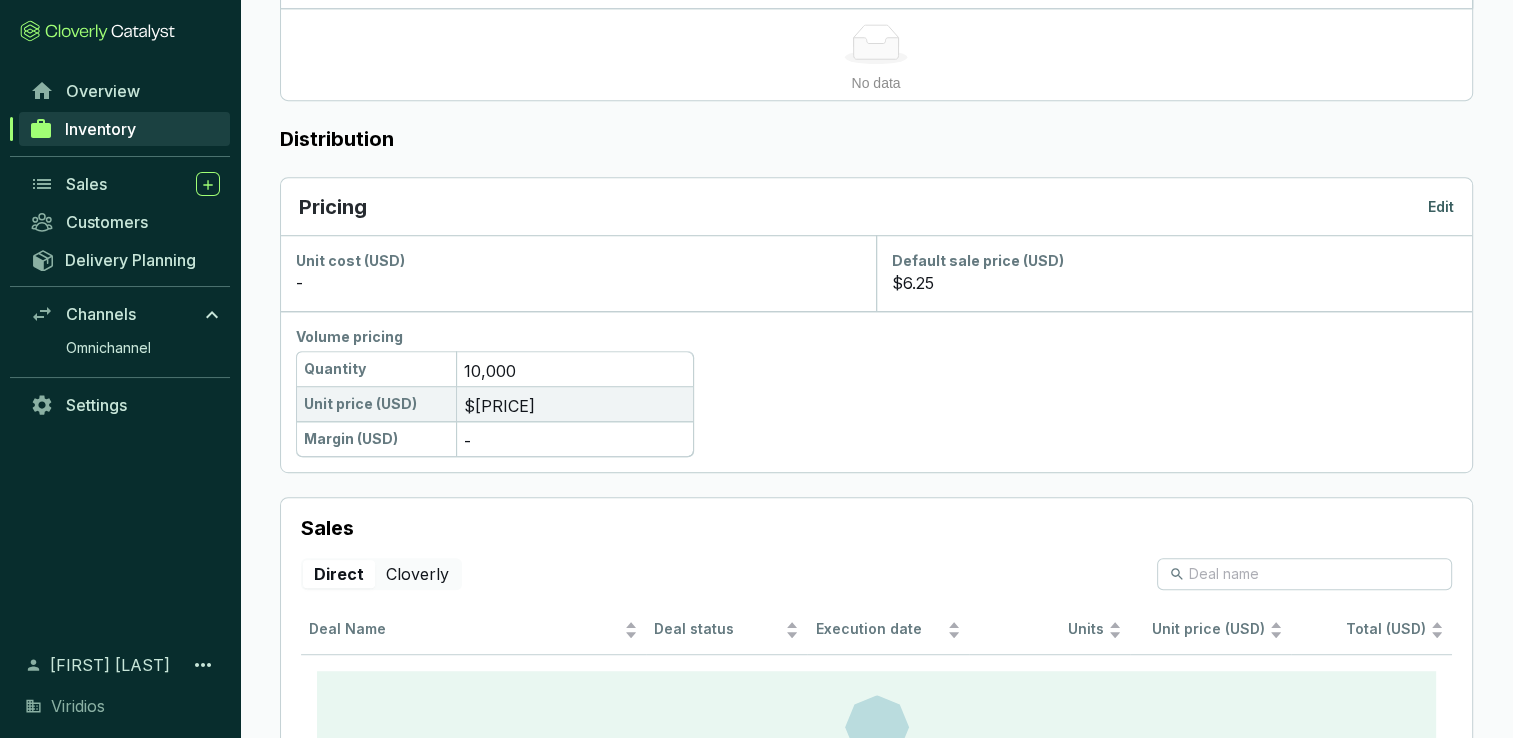 click on "Edit" at bounding box center (1441, 207) 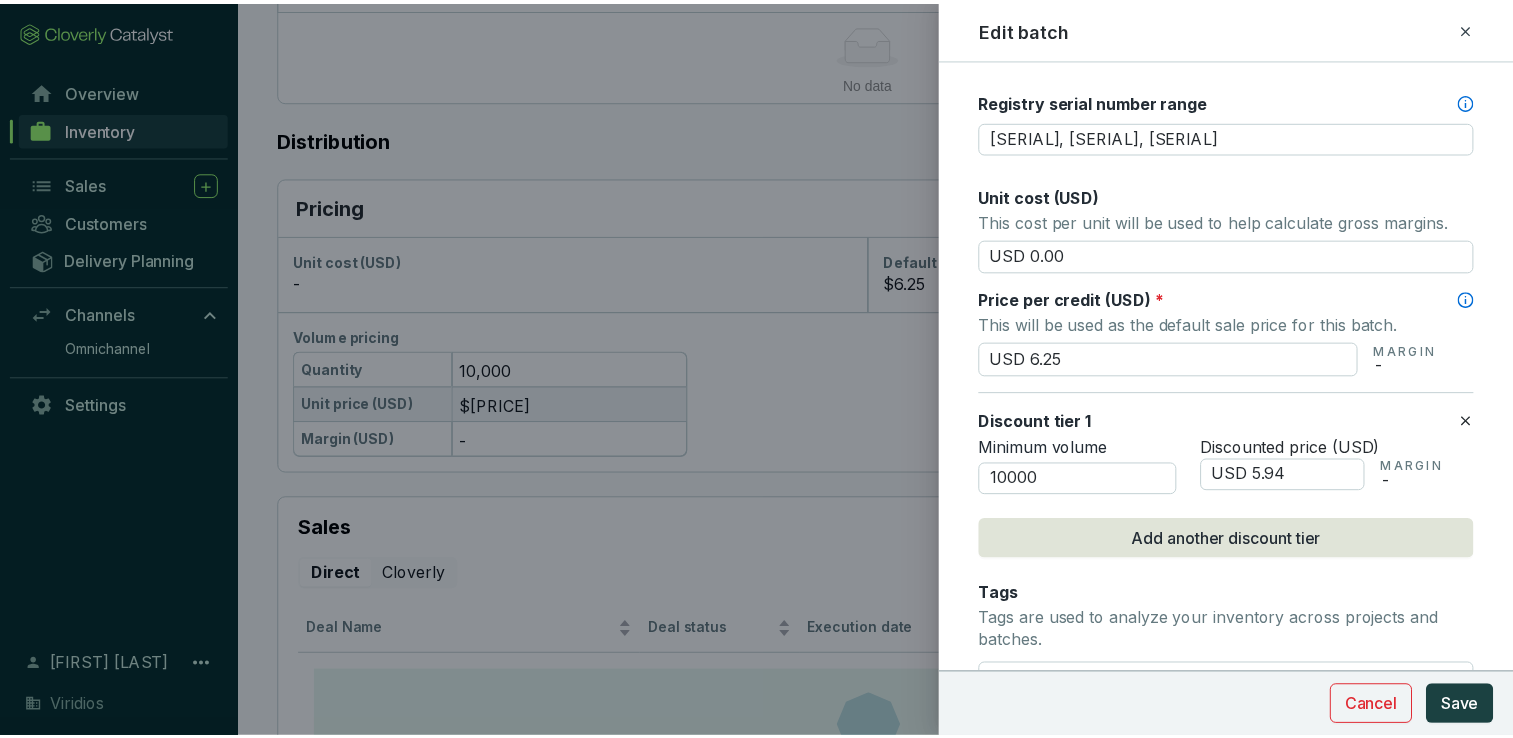 scroll, scrollTop: 800, scrollLeft: 0, axis: vertical 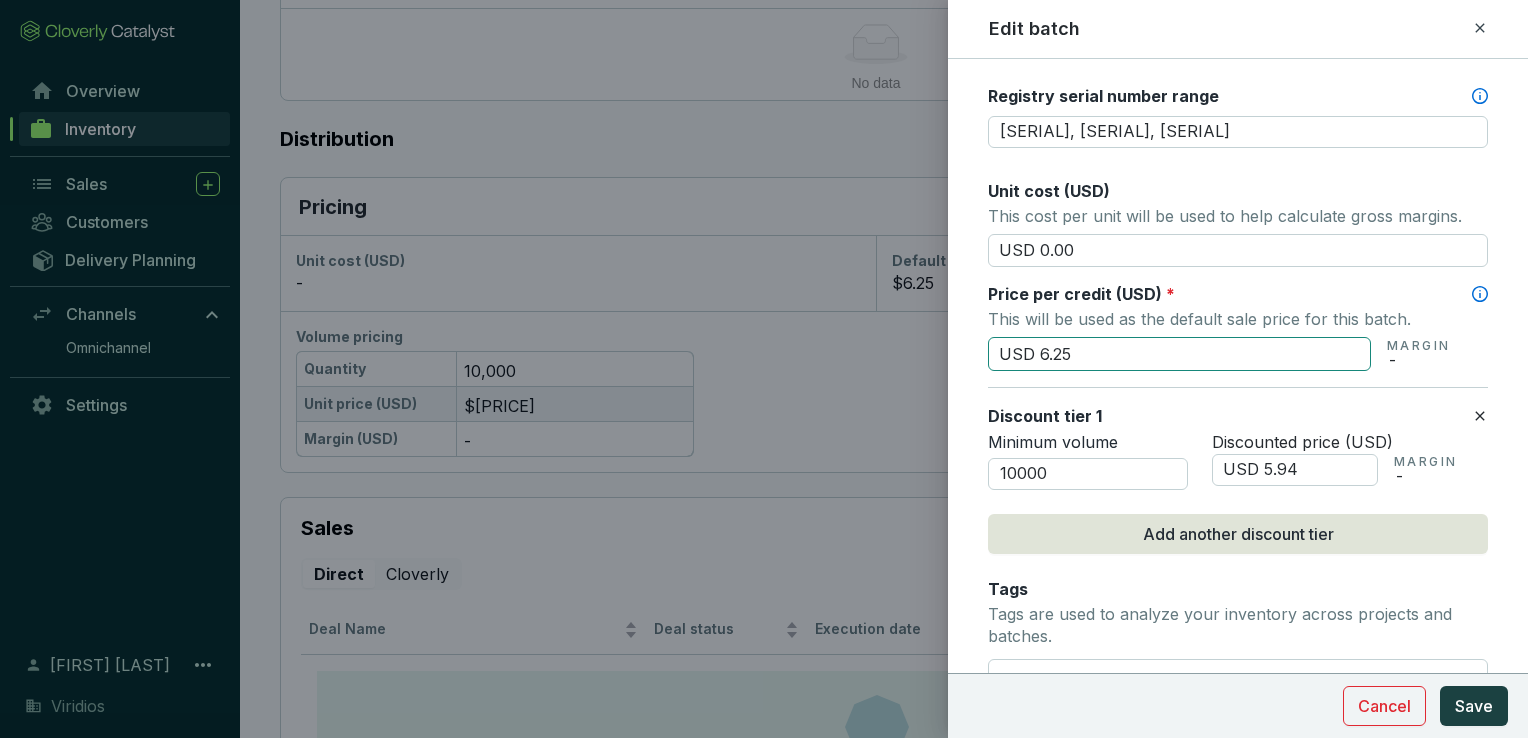 click on "USD 6.25" at bounding box center [1179, 354] 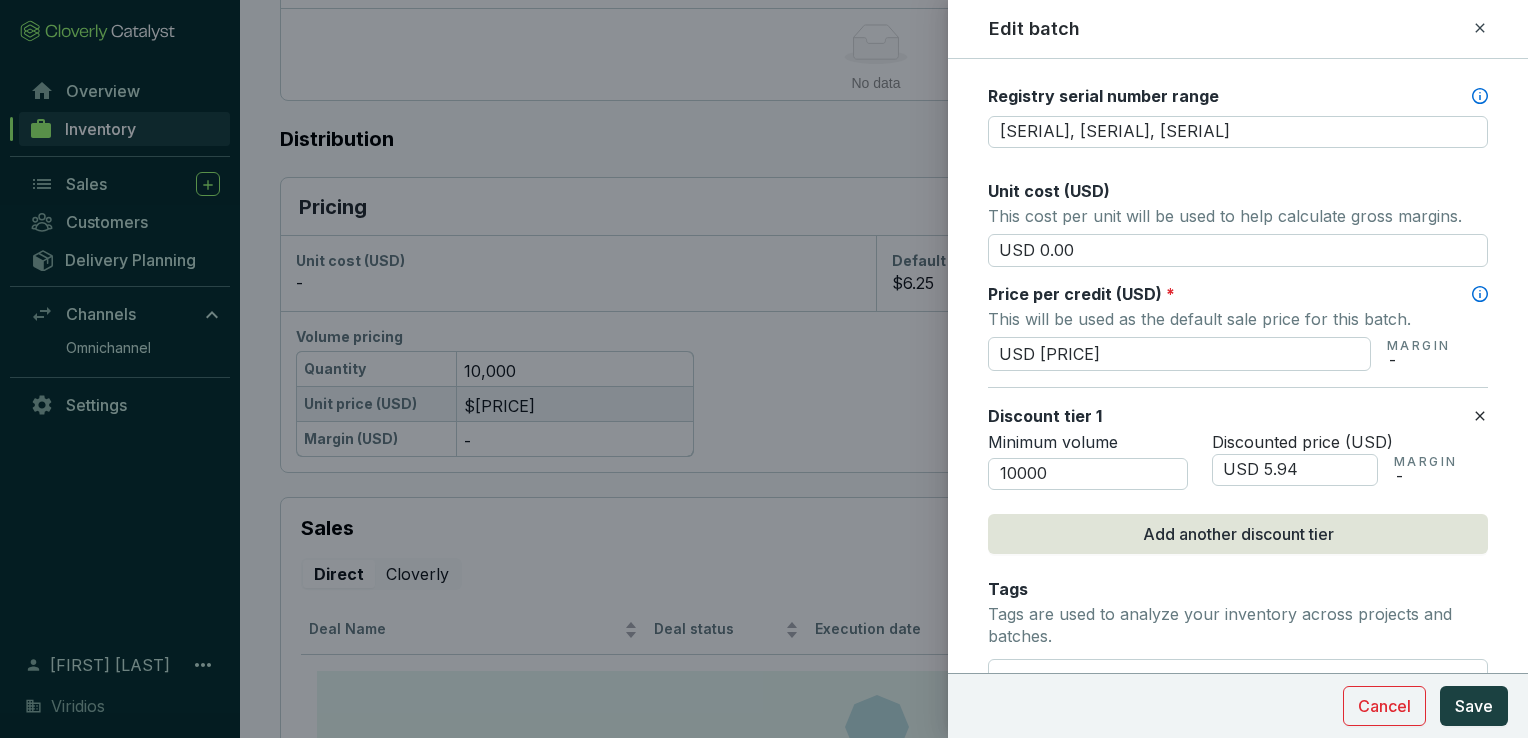 type on "USD [PRICE]" 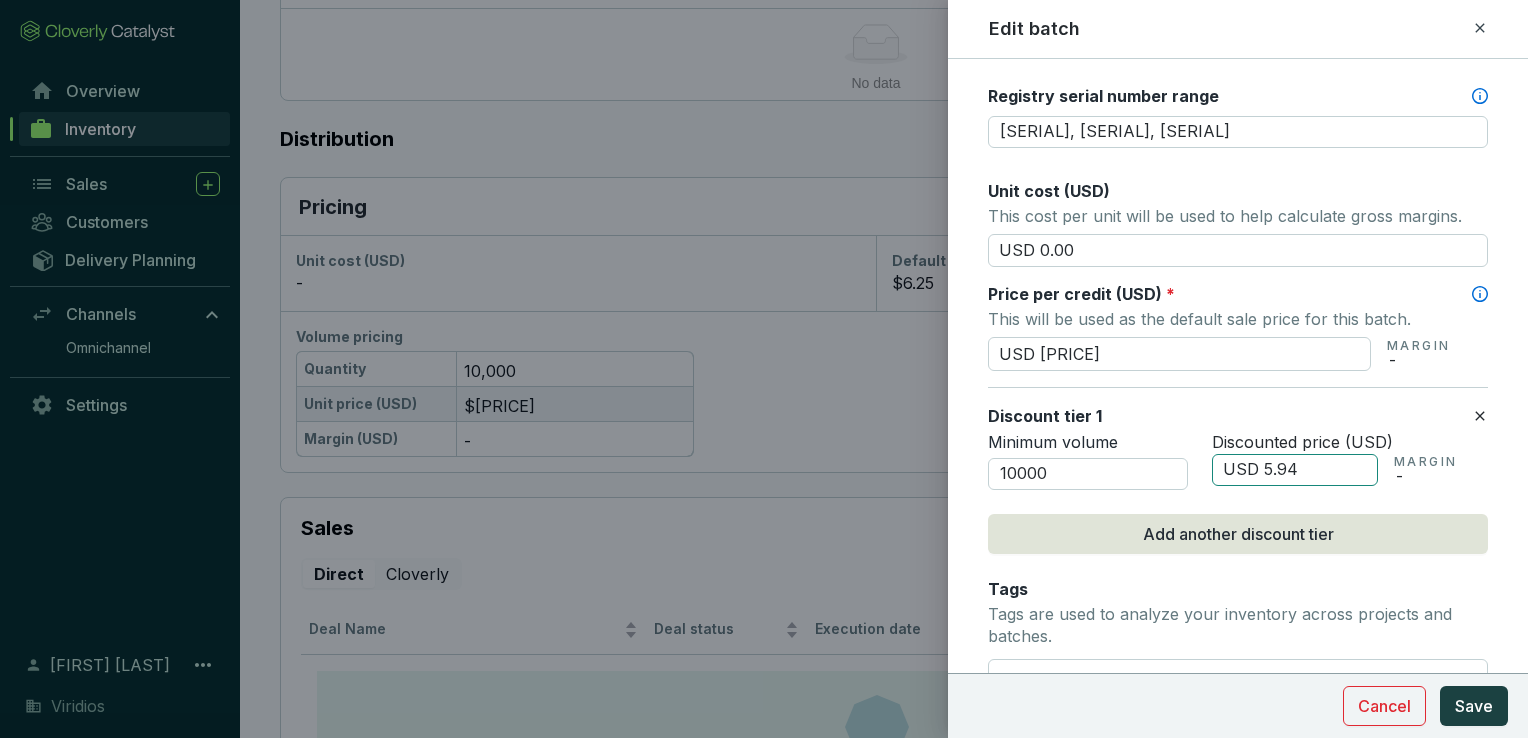 click on "USD 5.94" at bounding box center (1295, 470) 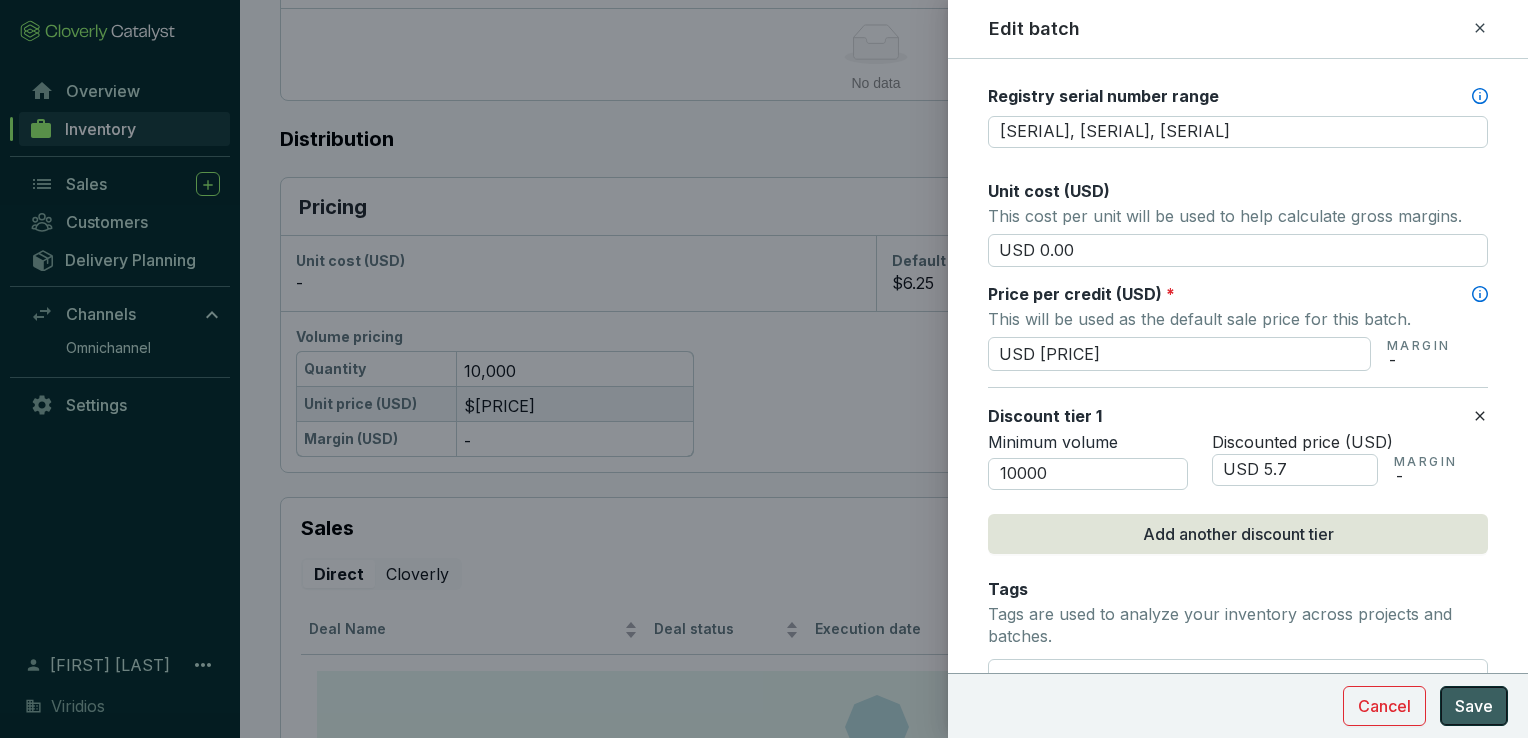 type on "USD 5.70" 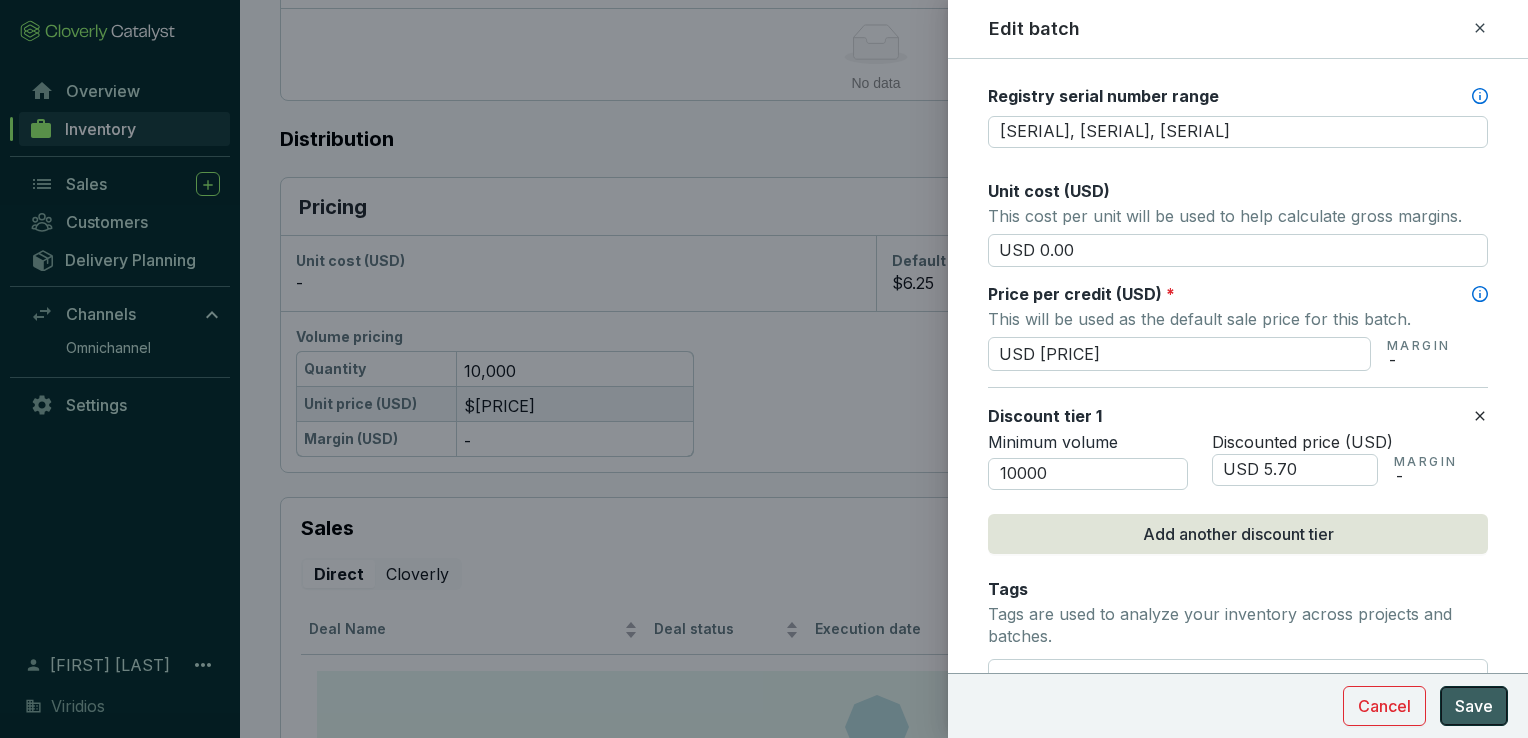 click on "Save" at bounding box center (1474, 706) 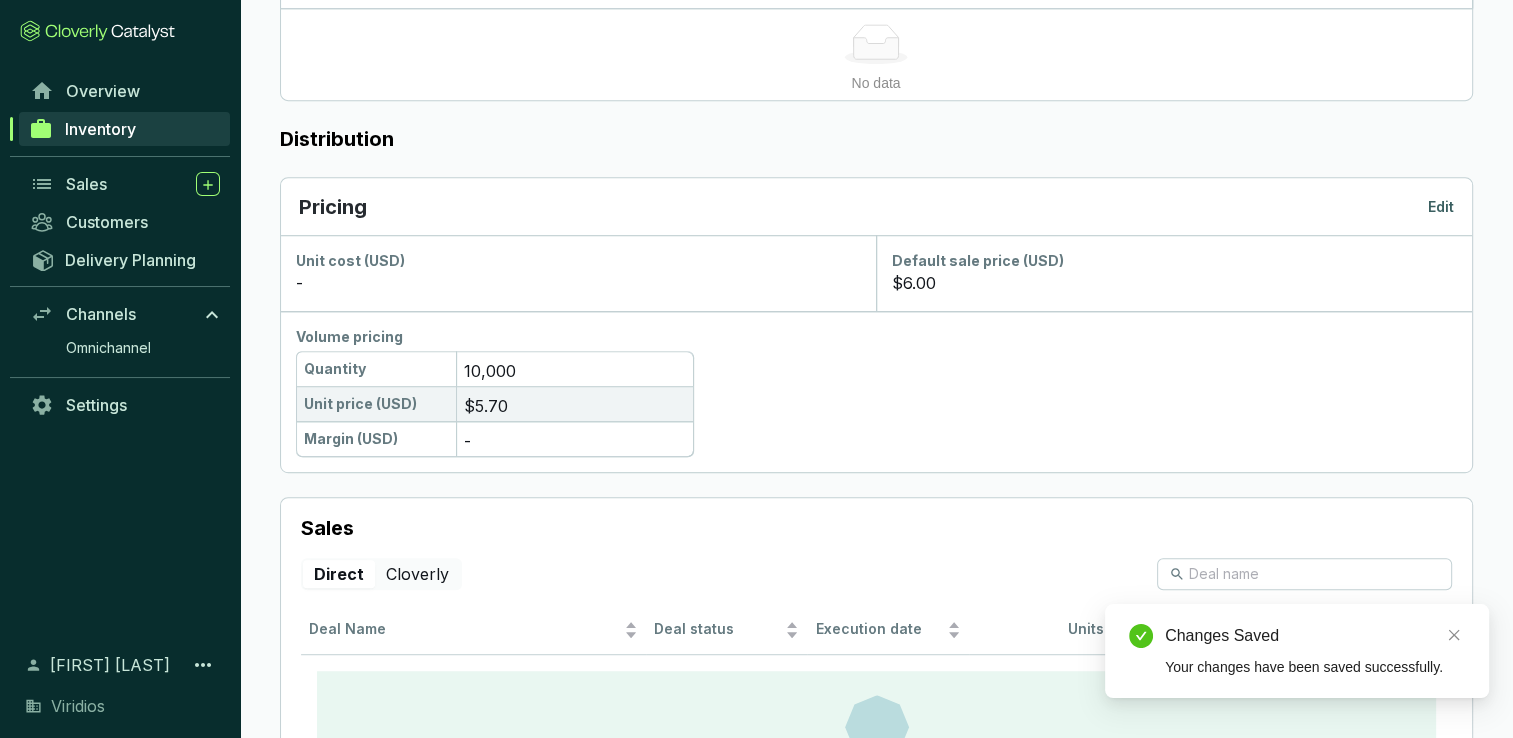 click on "Inventory" at bounding box center (100, 129) 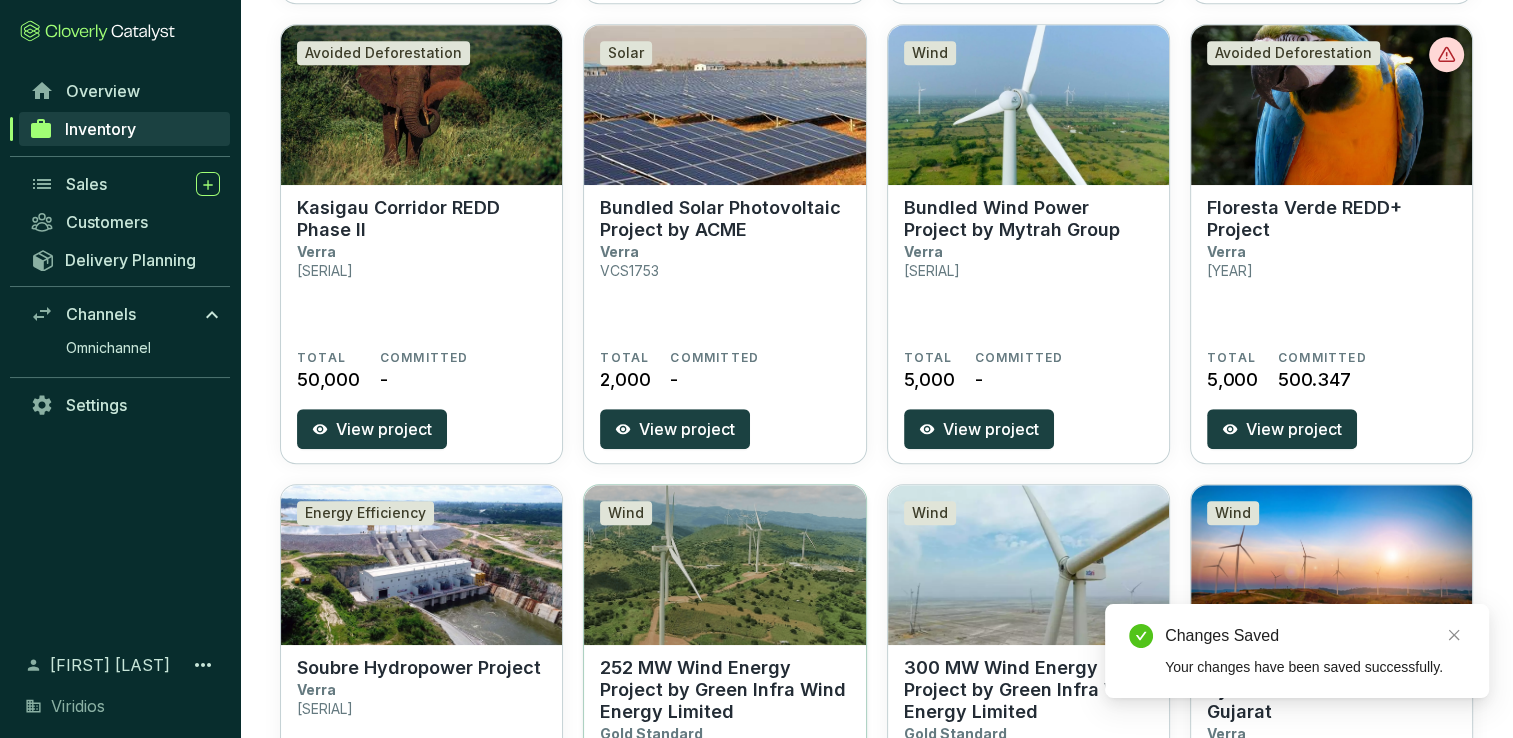 scroll, scrollTop: 1100, scrollLeft: 0, axis: vertical 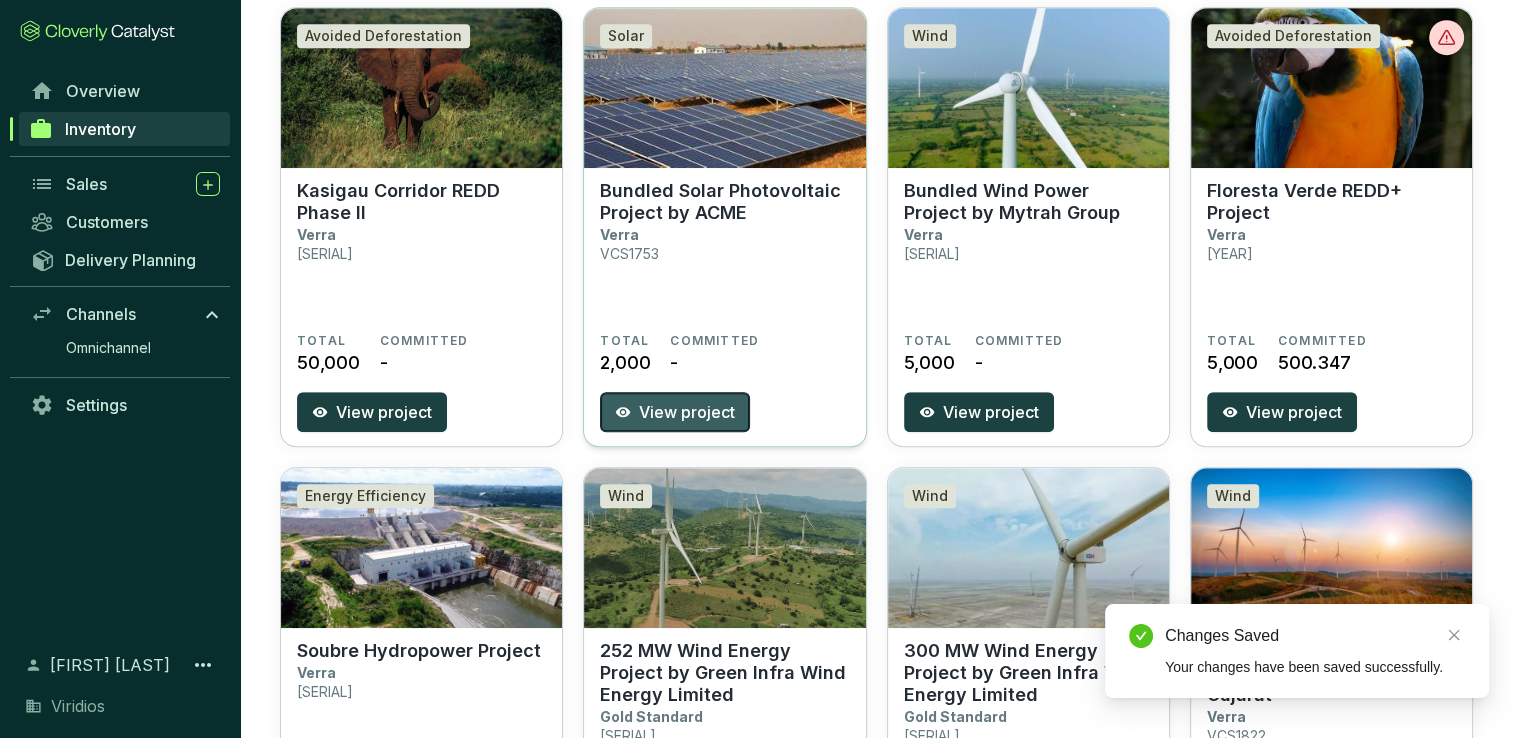 click on "View project" at bounding box center [687, 412] 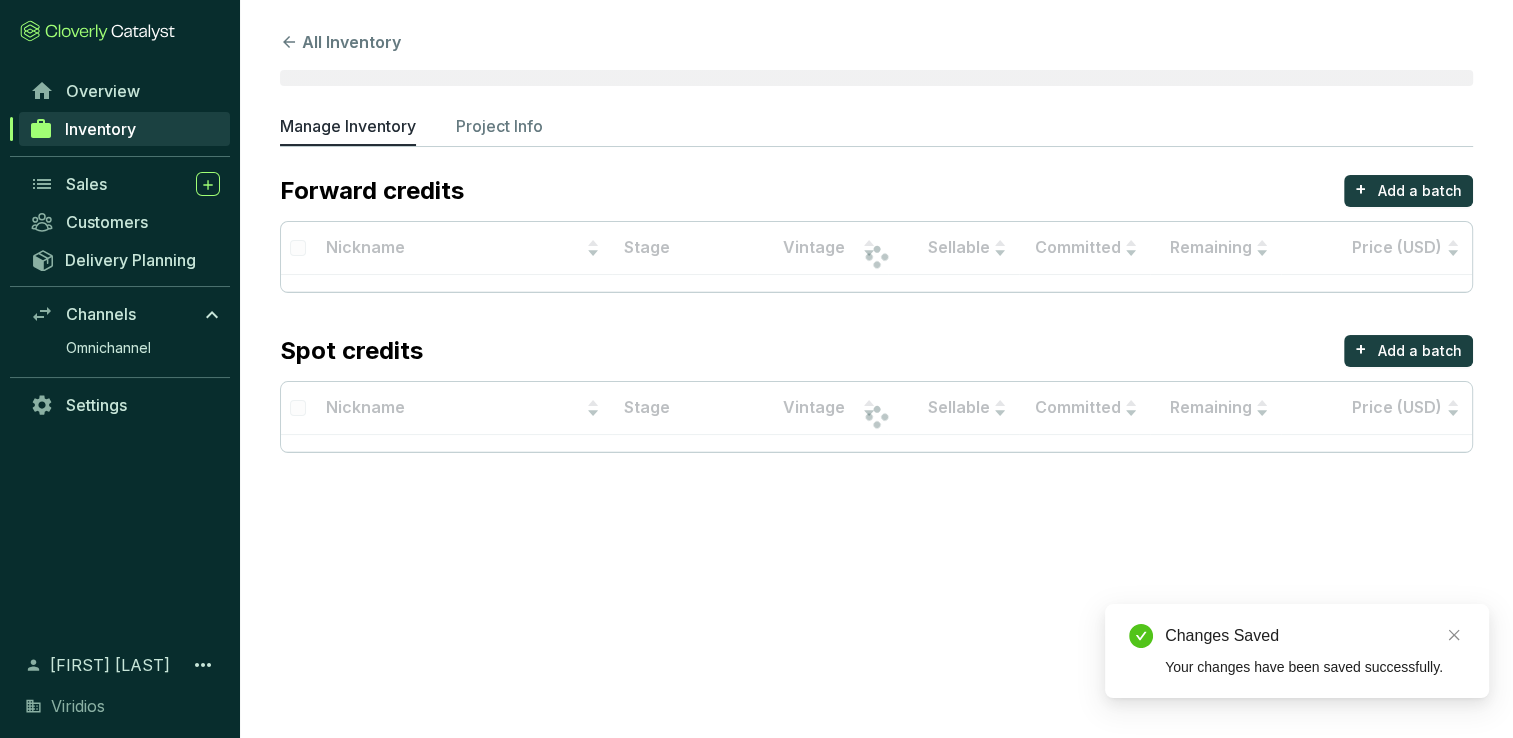 scroll, scrollTop: 0, scrollLeft: 0, axis: both 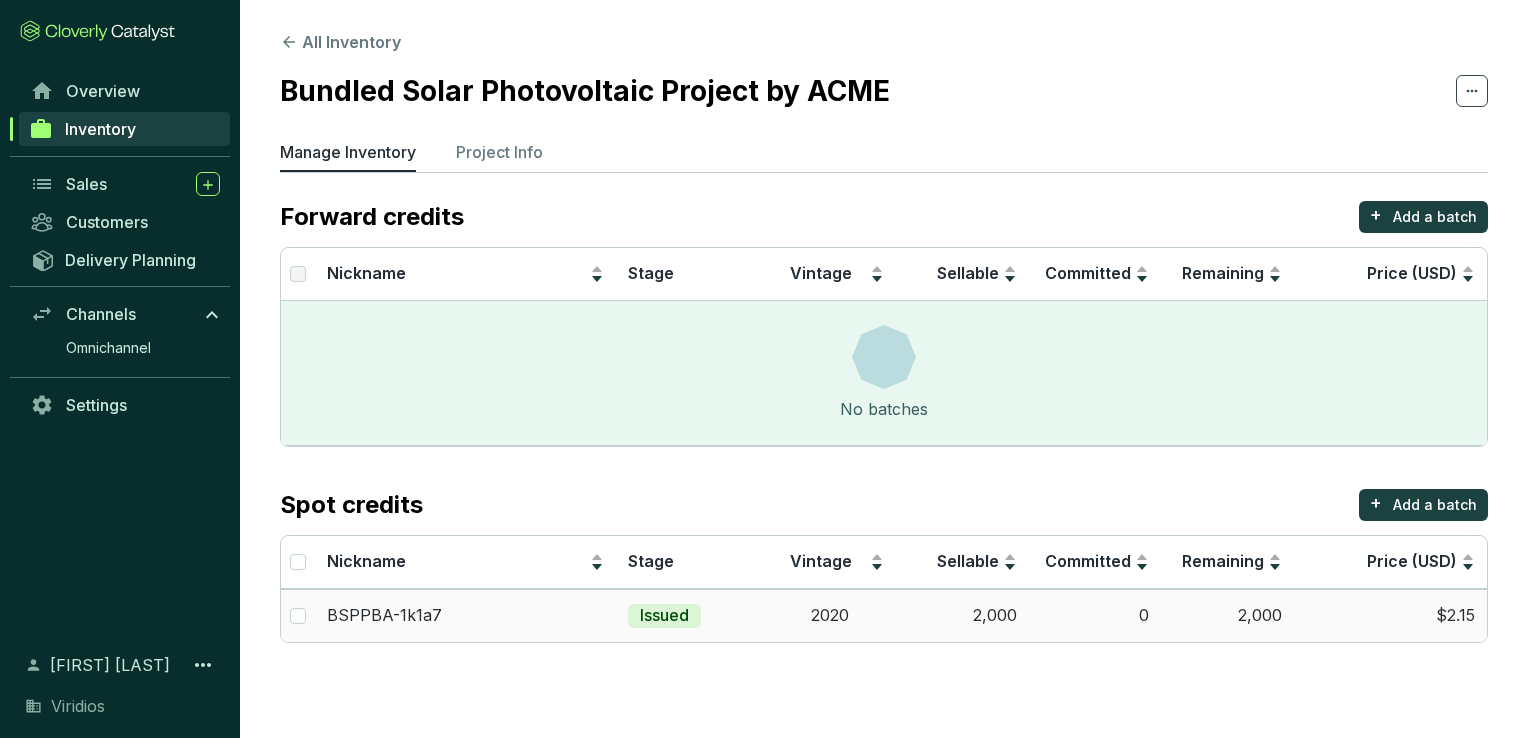 click on "0" at bounding box center [1095, 615] 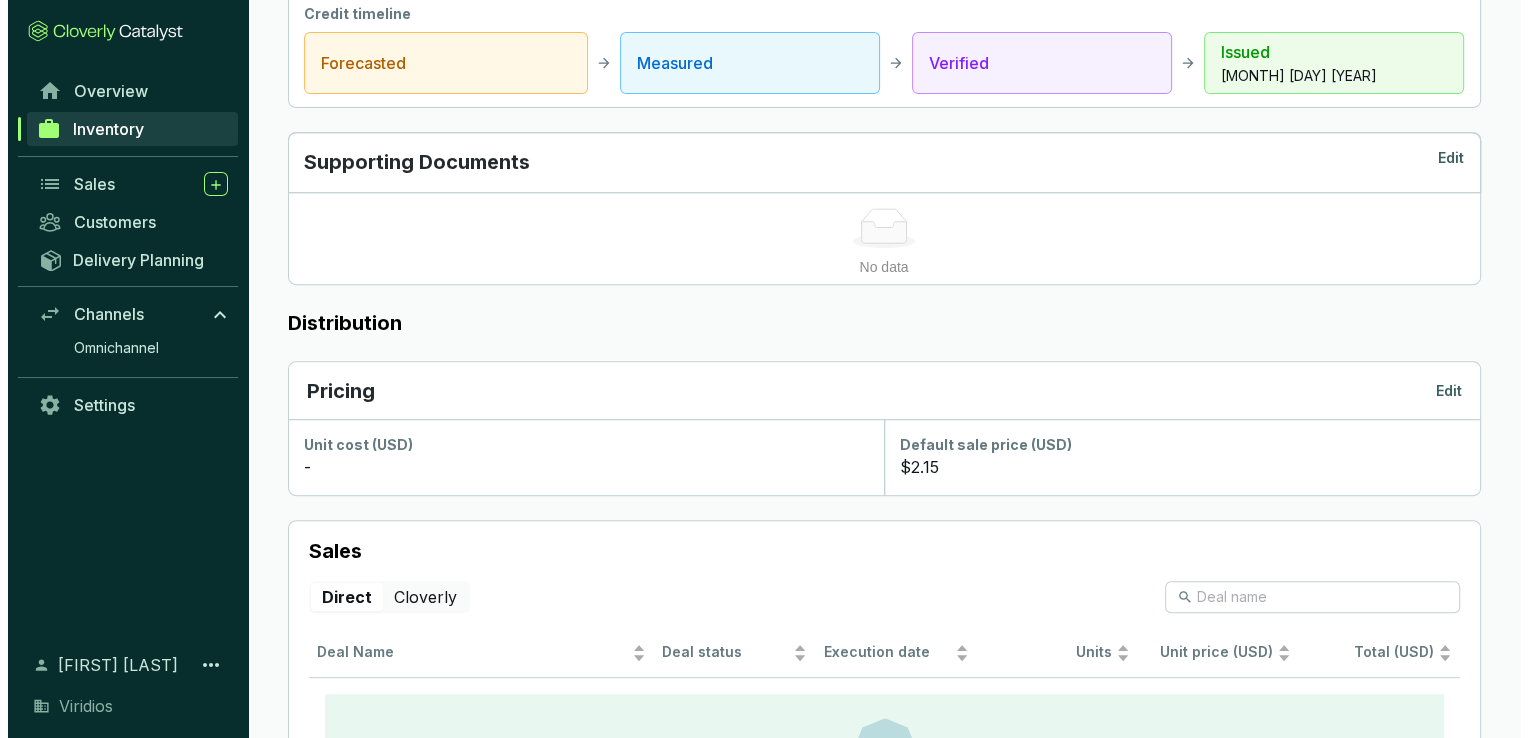 scroll, scrollTop: 900, scrollLeft: 0, axis: vertical 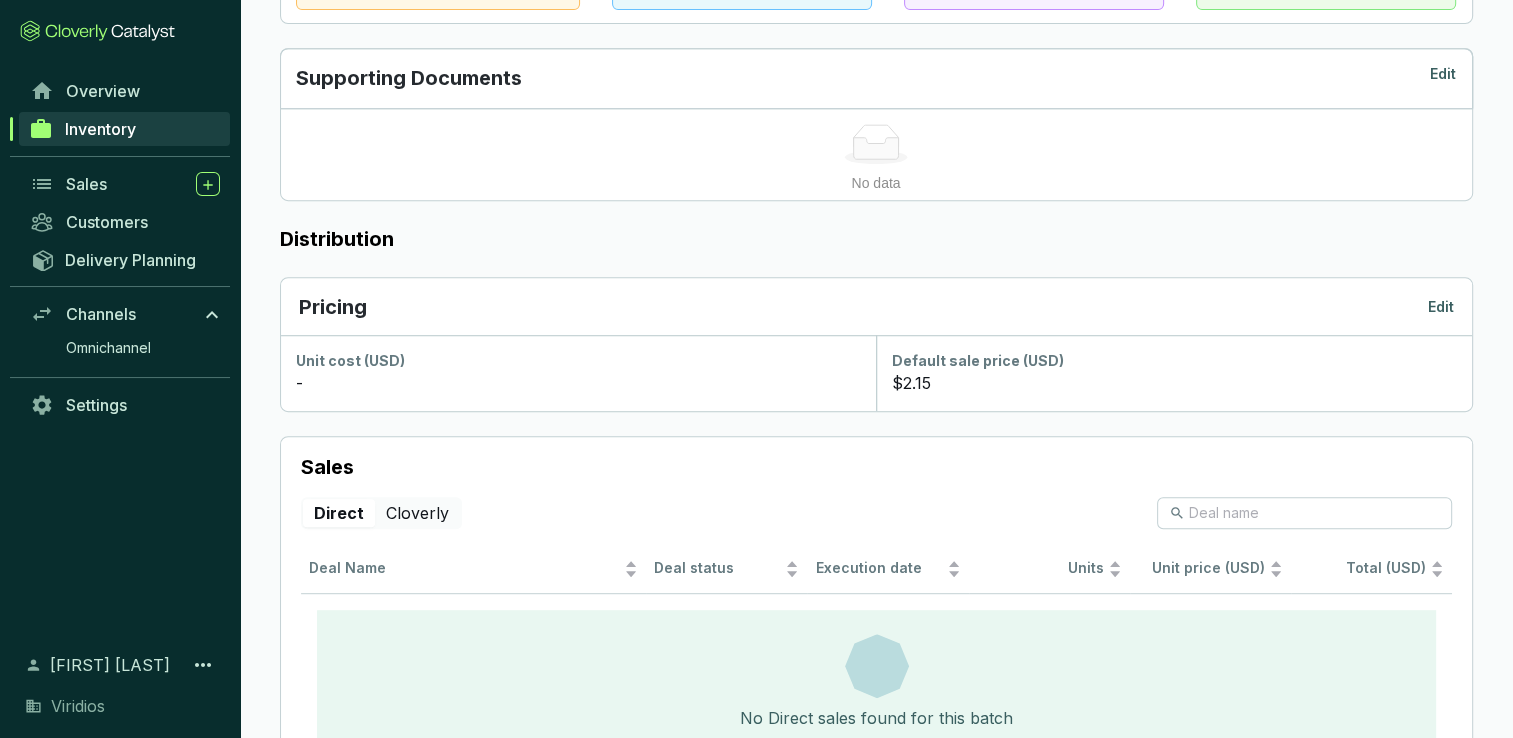 click on "Edit" at bounding box center (1441, 307) 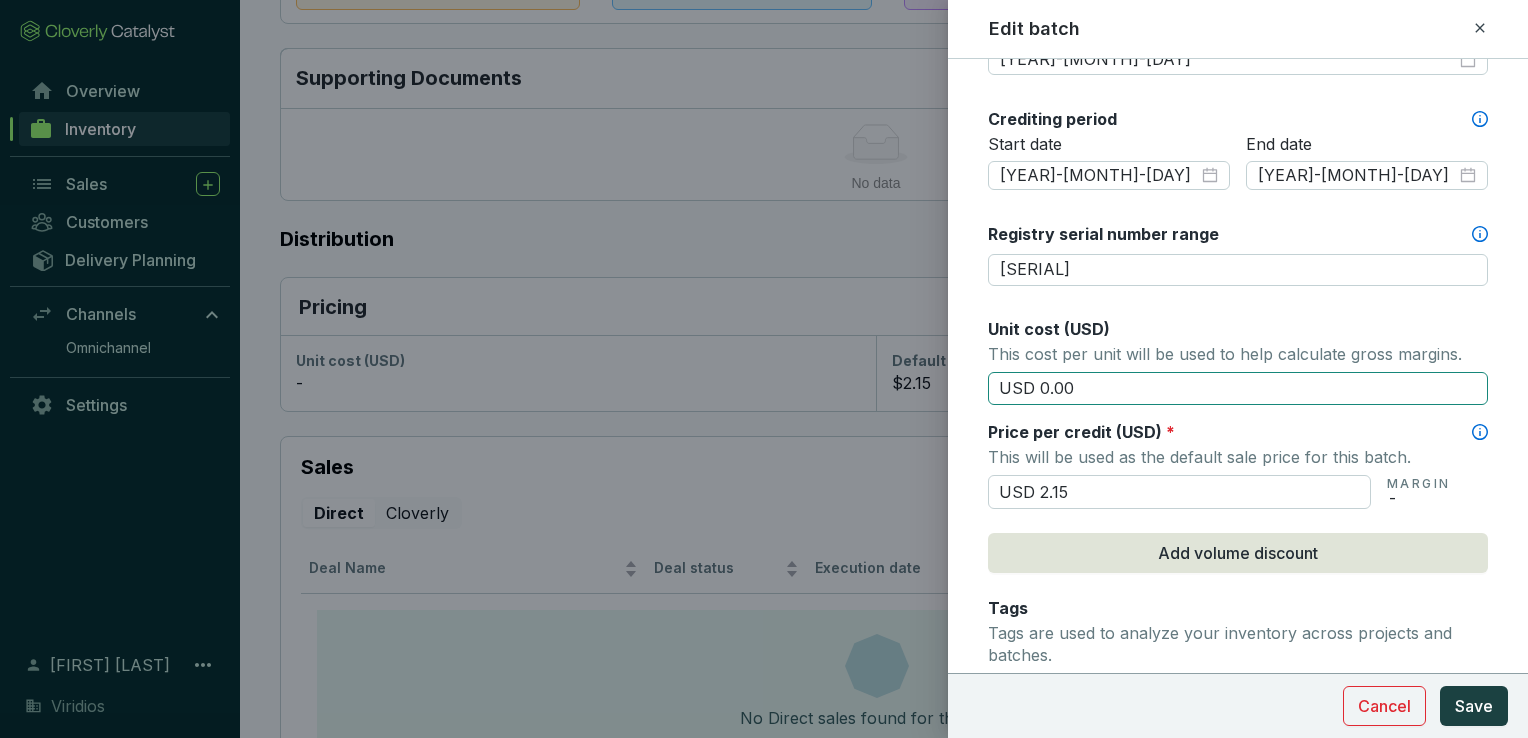 scroll, scrollTop: 600, scrollLeft: 0, axis: vertical 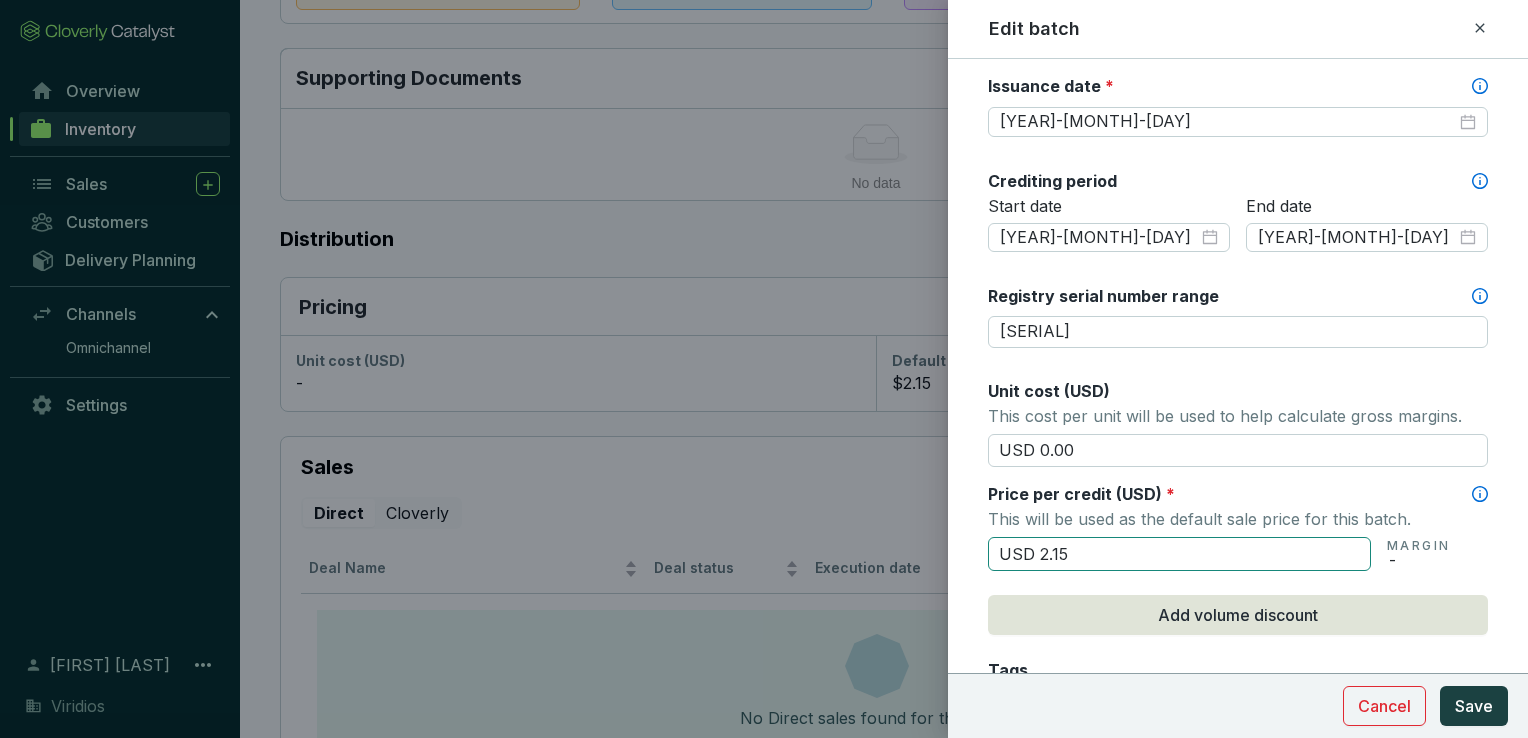 click on "USD 2.15" at bounding box center (1179, 554) 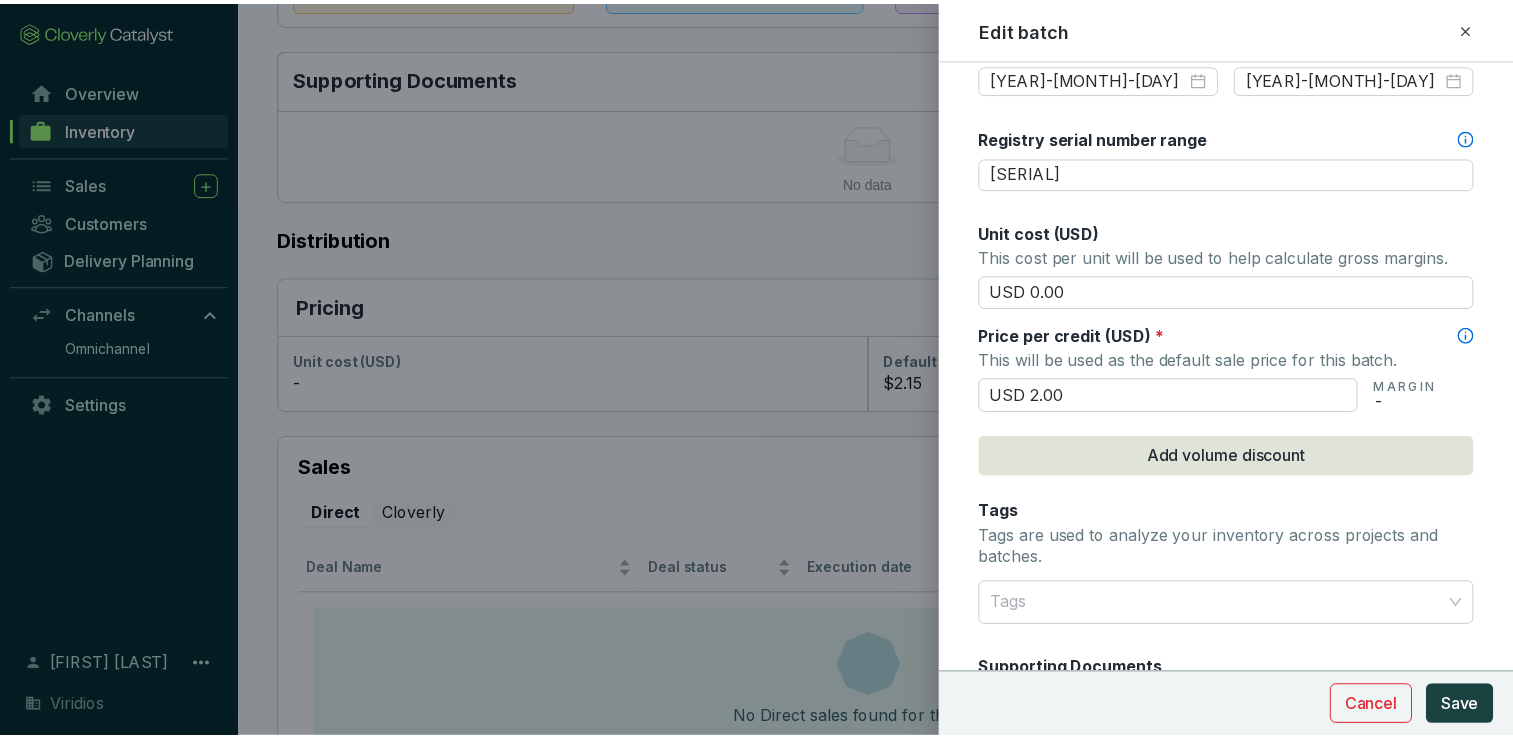 scroll, scrollTop: 1000, scrollLeft: 0, axis: vertical 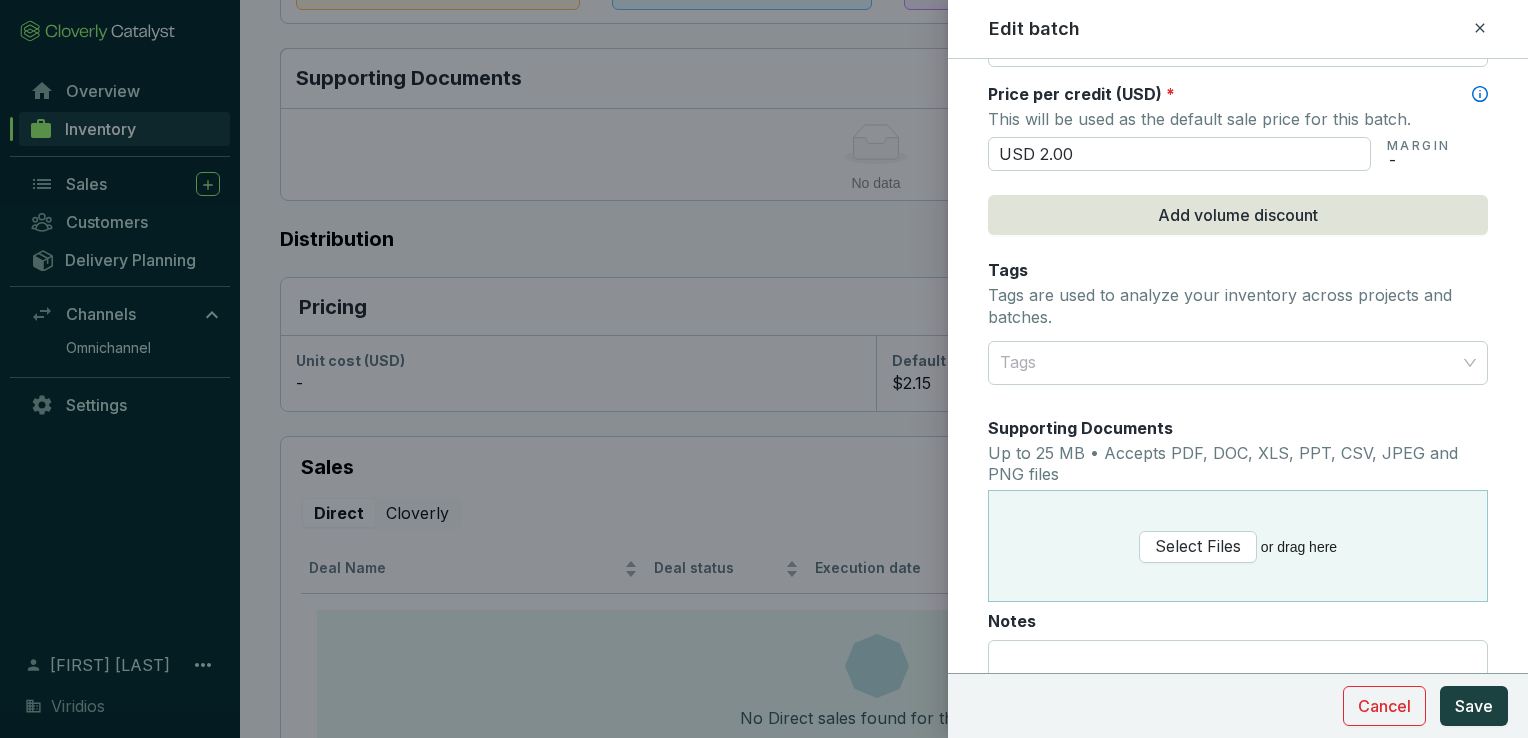 type on "USD 2.00" 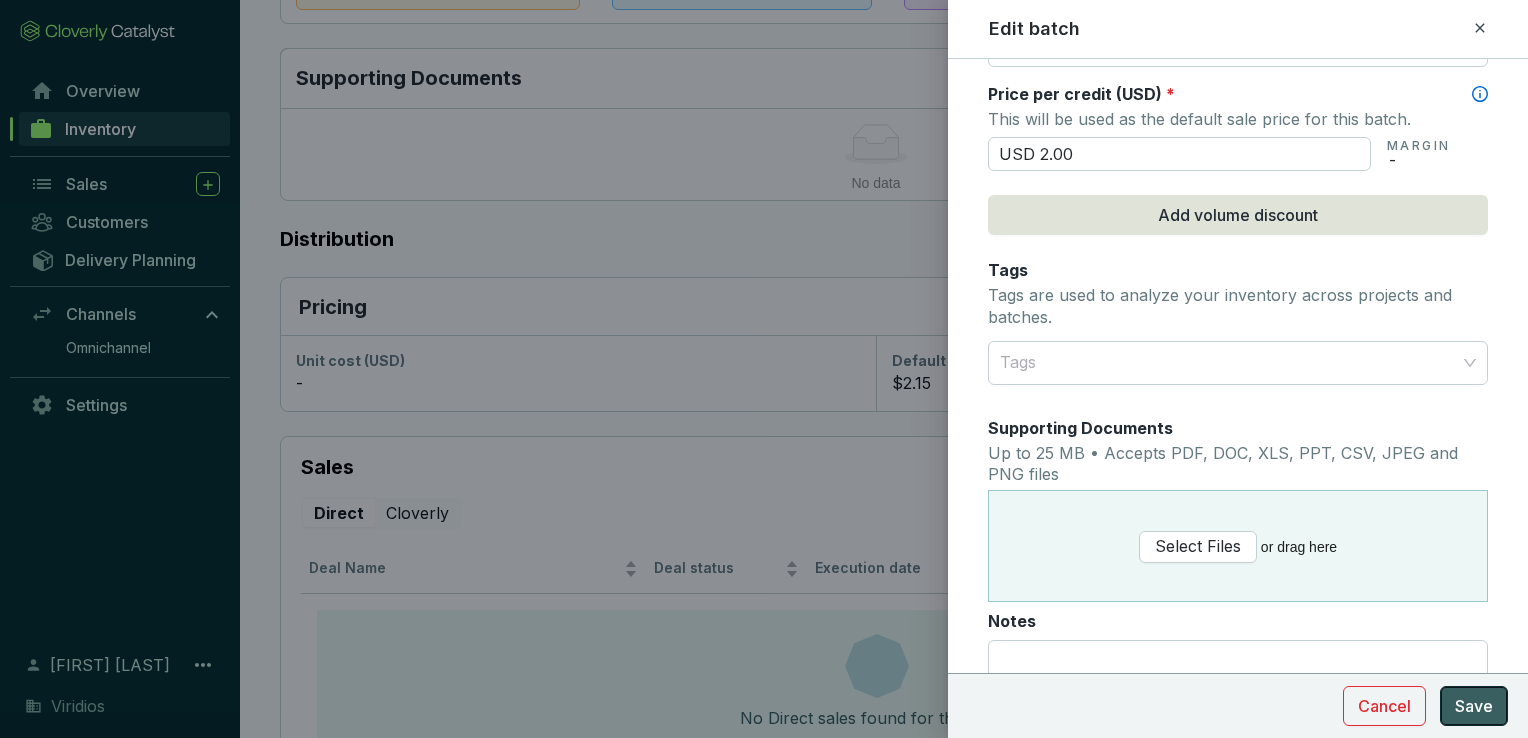 click on "Save" at bounding box center (1474, 706) 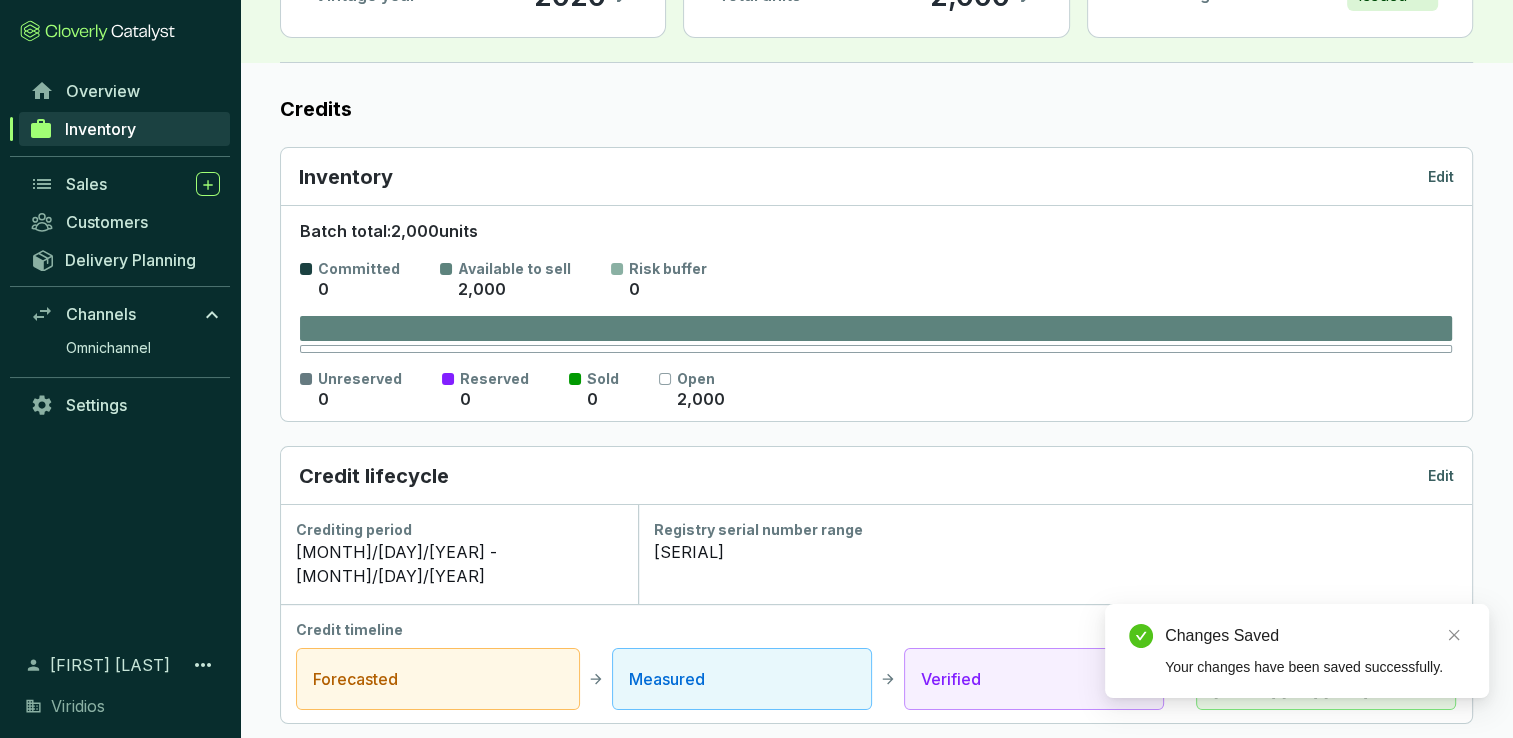 scroll, scrollTop: 0, scrollLeft: 0, axis: both 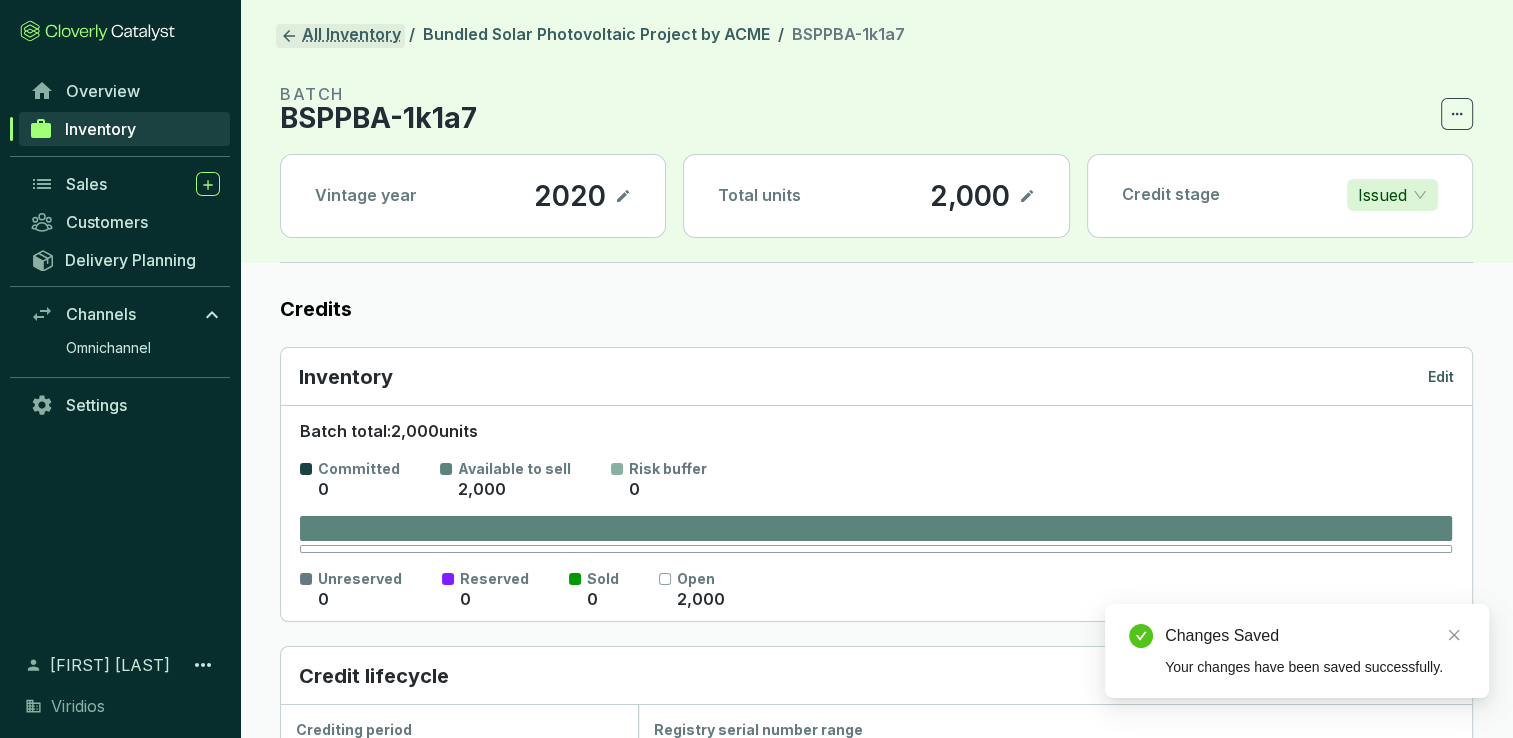 click on "All Inventory" at bounding box center [340, 36] 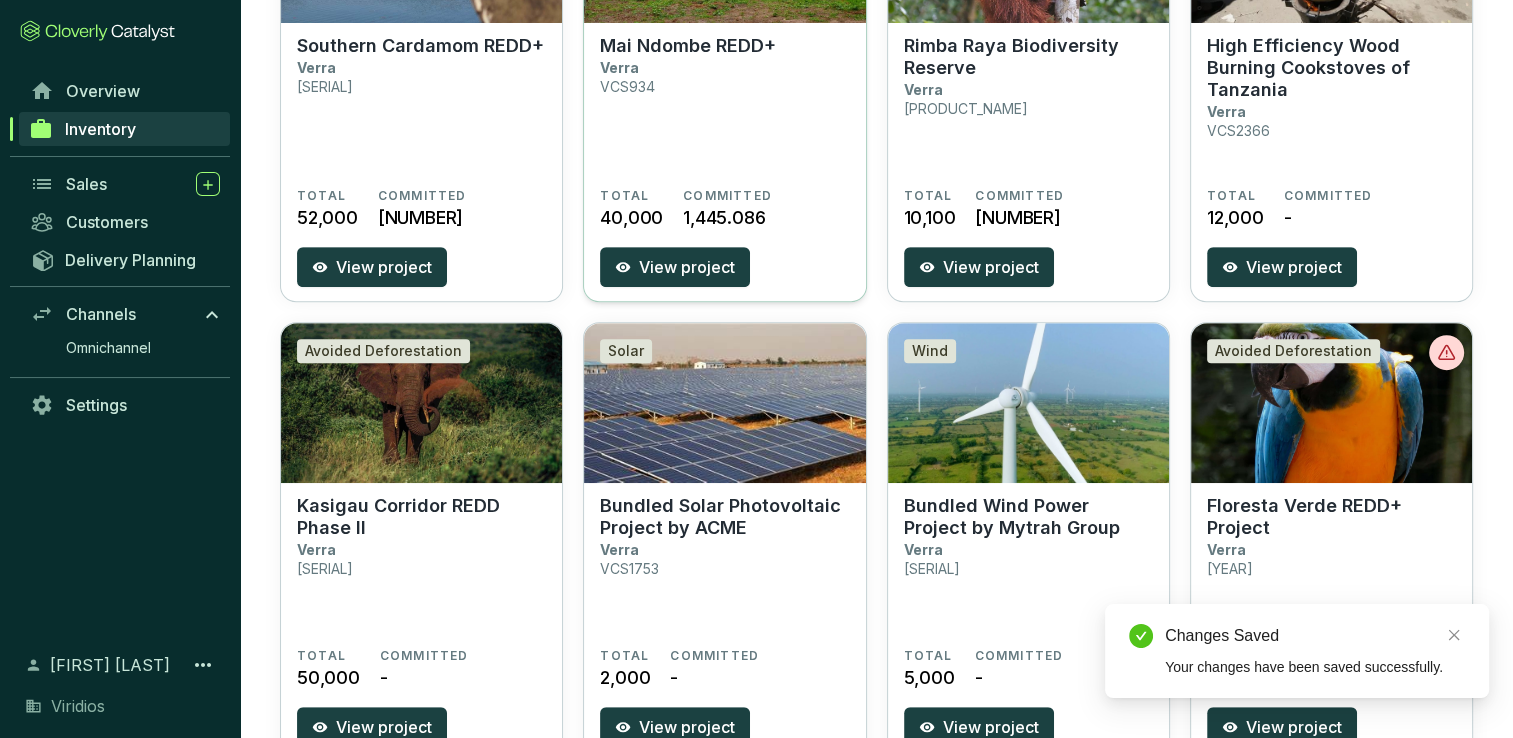 scroll, scrollTop: 900, scrollLeft: 0, axis: vertical 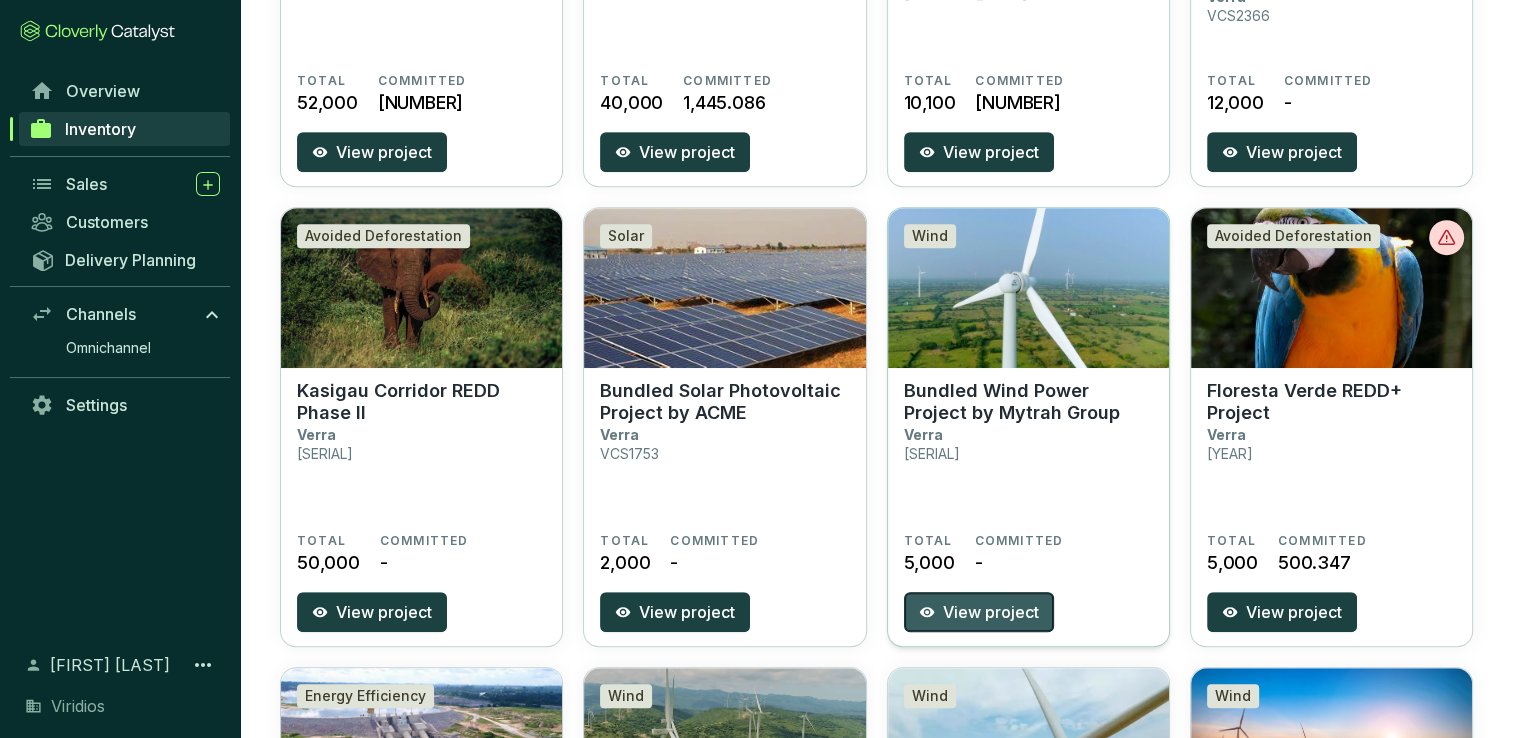 click on "View project" at bounding box center (991, 612) 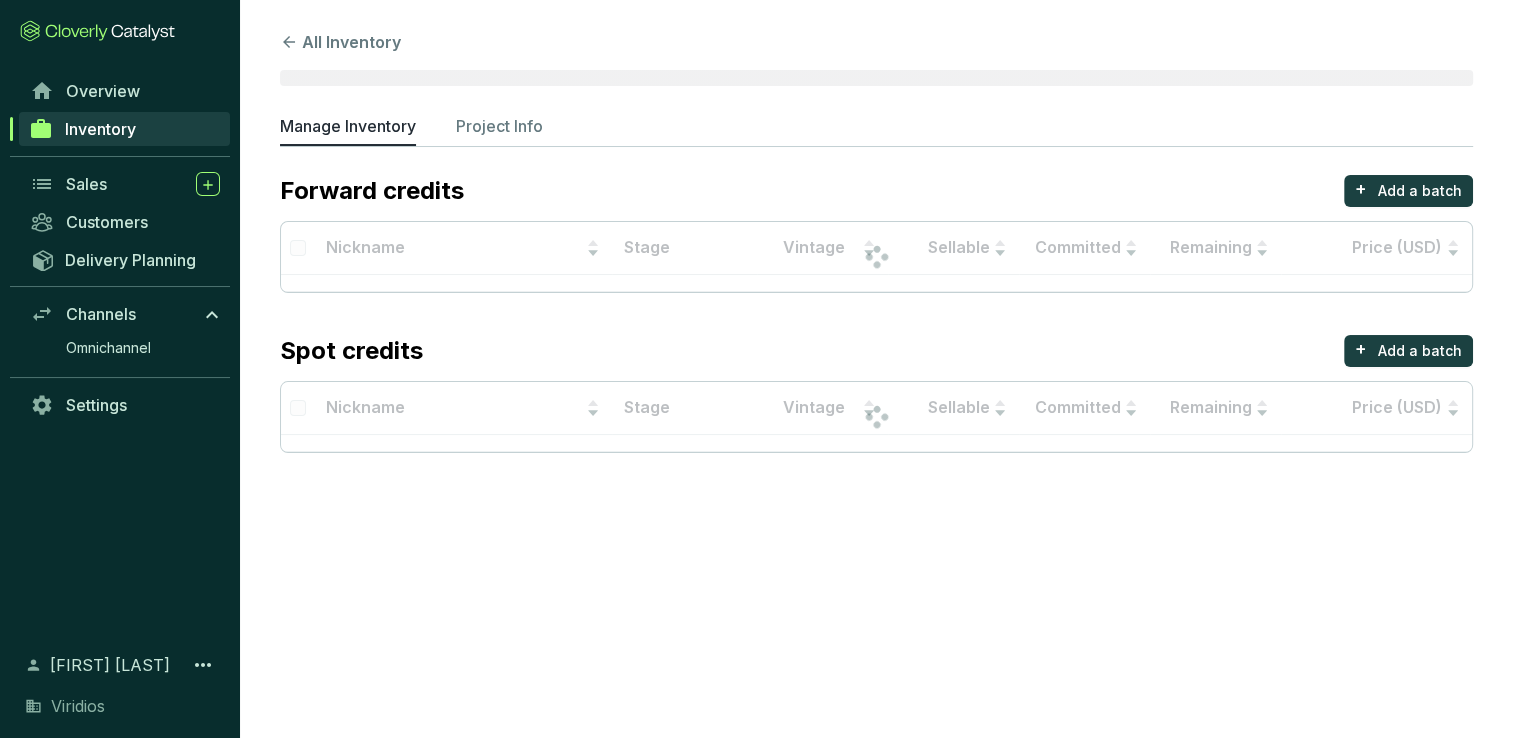 scroll, scrollTop: 0, scrollLeft: 0, axis: both 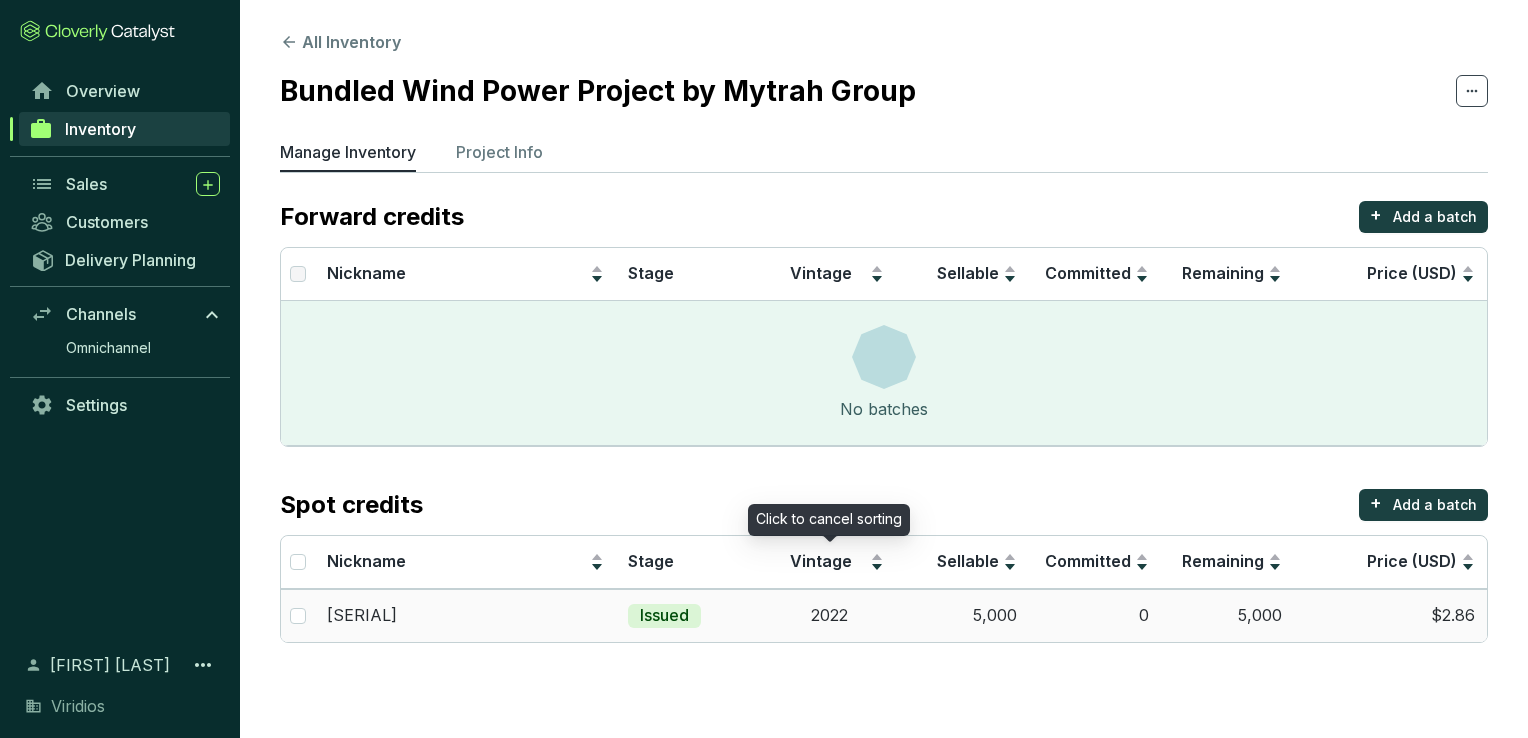 click on "All Inventory Bundled Wind Power Project by Mytrah Group Manage Inventory Project Info Forward credits + Add a batch Nickname Stage Vintage Sellable Committed Remaining Price (USD)                 No batches Spot credits + Add a batch Nickname Stage Vintage Sellable Committed Remaining Price (USD)                 [PRODUCT_NAME] Issued [YEAR] [NUMBER] 0 [NUMBER] $[PRICE]" at bounding box center (884, 341) 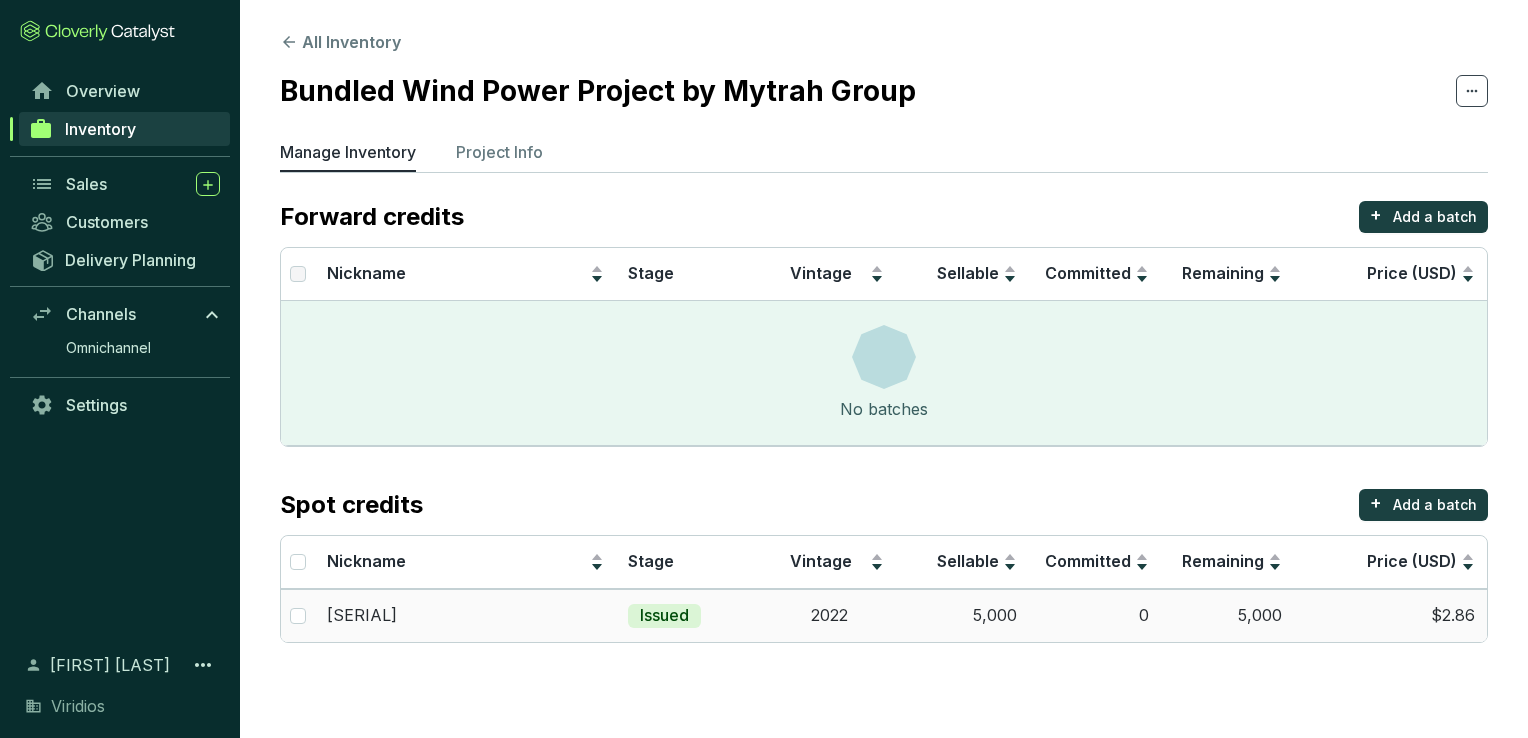 click on "2022" at bounding box center (829, 615) 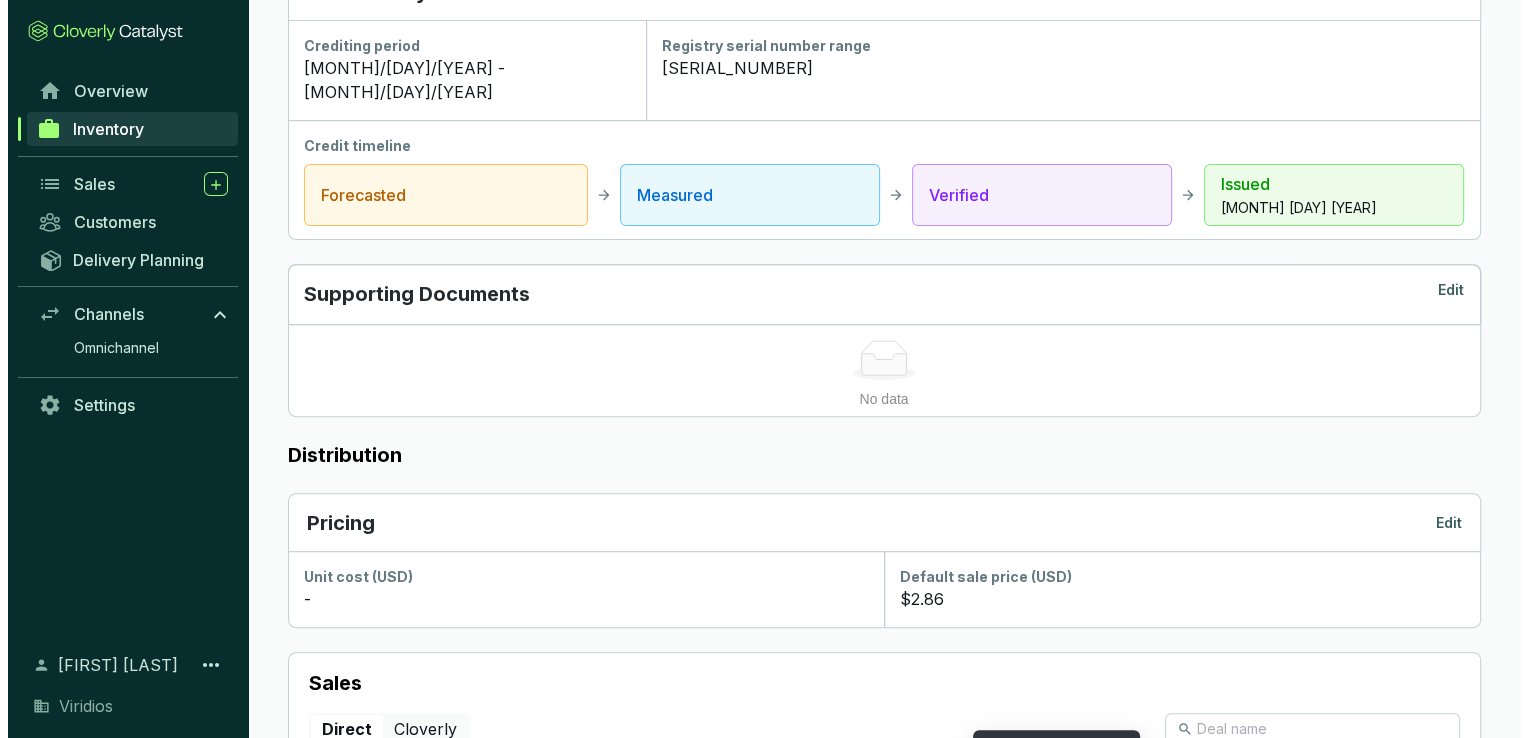 scroll, scrollTop: 574, scrollLeft: 0, axis: vertical 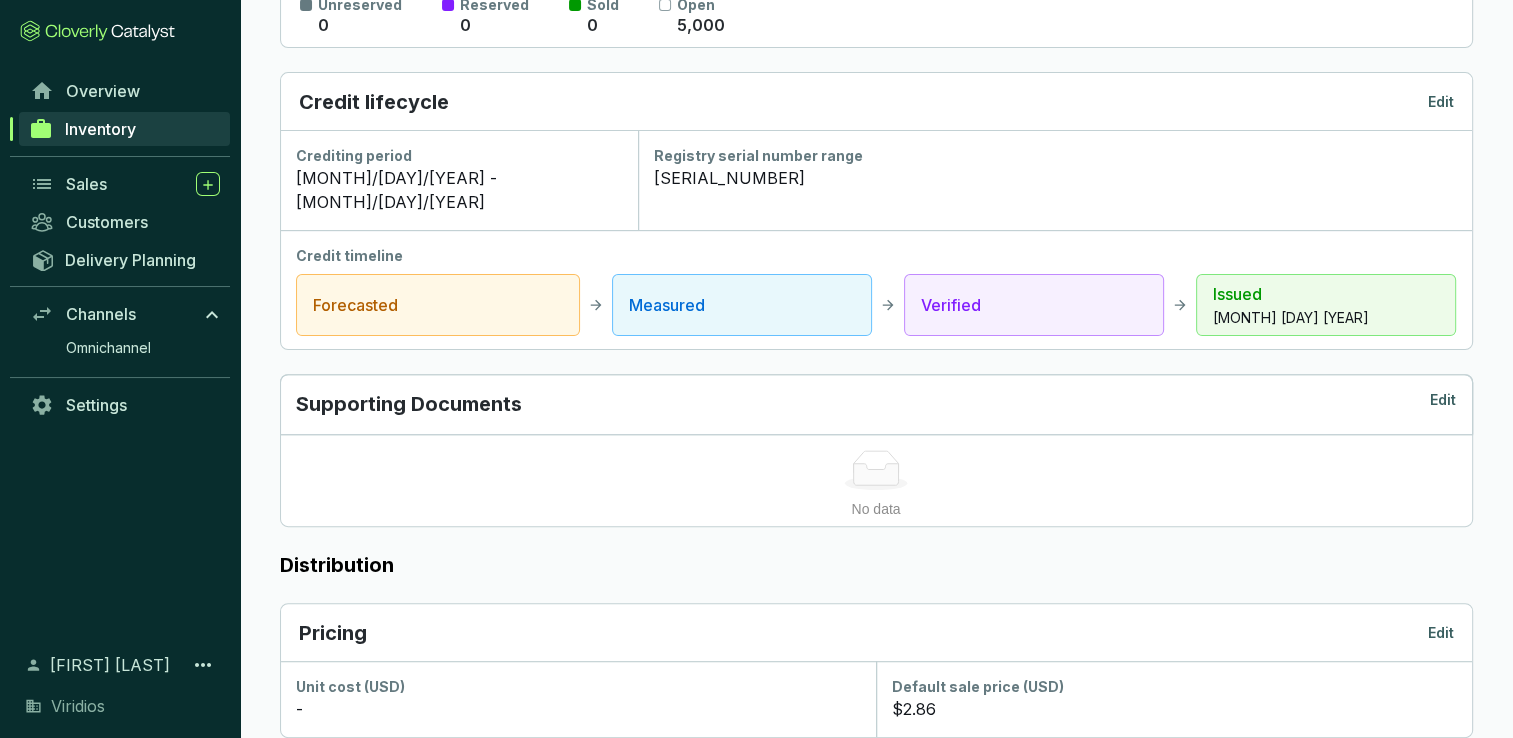 click on "Edit" at bounding box center (1441, 633) 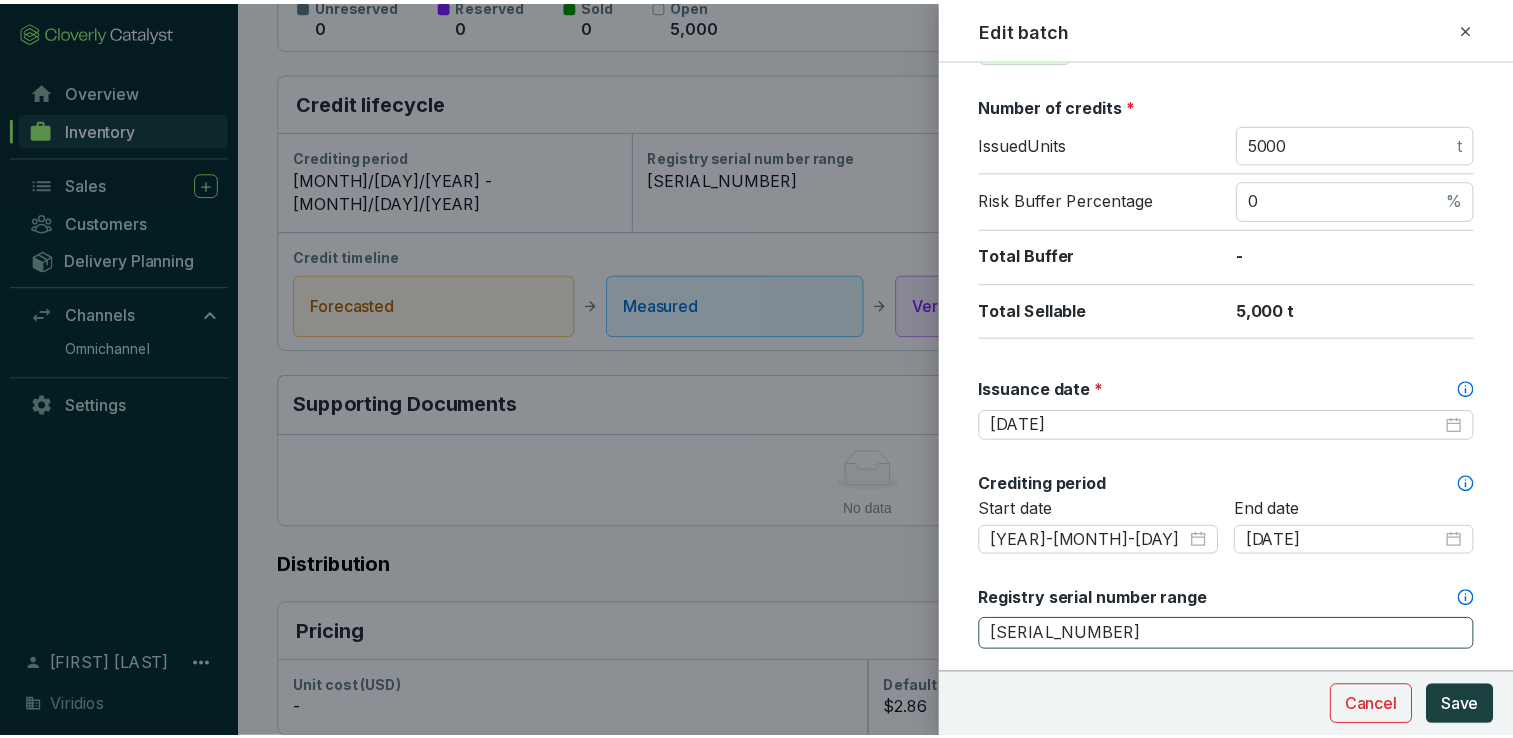 scroll, scrollTop: 500, scrollLeft: 0, axis: vertical 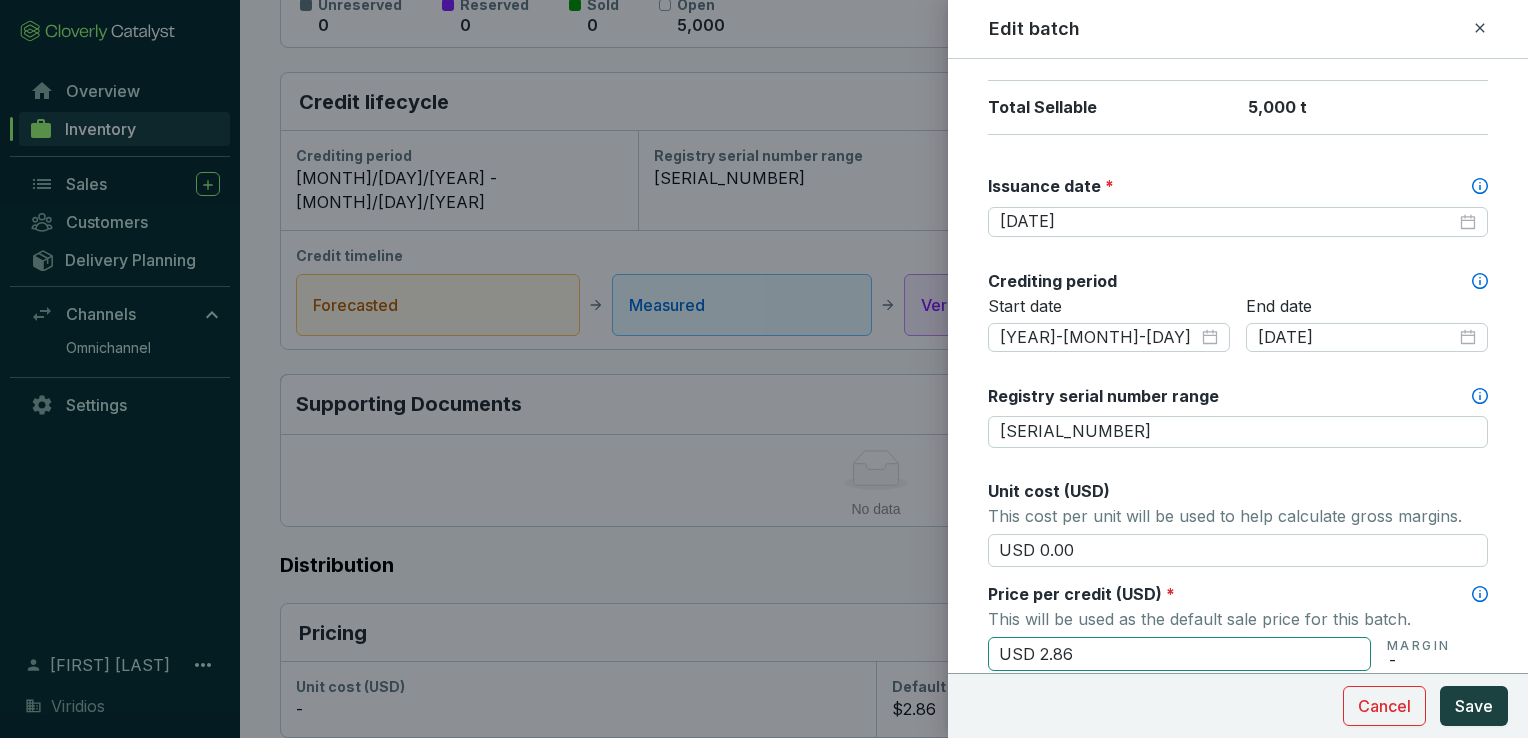 click on "USD 2.86" at bounding box center (1179, 654) 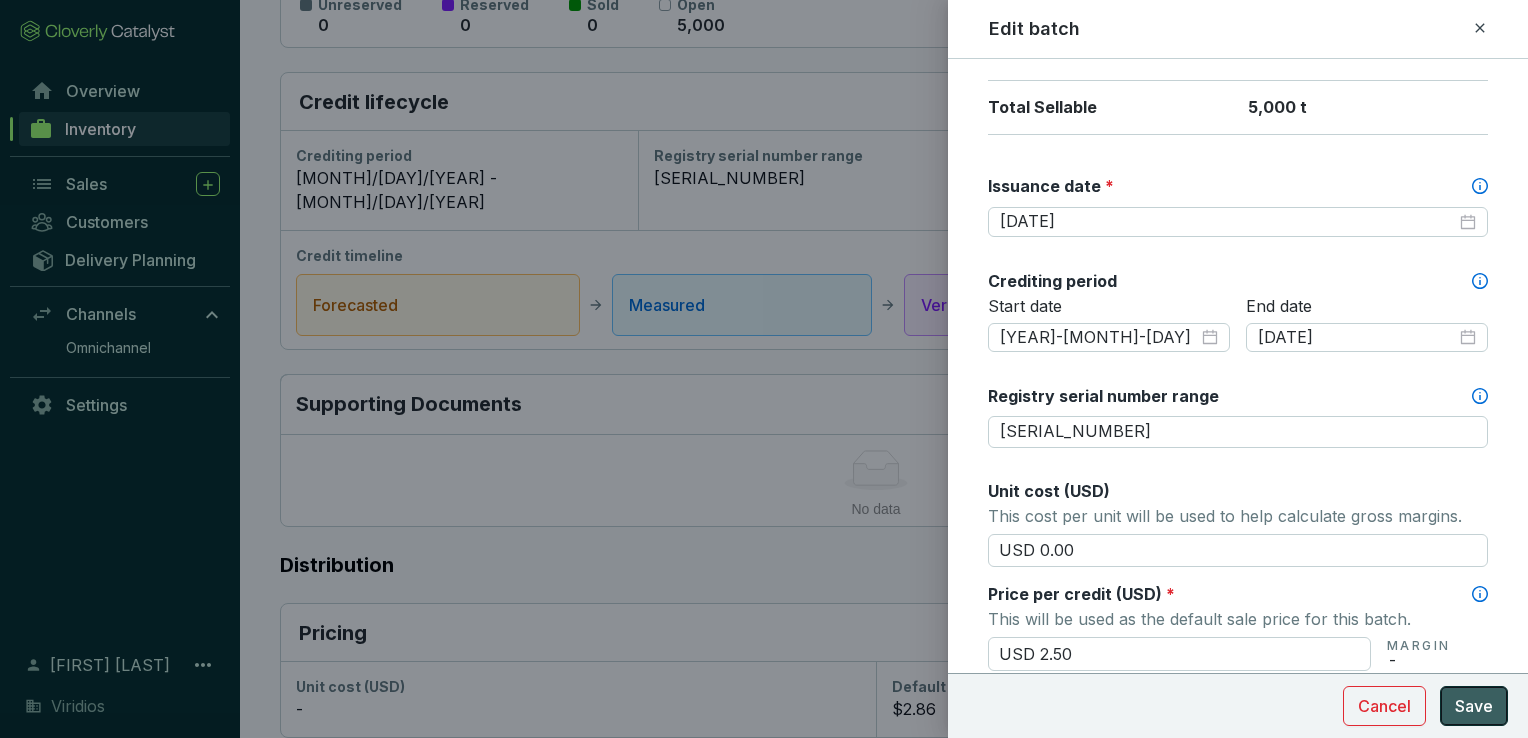 type on "USD 2.50" 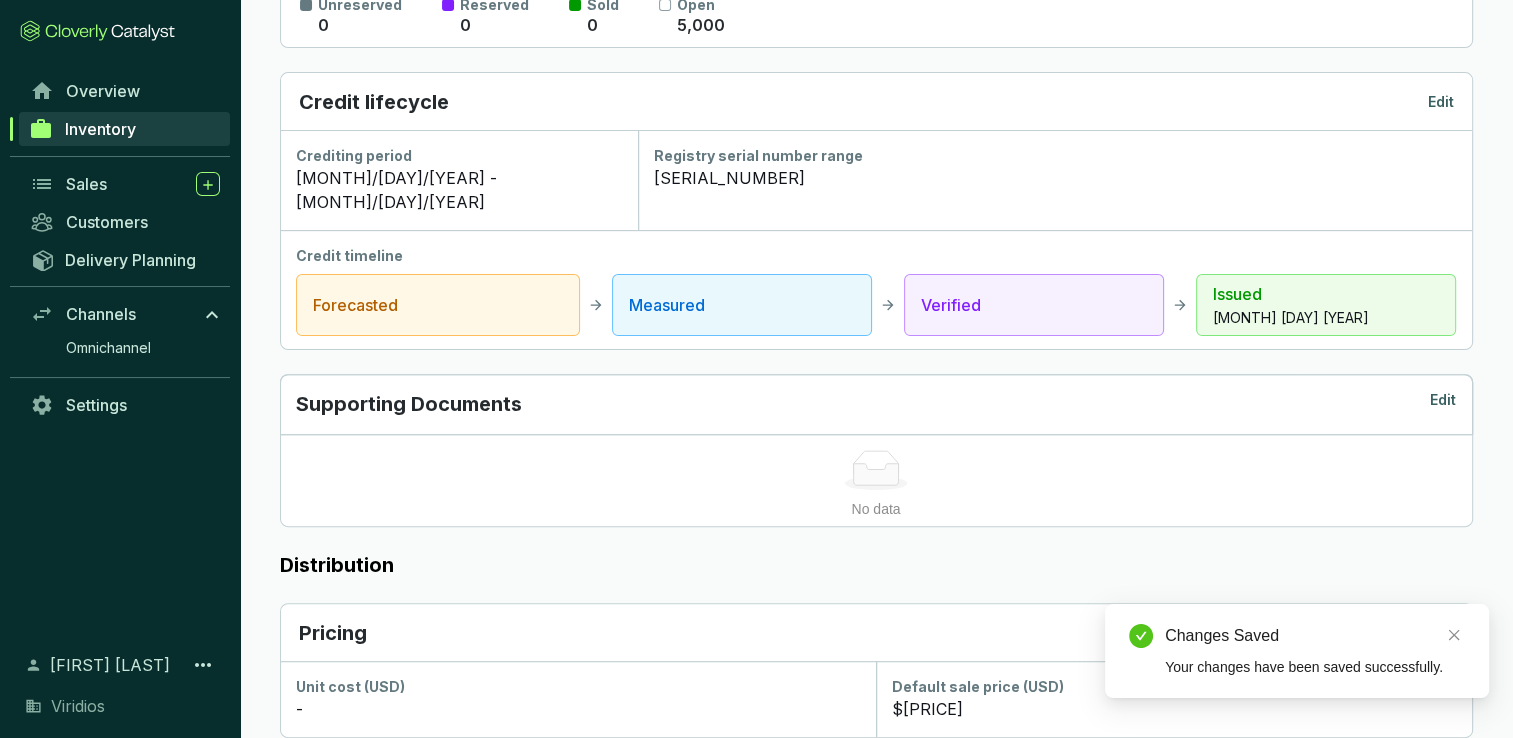 click on "Inventory" at bounding box center [100, 129] 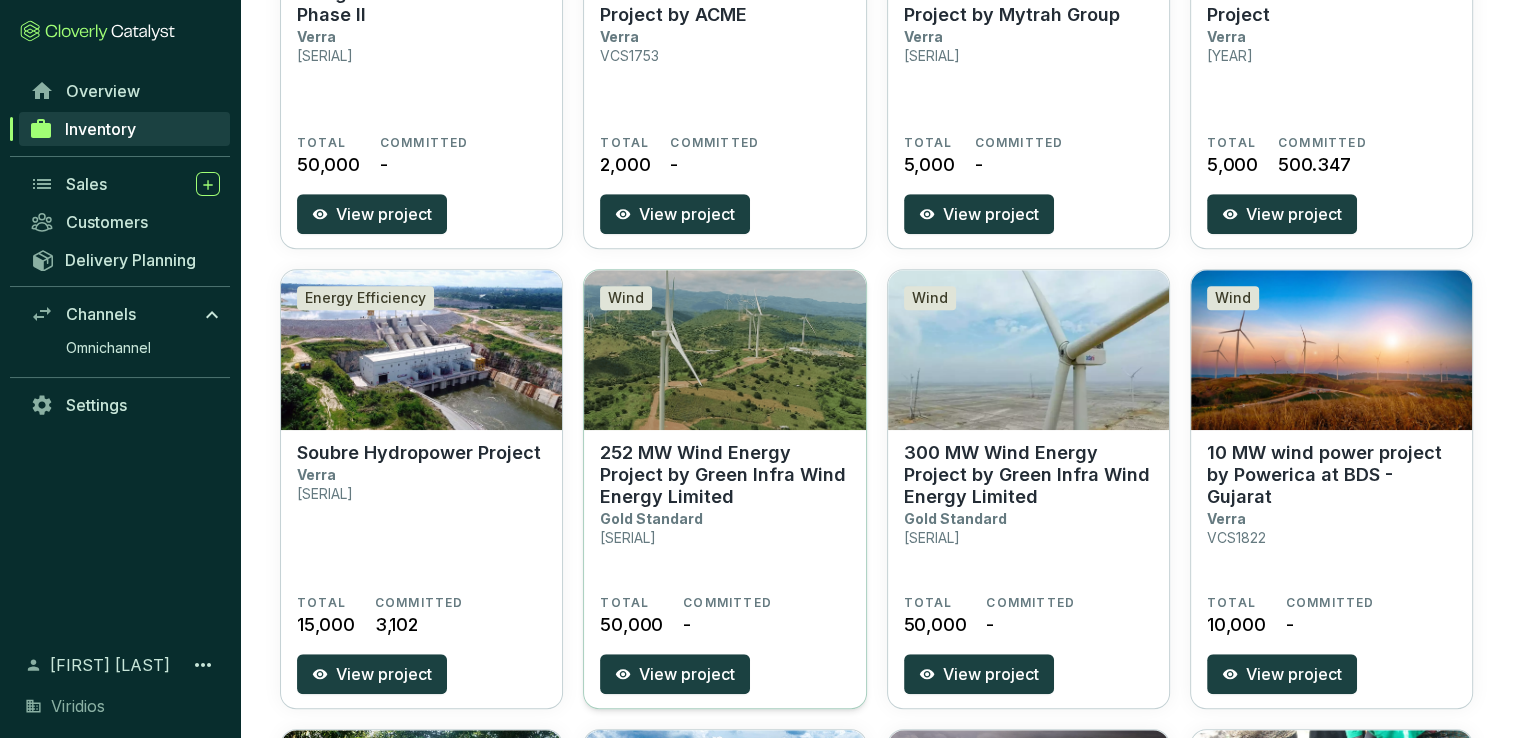 scroll, scrollTop: 1300, scrollLeft: 0, axis: vertical 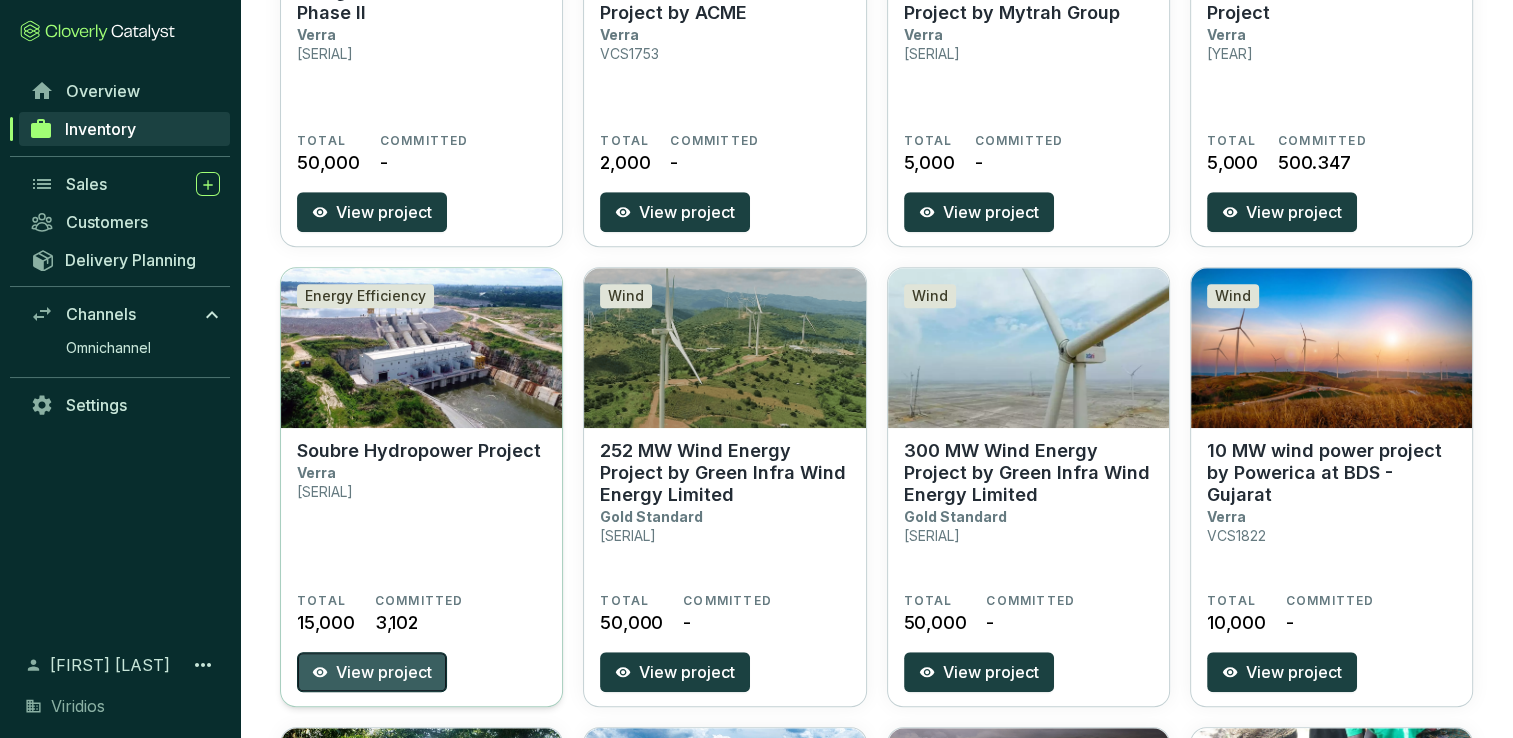 click on "View project" at bounding box center [384, 672] 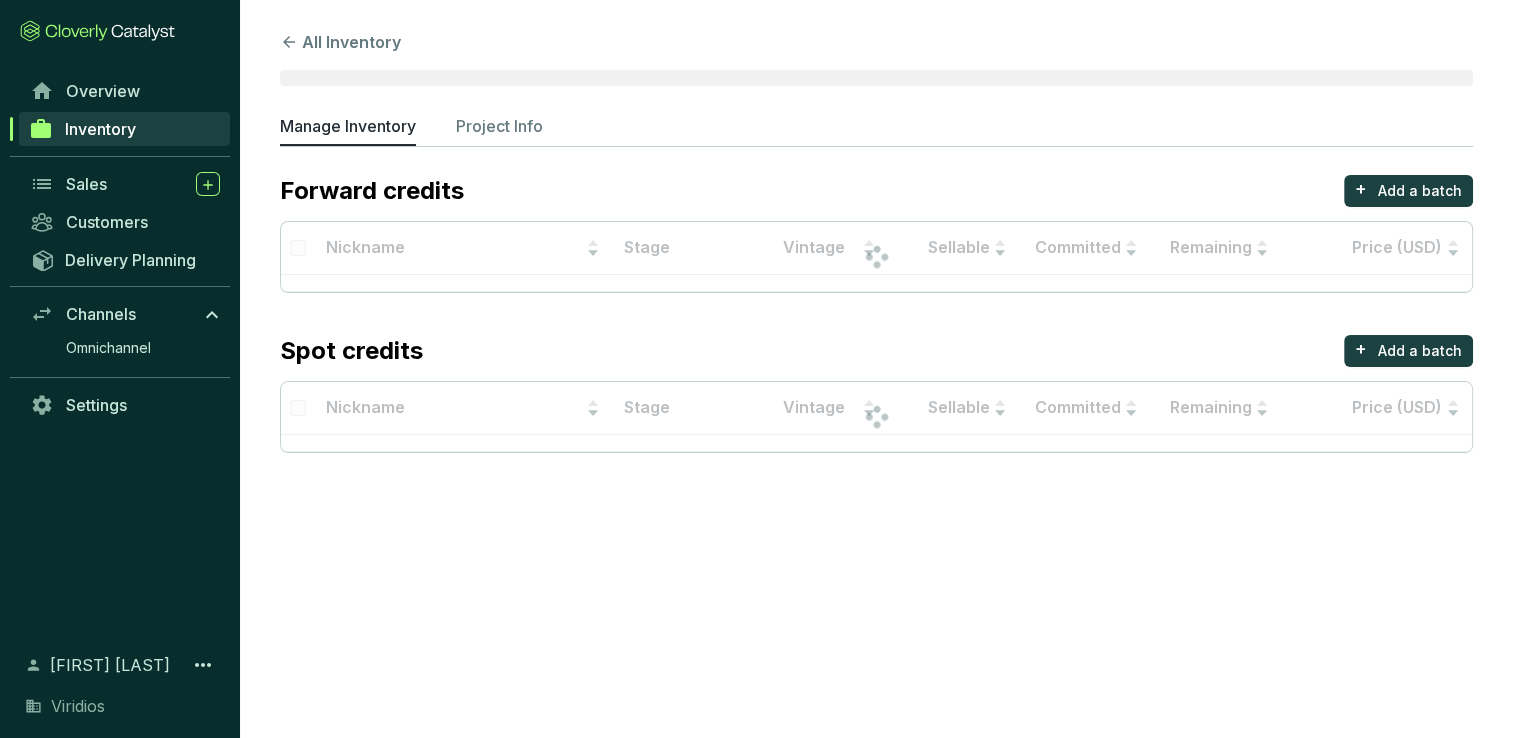 scroll, scrollTop: 0, scrollLeft: 0, axis: both 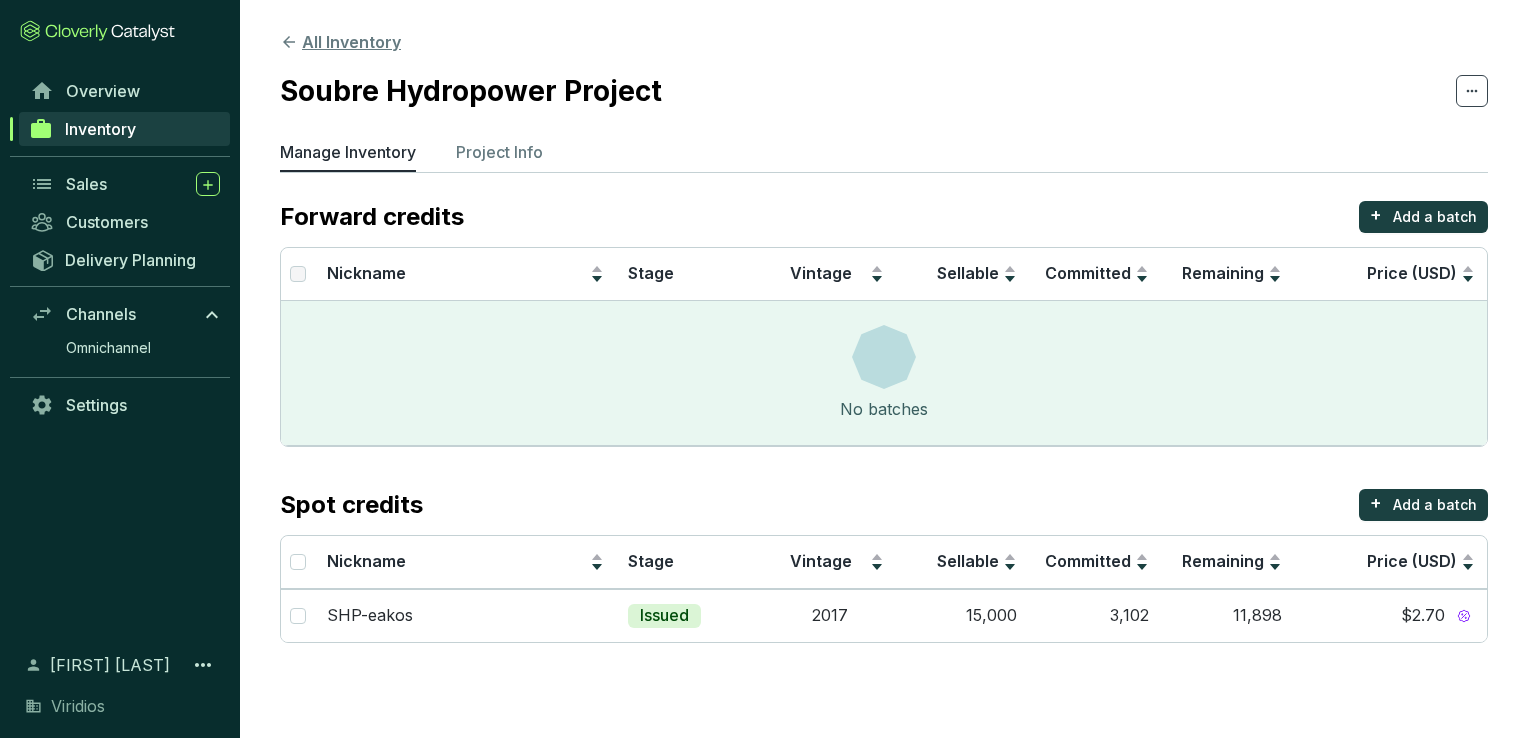 click on "All Inventory" at bounding box center [340, 42] 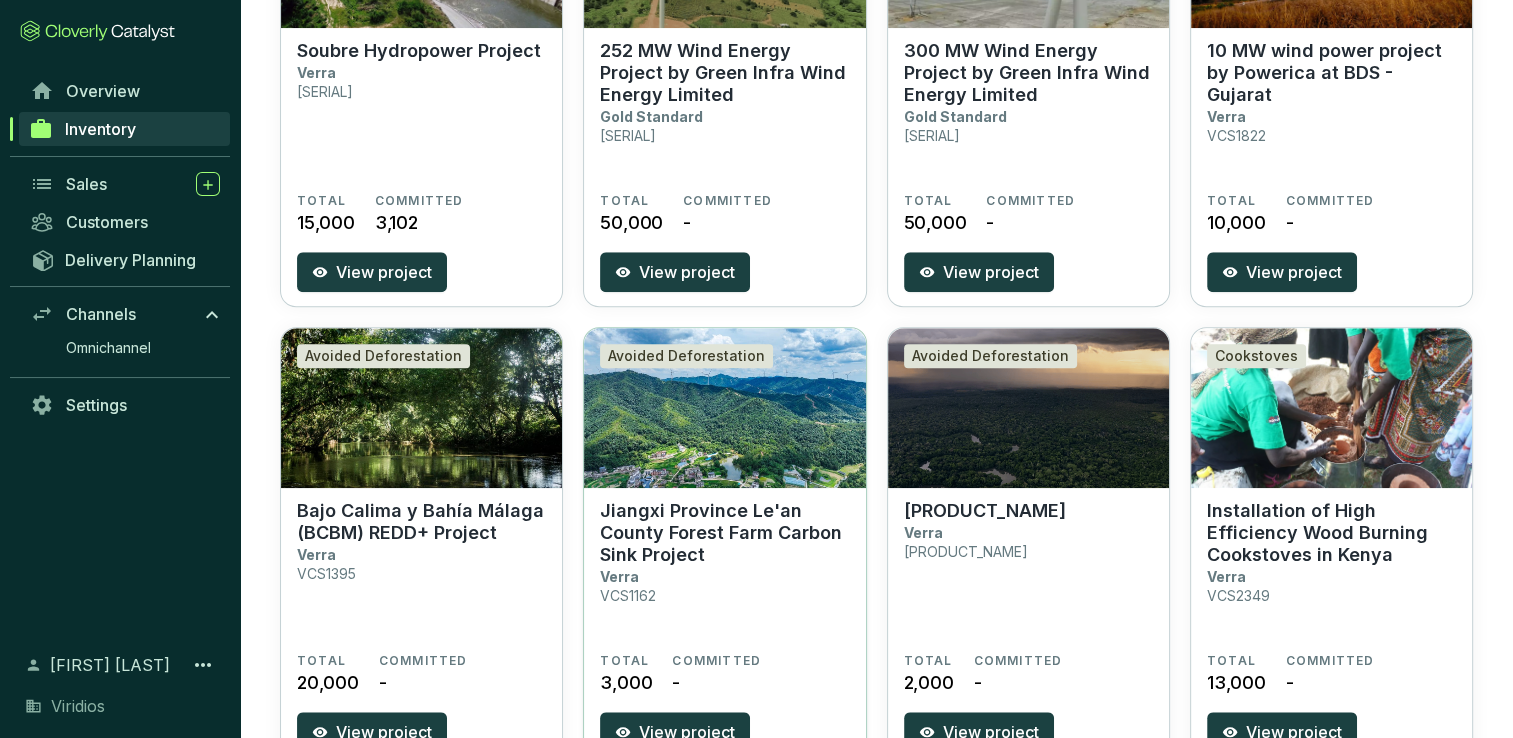 scroll, scrollTop: 1800, scrollLeft: 0, axis: vertical 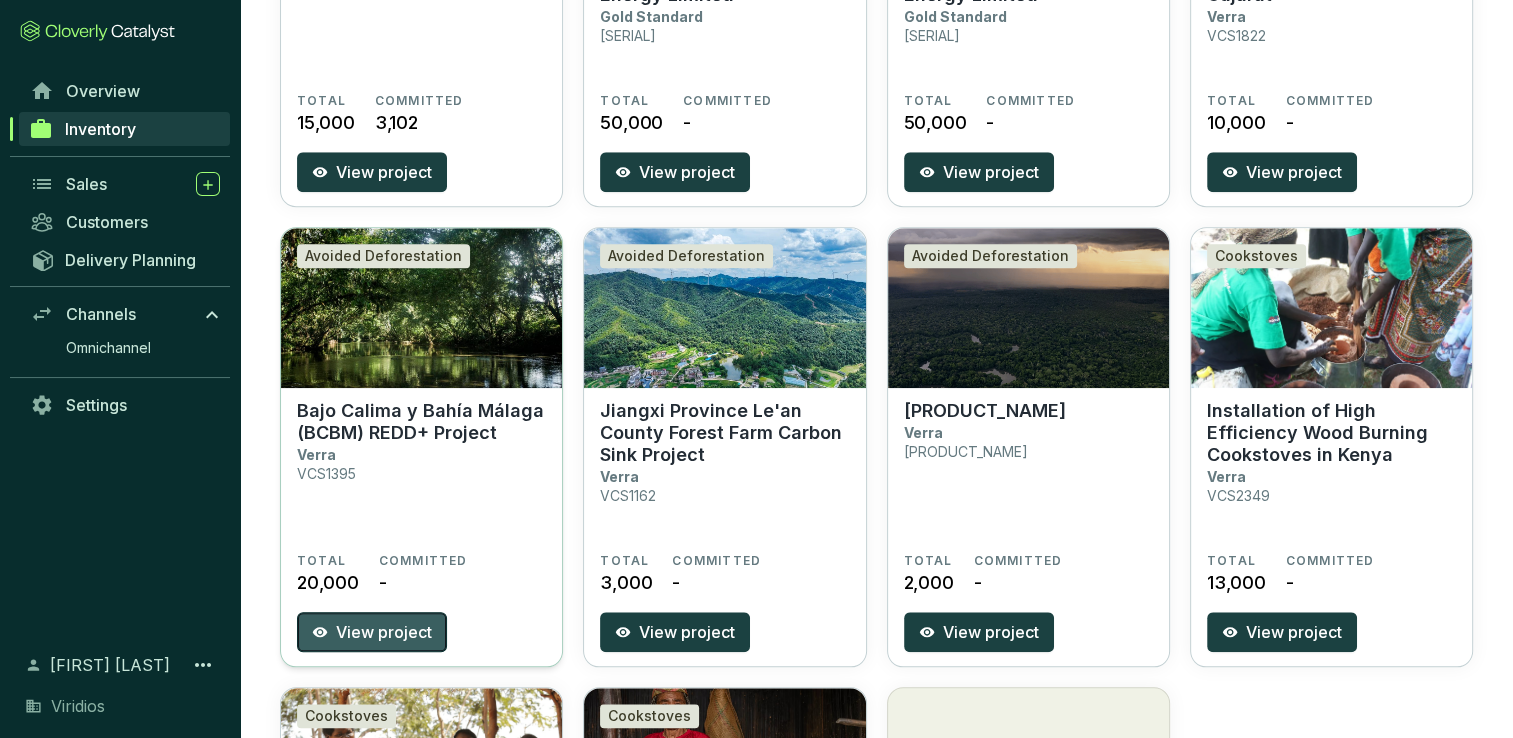 click on "View project" at bounding box center (384, 632) 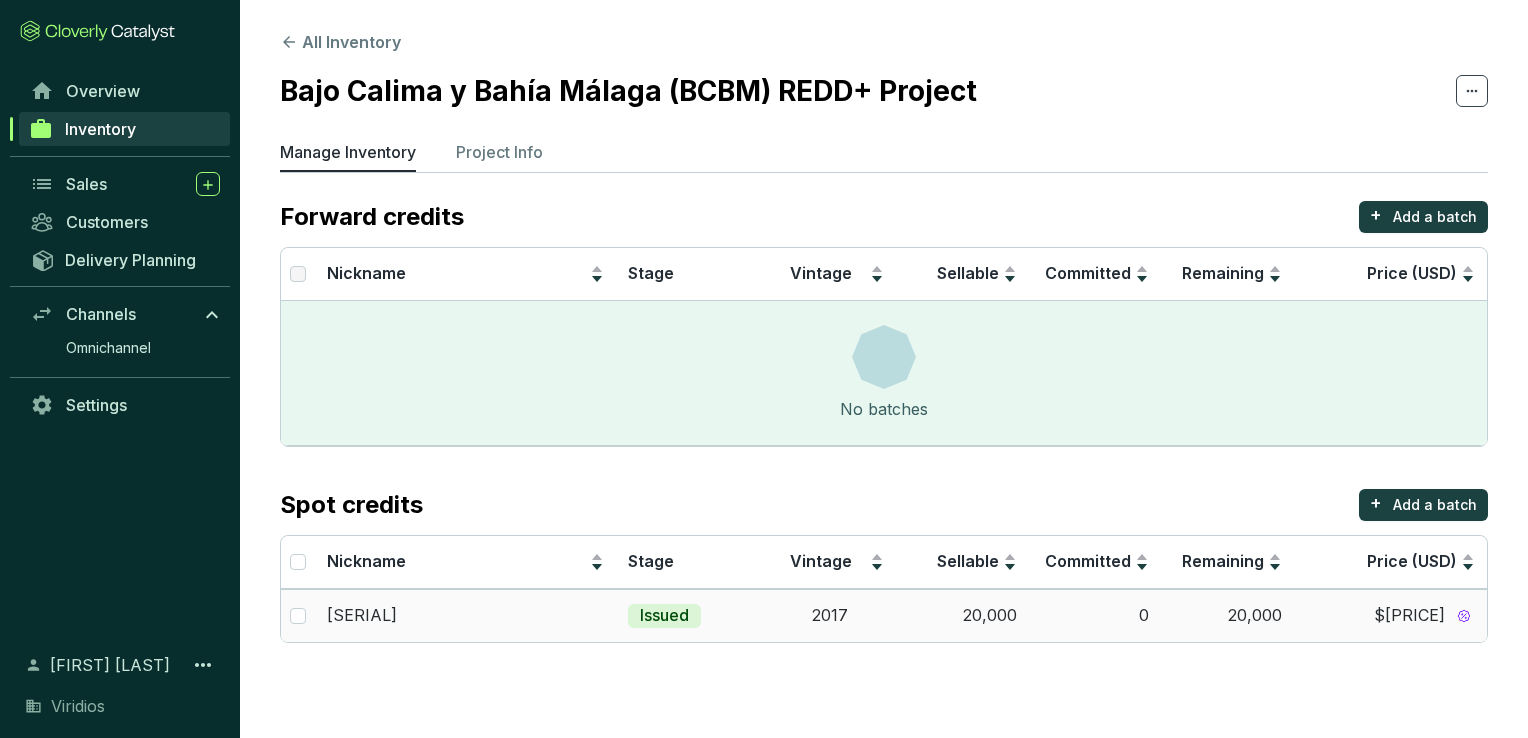 click on "0" at bounding box center [1095, 615] 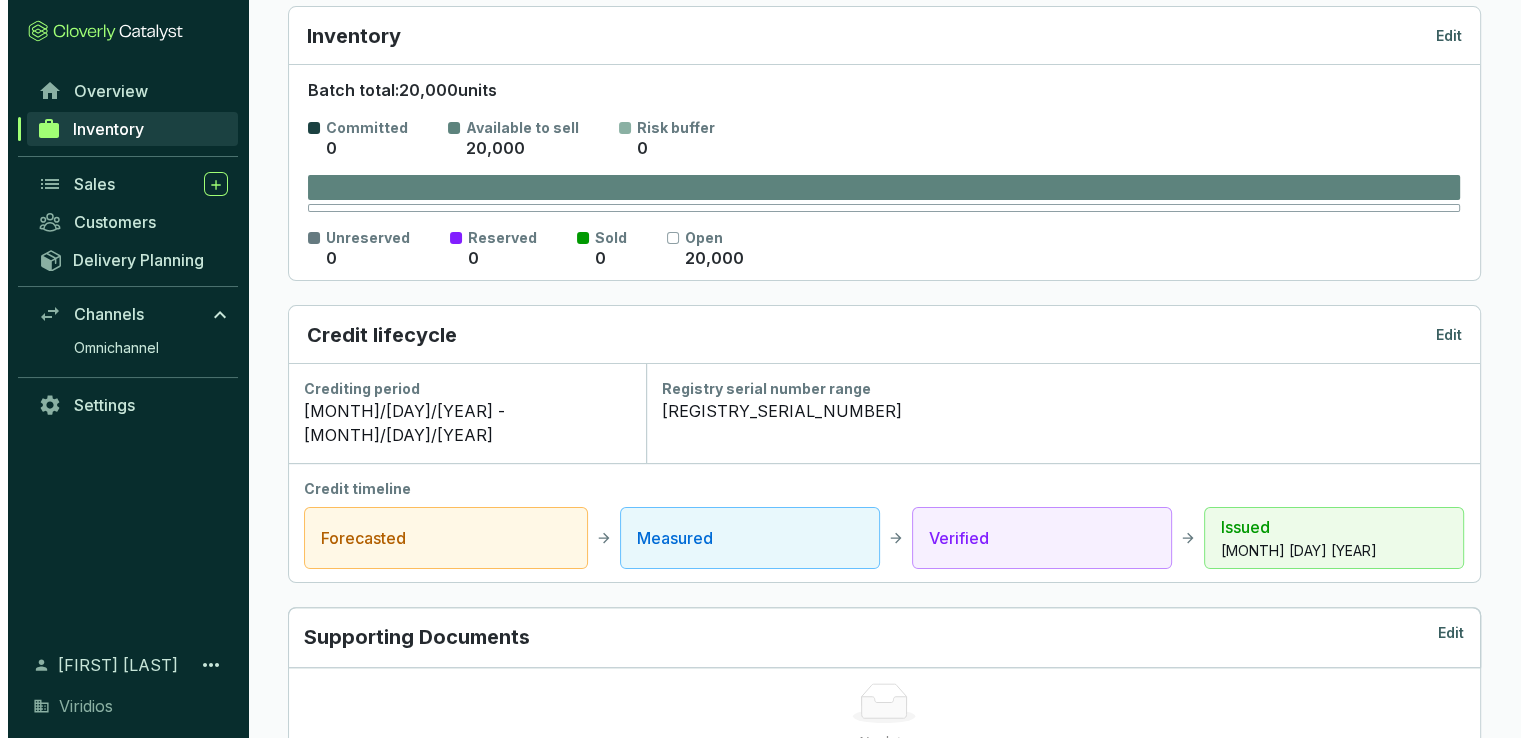 scroll, scrollTop: 700, scrollLeft: 0, axis: vertical 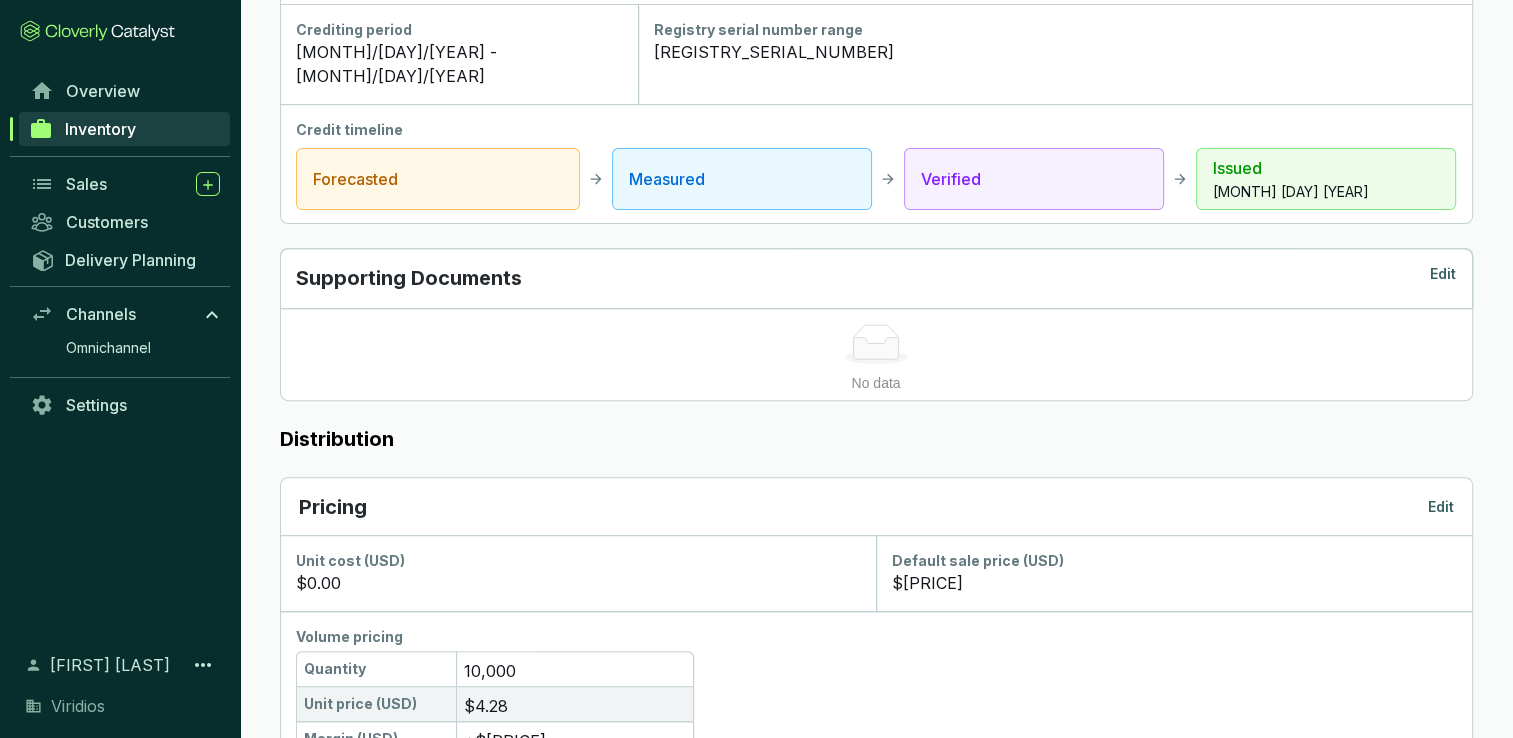 click on "Edit" at bounding box center [1441, 507] 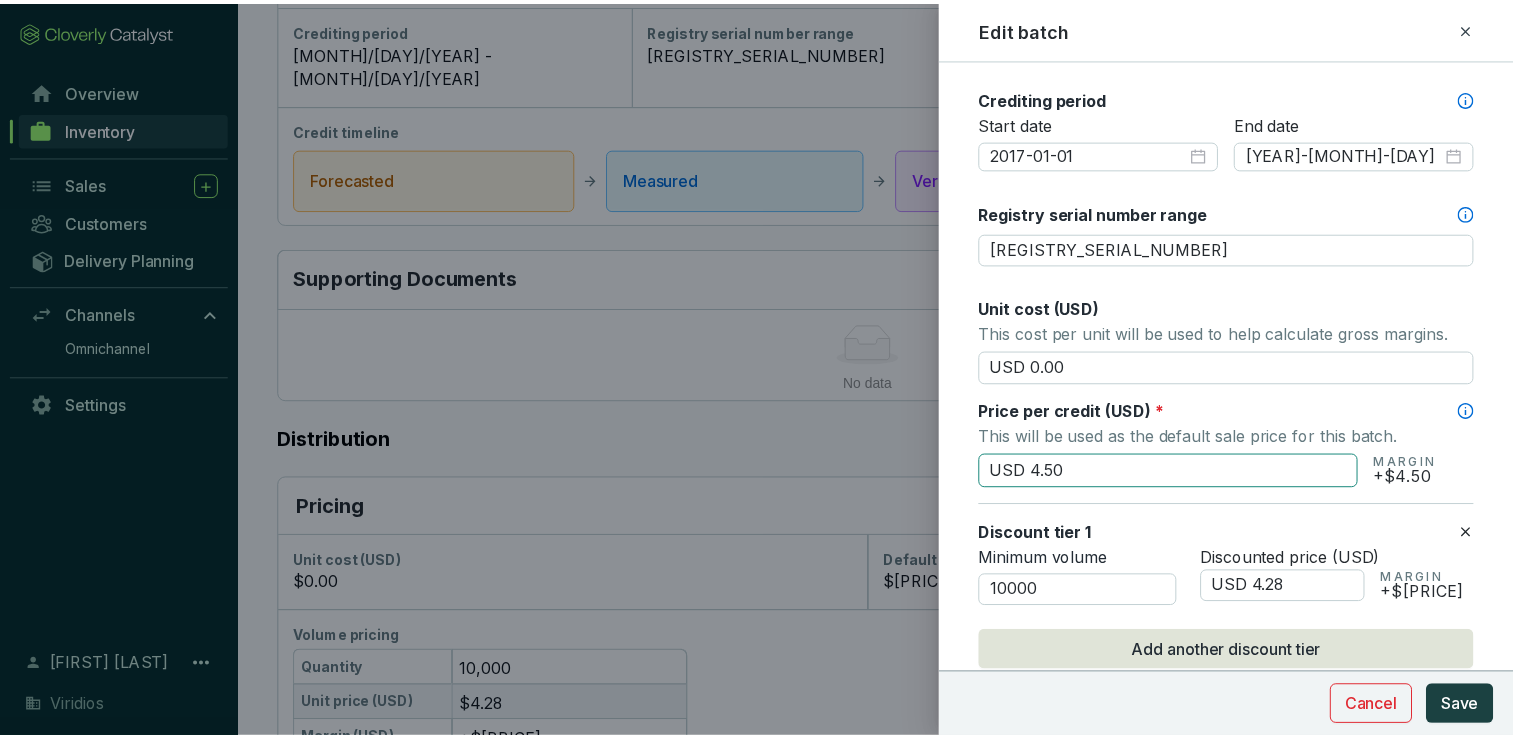 scroll, scrollTop: 700, scrollLeft: 0, axis: vertical 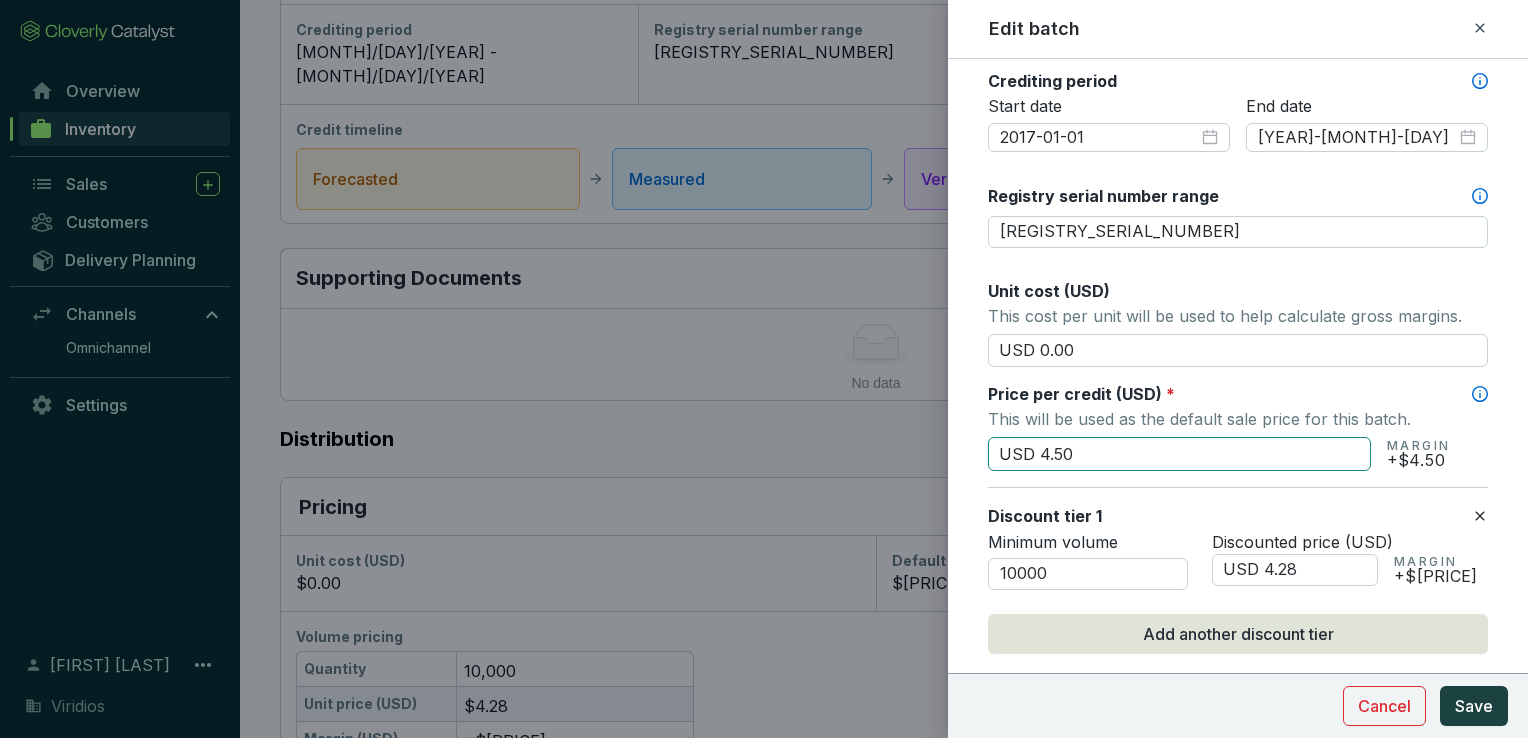 click on "USD 4.50" at bounding box center [1179, 454] 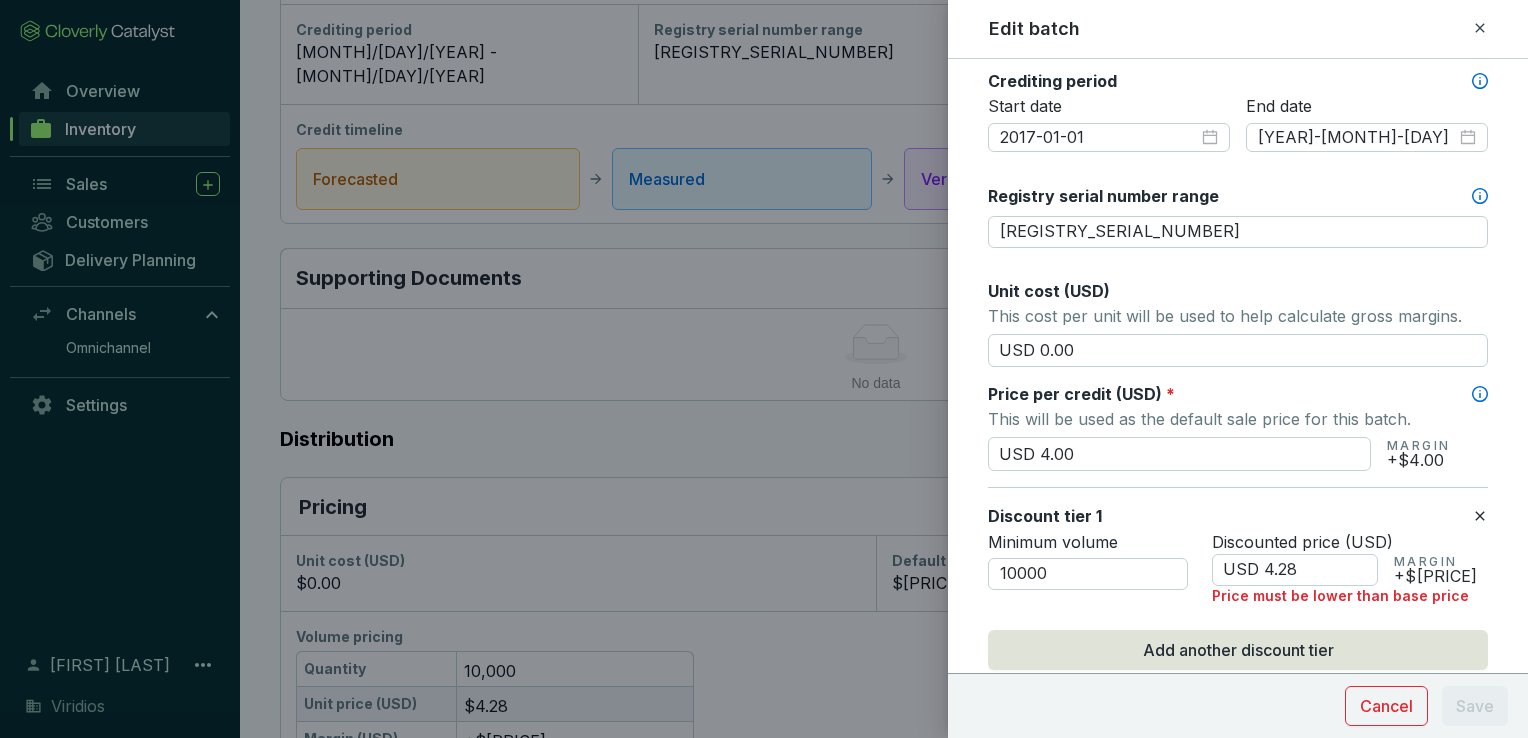 type on "USD 4.00" 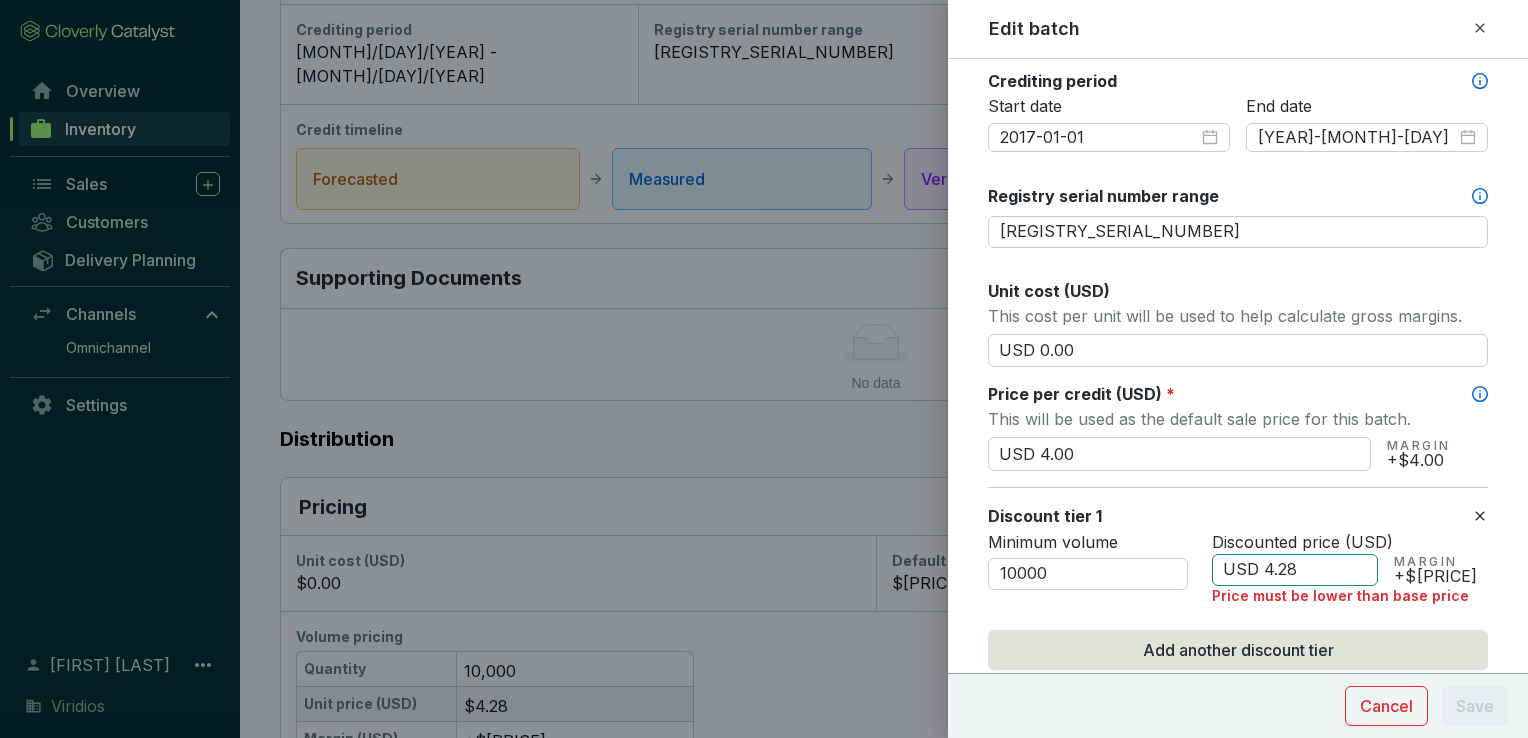 click on "USD 4.28" at bounding box center [1295, 570] 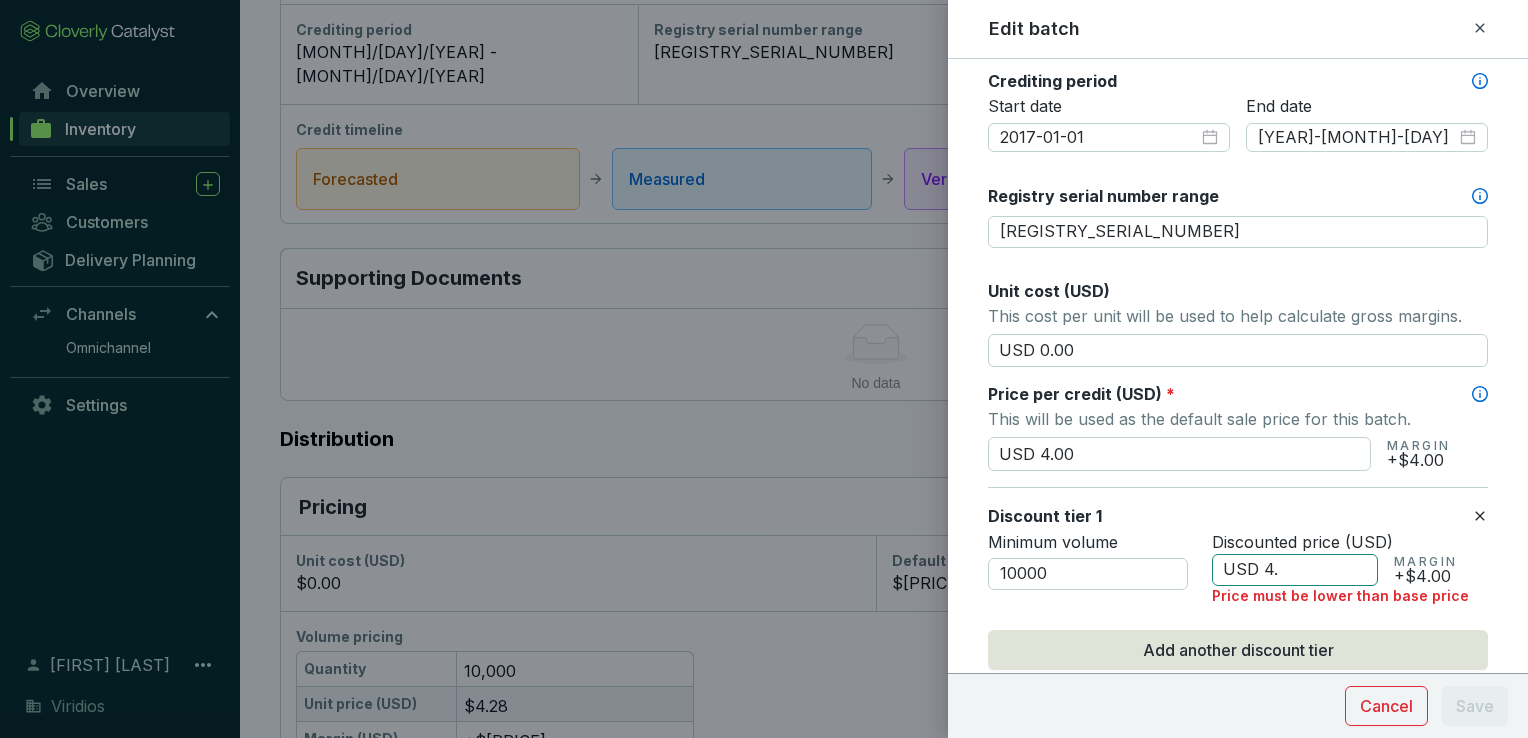 type on "USD [PRICE]" 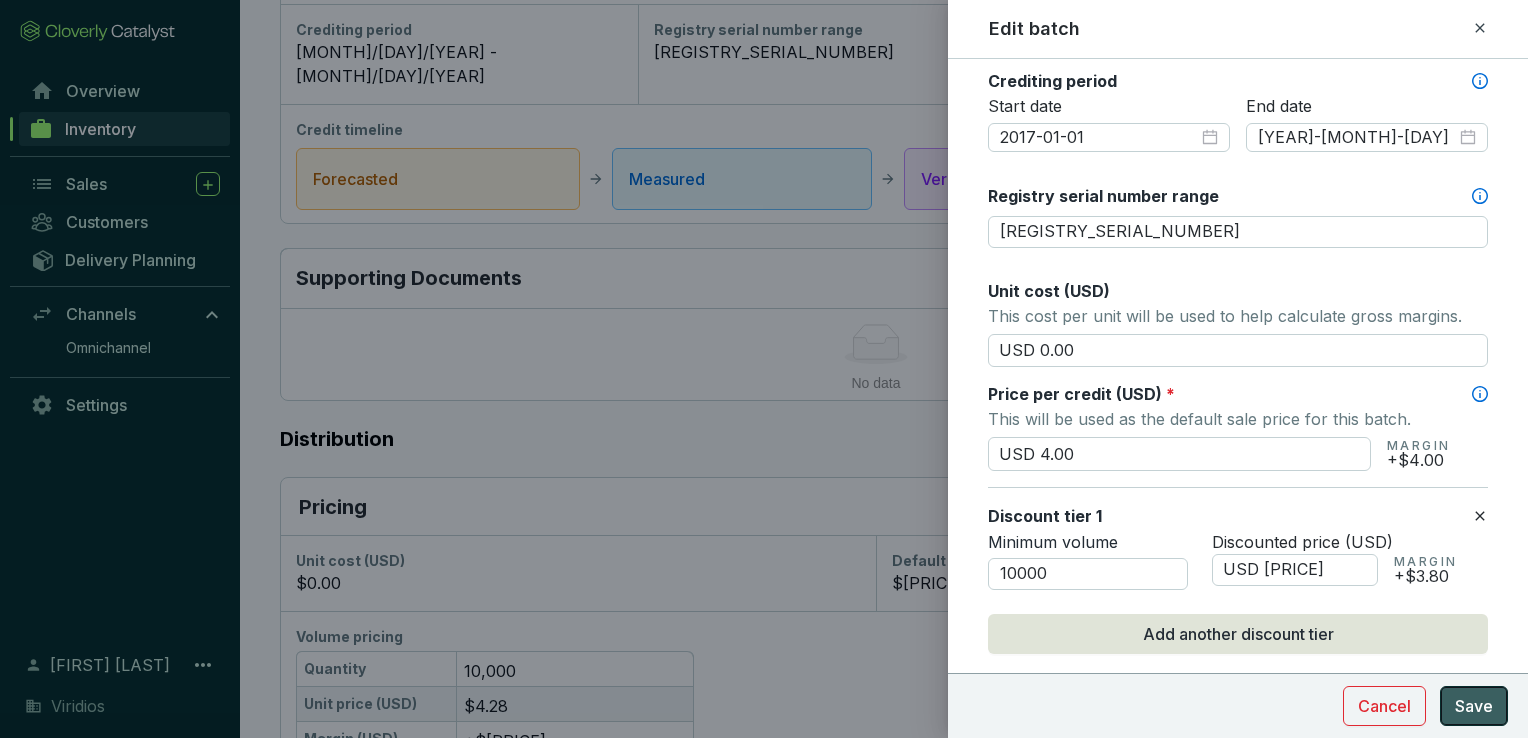 type on "USD [PRICE]" 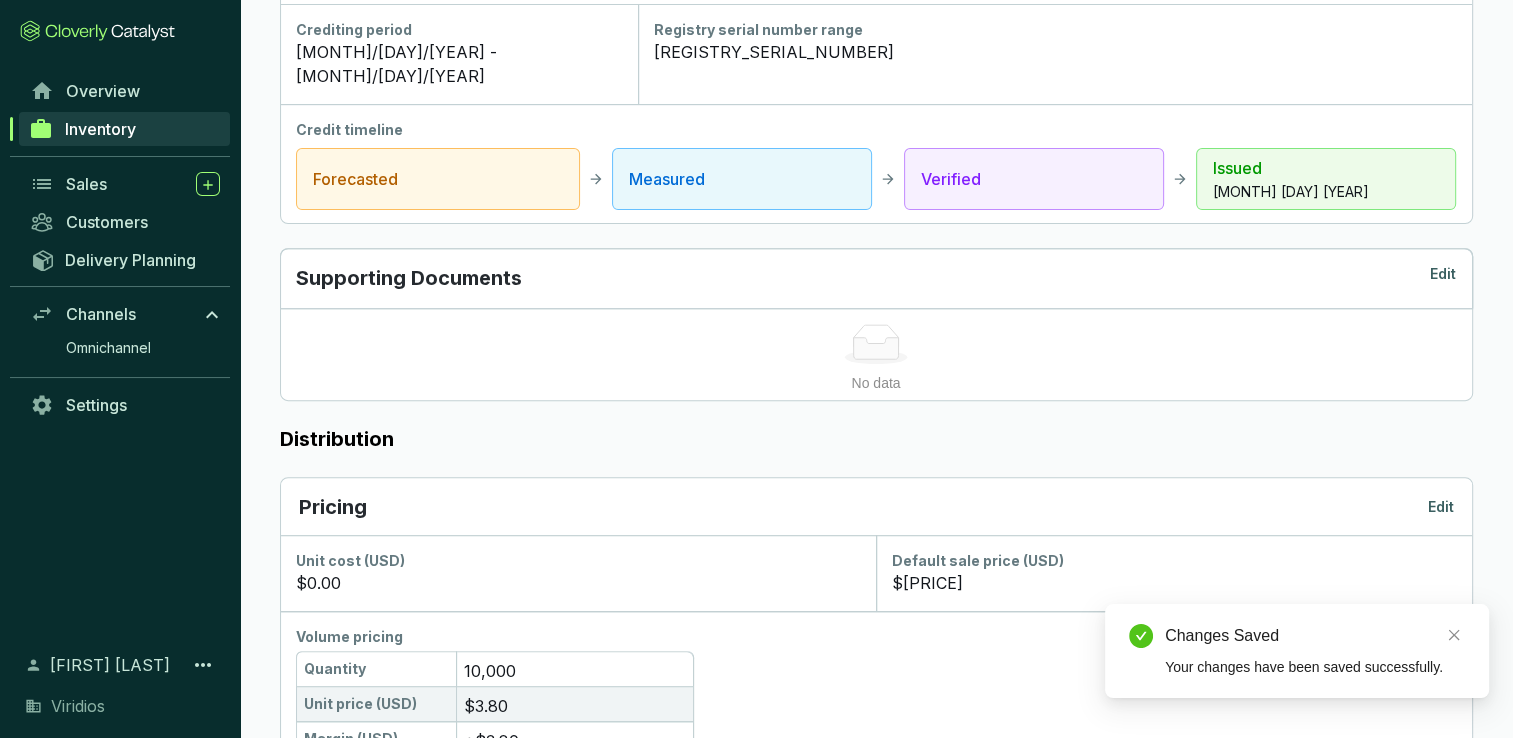 click on "Inventory" at bounding box center [100, 129] 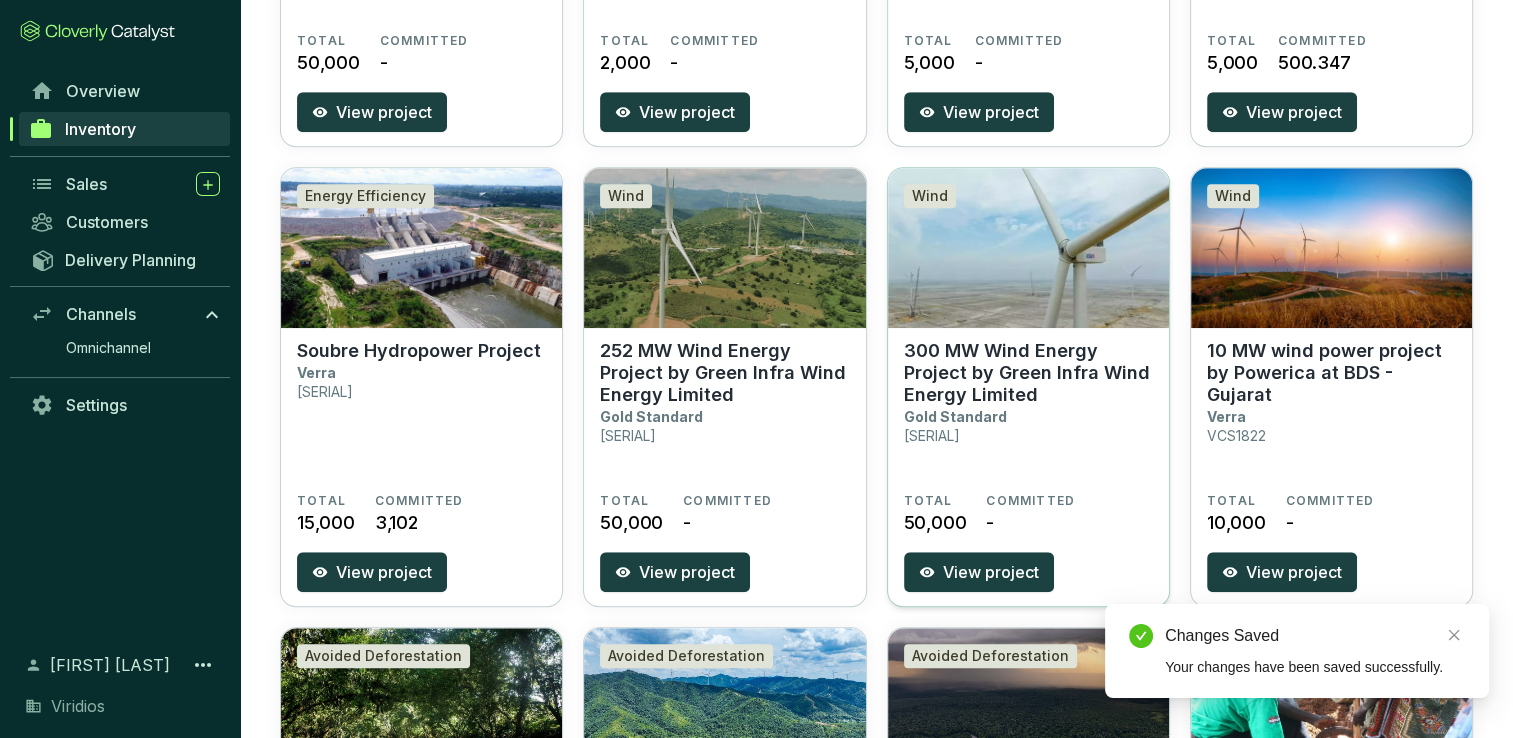 scroll, scrollTop: 2000, scrollLeft: 0, axis: vertical 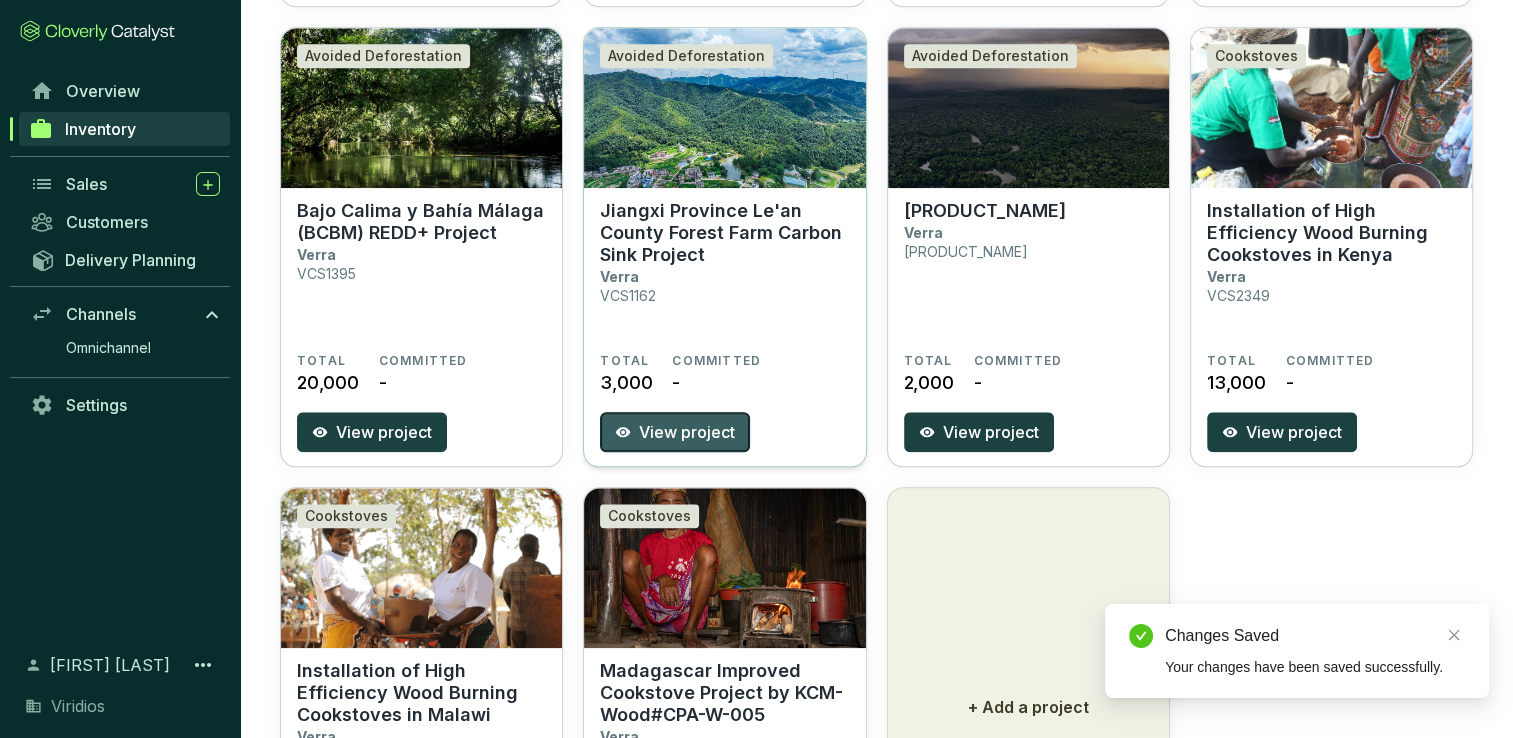 click on "View project" at bounding box center (687, 432) 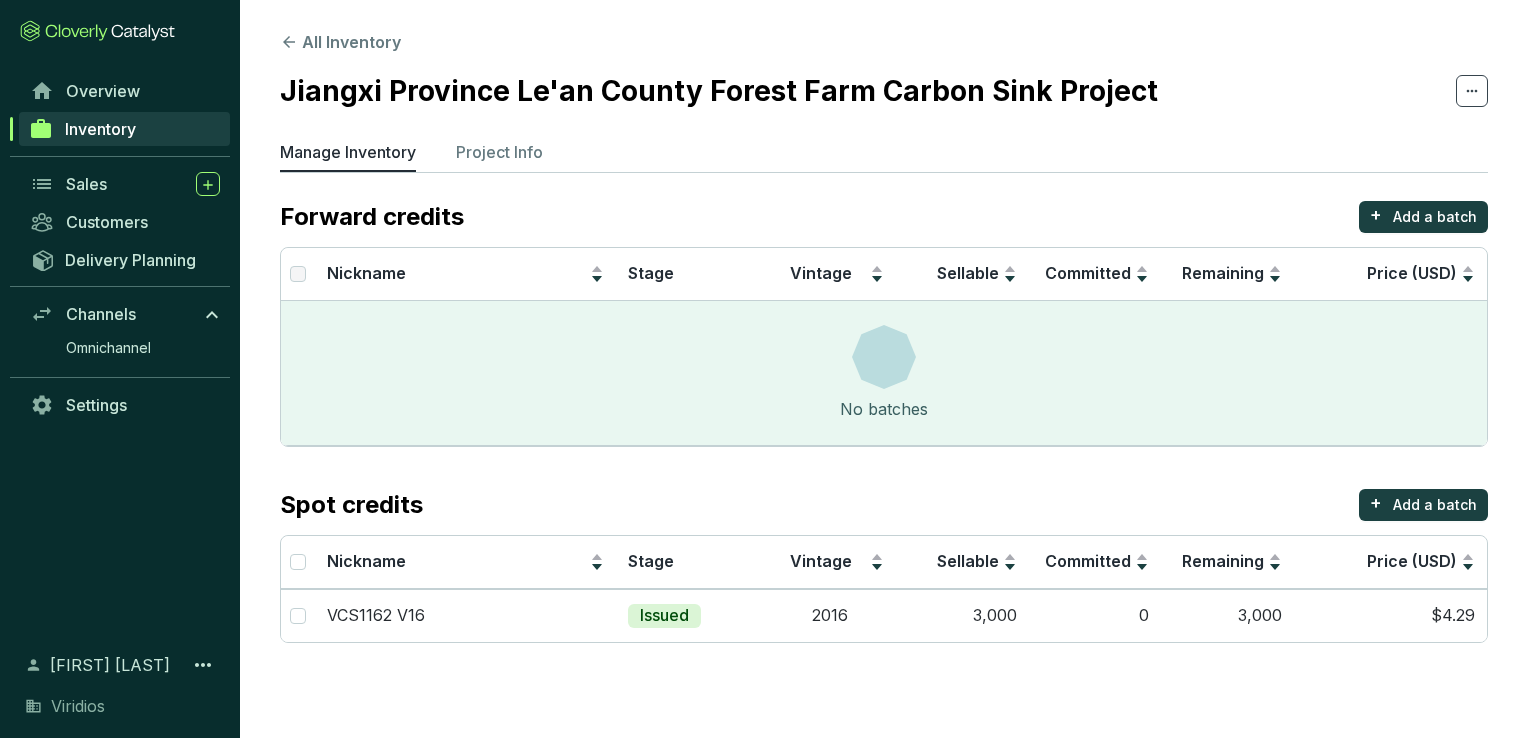 click on "Inventory" at bounding box center [100, 129] 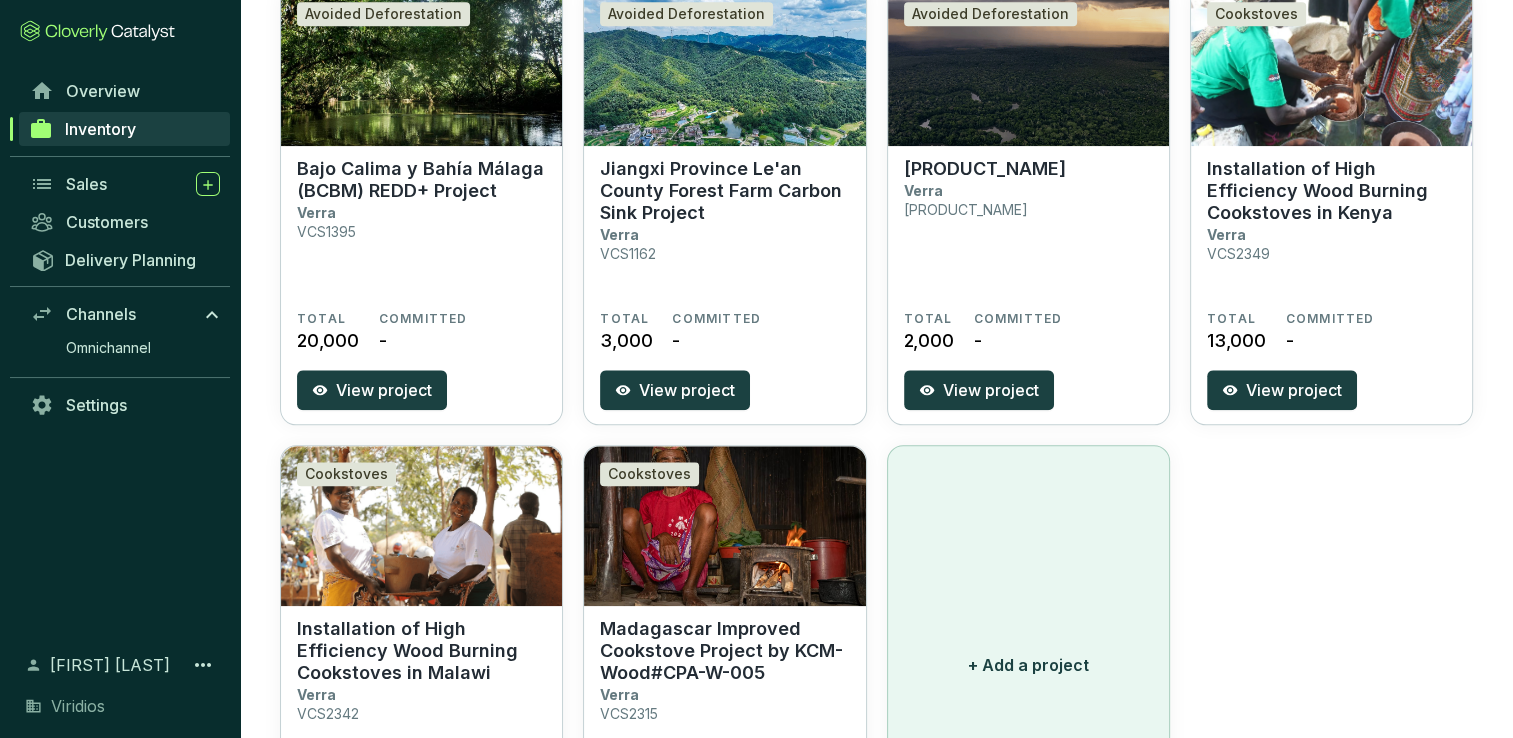 scroll, scrollTop: 2040, scrollLeft: 0, axis: vertical 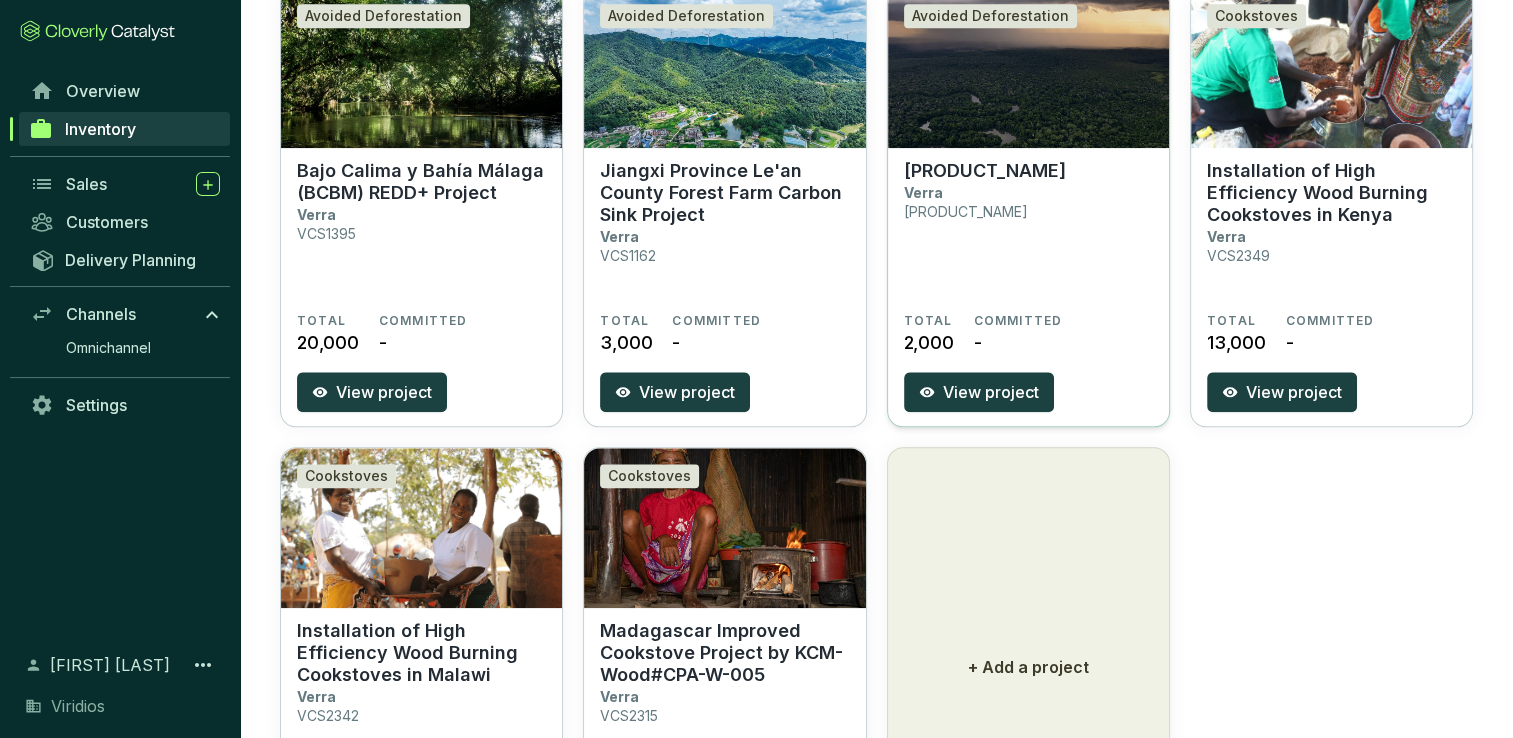 click on "[PRODUCT_NAME]" at bounding box center (985, 171) 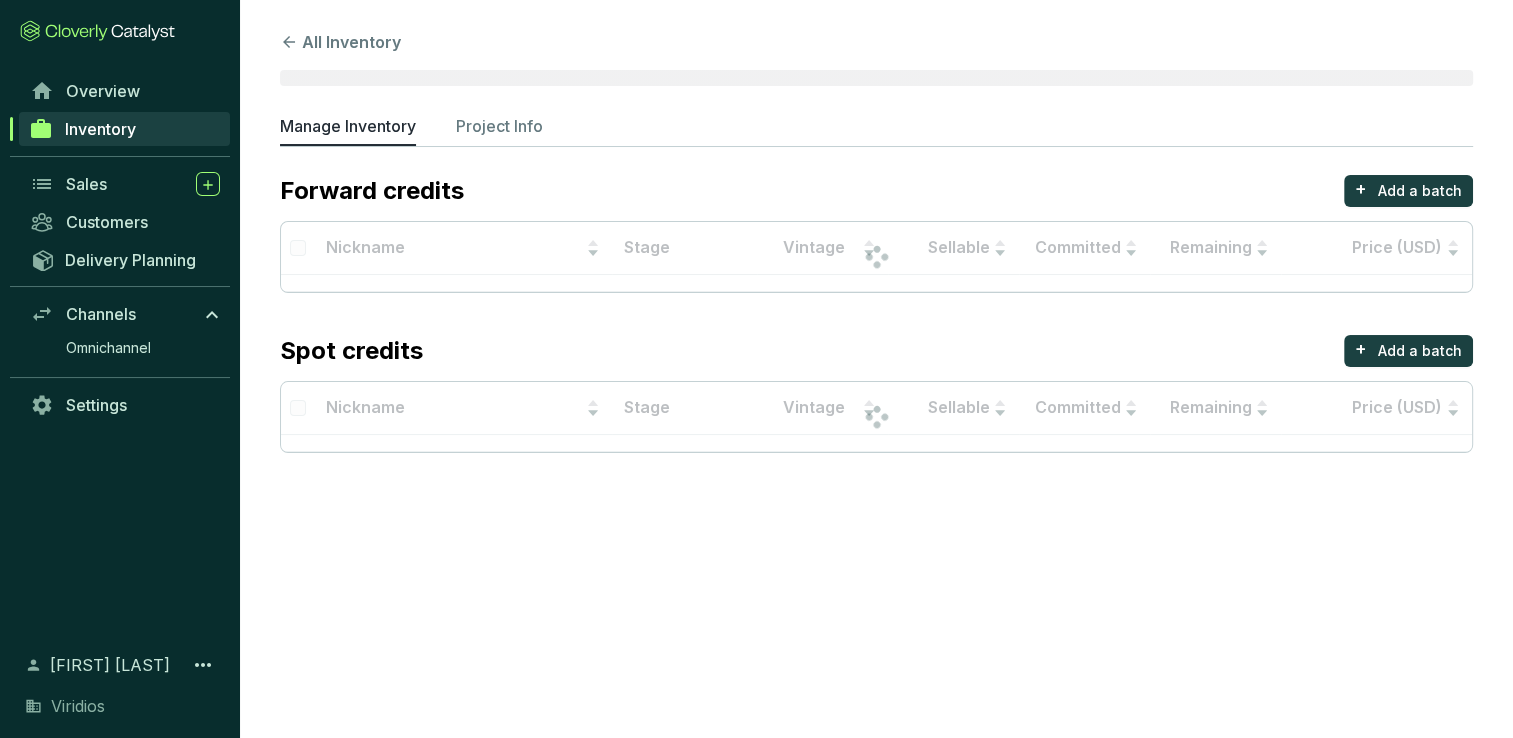 scroll, scrollTop: 0, scrollLeft: 0, axis: both 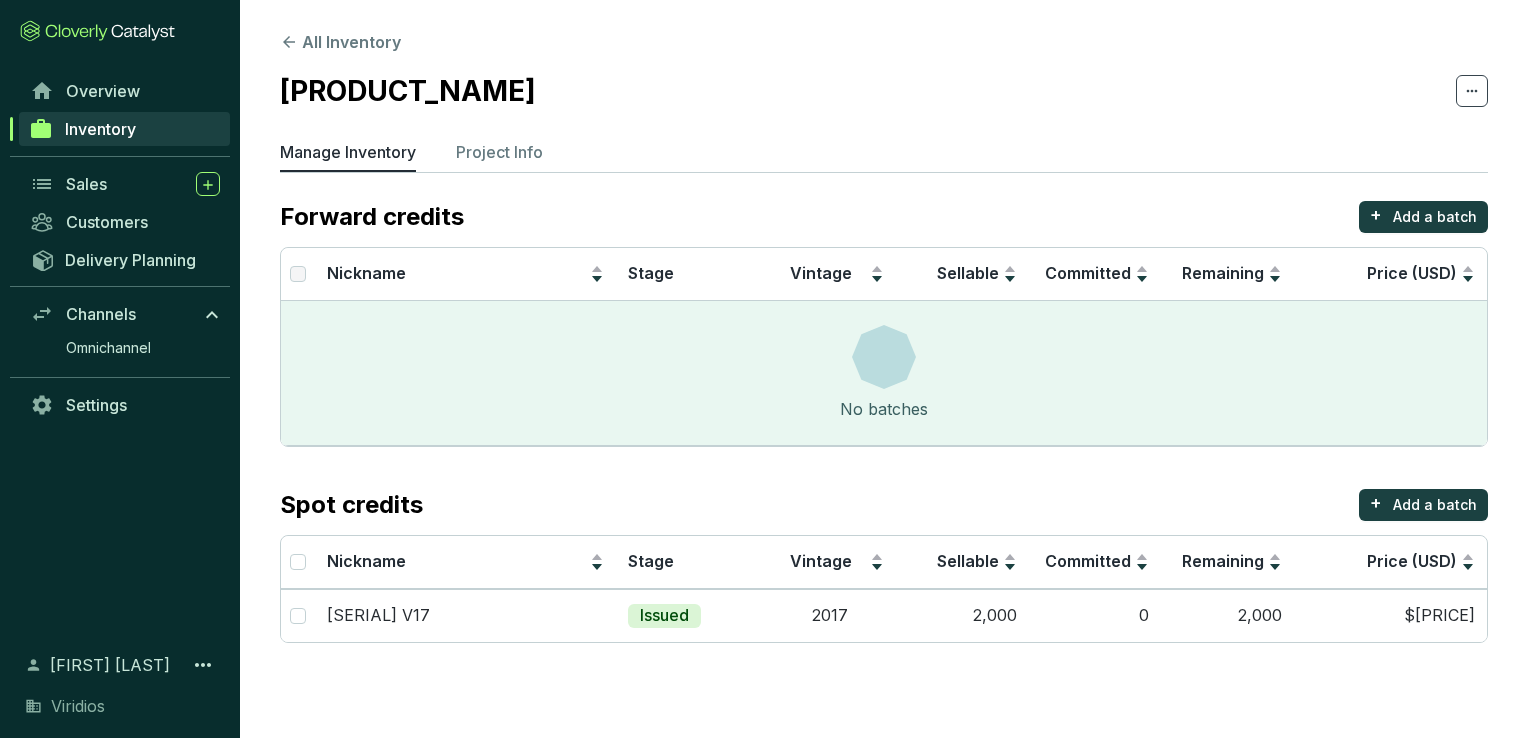 click on "Inventory" at bounding box center [100, 129] 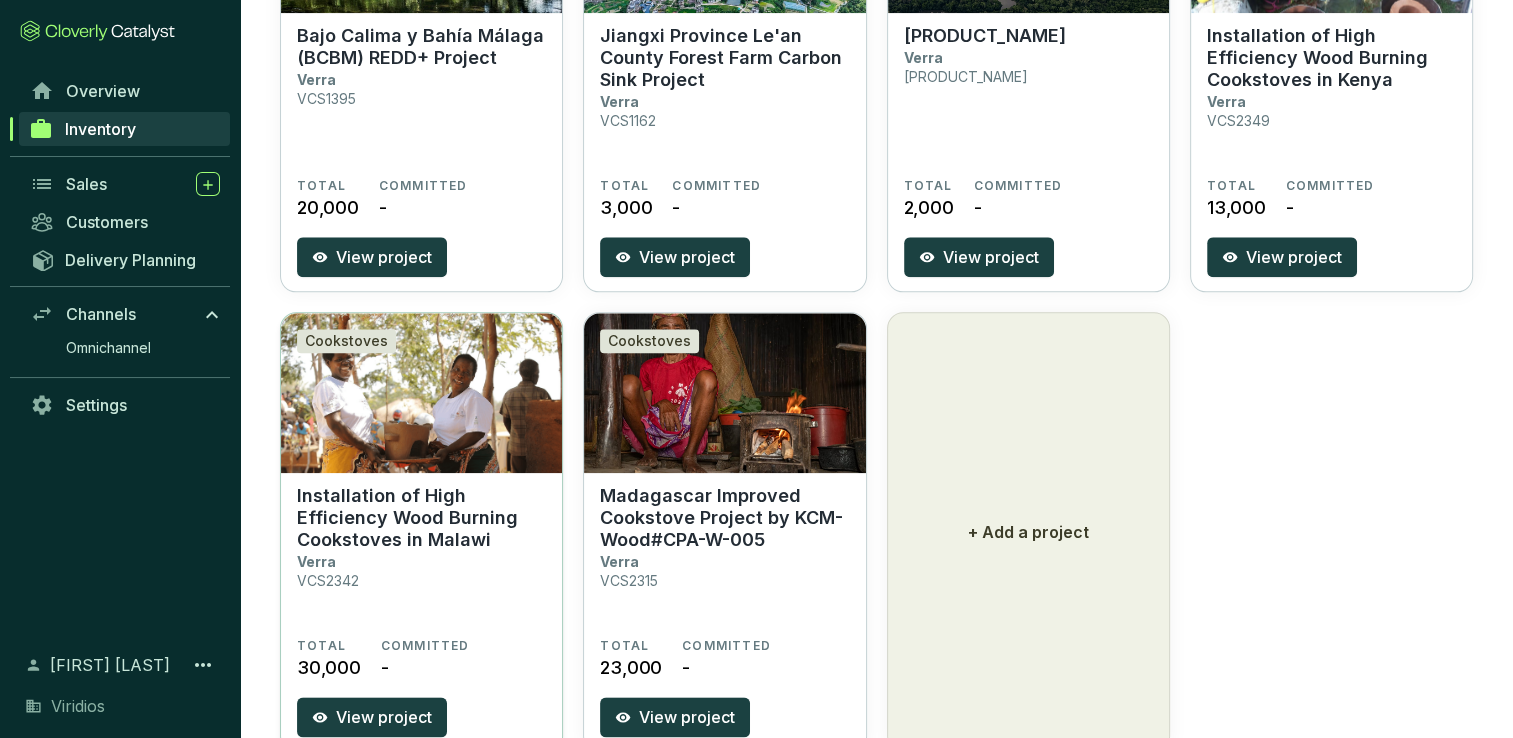 scroll, scrollTop: 2140, scrollLeft: 0, axis: vertical 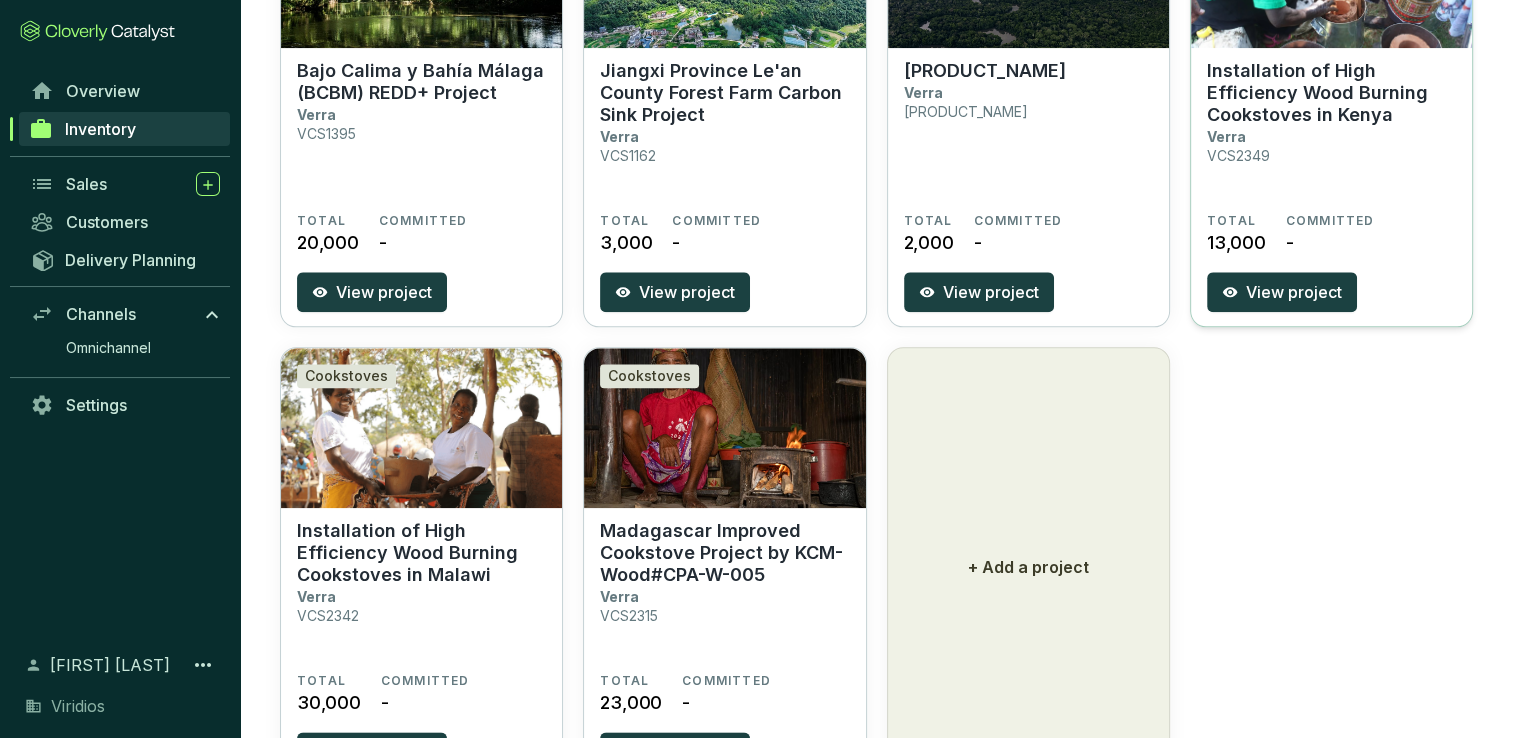click on "Installation of High Efficiency Wood Burning Cookstoves in Kenya" at bounding box center (1331, 93) 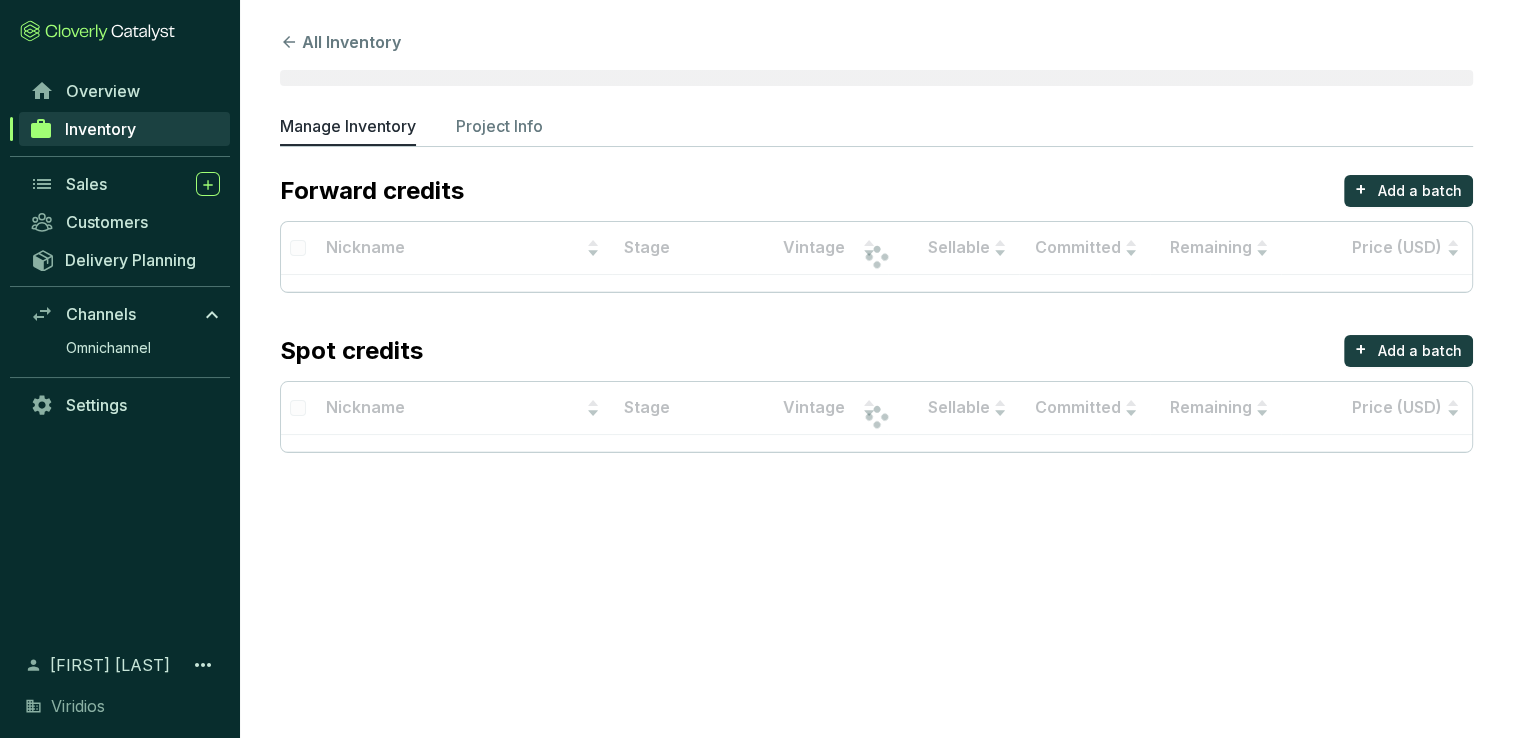 scroll, scrollTop: 0, scrollLeft: 0, axis: both 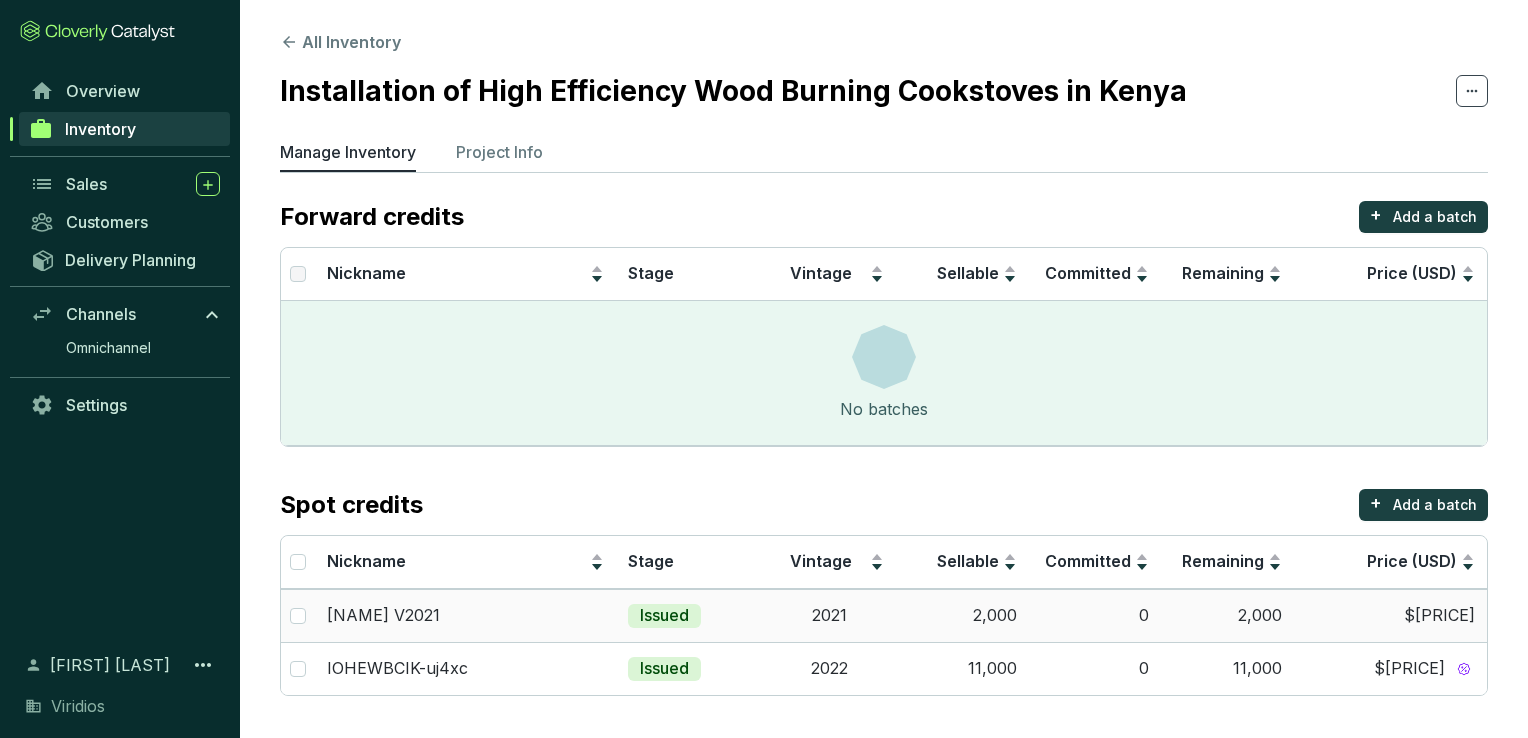 click on "2021" at bounding box center (829, 615) 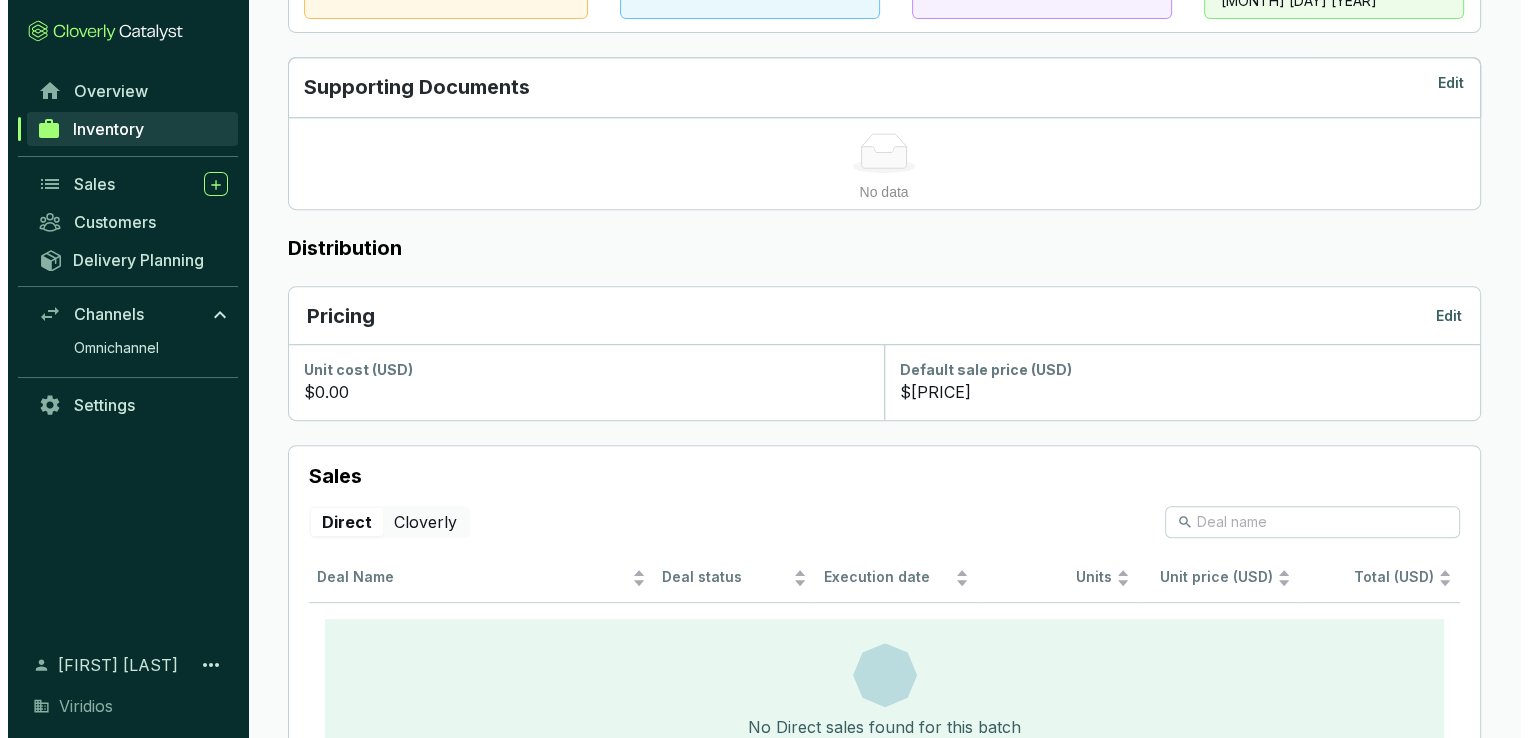 scroll, scrollTop: 774, scrollLeft: 0, axis: vertical 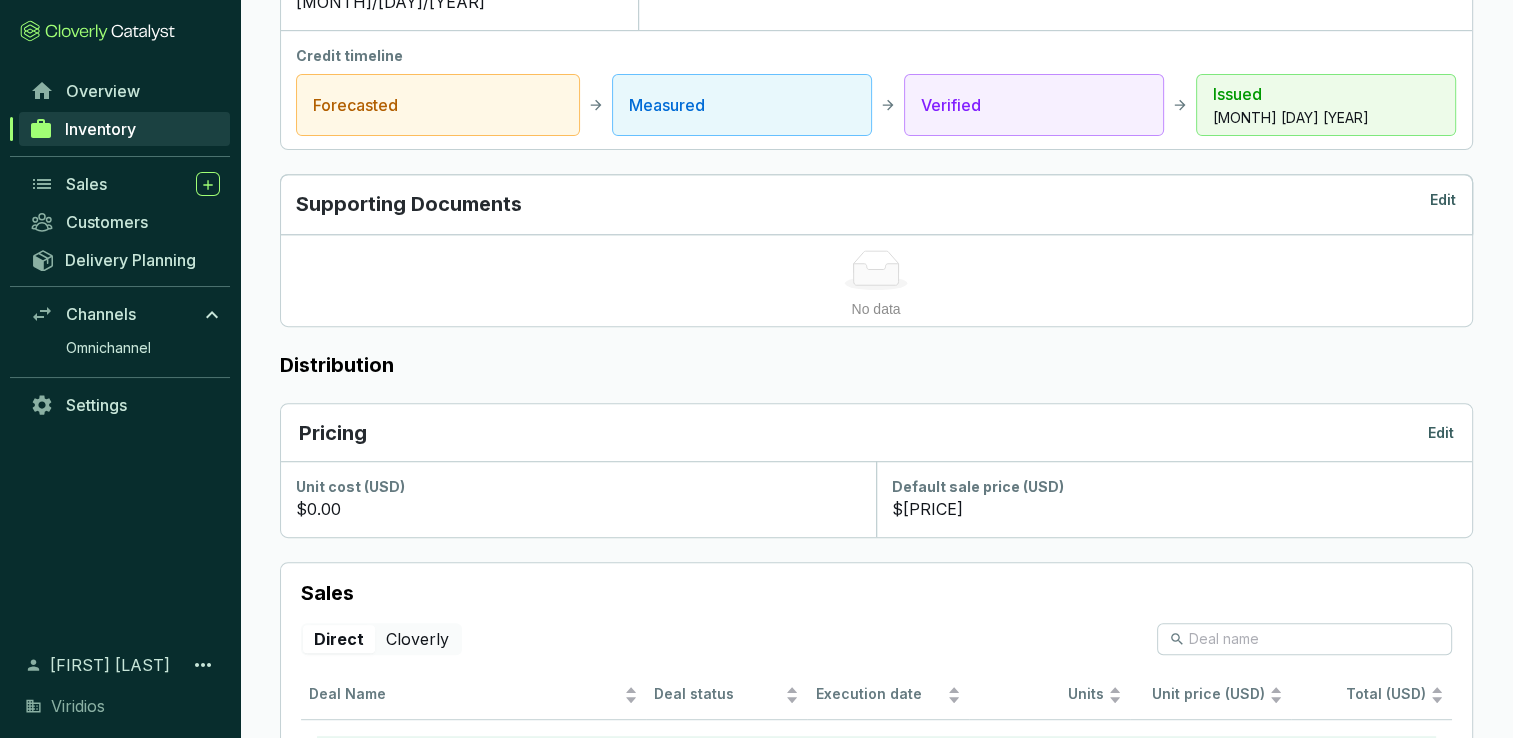 click on "Edit" at bounding box center (1441, 433) 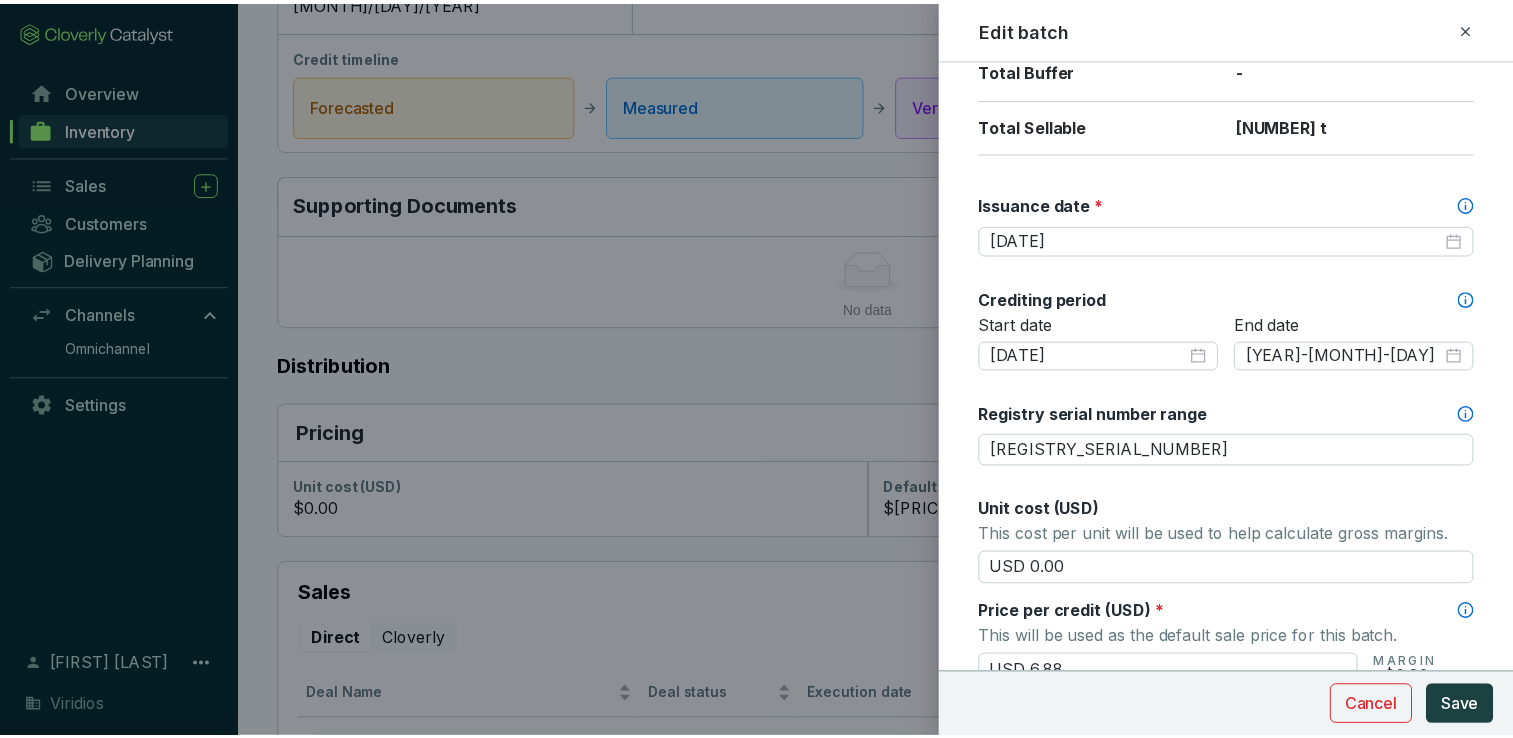 scroll, scrollTop: 700, scrollLeft: 0, axis: vertical 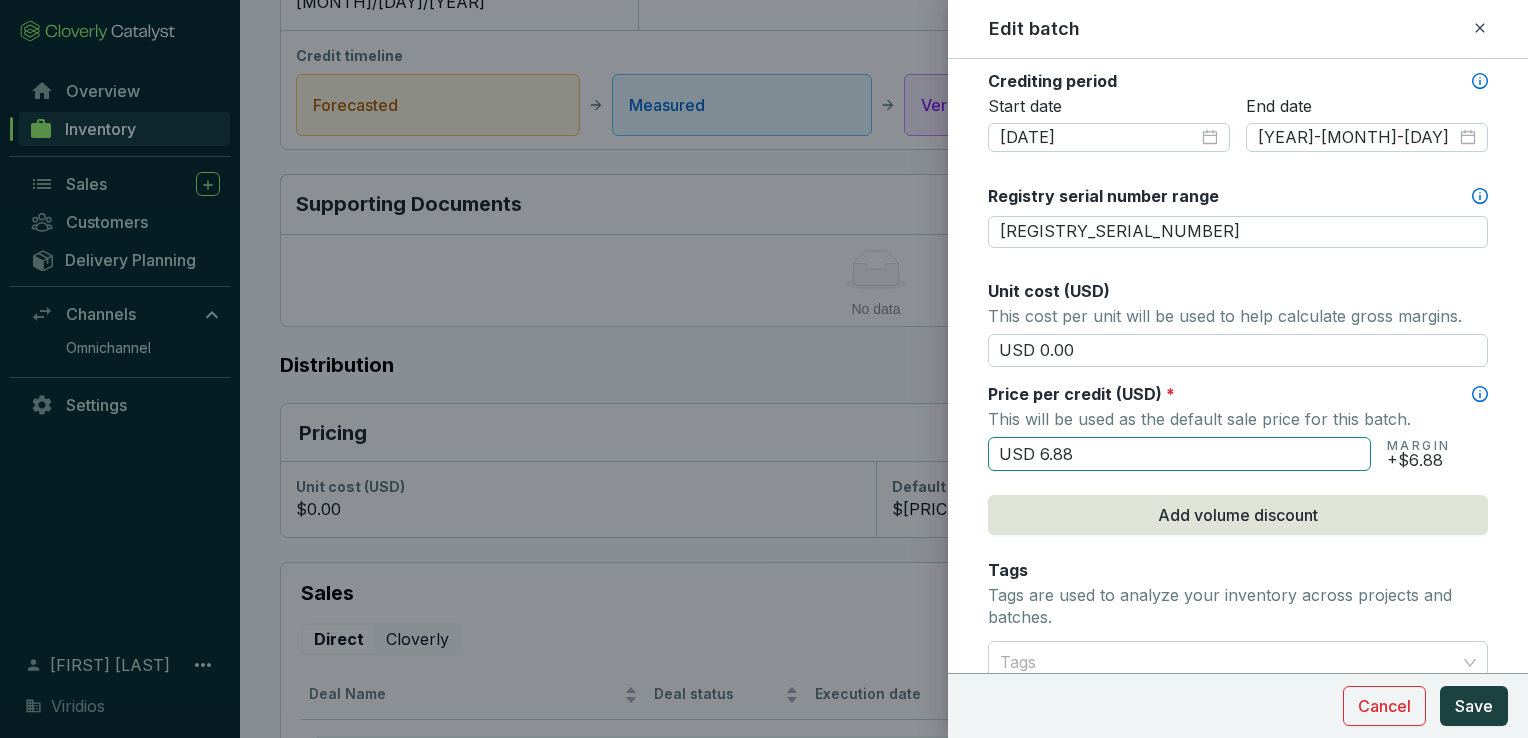 click on "USD 6.88" at bounding box center (1179, 454) 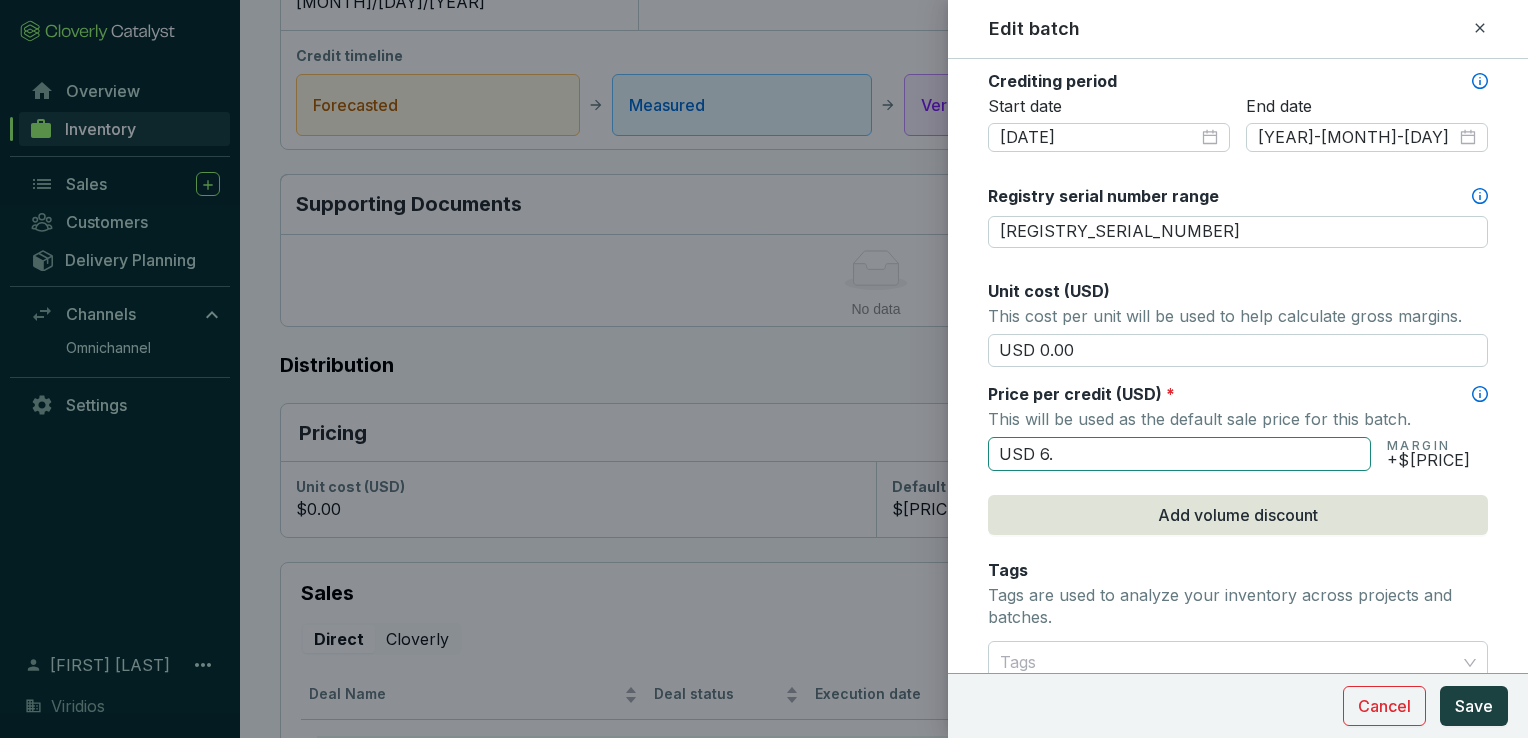 type on "USD [PRICE]" 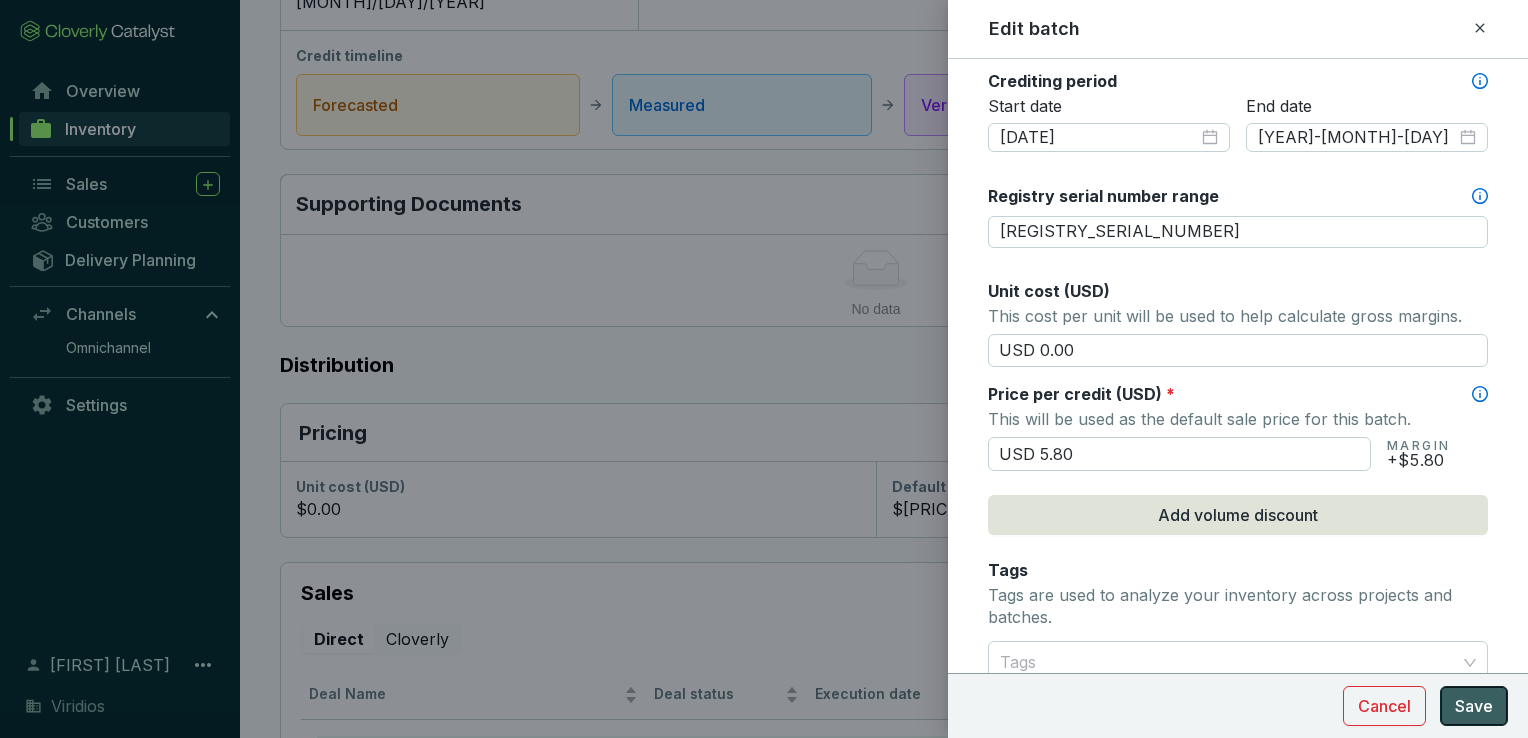 type on "USD 5.80" 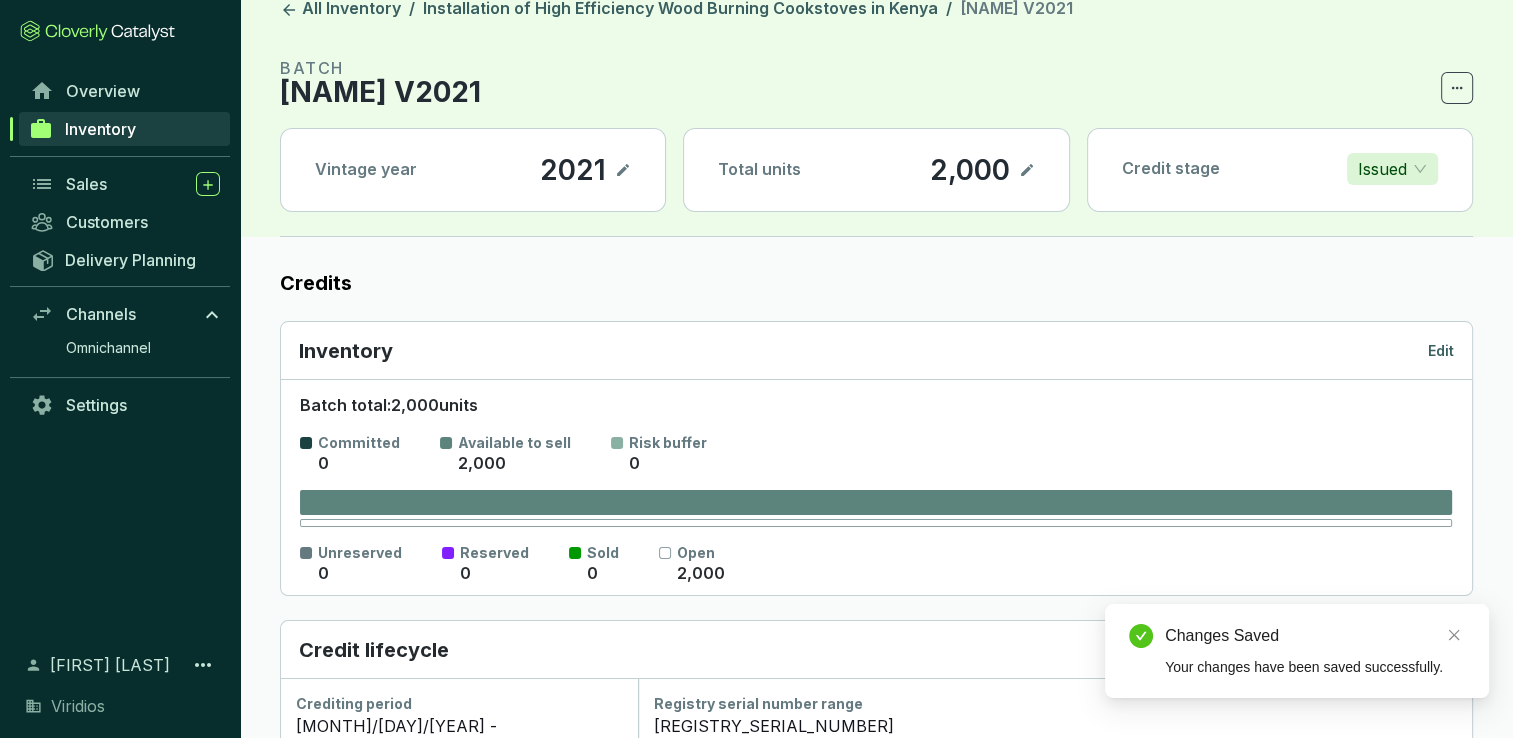 scroll, scrollTop: 0, scrollLeft: 0, axis: both 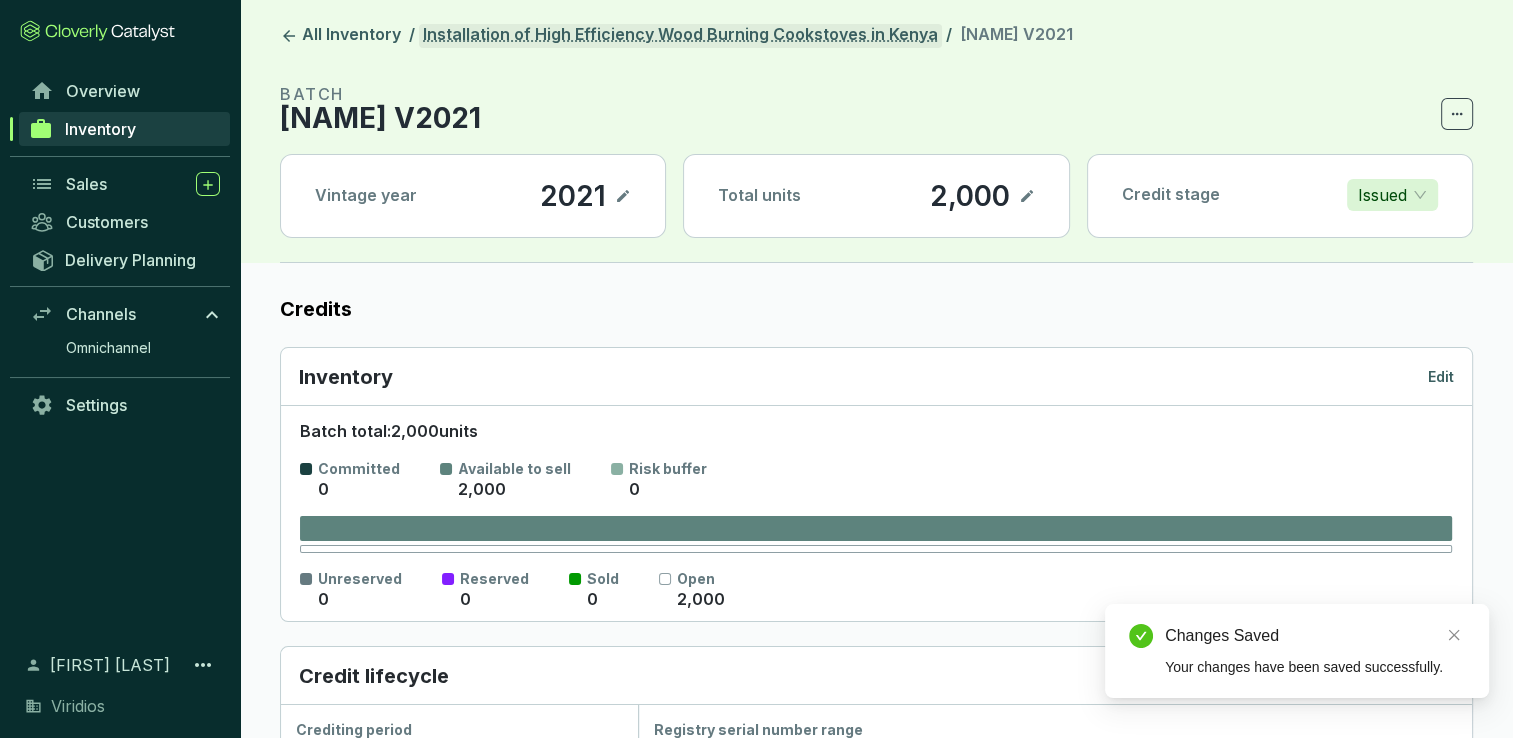 click on "Installation of High Efficiency Wood Burning Cookstoves in Kenya" at bounding box center [680, 36] 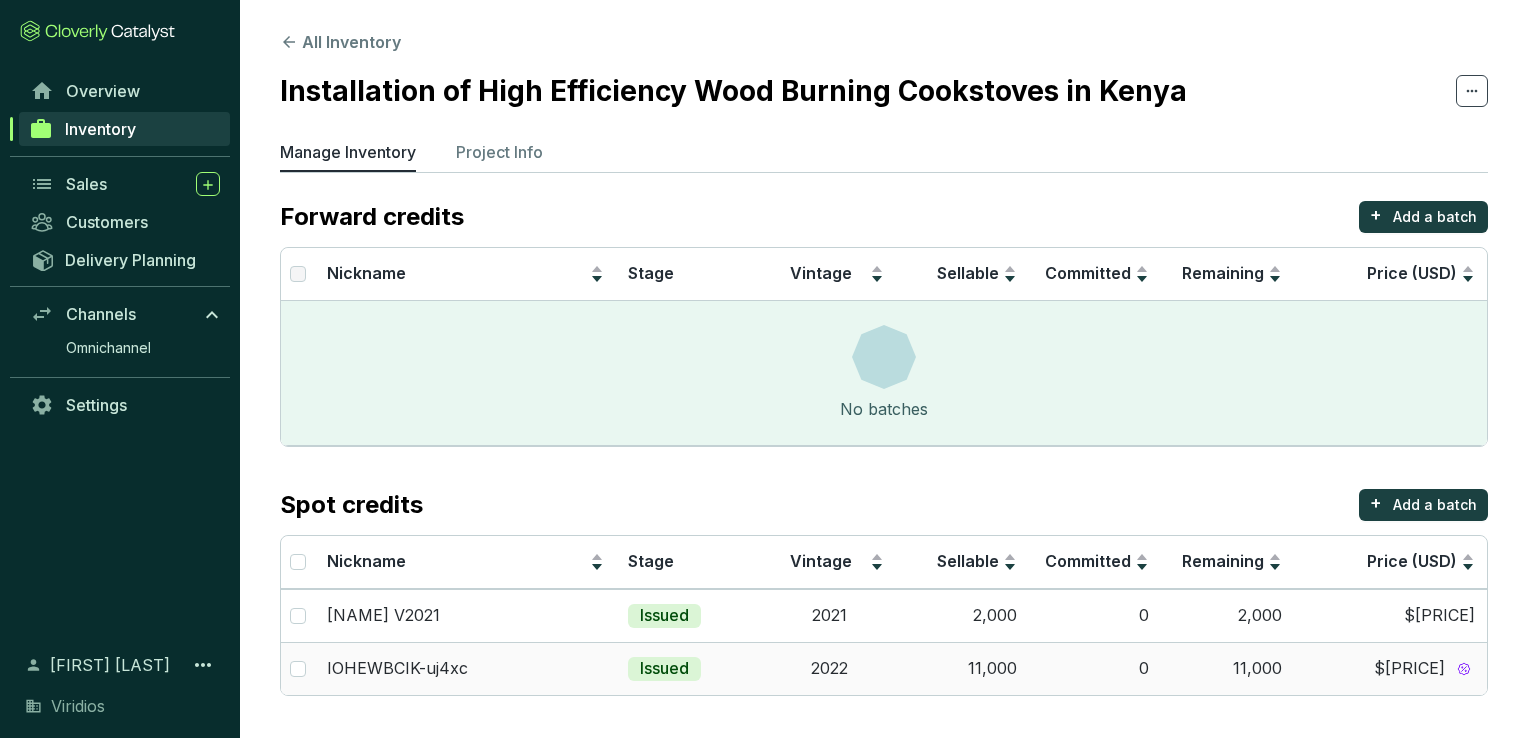 click on "0" at bounding box center (1095, 668) 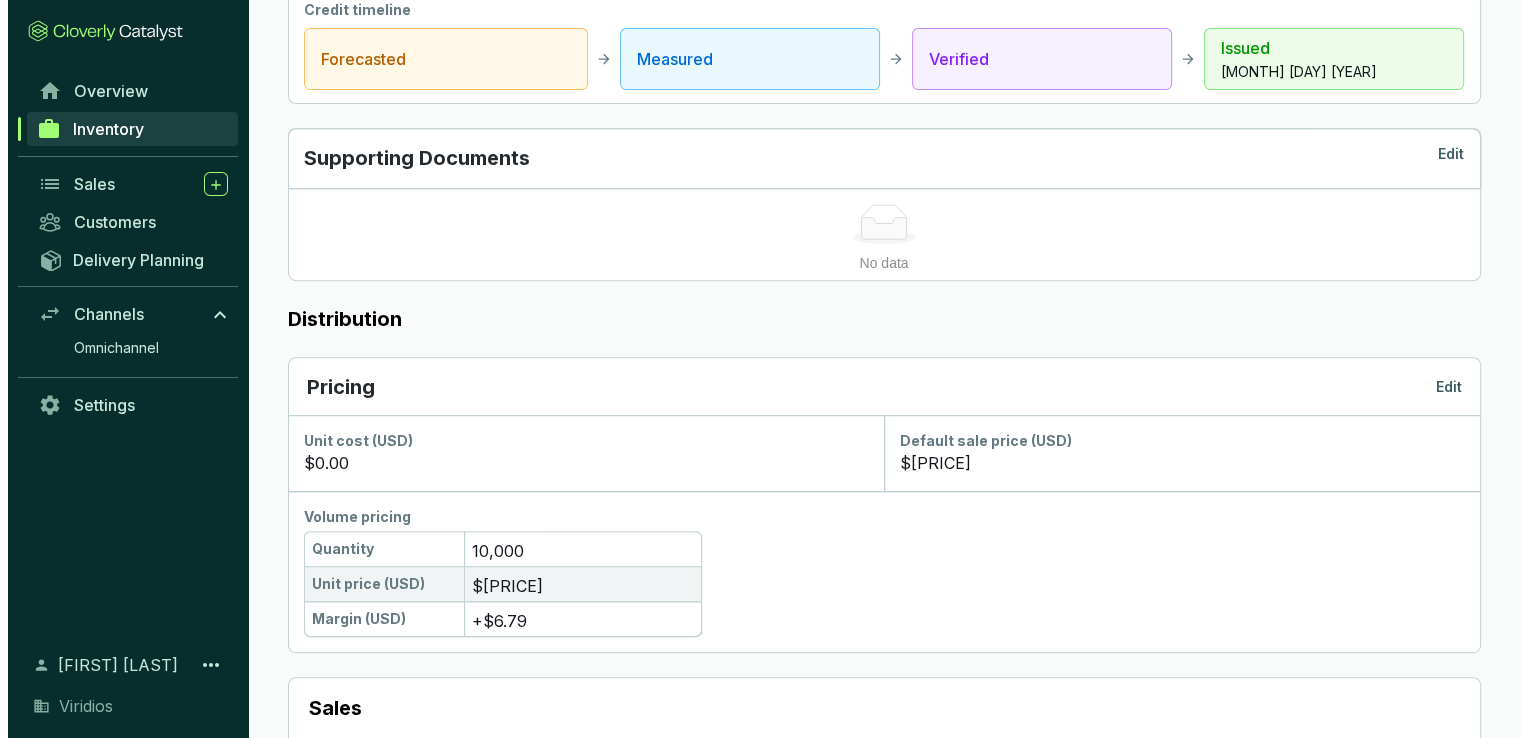 scroll, scrollTop: 900, scrollLeft: 0, axis: vertical 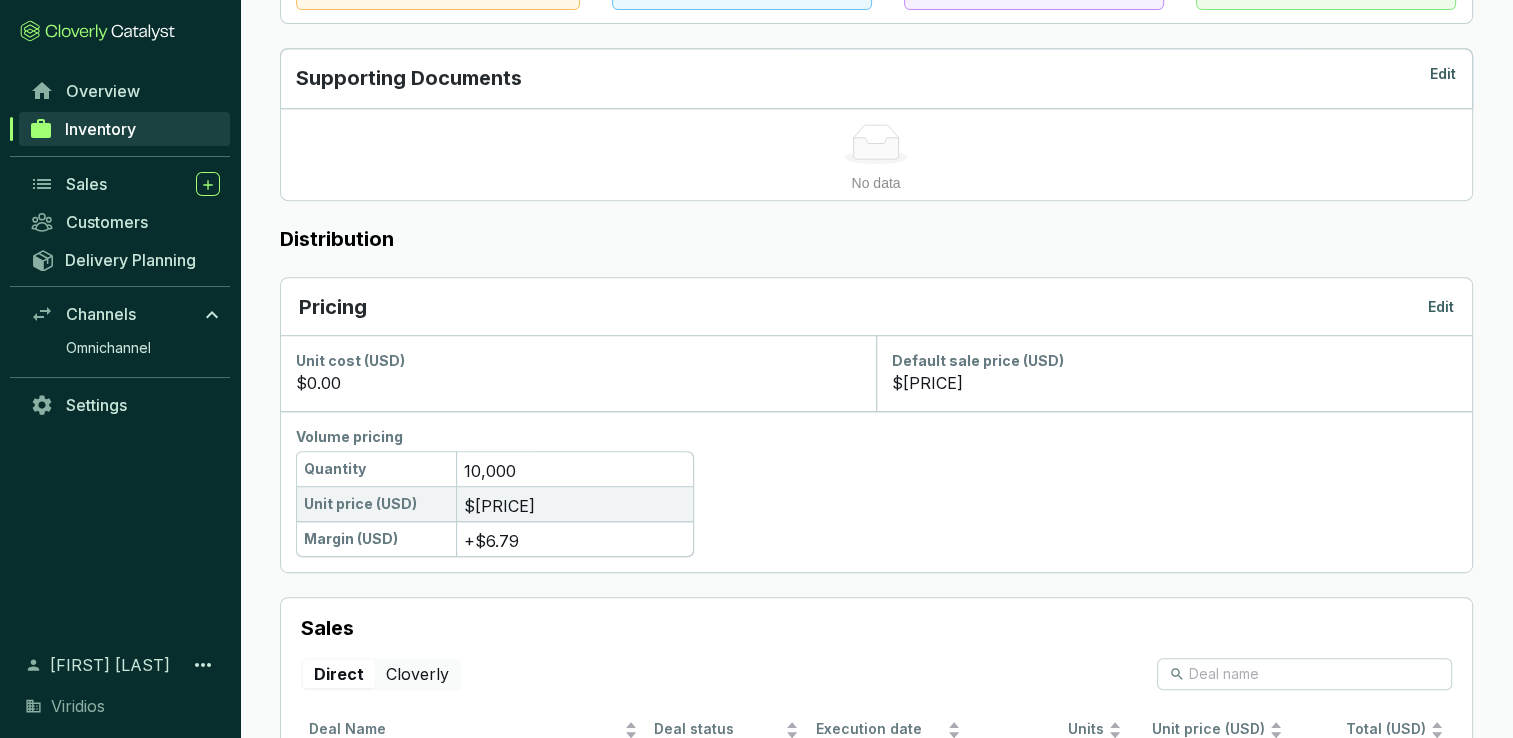 click on "Edit" at bounding box center [1441, 307] 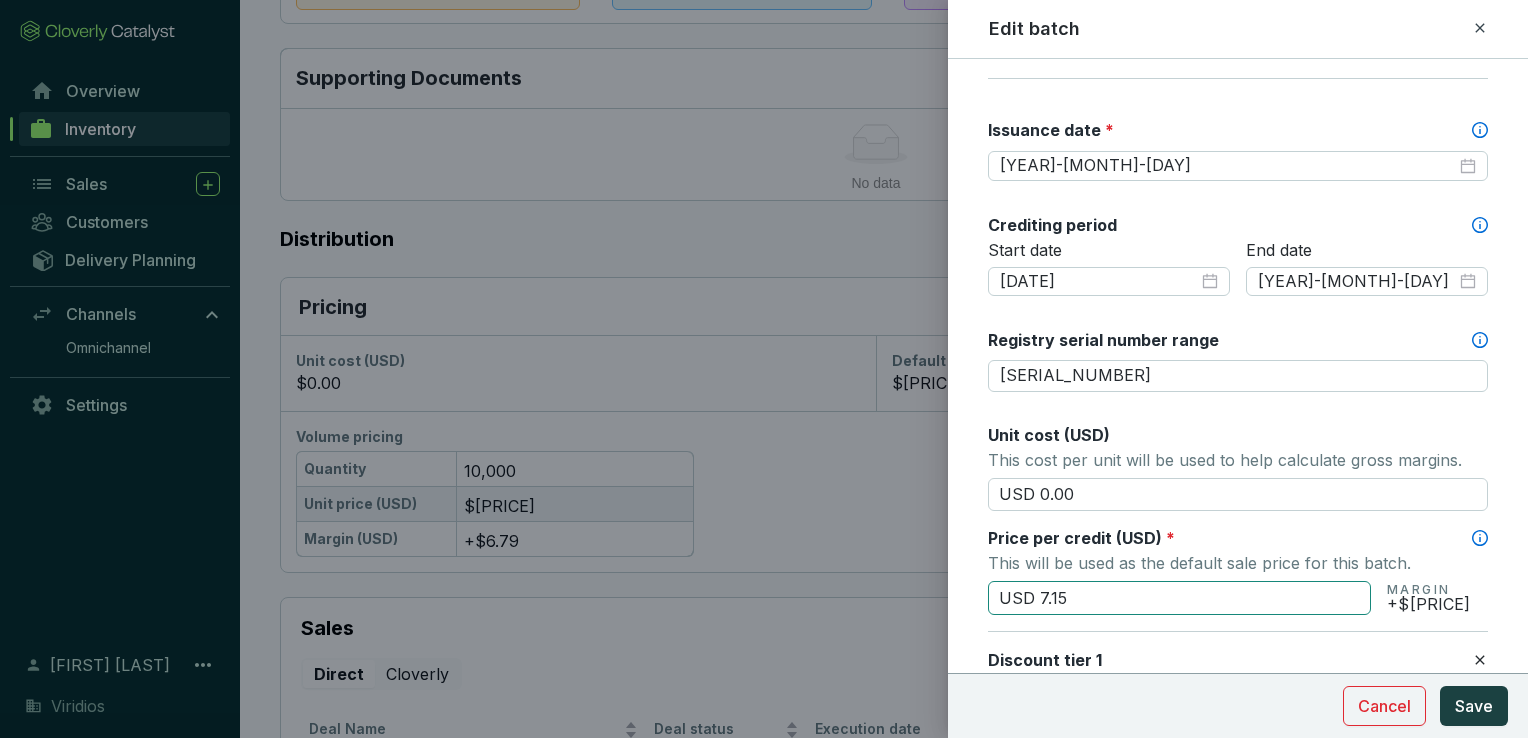 scroll, scrollTop: 600, scrollLeft: 0, axis: vertical 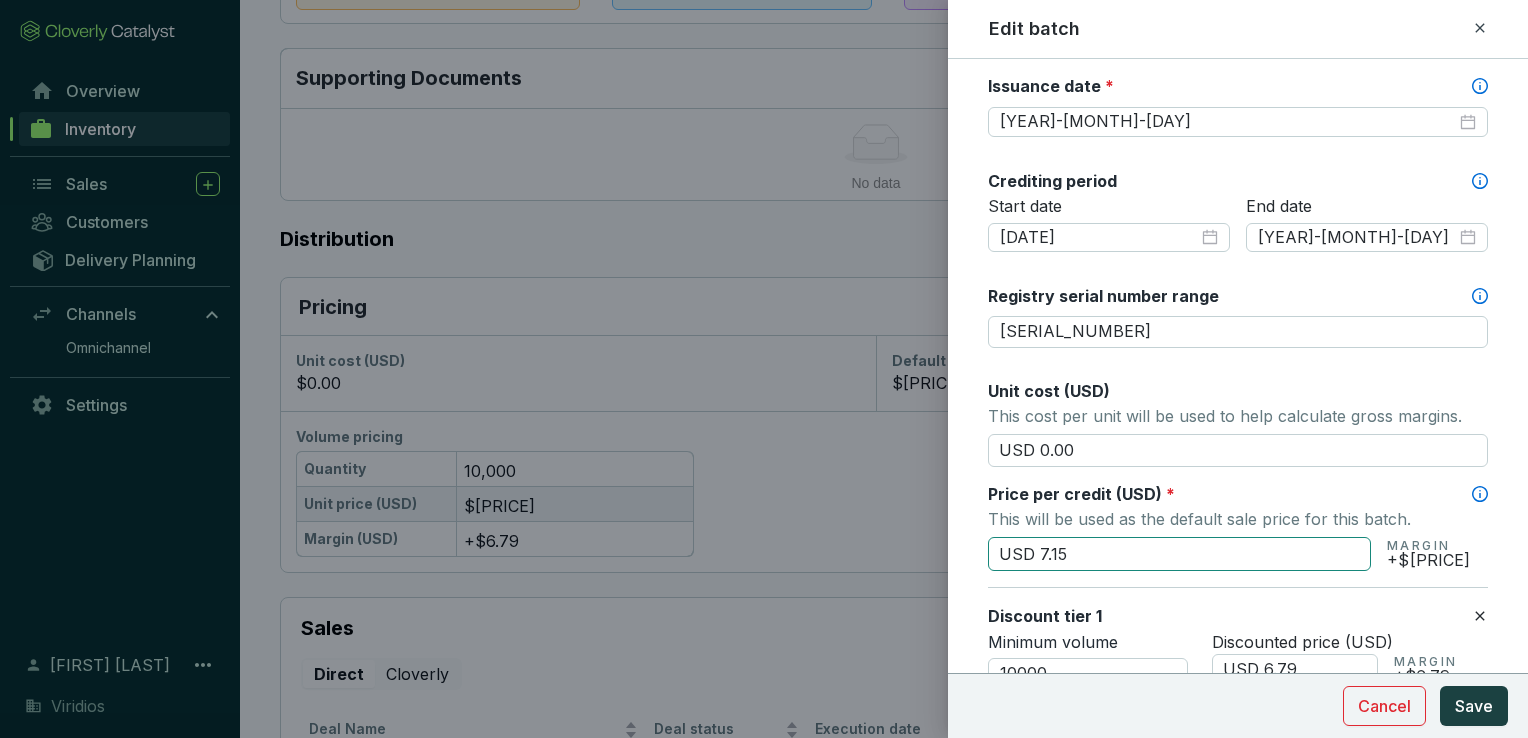 click on "USD 7.15" at bounding box center [1179, 554] 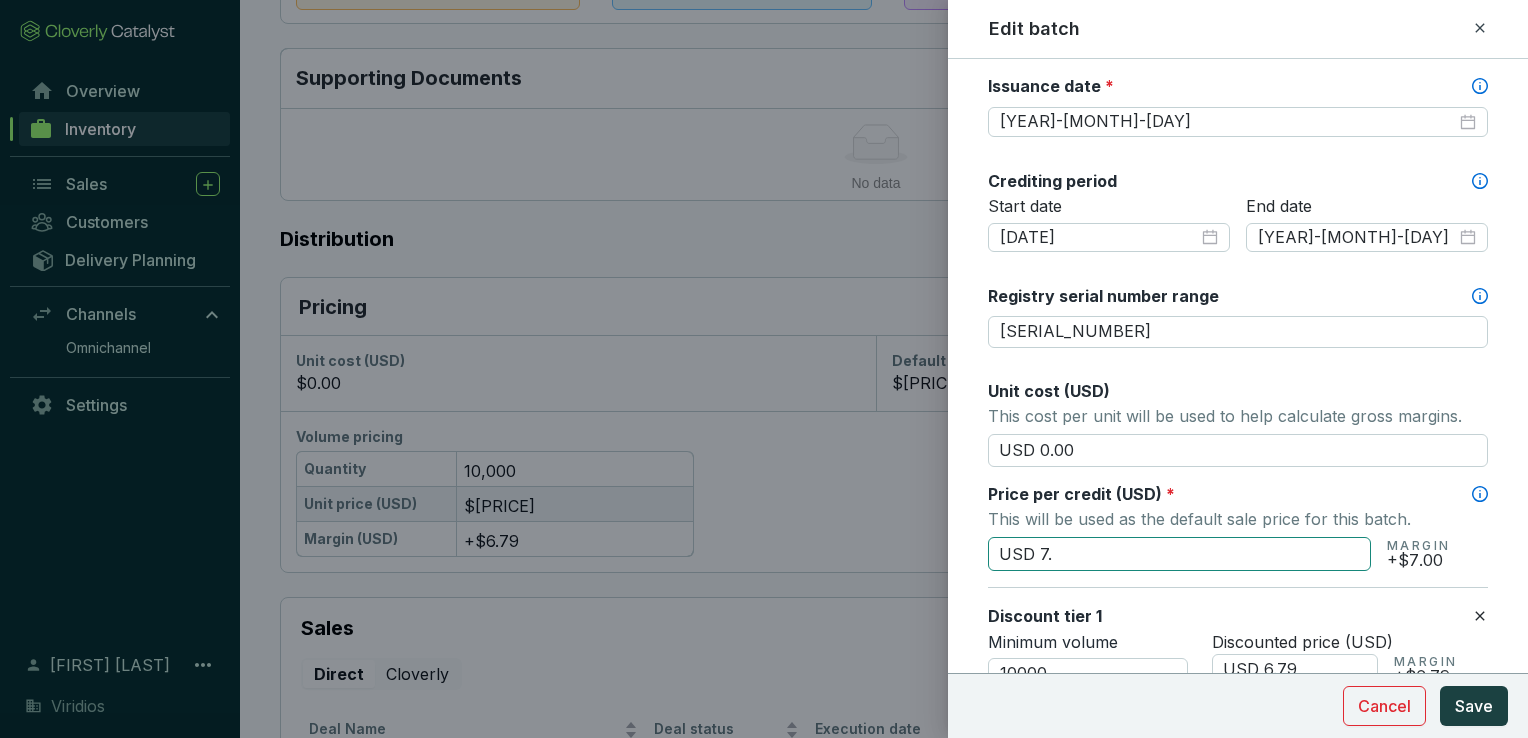 type on "USD 7" 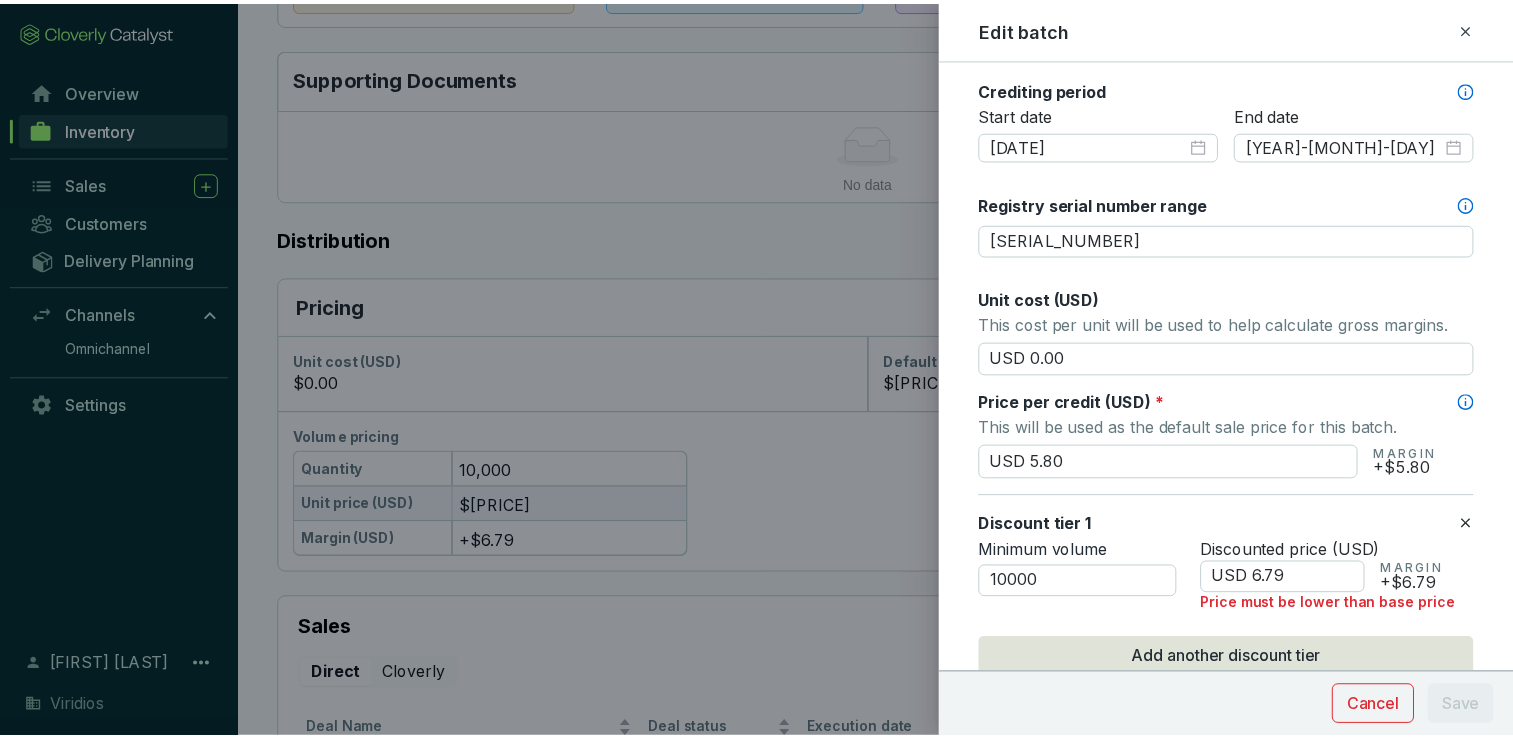 scroll, scrollTop: 800, scrollLeft: 0, axis: vertical 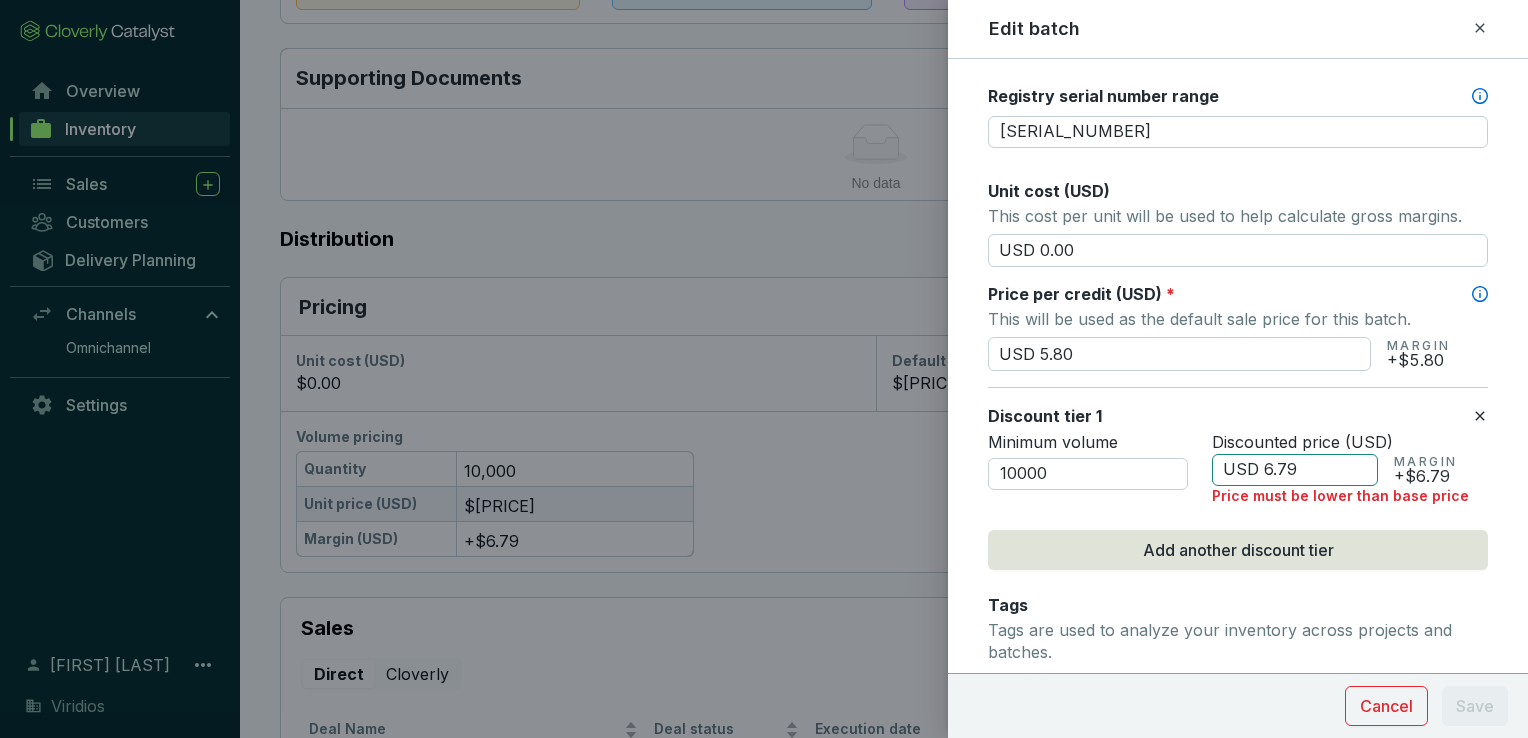 type on "USD 5.80" 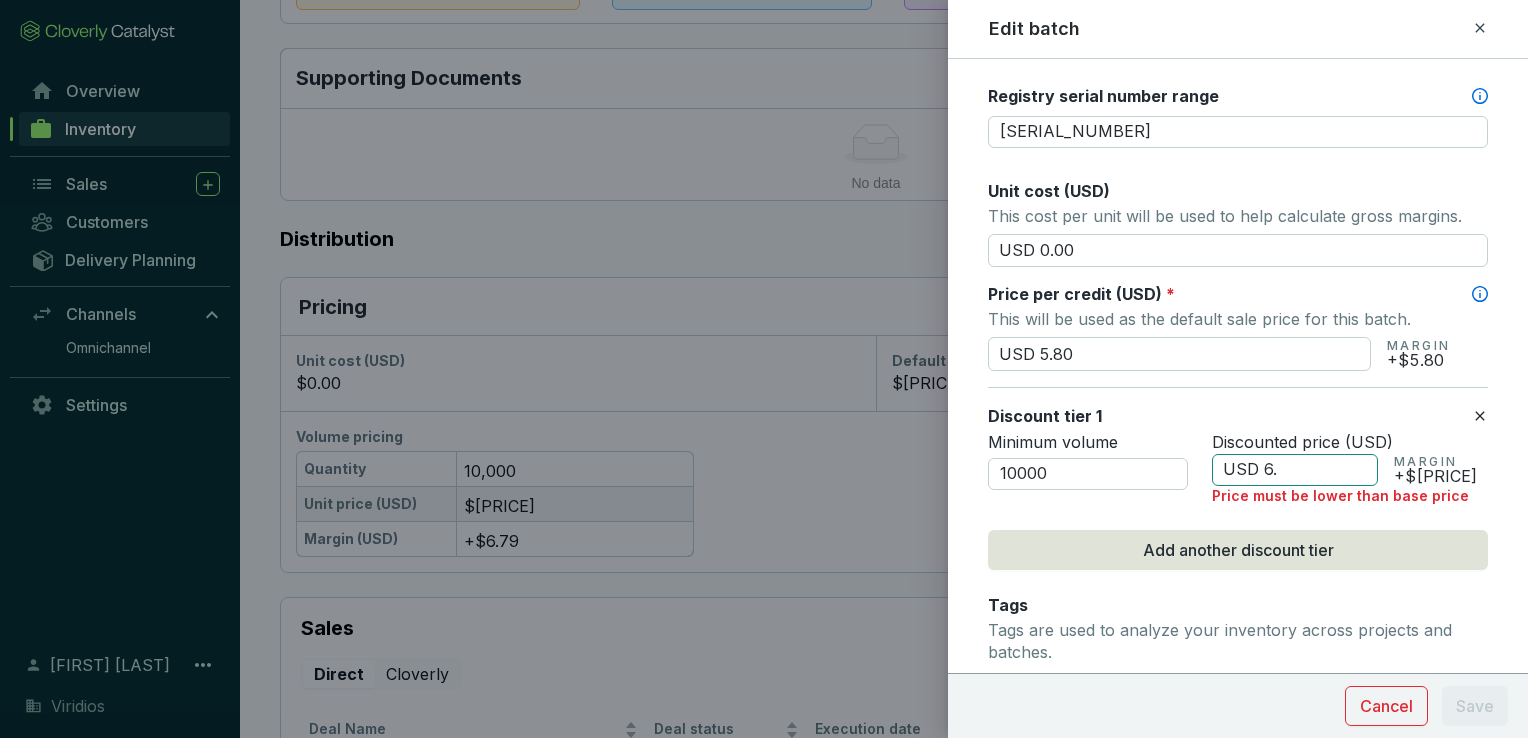 type on "USD [PRICE]" 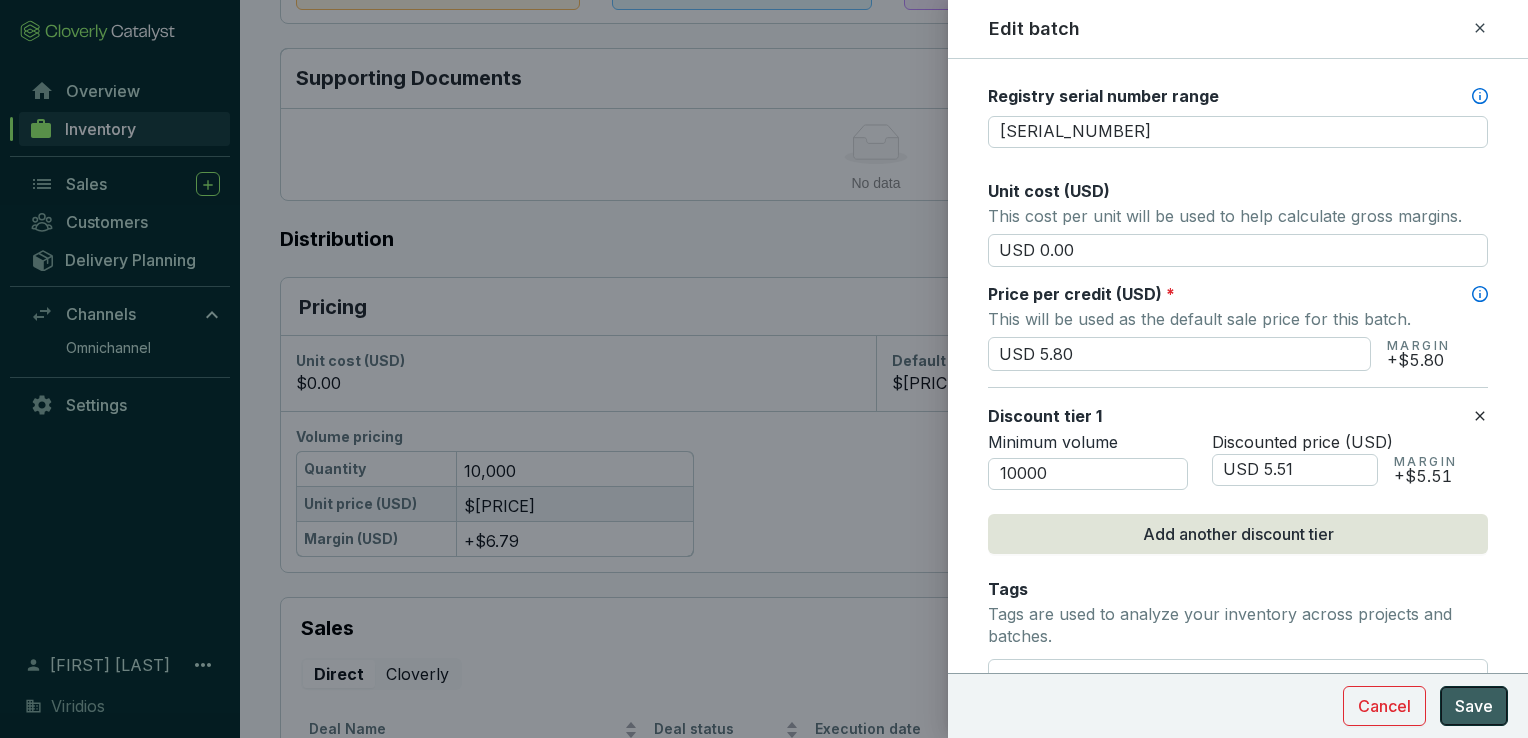 type on "USD 5.51" 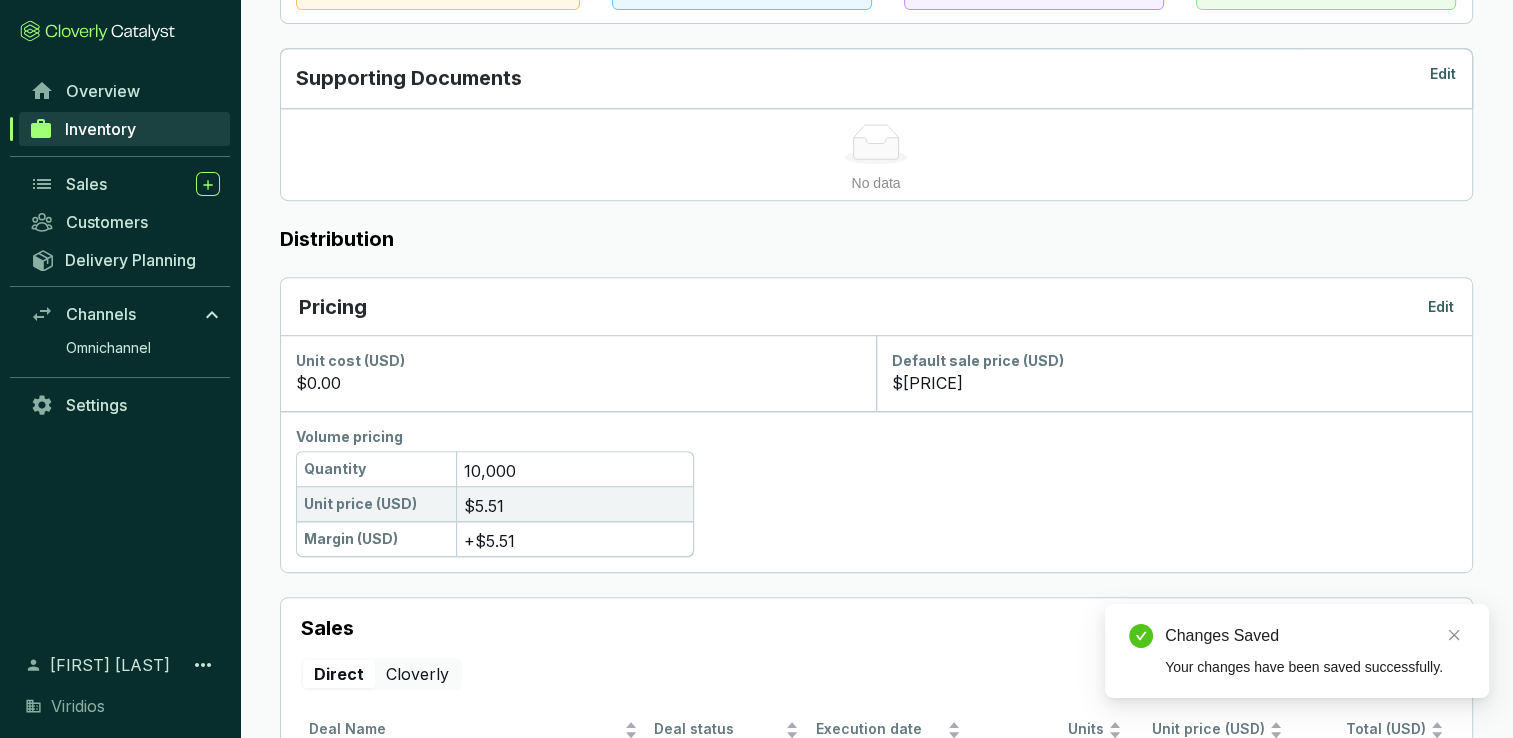 click on "Inventory" at bounding box center [100, 129] 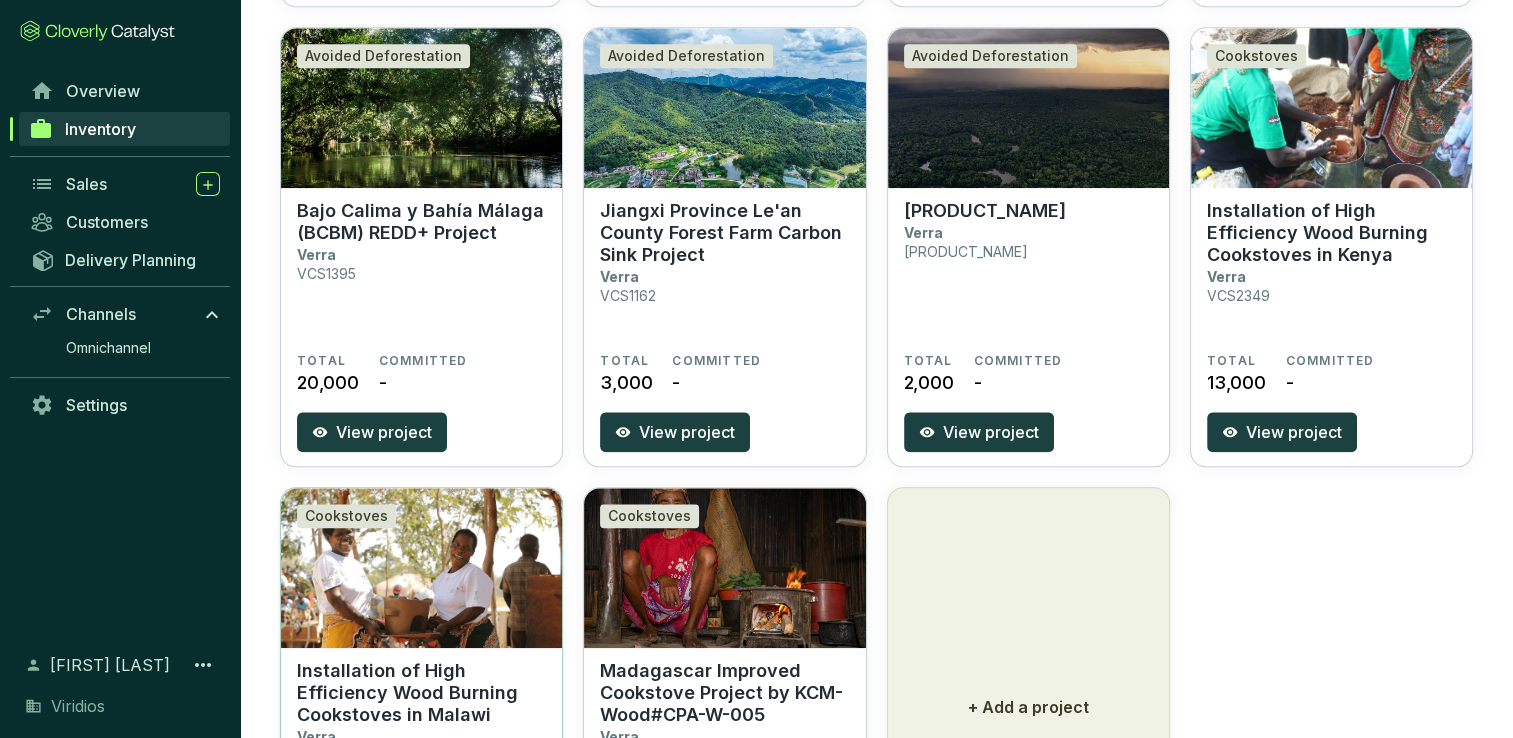 scroll, scrollTop: 2200, scrollLeft: 0, axis: vertical 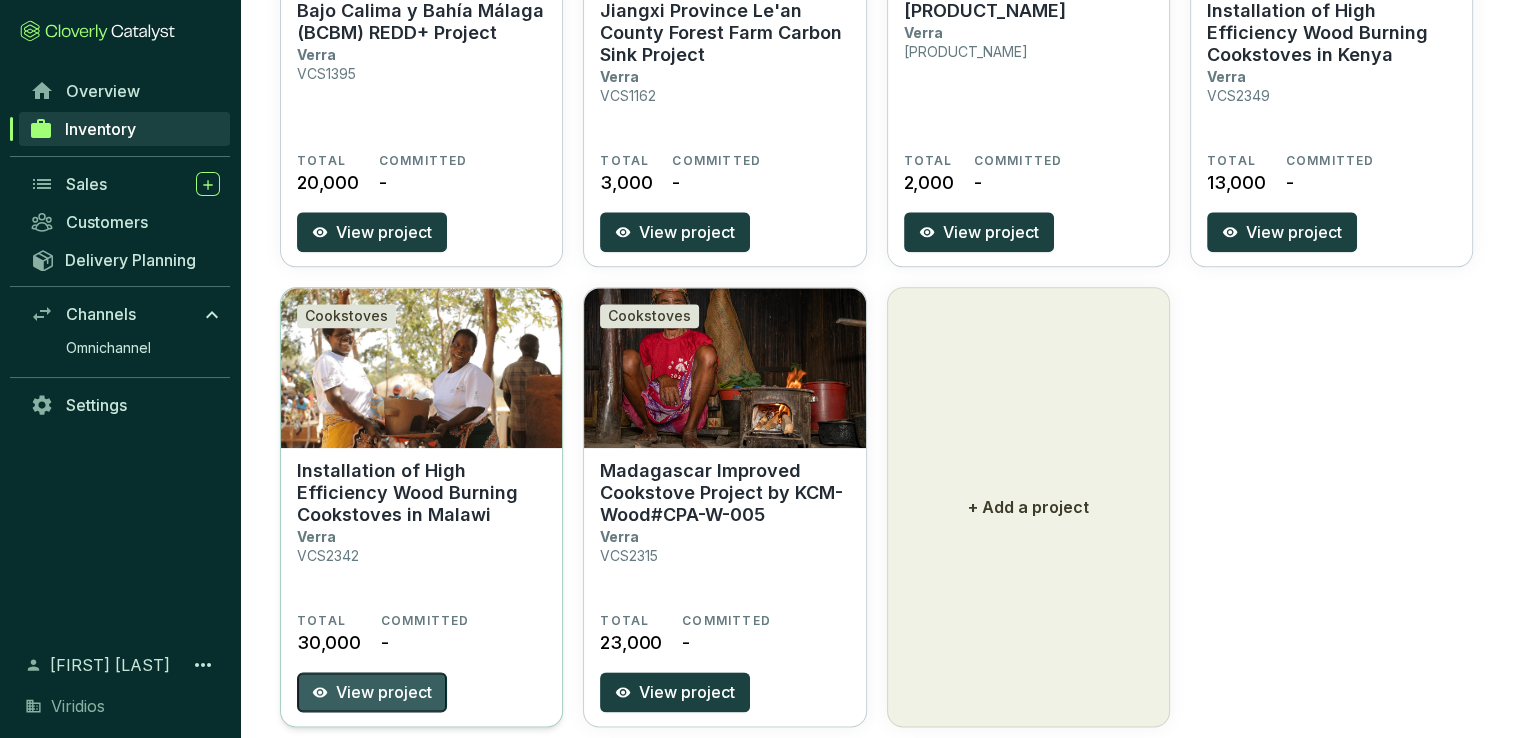 click on "View project" at bounding box center [384, 692] 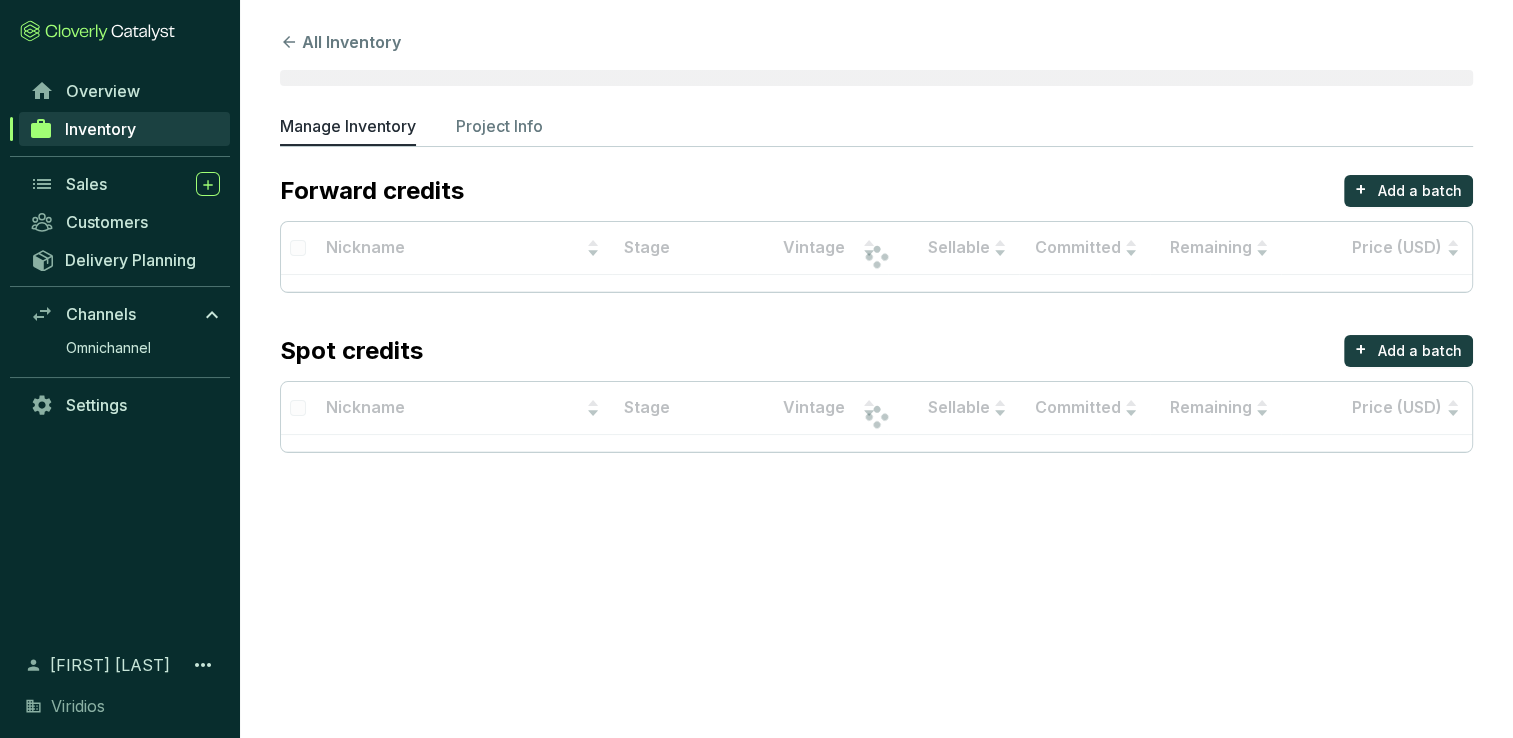 scroll, scrollTop: 0, scrollLeft: 0, axis: both 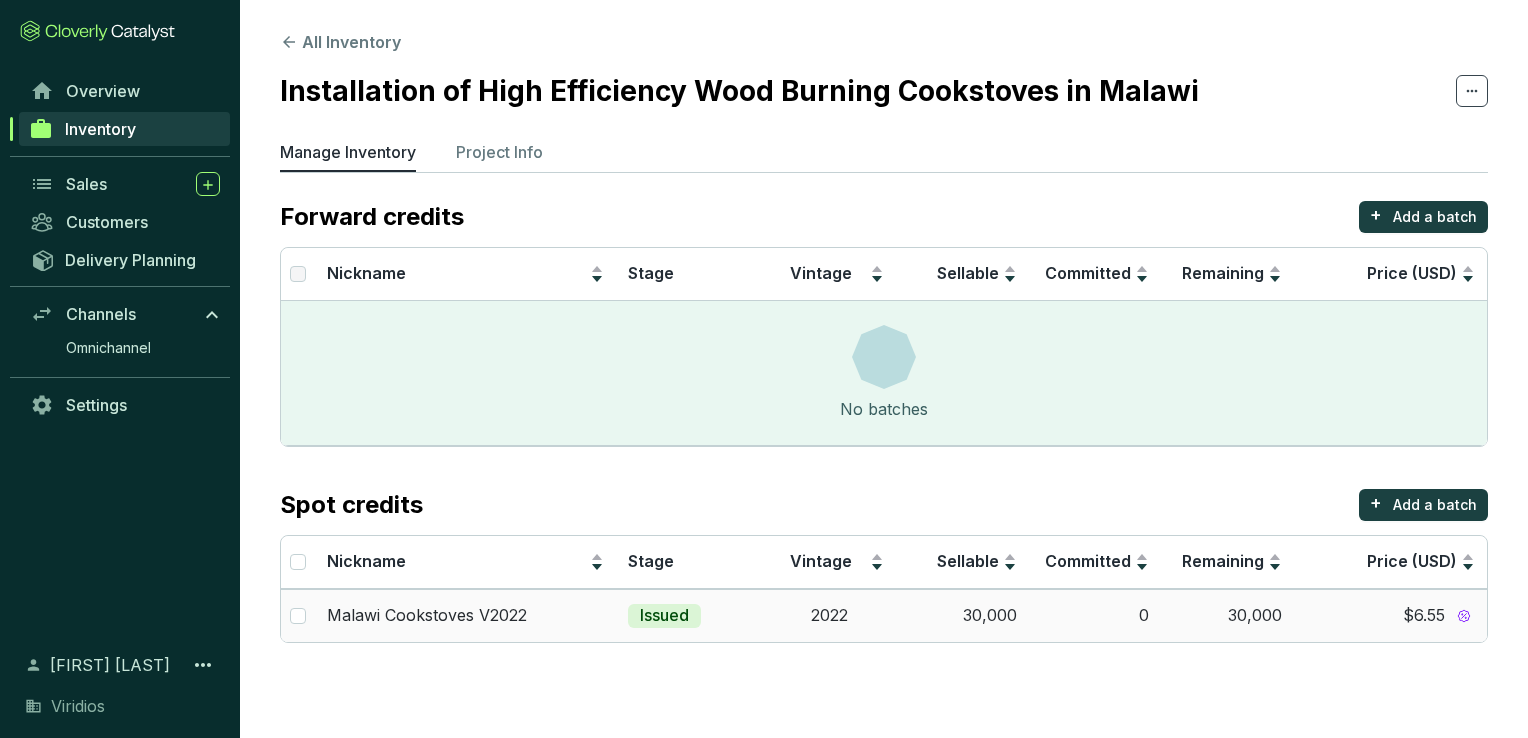 click on "30,000" at bounding box center (962, 615) 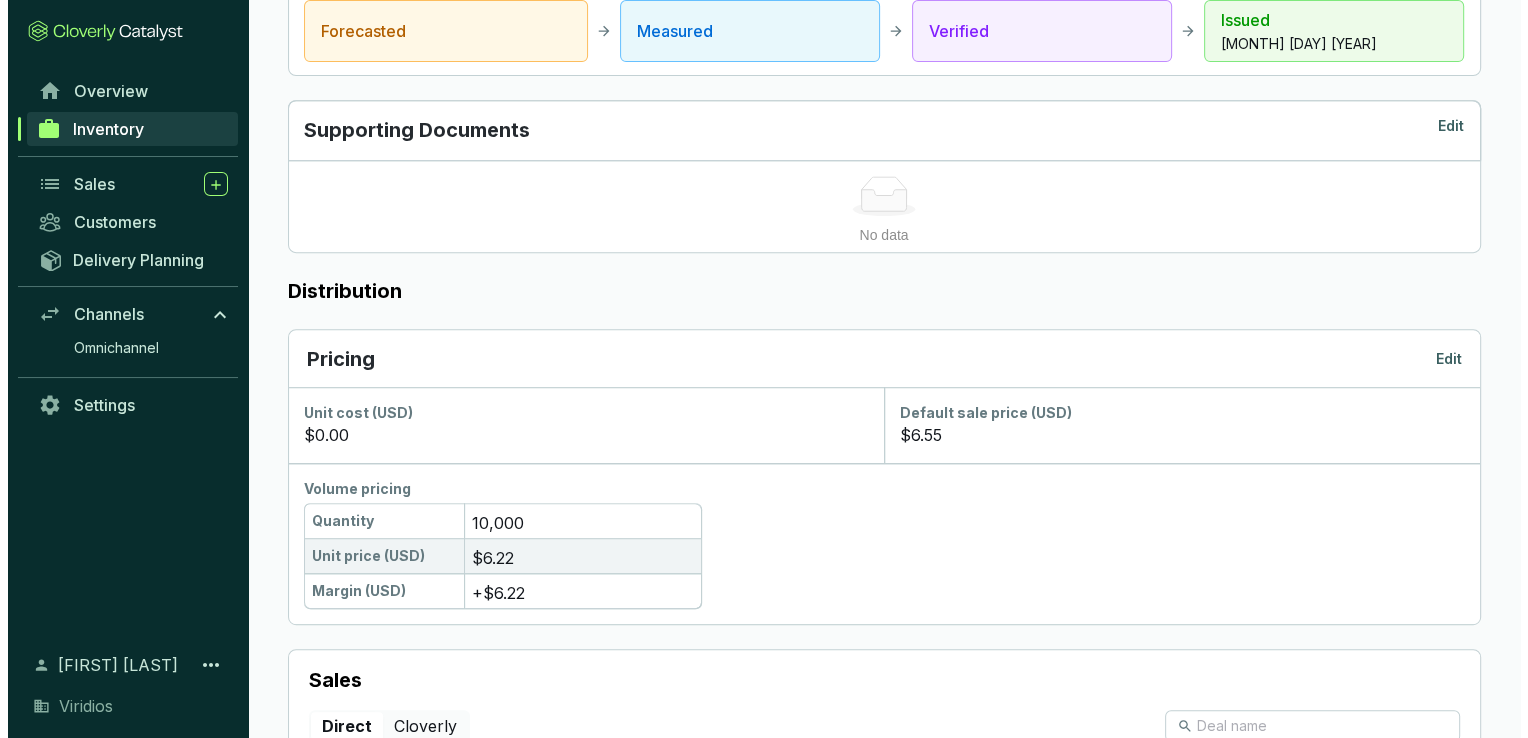 scroll, scrollTop: 1100, scrollLeft: 0, axis: vertical 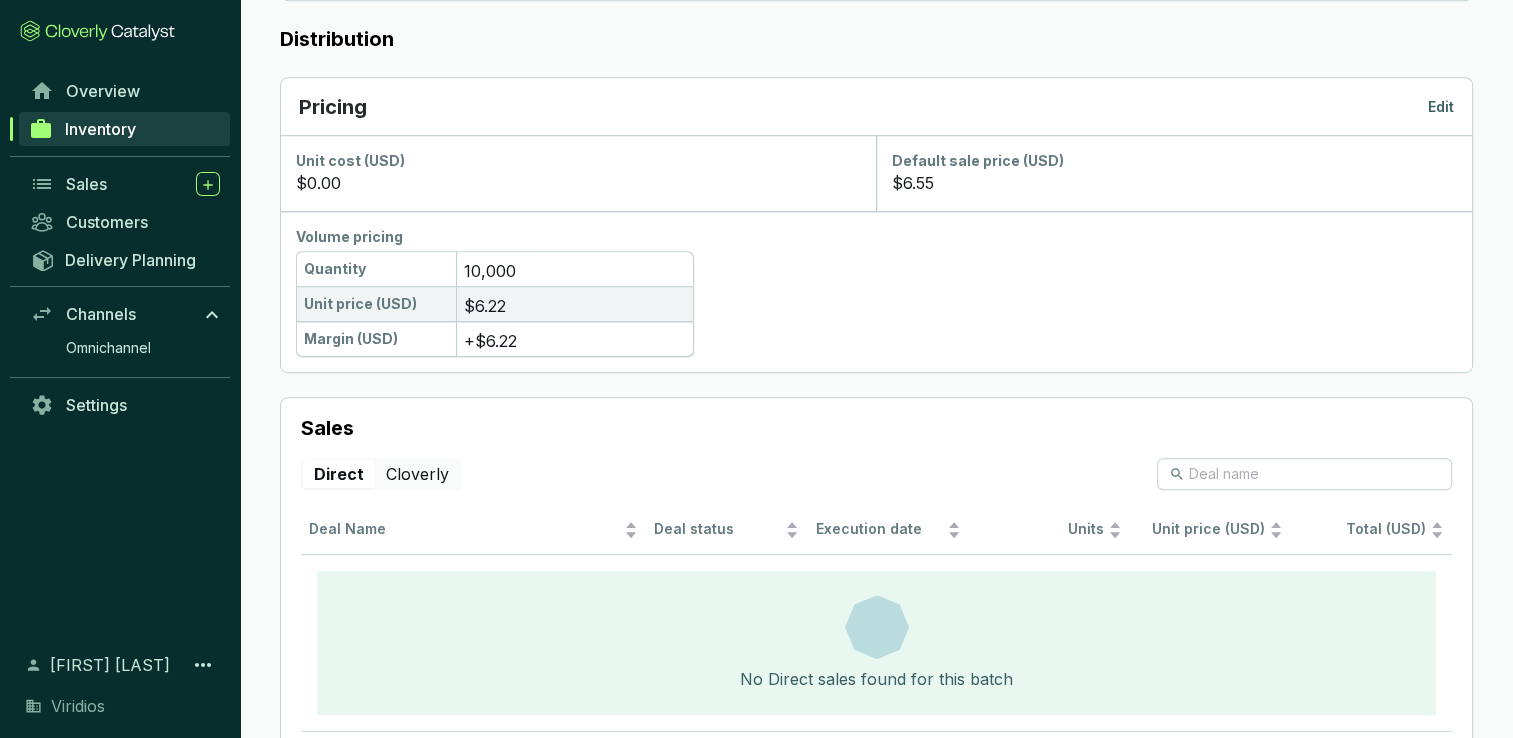 click on "Edit" at bounding box center (1441, 107) 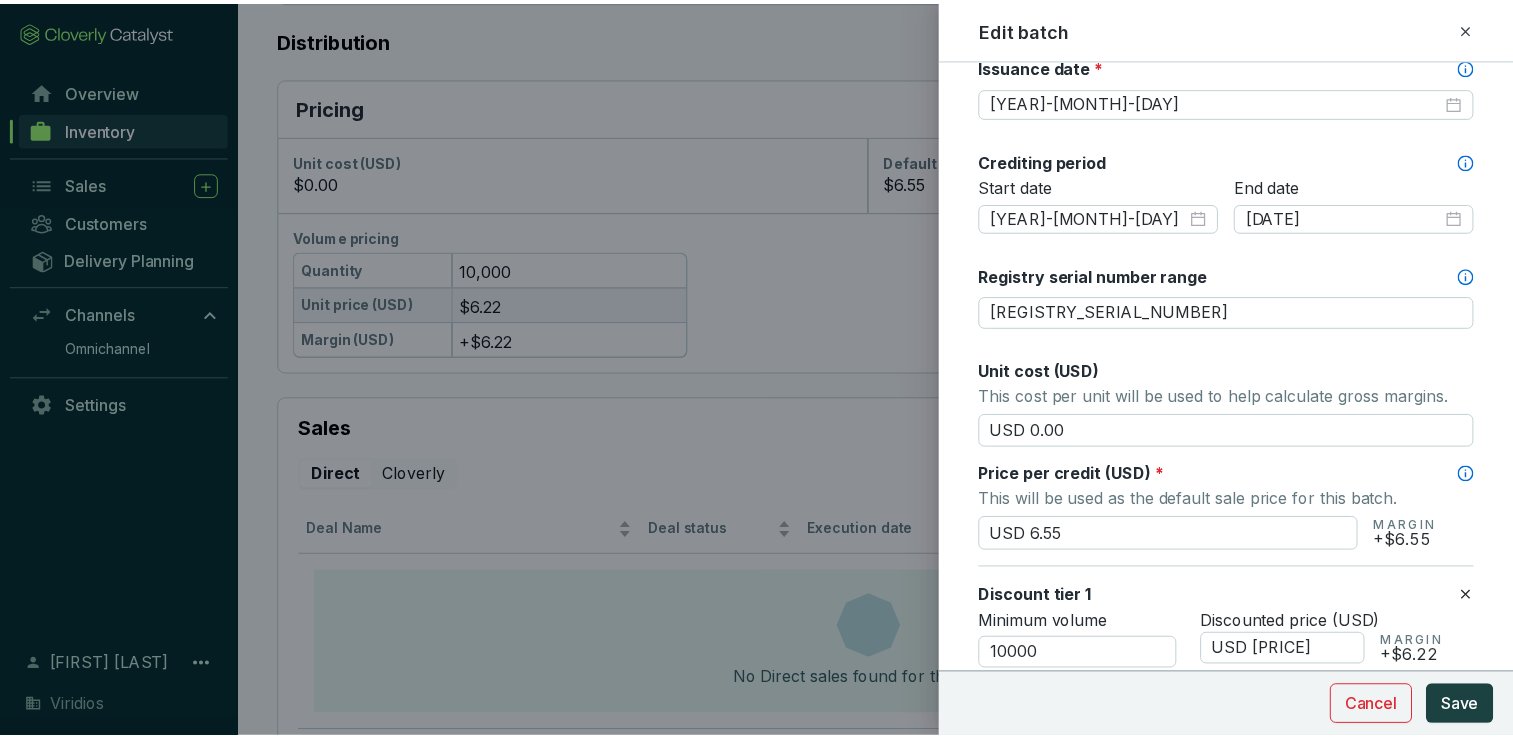 scroll, scrollTop: 700, scrollLeft: 0, axis: vertical 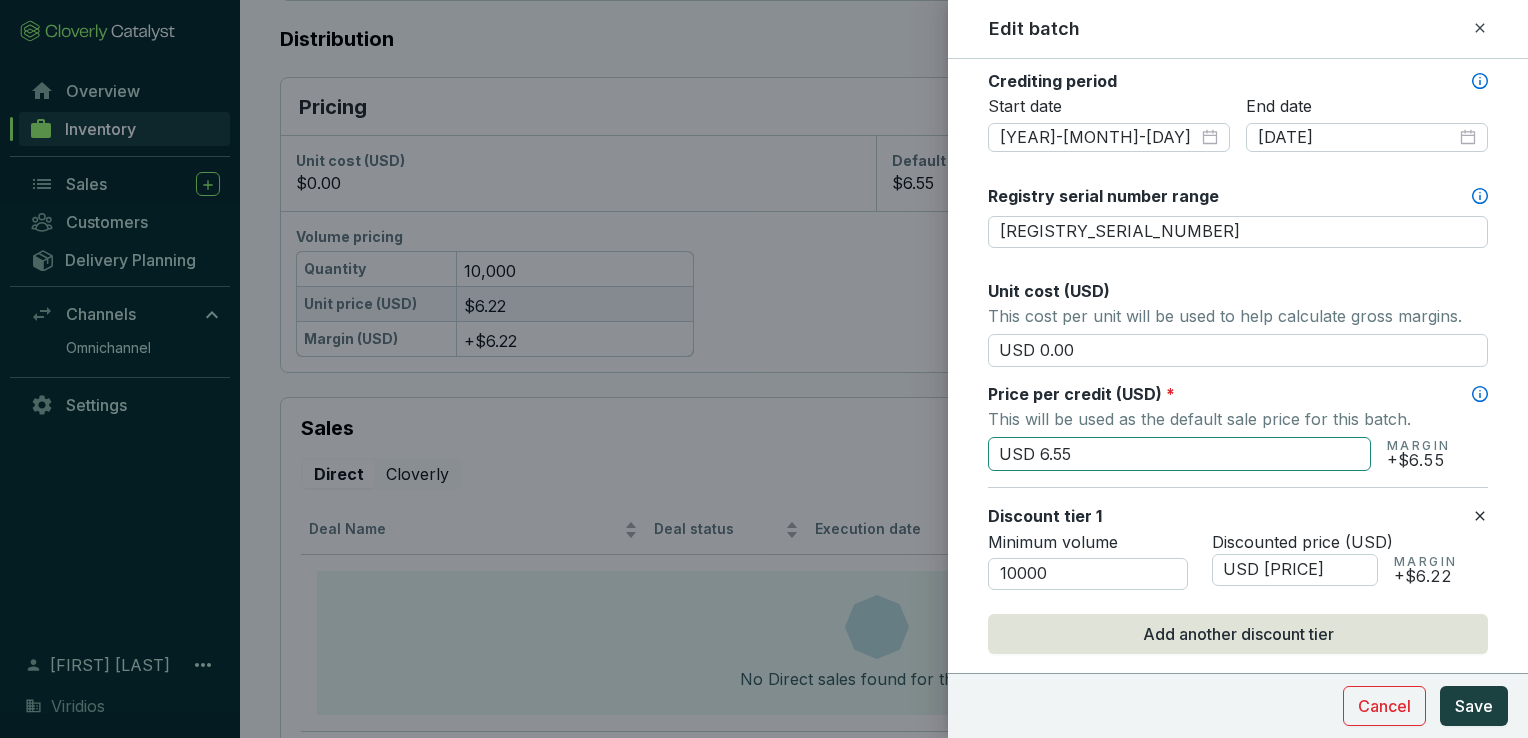 click on "USD 6.55" at bounding box center [1179, 454] 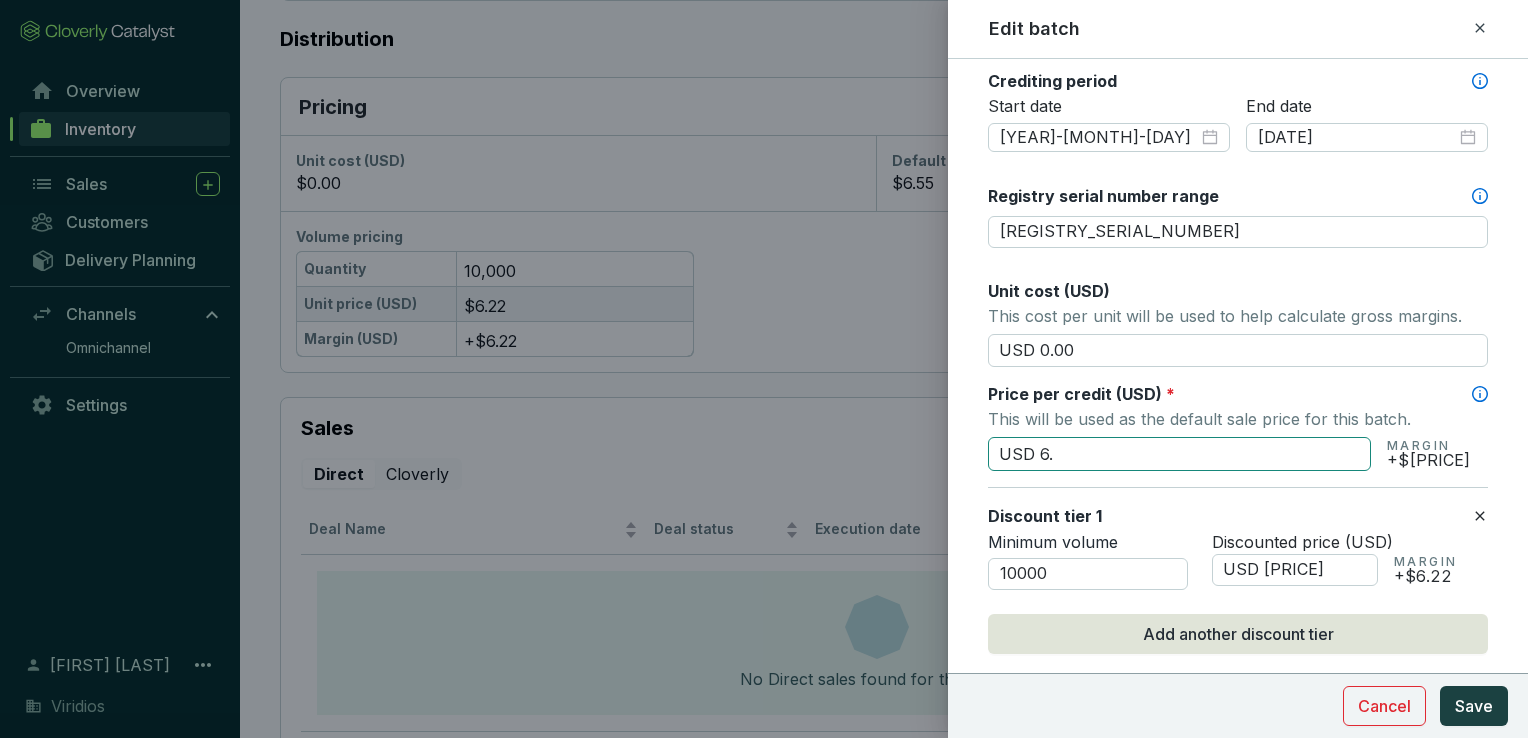 type on "USD [PRICE]" 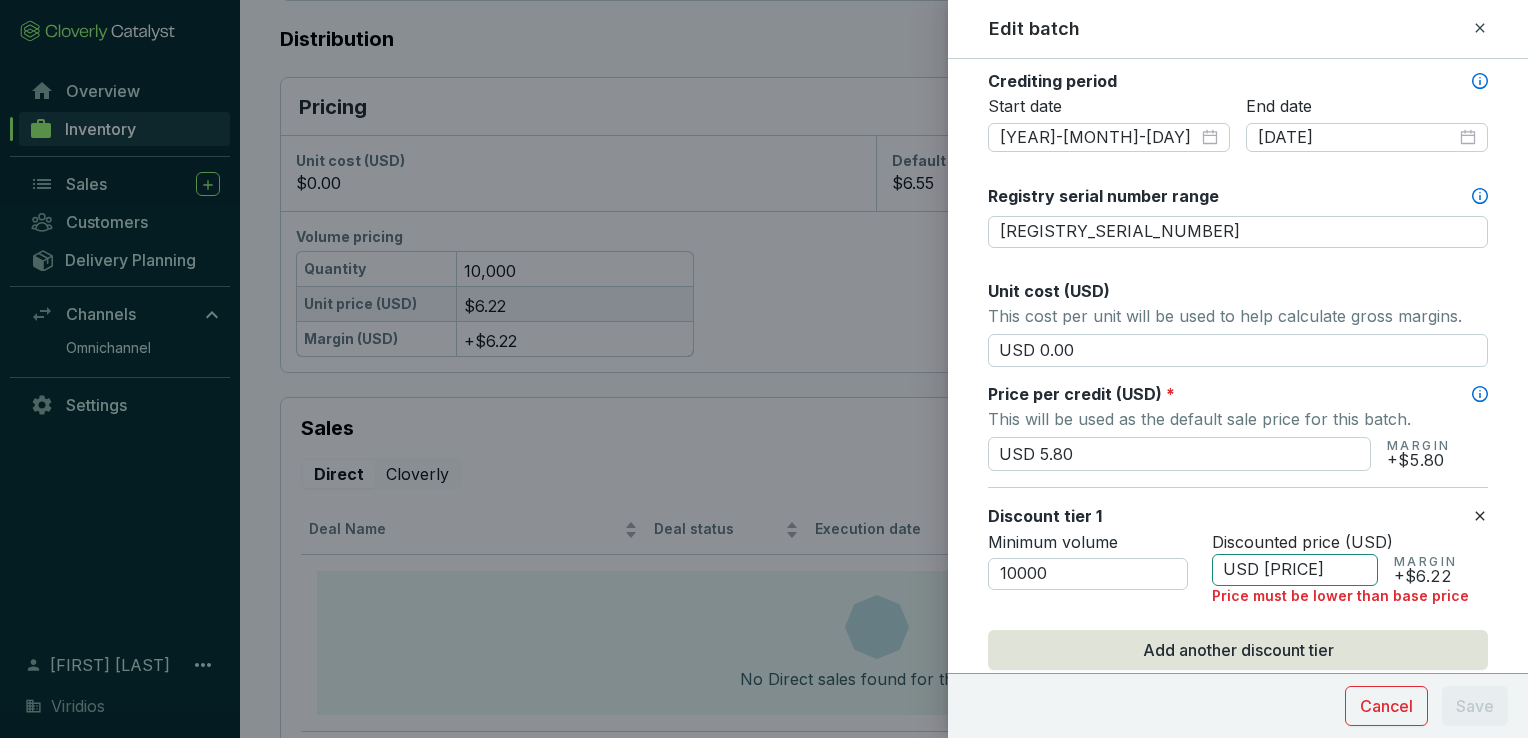 type on "USD 5.80" 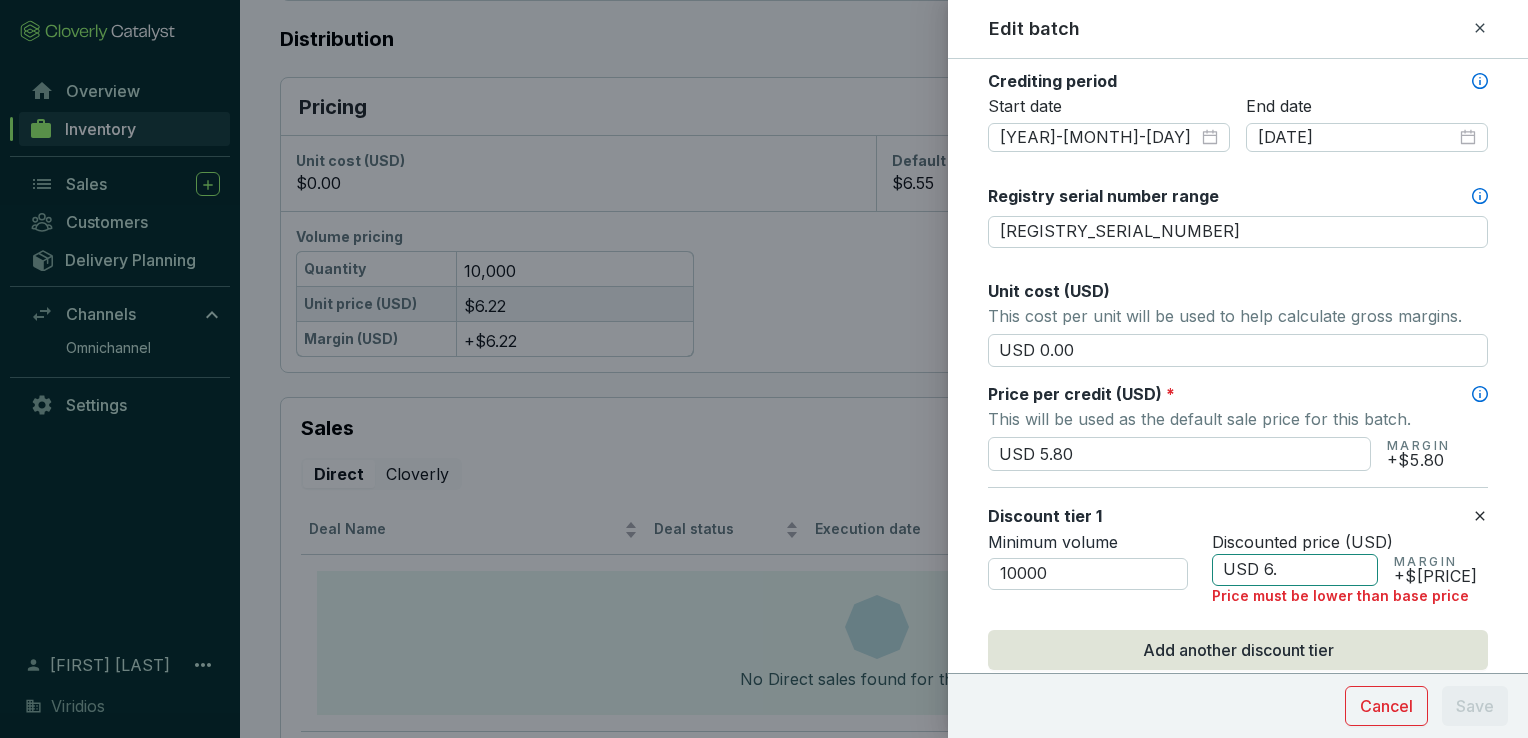 type on "USD [PRICE]" 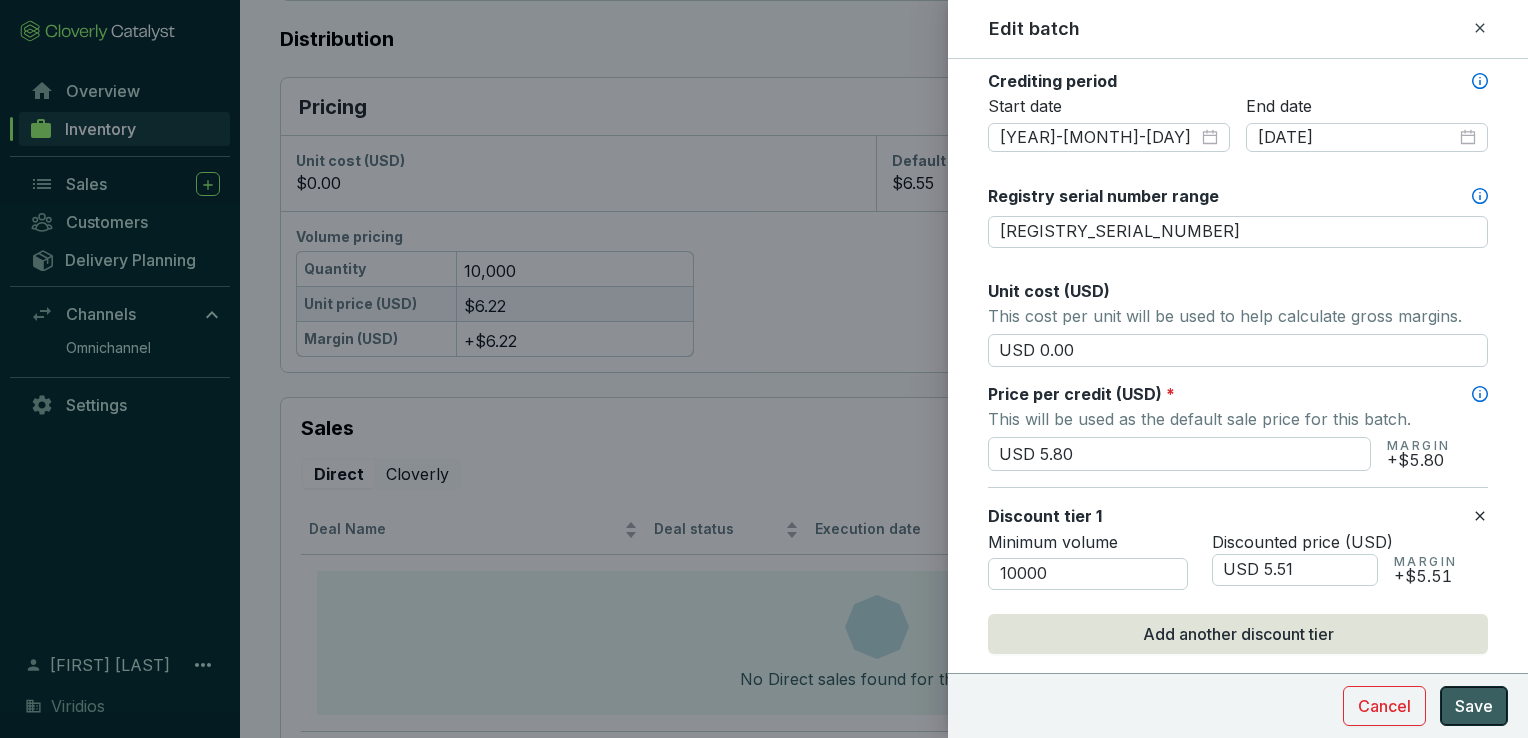 type on "USD 5.51" 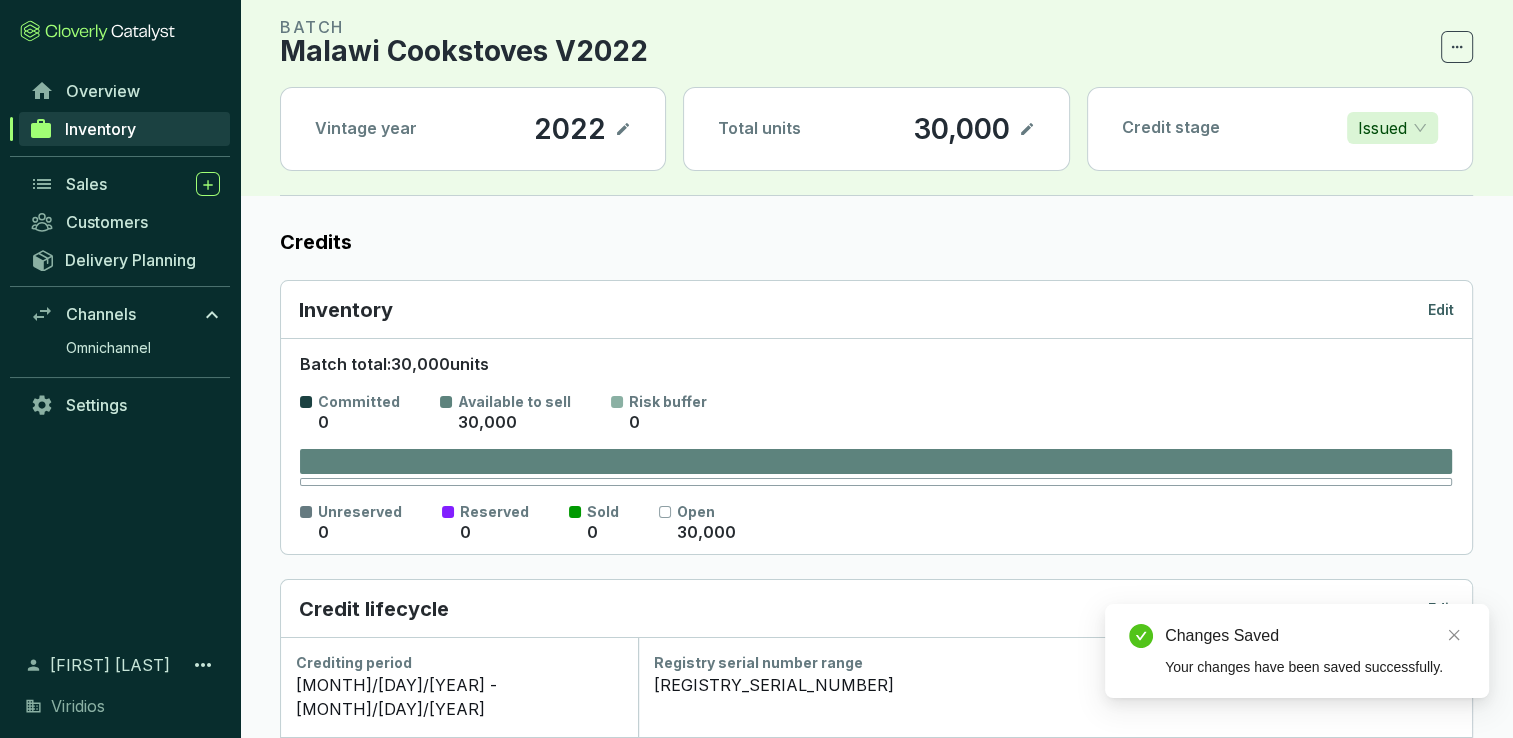 scroll, scrollTop: 0, scrollLeft: 0, axis: both 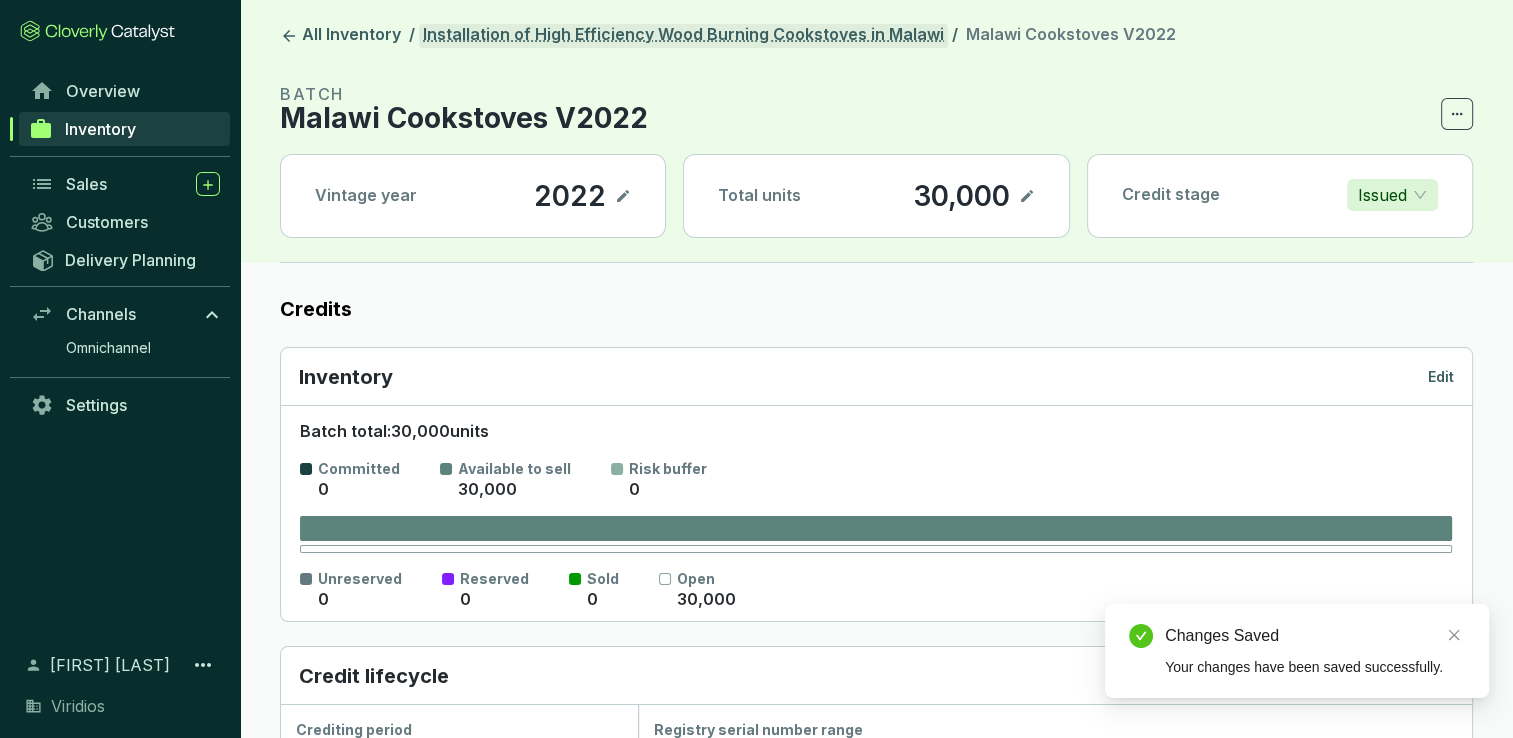 click on "Installation of High Efficiency Wood Burning Cookstoves in Malawi" at bounding box center [683, 36] 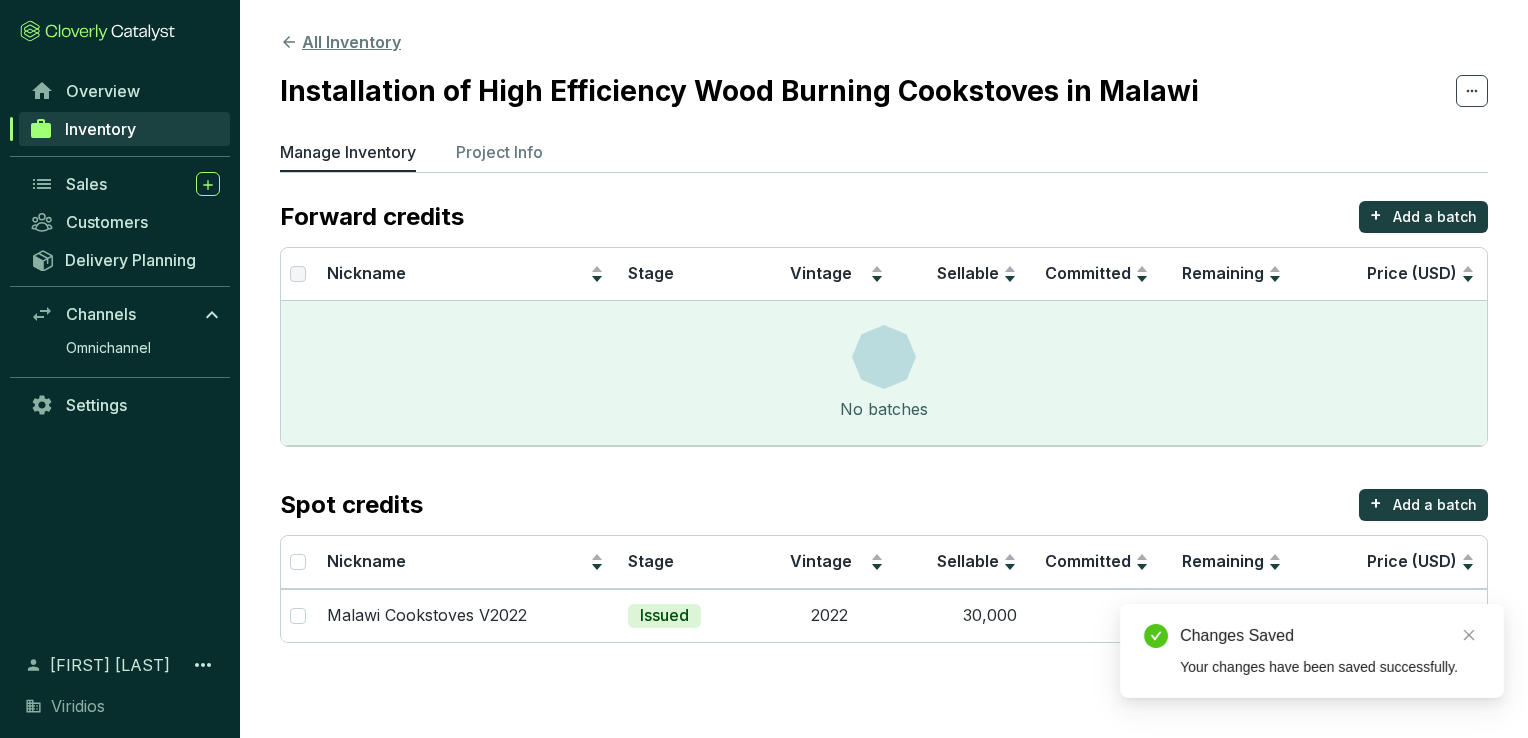 click on "All Inventory" at bounding box center [340, 42] 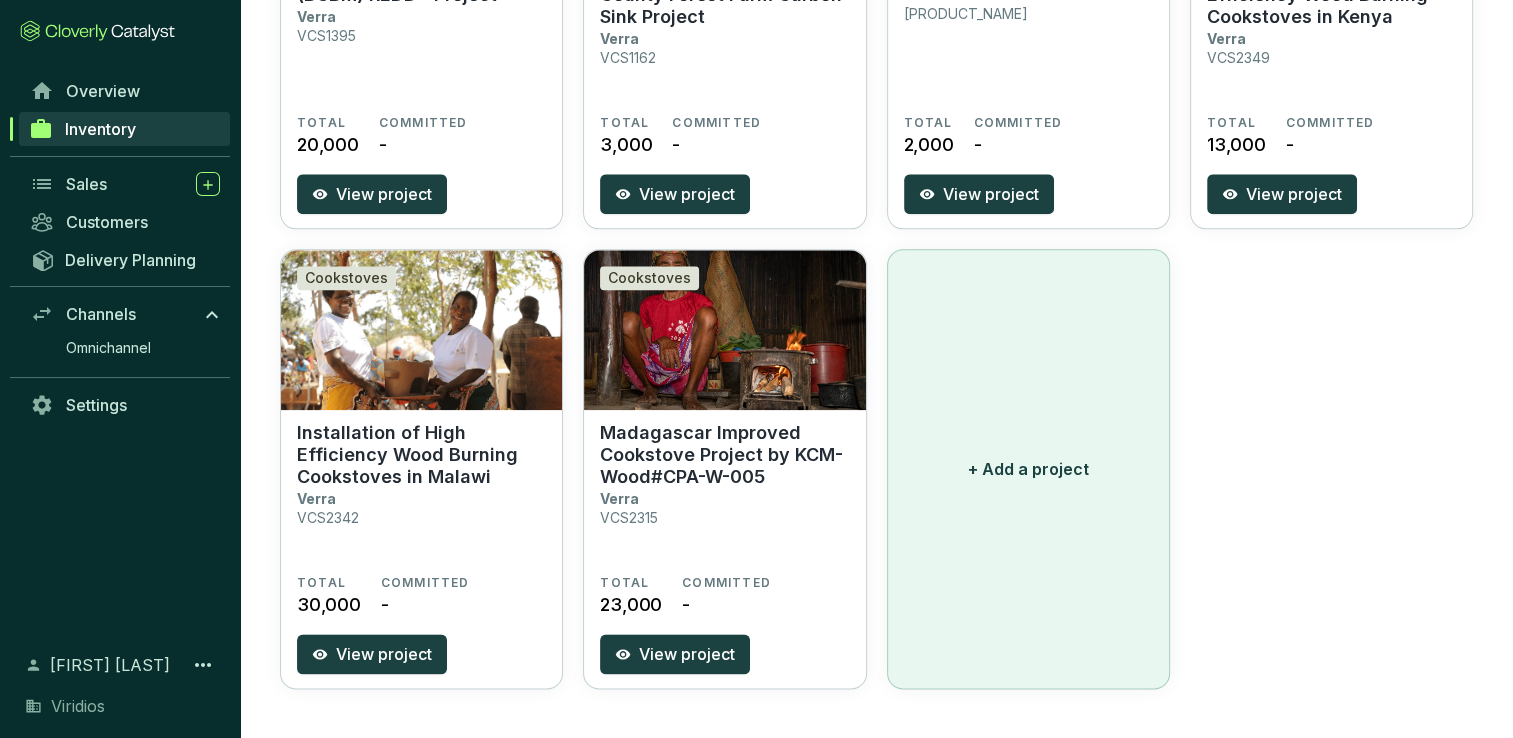 scroll, scrollTop: 2240, scrollLeft: 0, axis: vertical 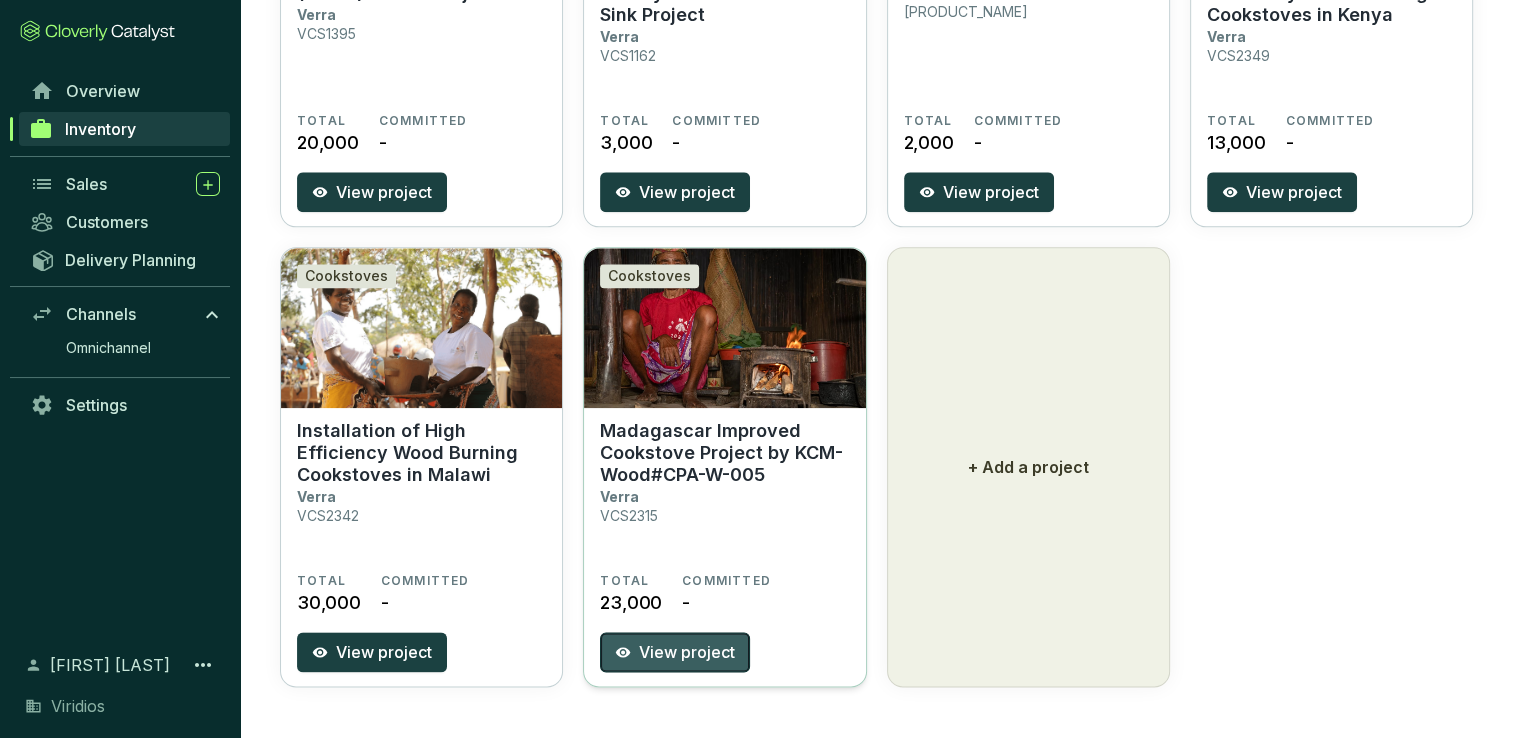 click on "View project" at bounding box center (687, 652) 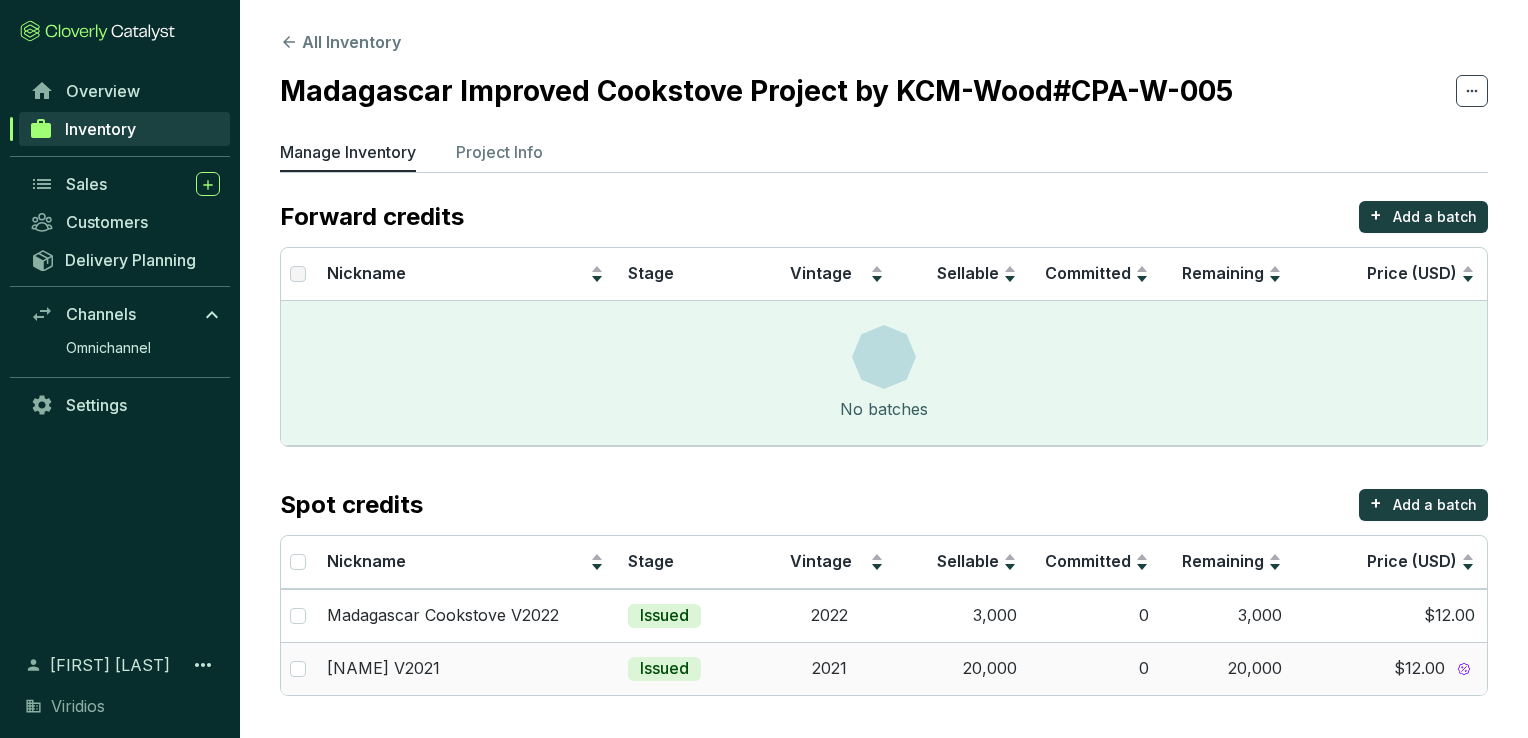 click on "20,000" at bounding box center [962, 668] 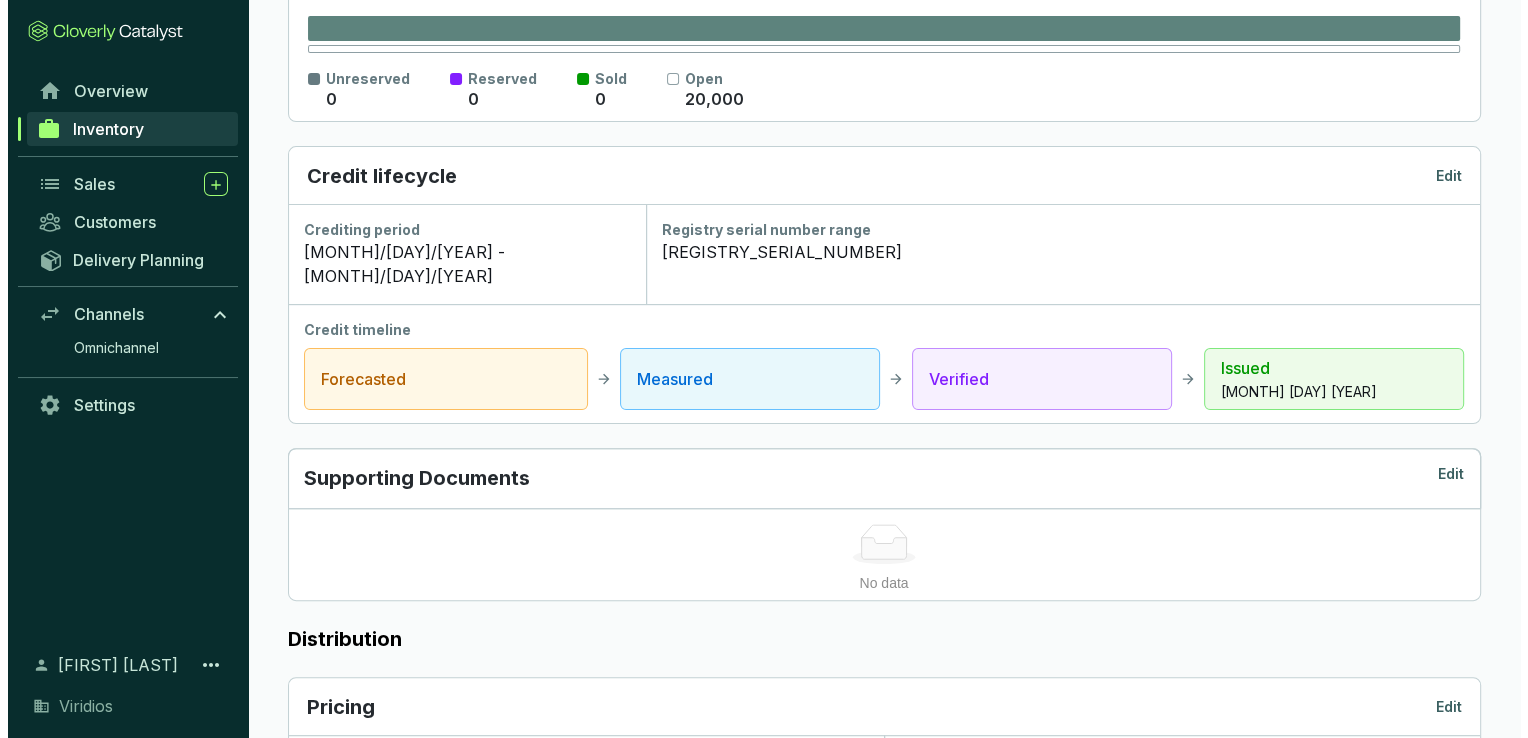 scroll, scrollTop: 1000, scrollLeft: 0, axis: vertical 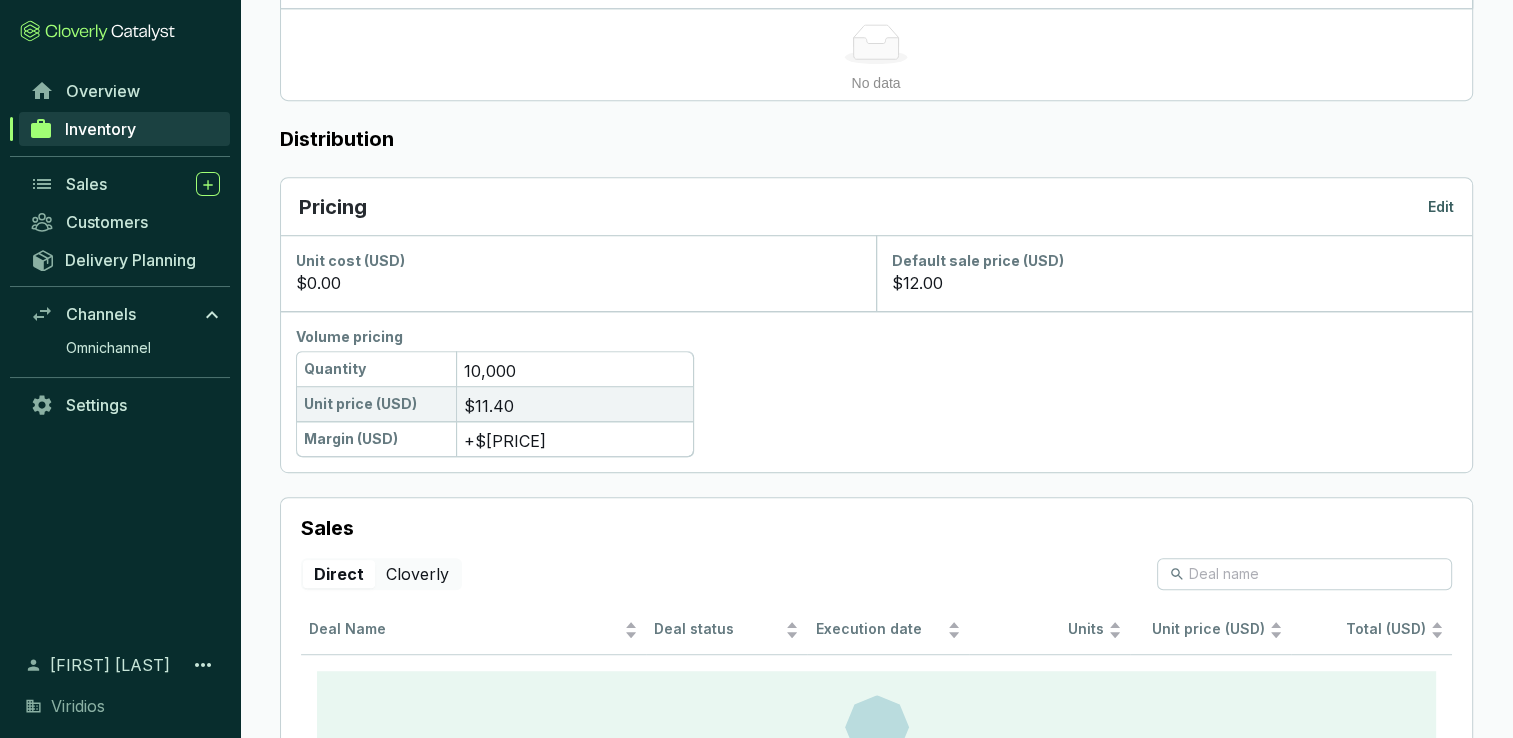 click on "Pricing Edit" at bounding box center [876, 207] 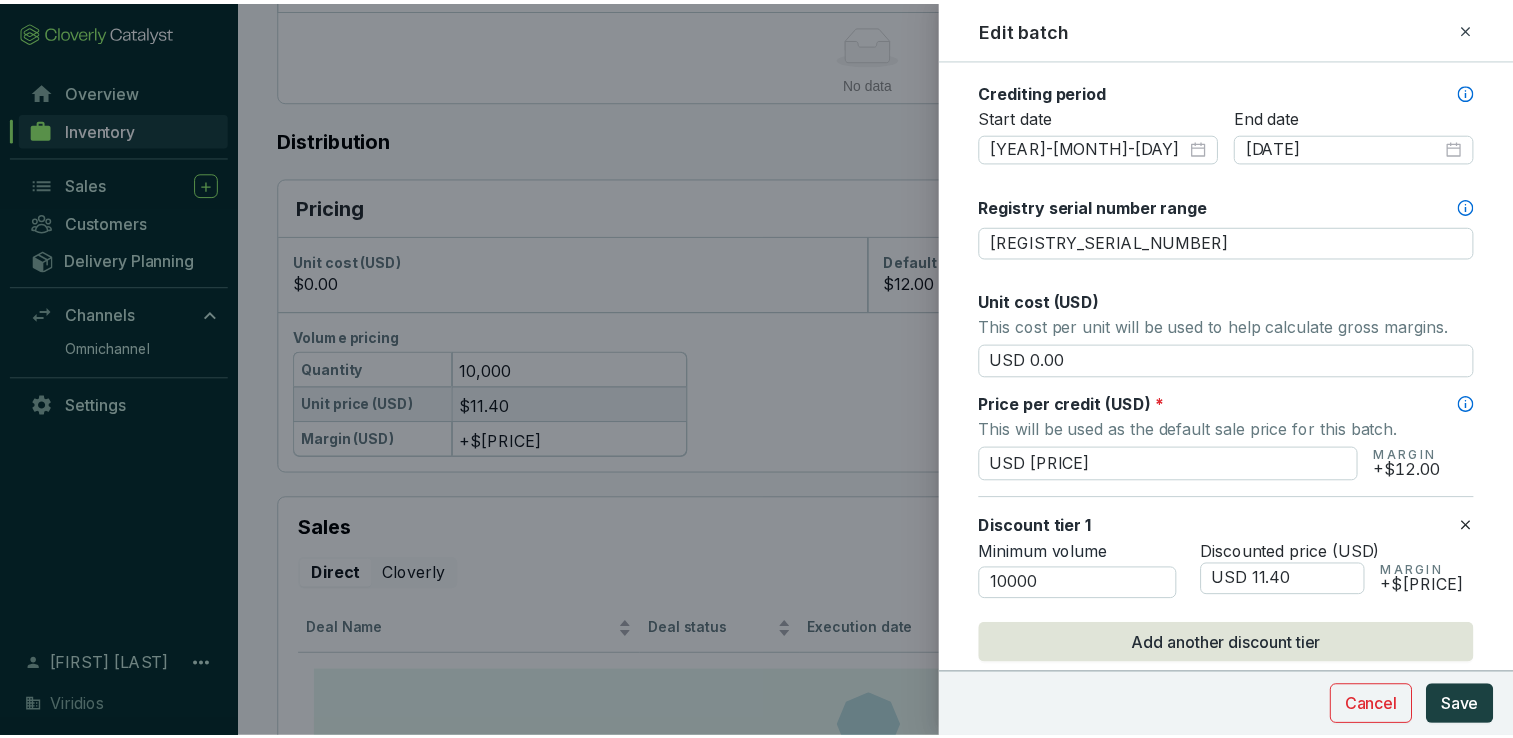 scroll, scrollTop: 700, scrollLeft: 0, axis: vertical 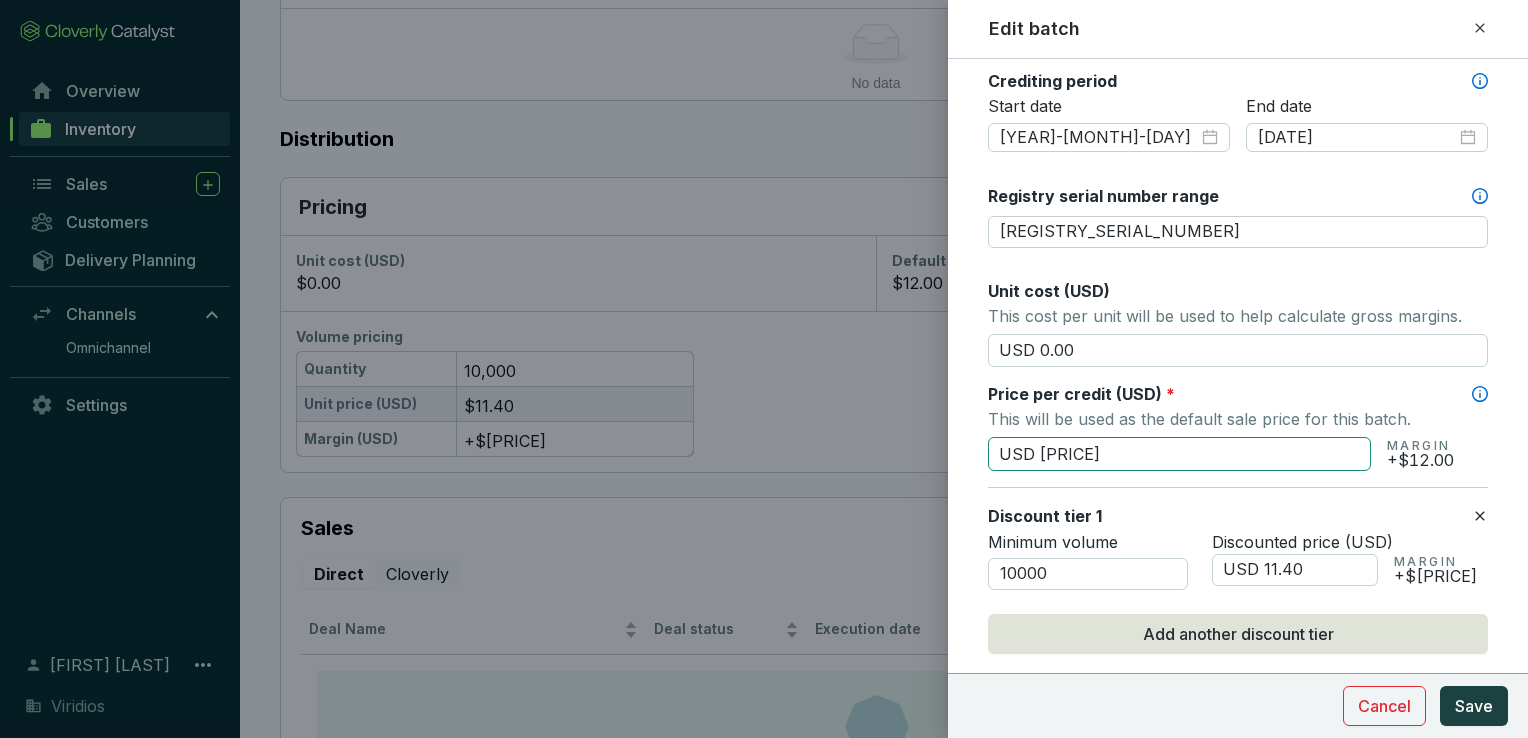 click on "USD [PRICE]" at bounding box center [1179, 454] 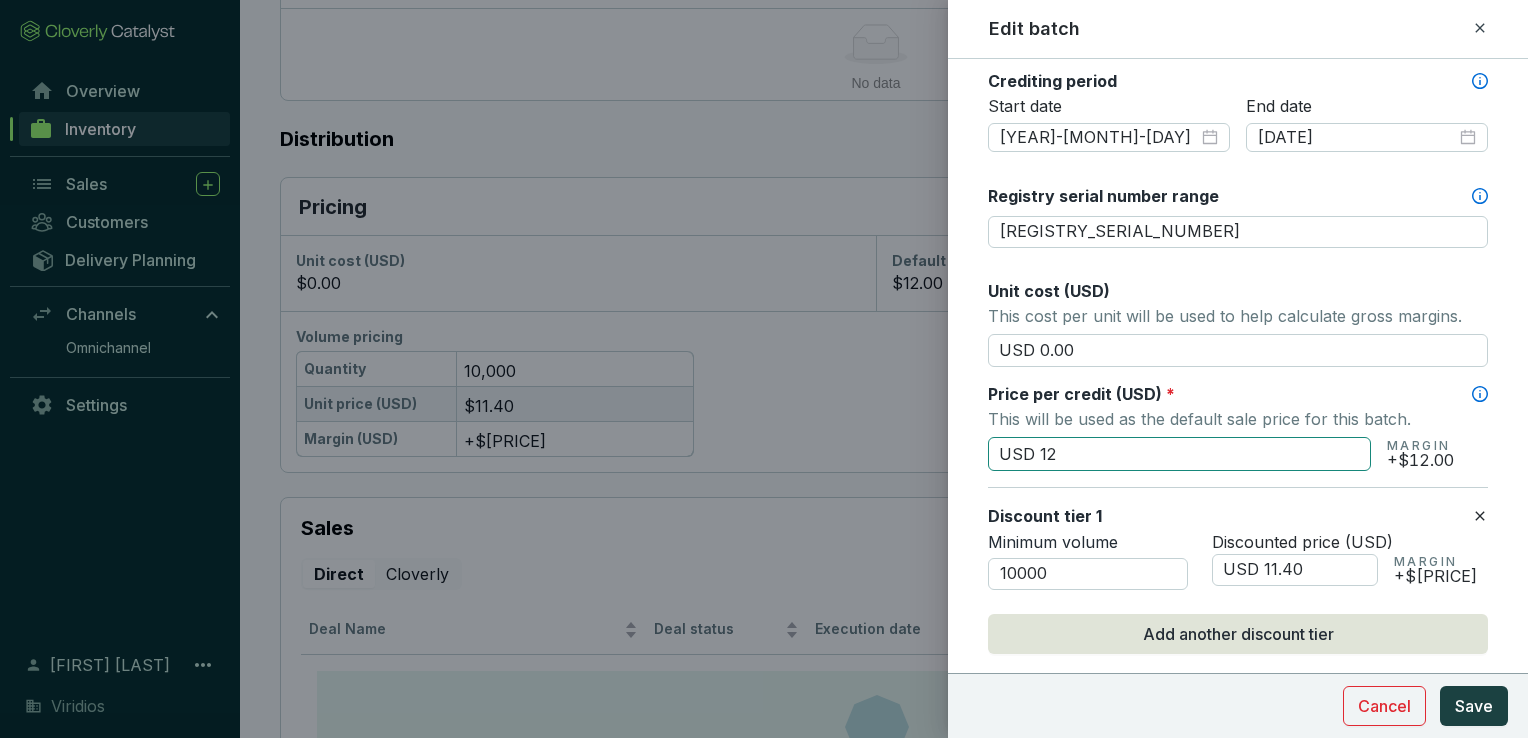 type on "USD 1" 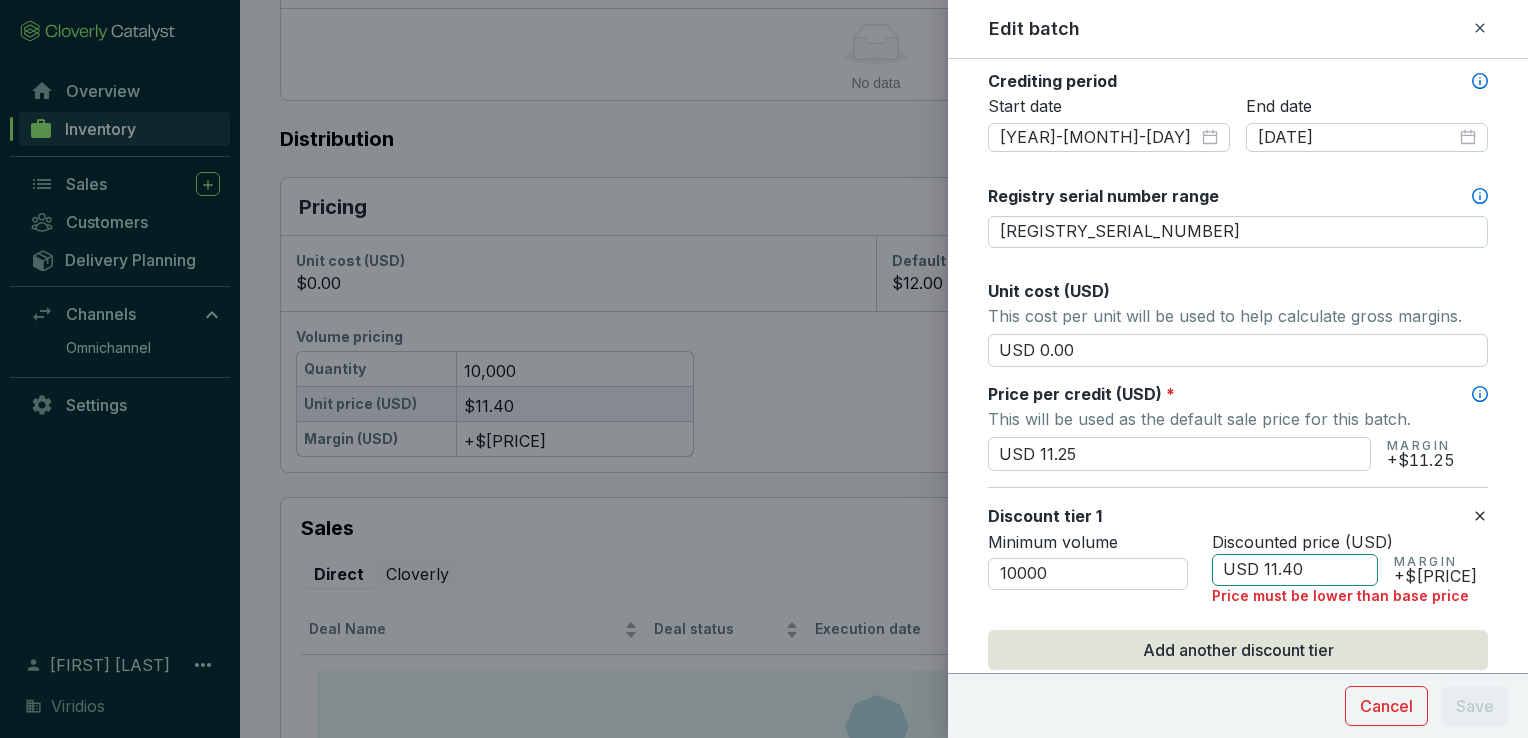 type on "USD 11.25" 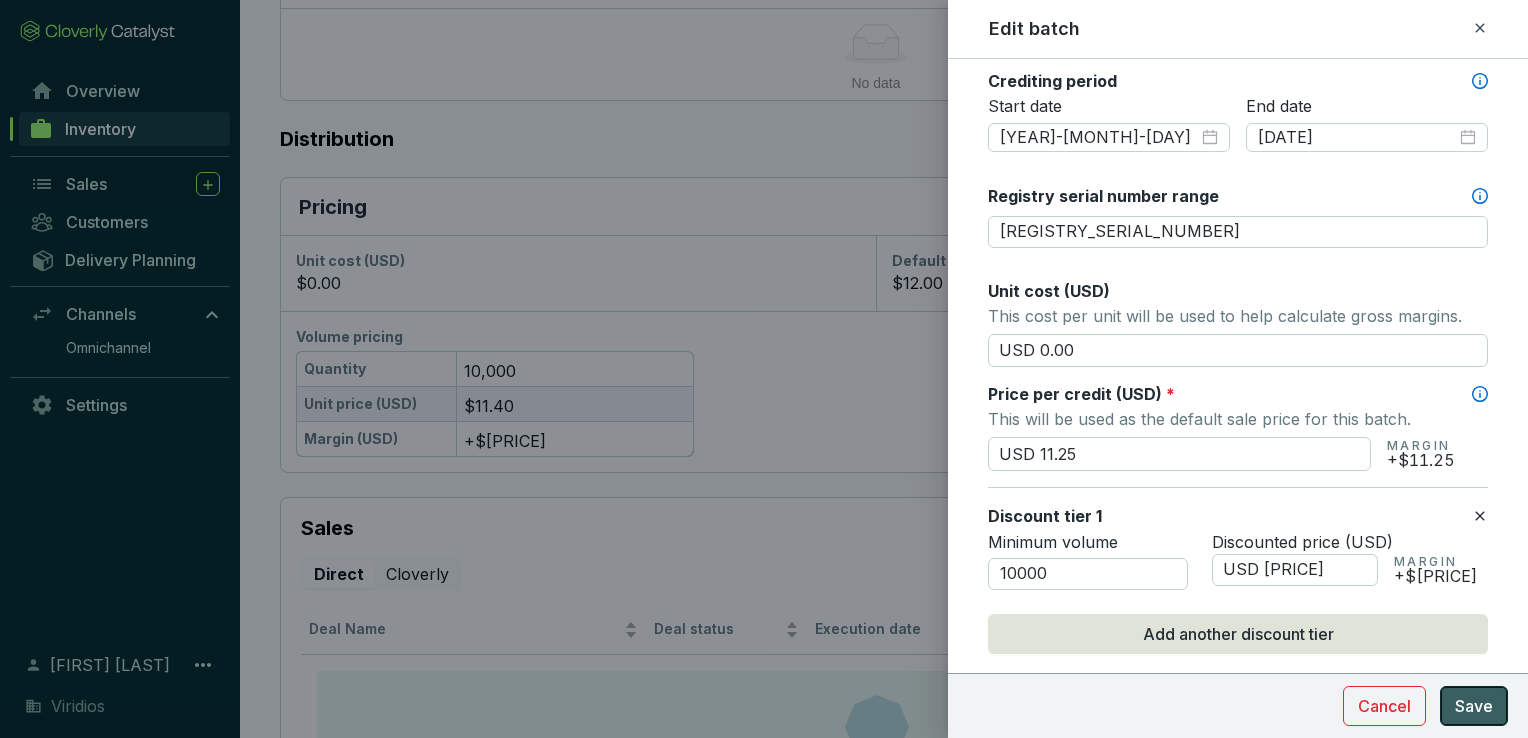 type on "USD [PRICE]" 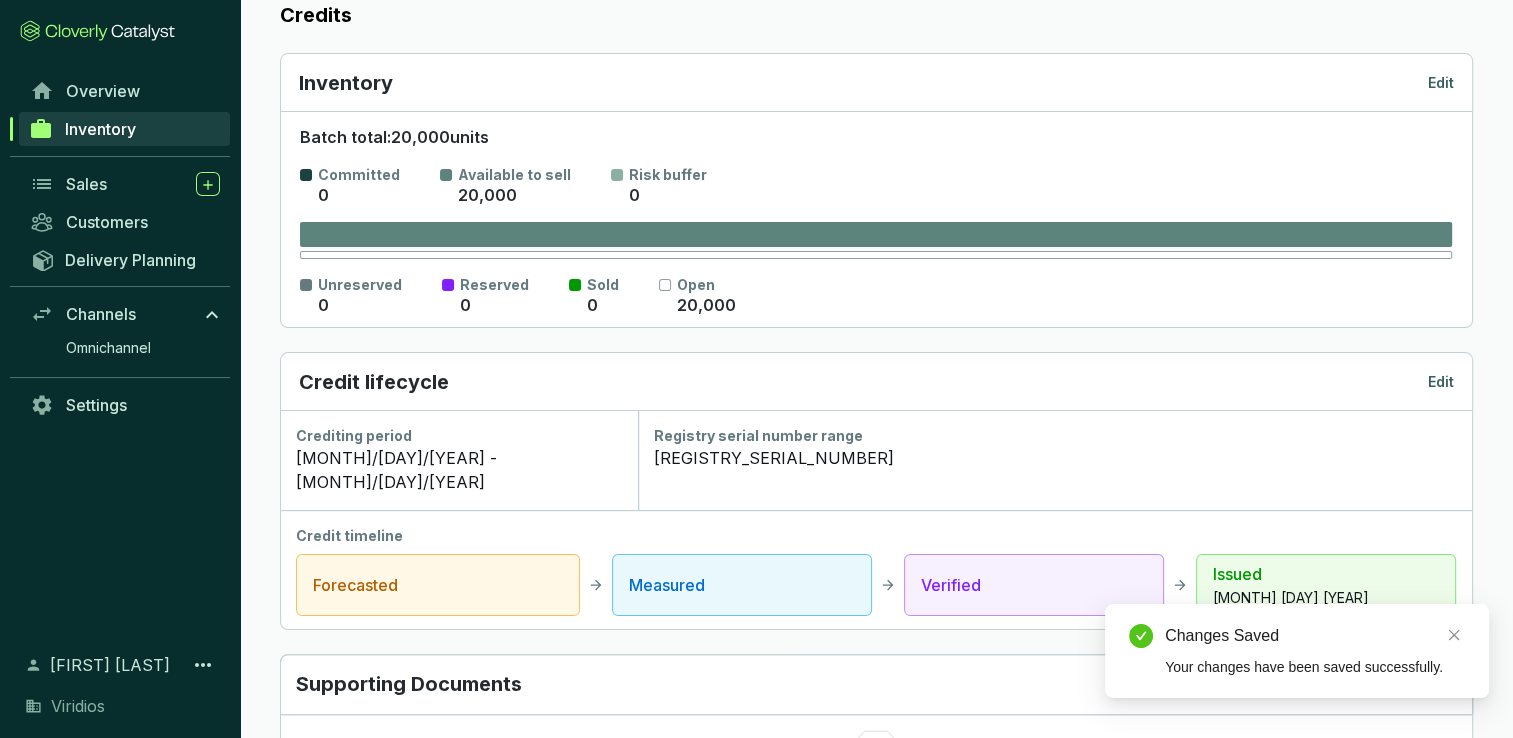 scroll, scrollTop: 0, scrollLeft: 0, axis: both 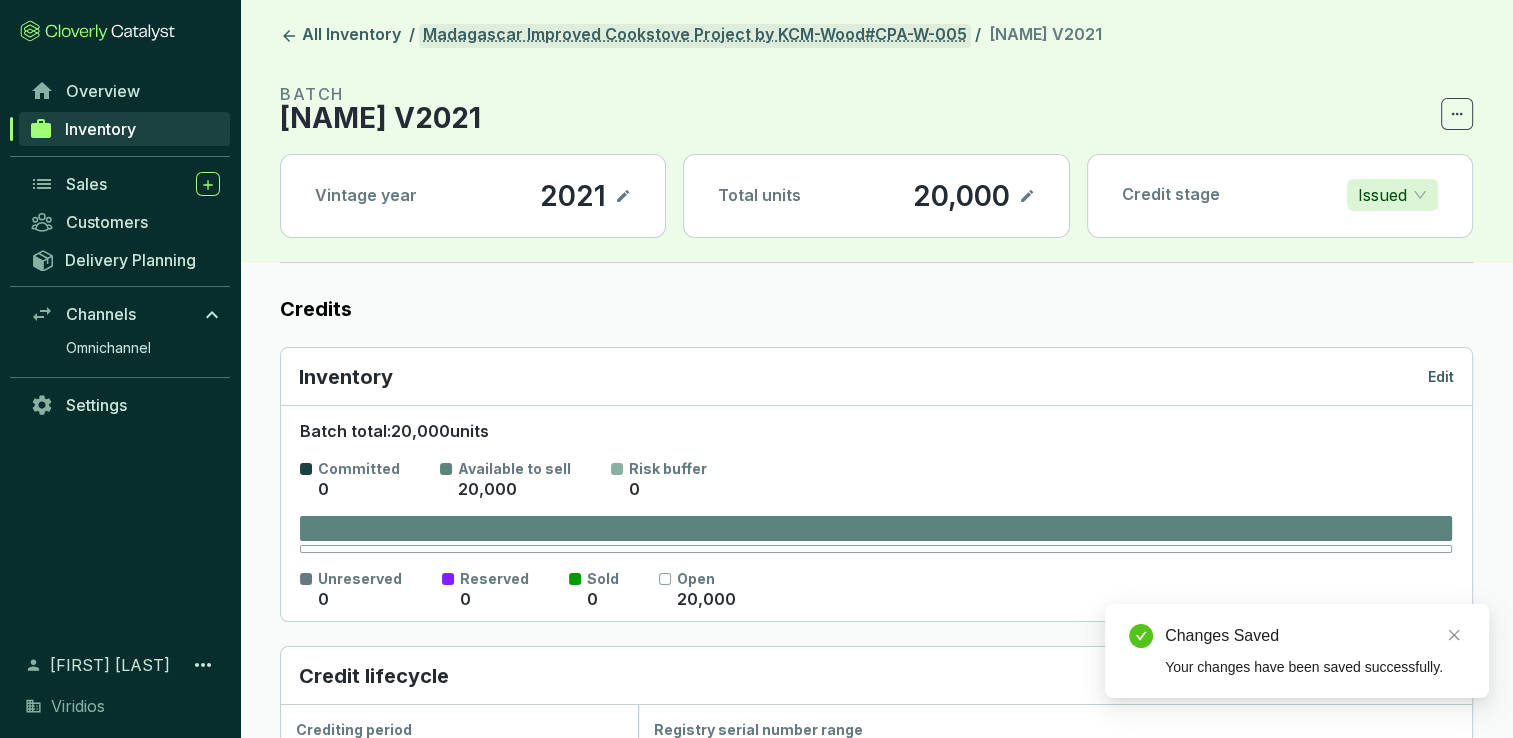 click on "Madagascar Improved Cookstove Project by KCM-Wood#CPA-W-005" at bounding box center (695, 36) 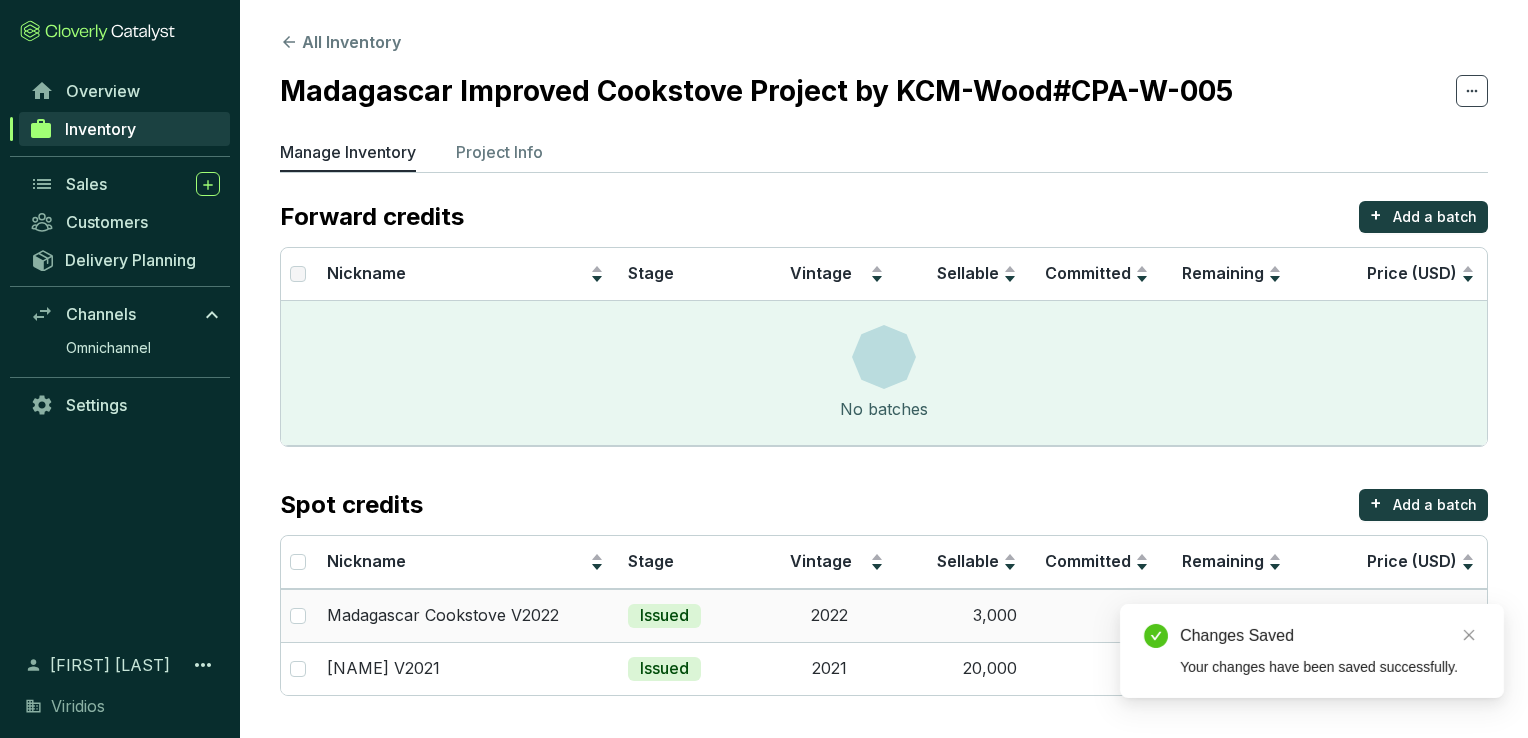 click on "0" at bounding box center [1095, 615] 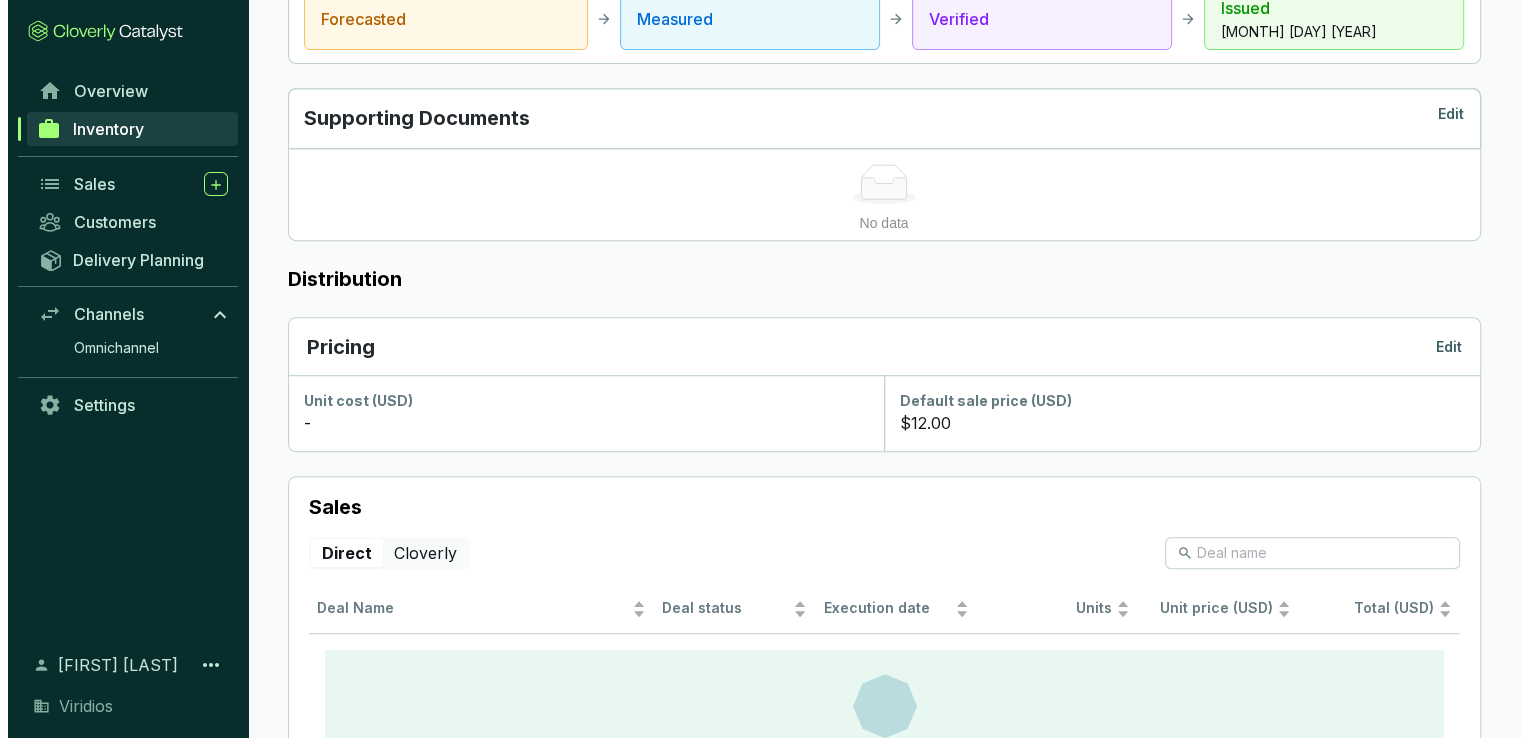 scroll, scrollTop: 774, scrollLeft: 0, axis: vertical 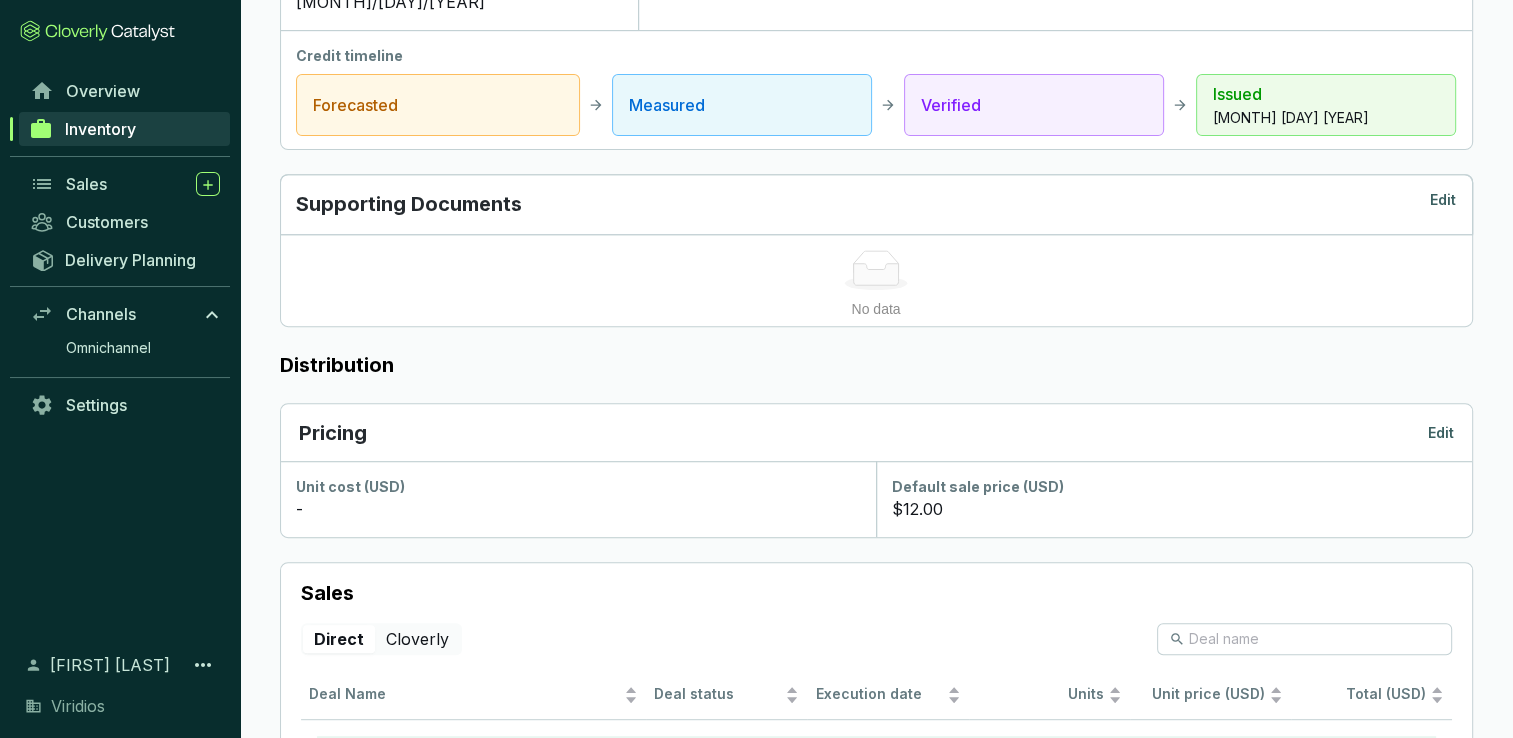click on "Edit" at bounding box center [1441, 433] 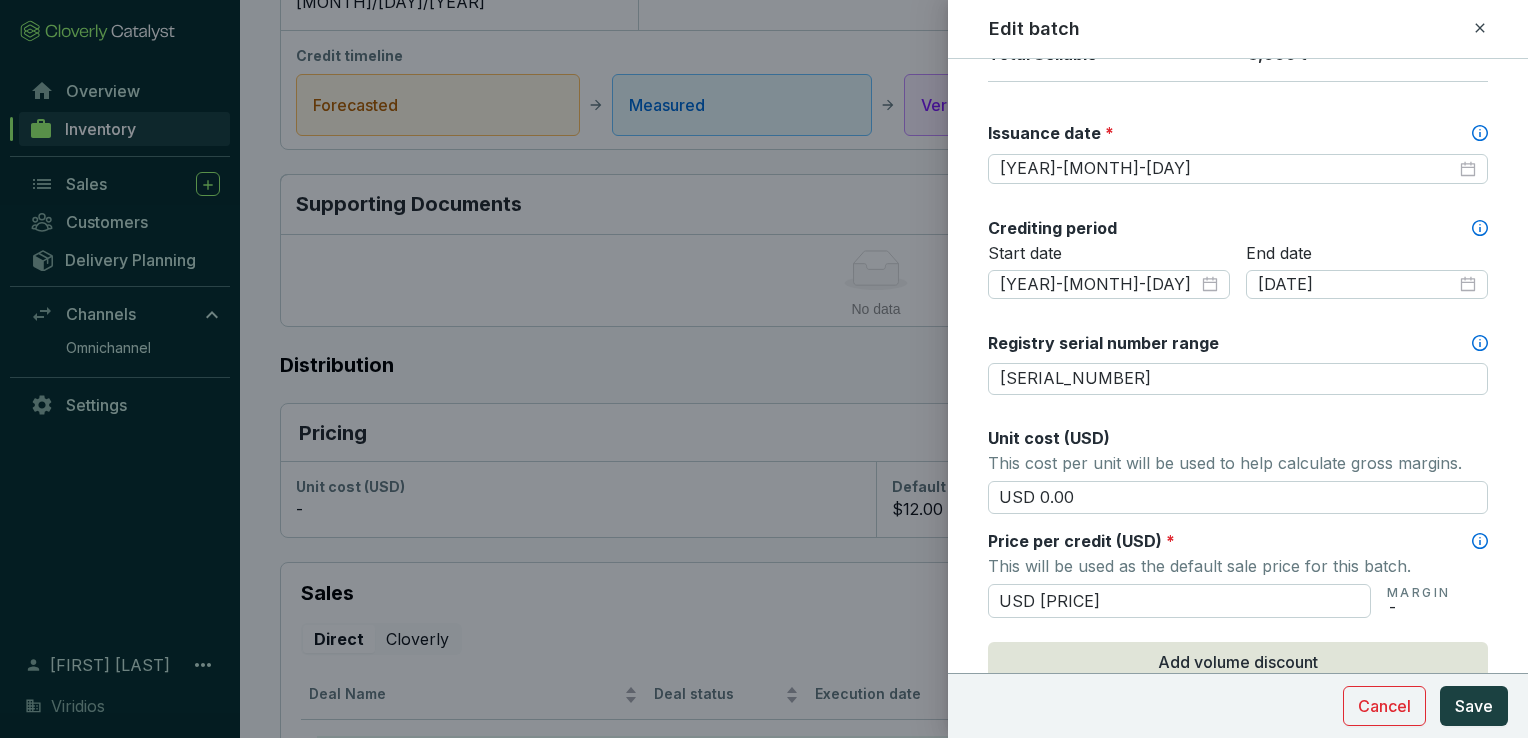 scroll, scrollTop: 600, scrollLeft: 0, axis: vertical 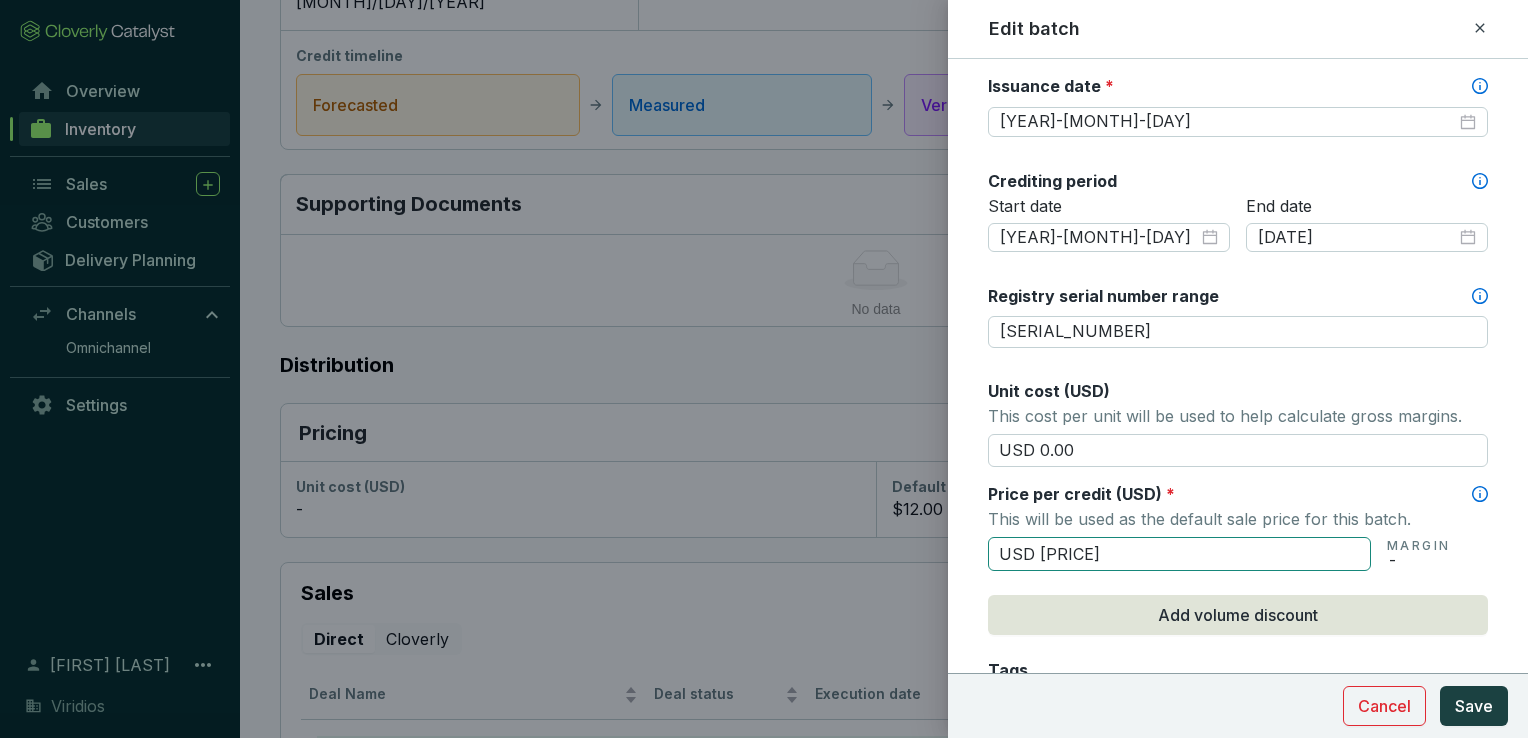 click on "USD [PRICE]" at bounding box center (1179, 554) 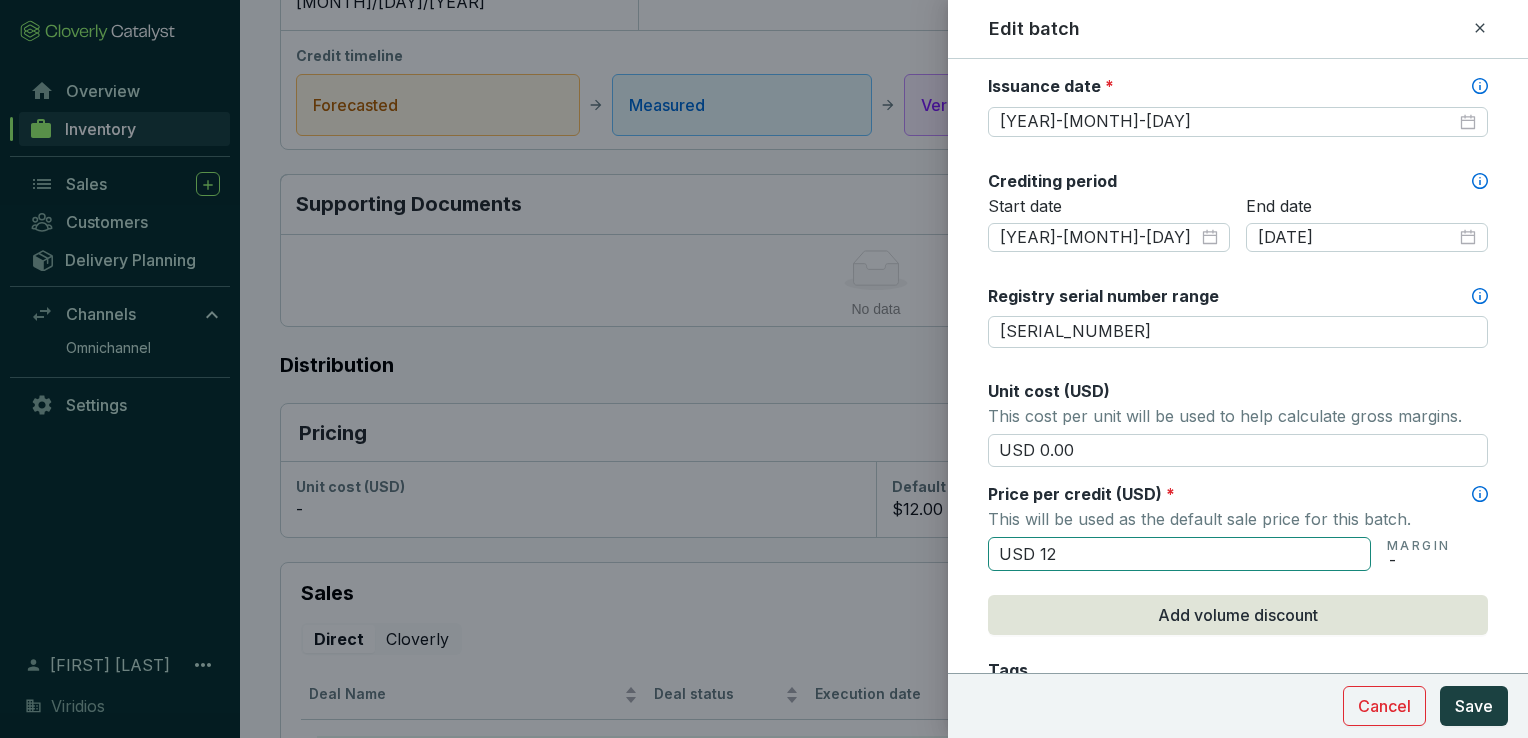 type on "USD 1" 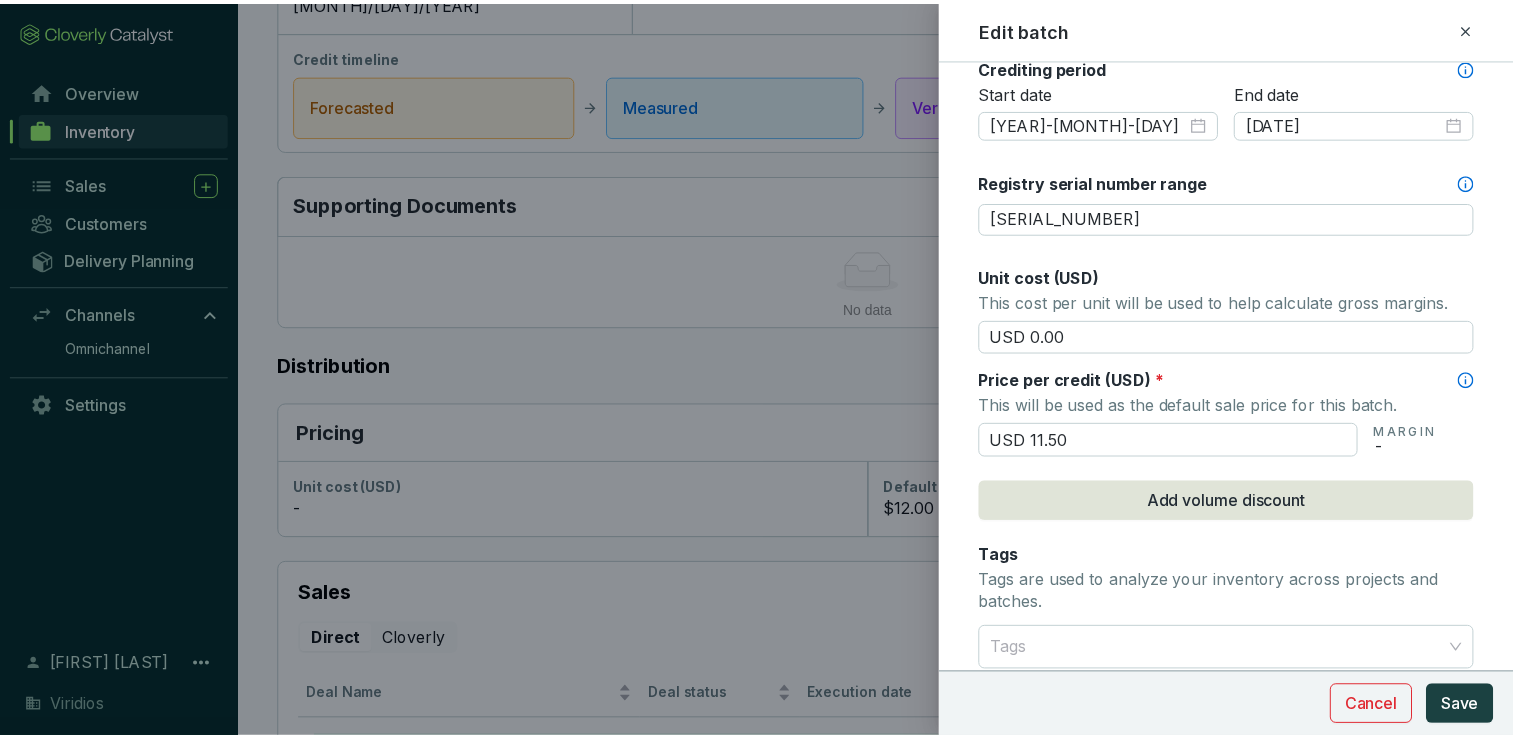 scroll, scrollTop: 800, scrollLeft: 0, axis: vertical 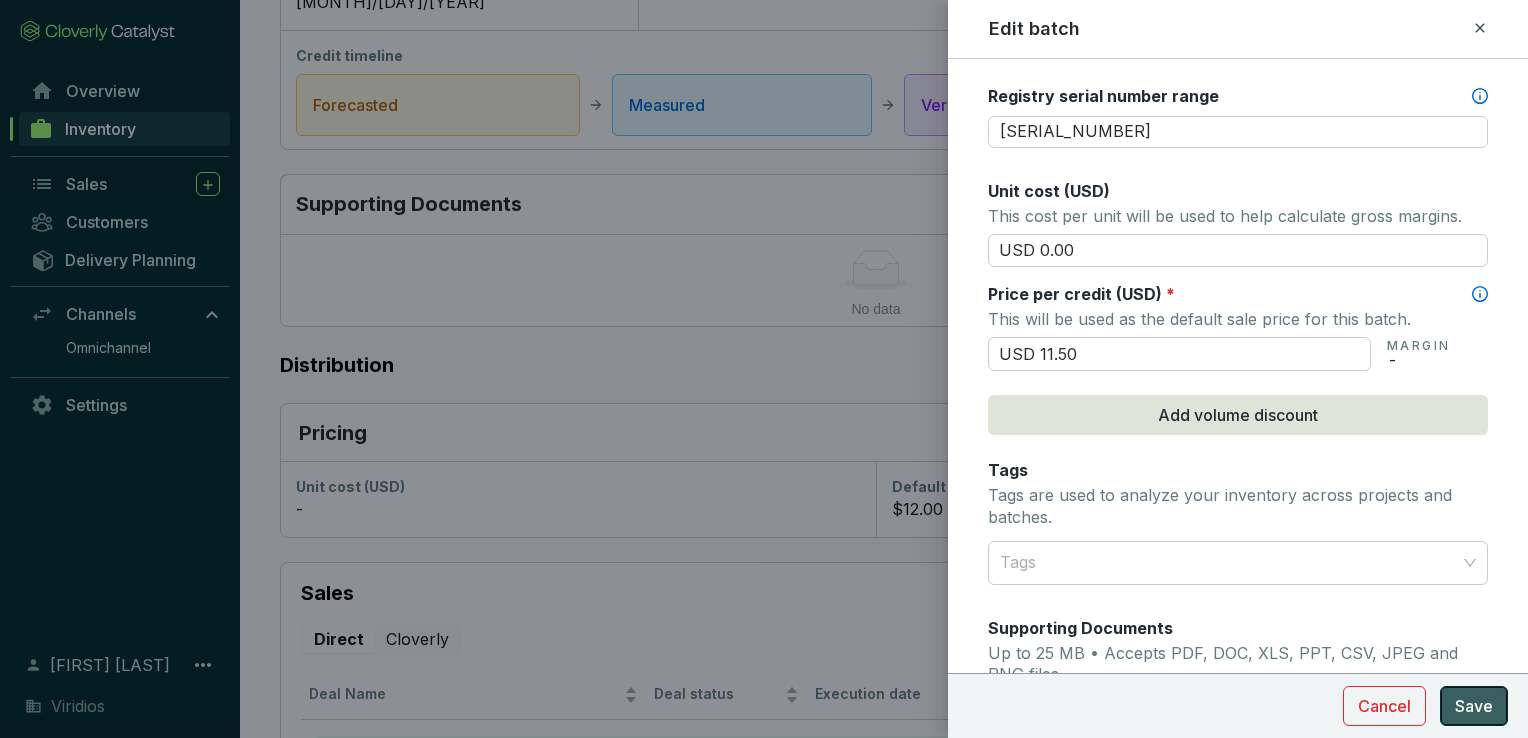 type on "USD 11.50" 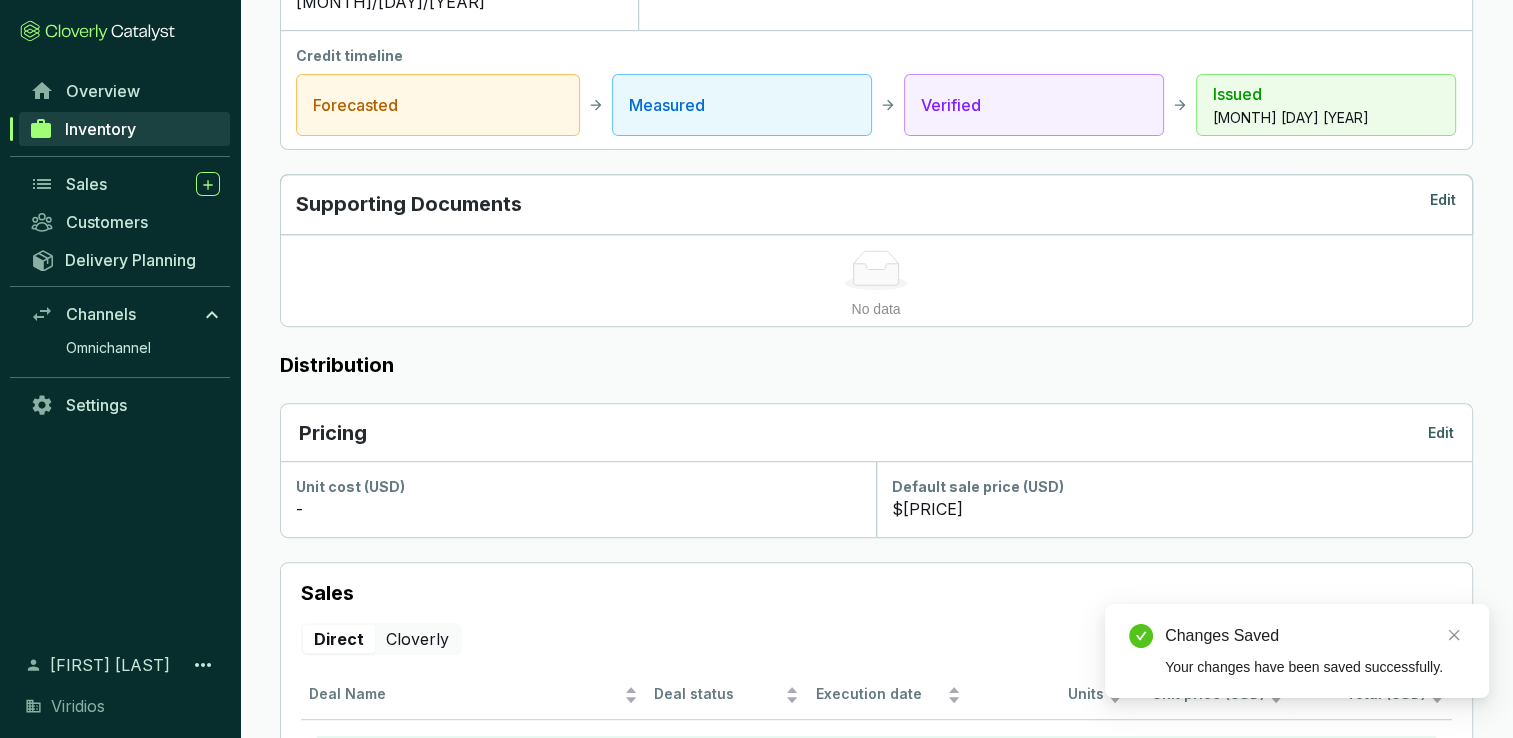 click on "Inventory" at bounding box center (100, 129) 